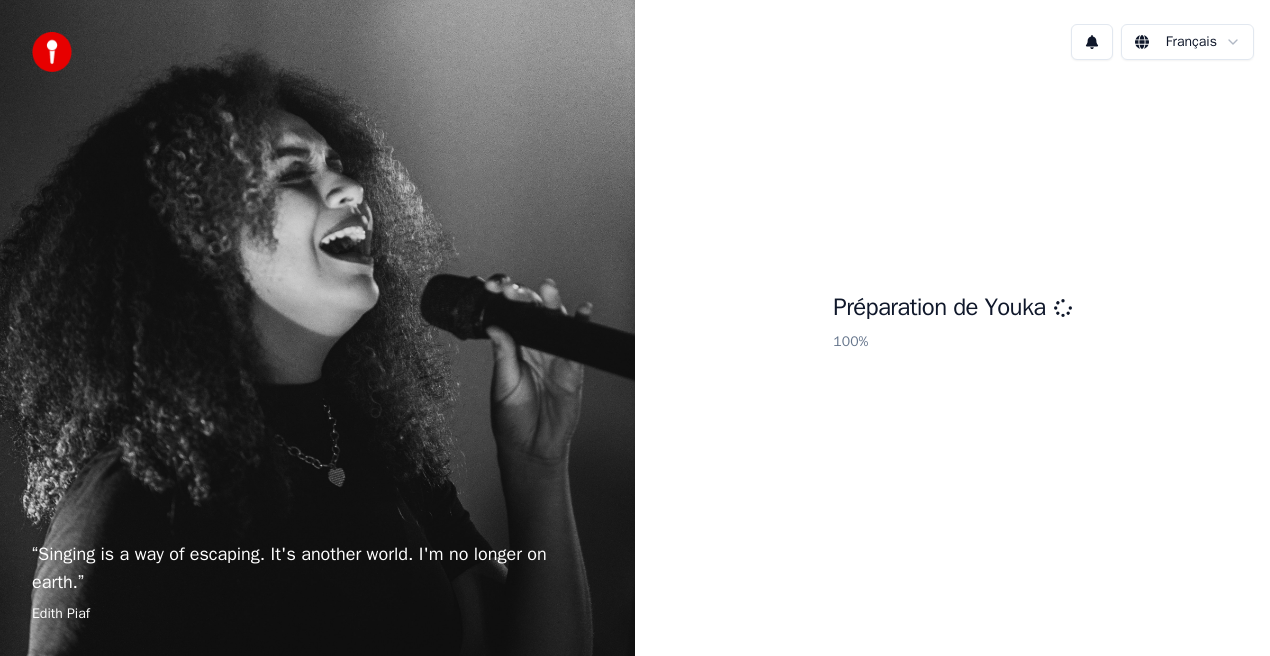 scroll, scrollTop: 0, scrollLeft: 0, axis: both 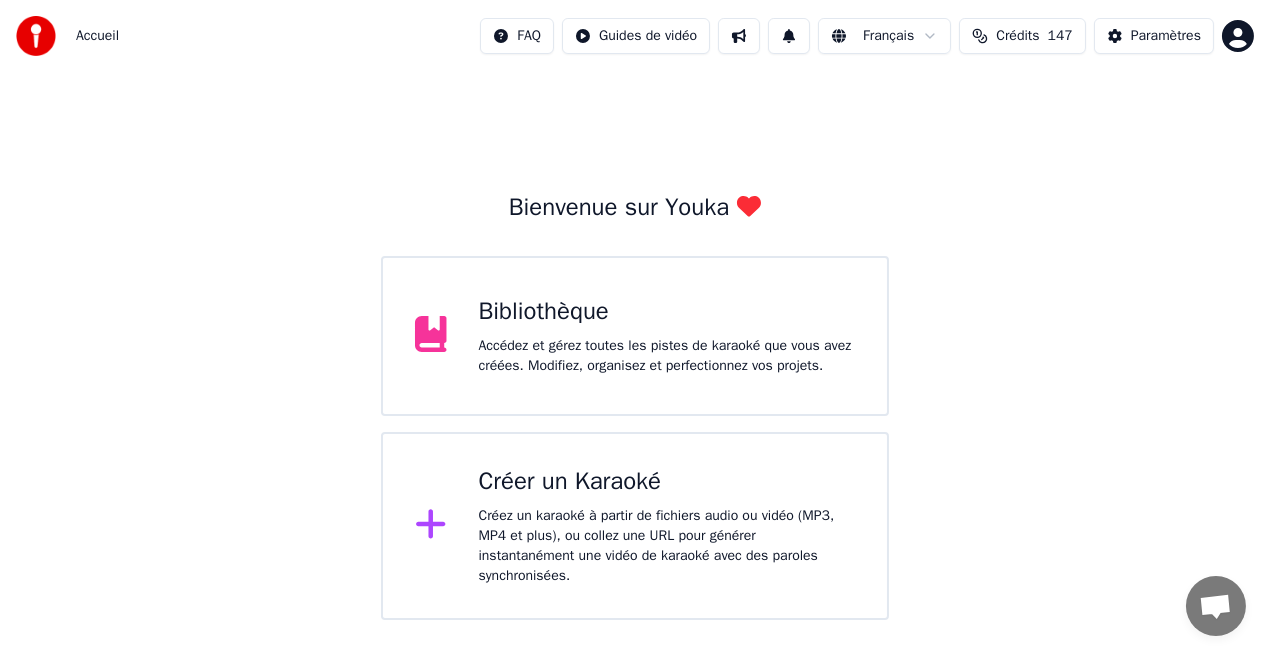 click on "Accédez et gérez toutes les pistes de karaoké que vous avez créées. Modifiez, organisez et perfectionnez vos projets." at bounding box center (667, 356) 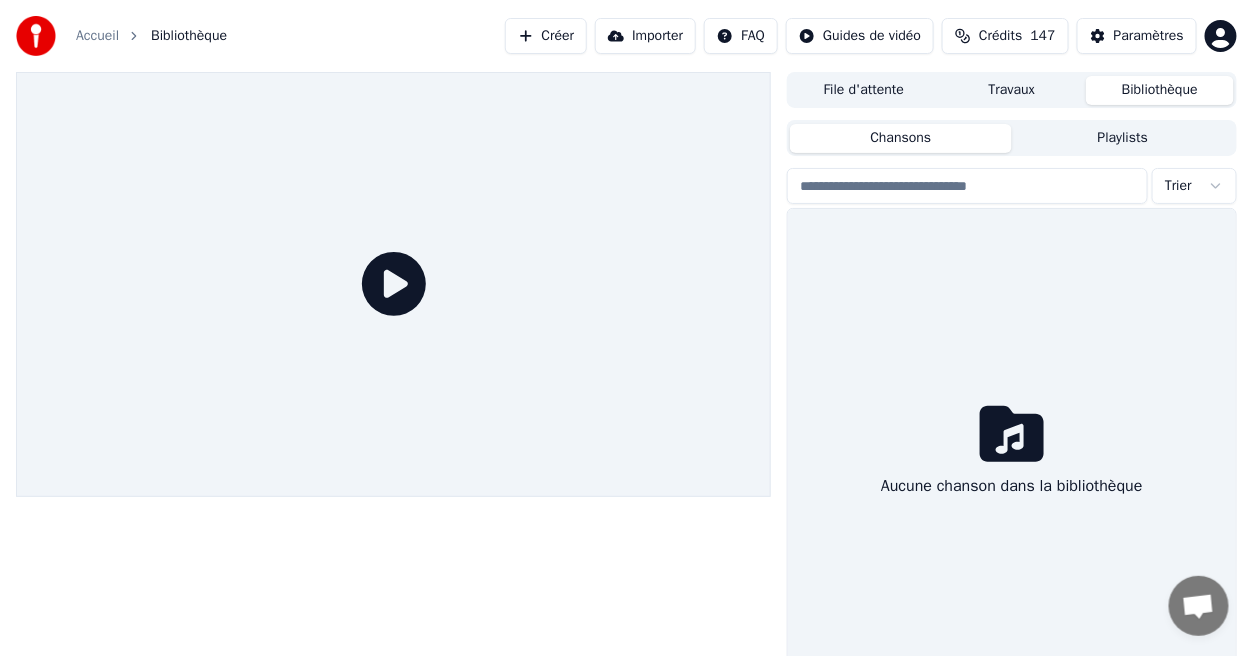 click at bounding box center [393, 284] 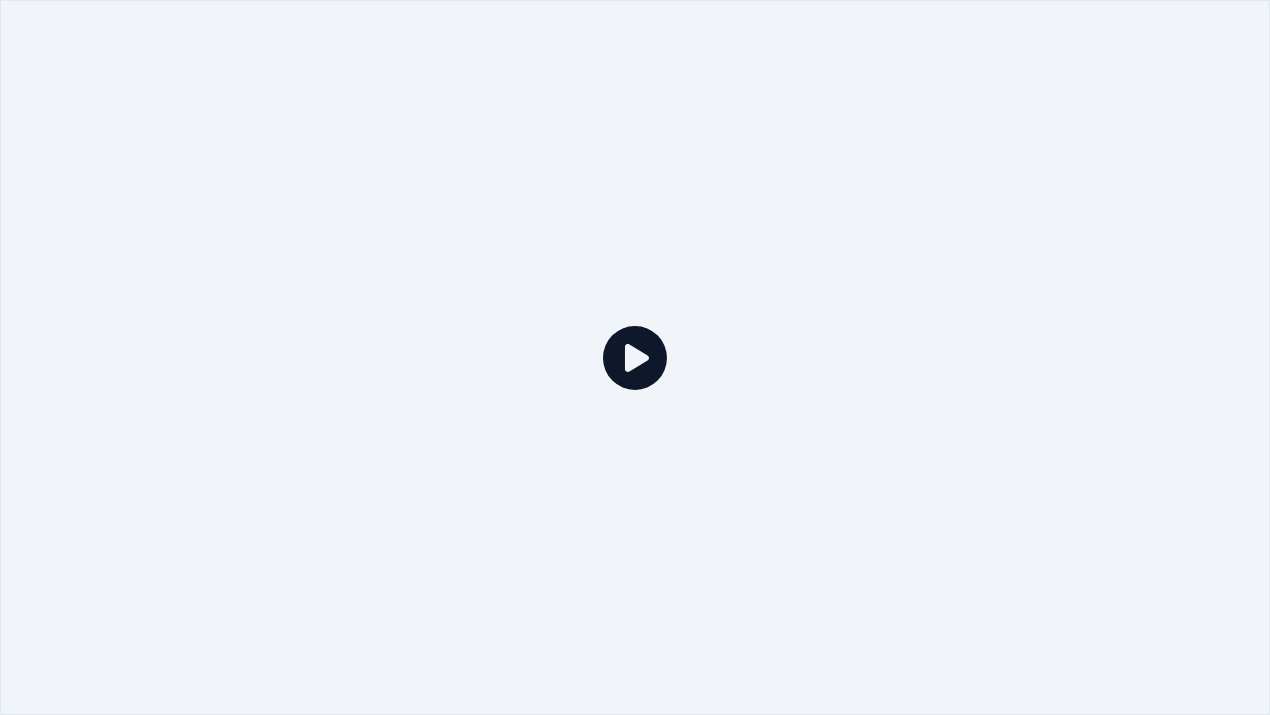 click 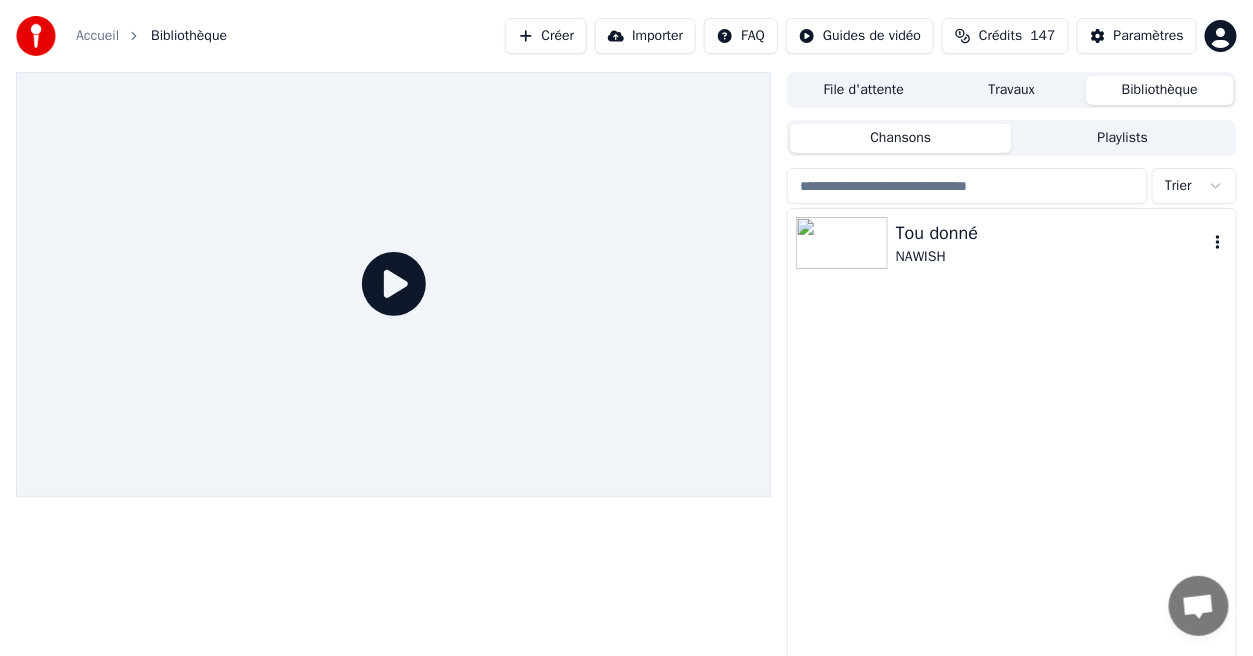 click on "Tou donné" at bounding box center (1052, 233) 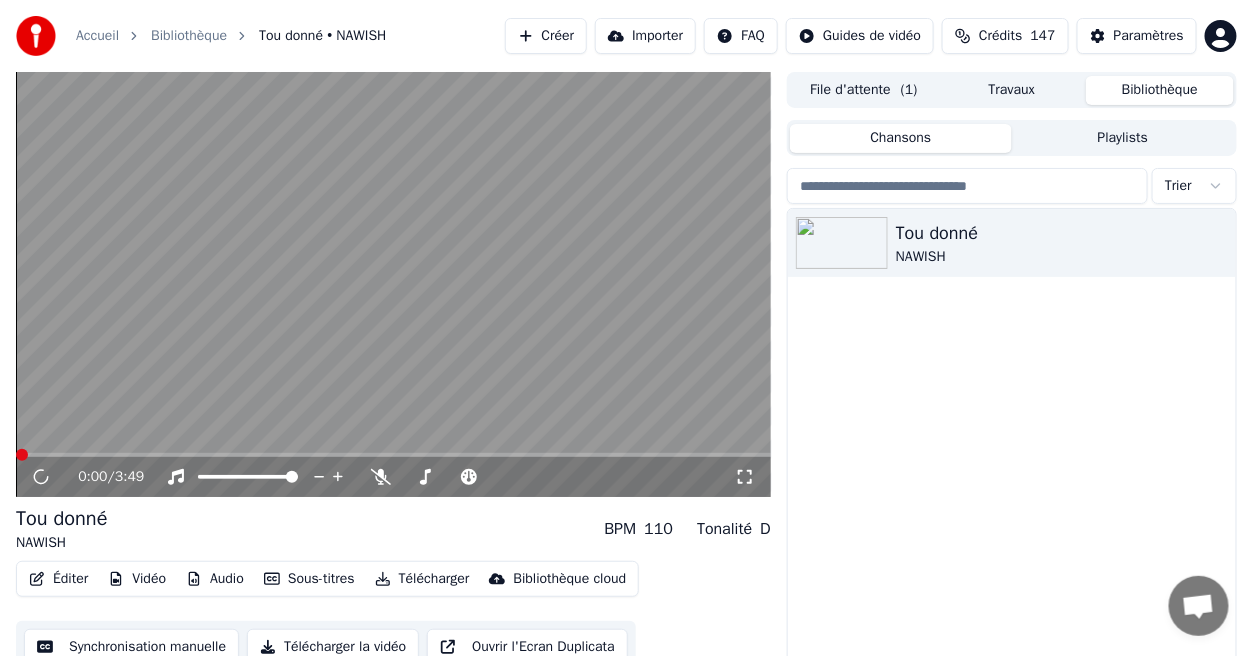 click on "Tou donné NAWISH" at bounding box center (1012, 454) 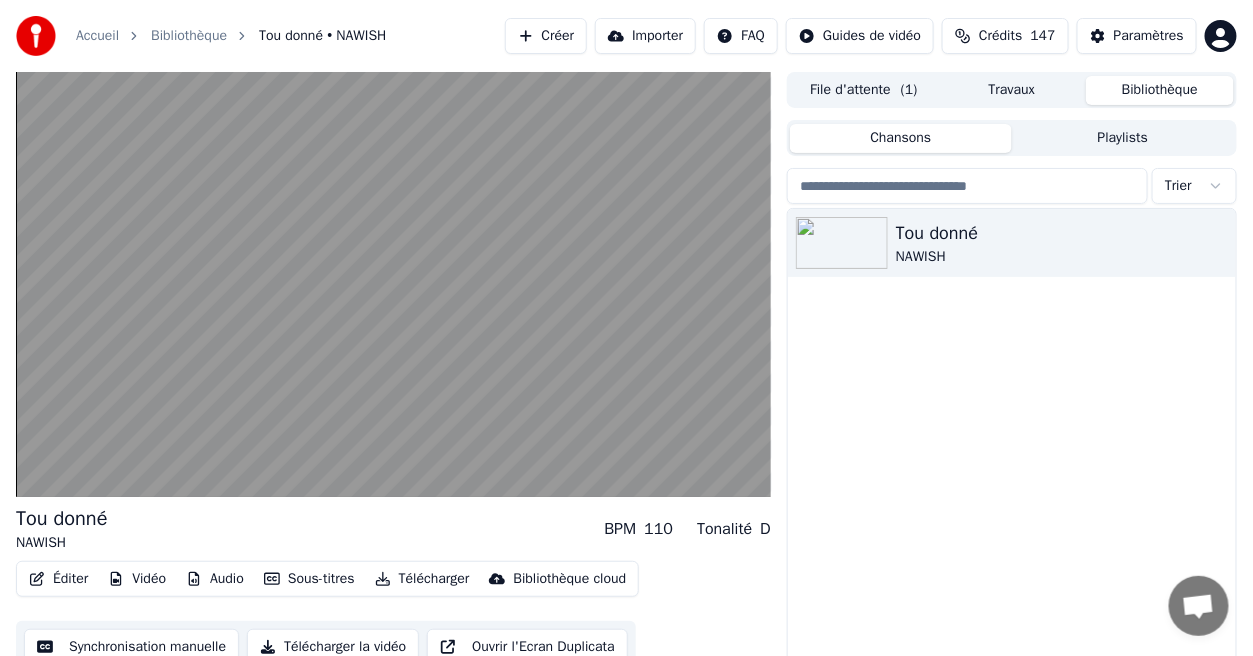 click on "Tou donné NAWISH" at bounding box center [1012, 454] 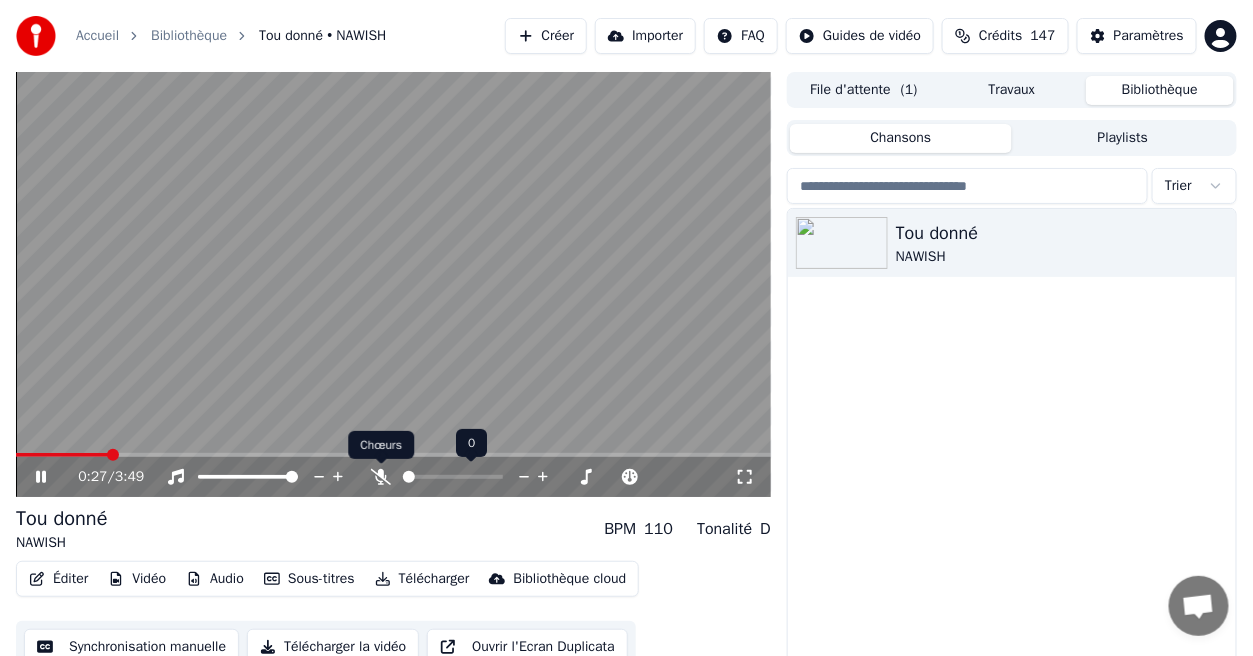 click 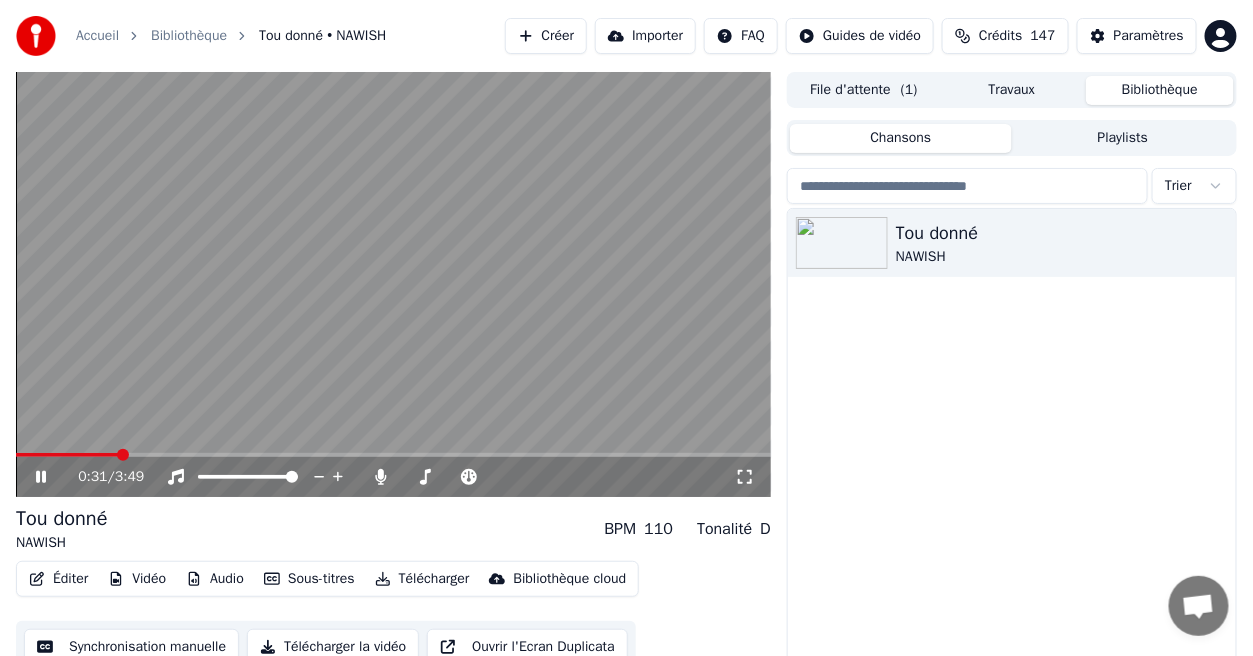 click 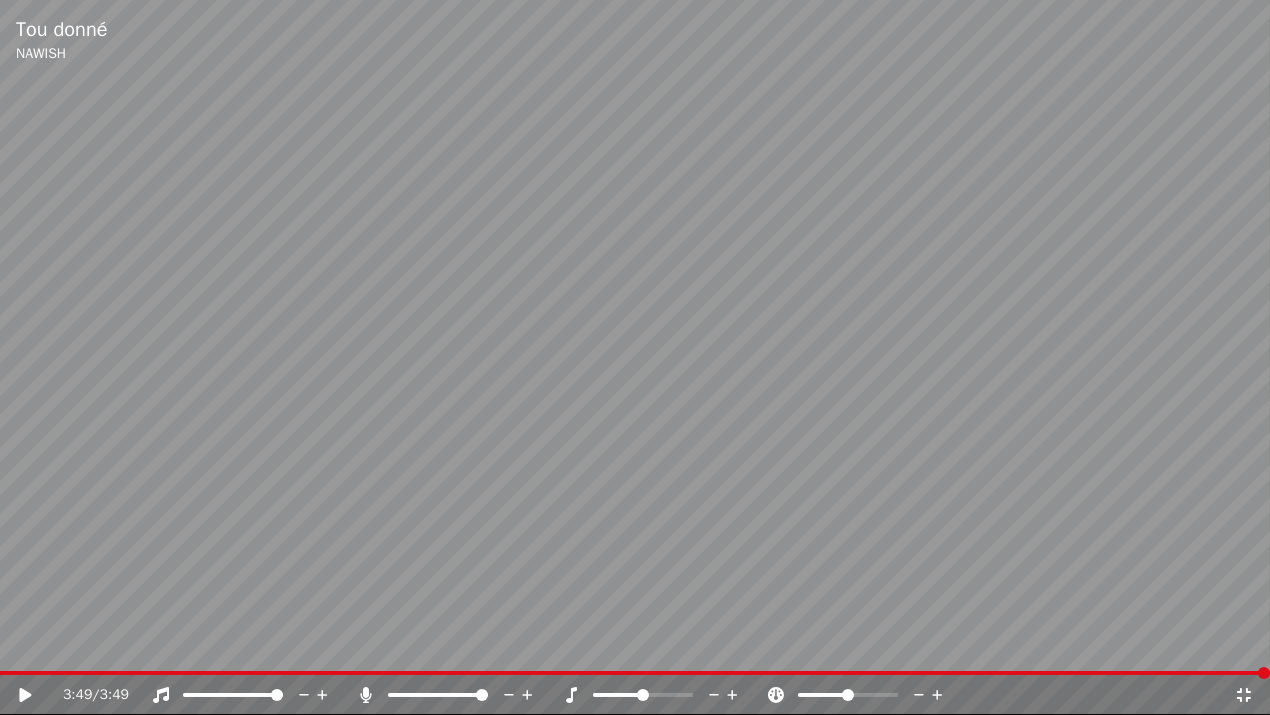 click 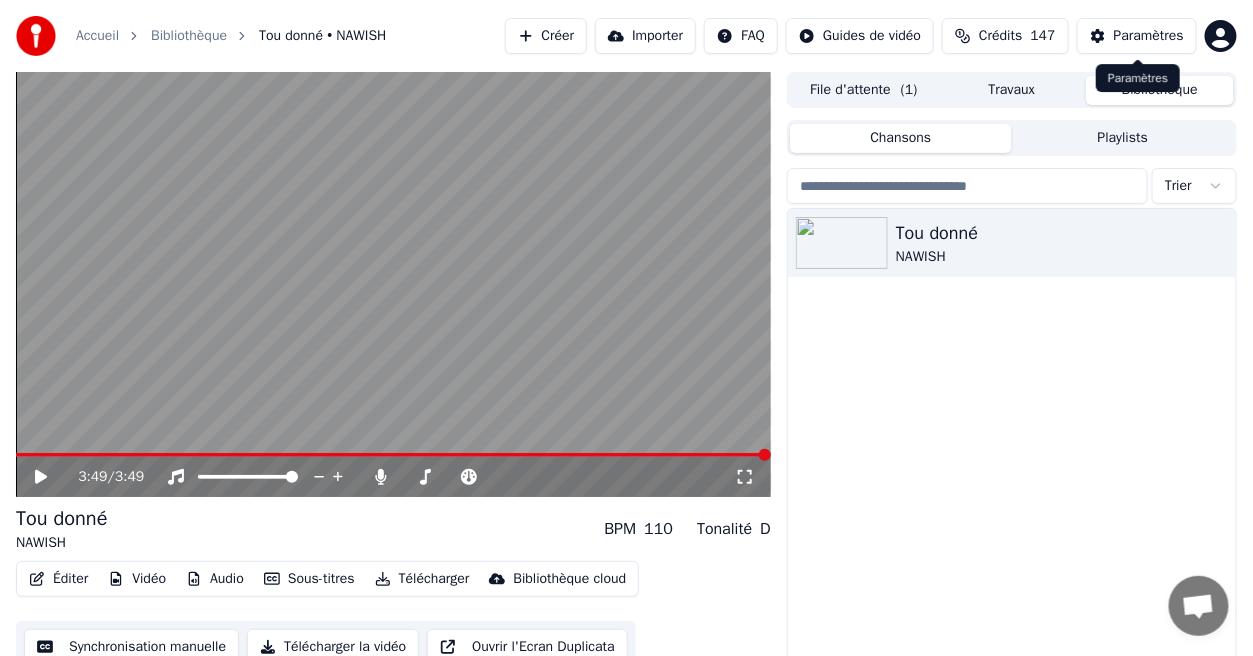 click on "Paramètres" at bounding box center (1149, 36) 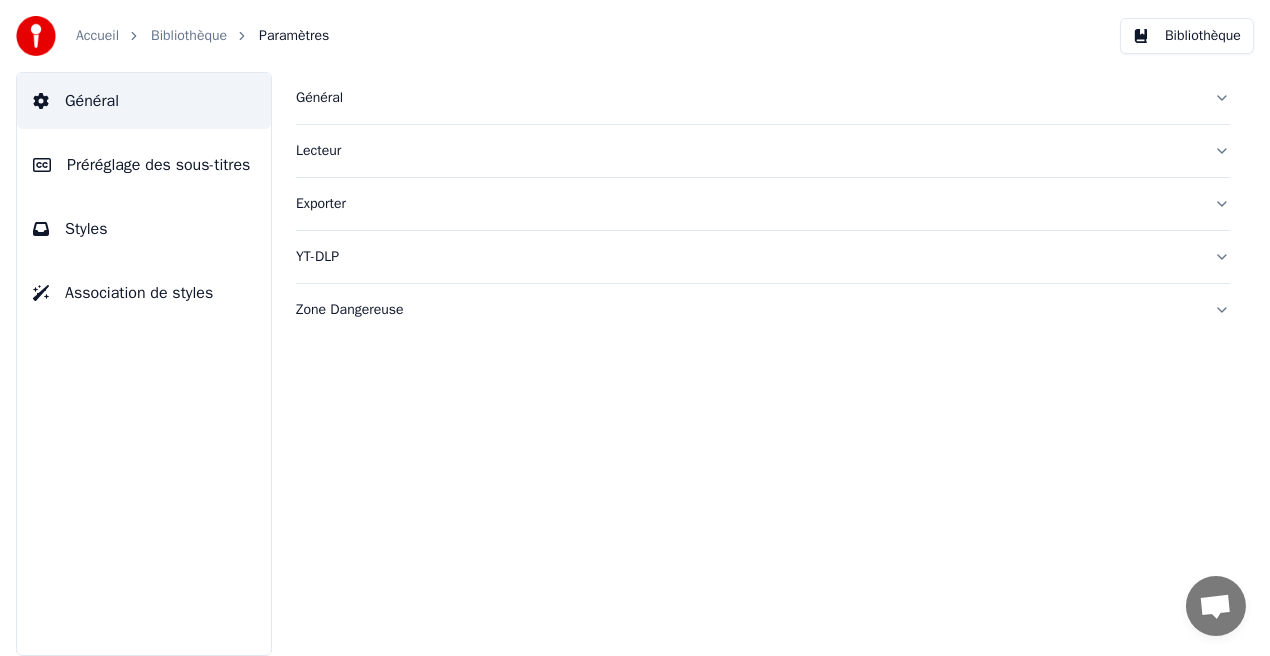 click on "Styles" at bounding box center (86, 229) 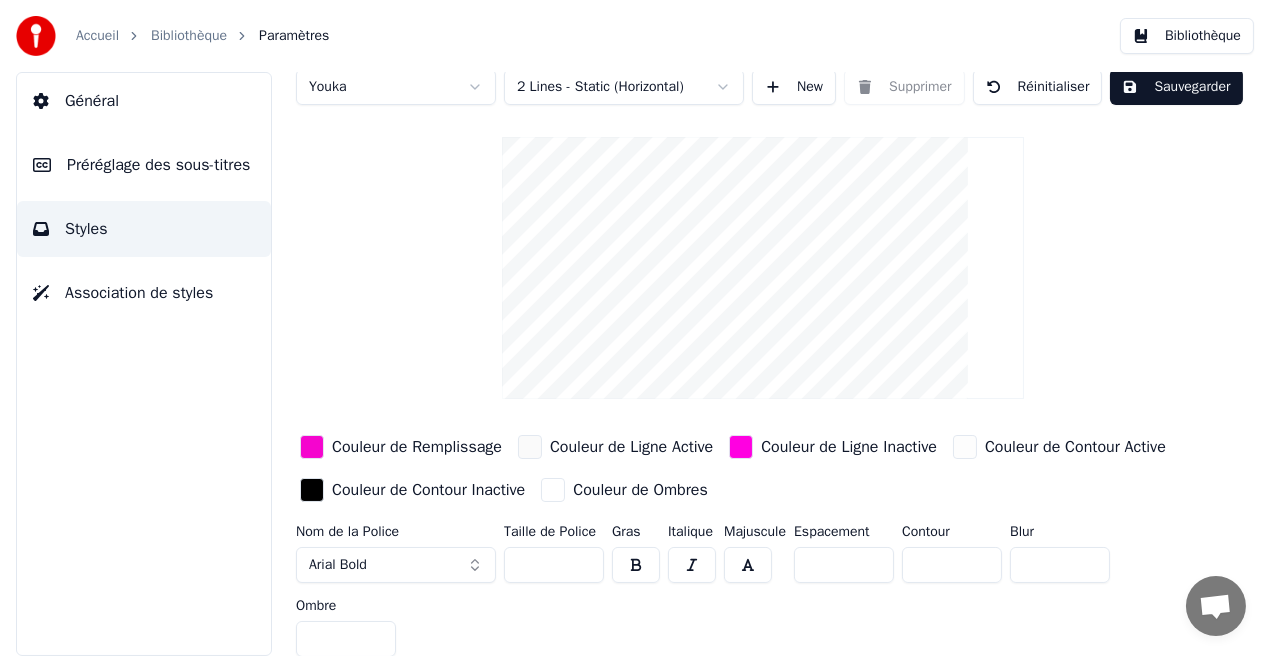 scroll, scrollTop: 31, scrollLeft: 0, axis: vertical 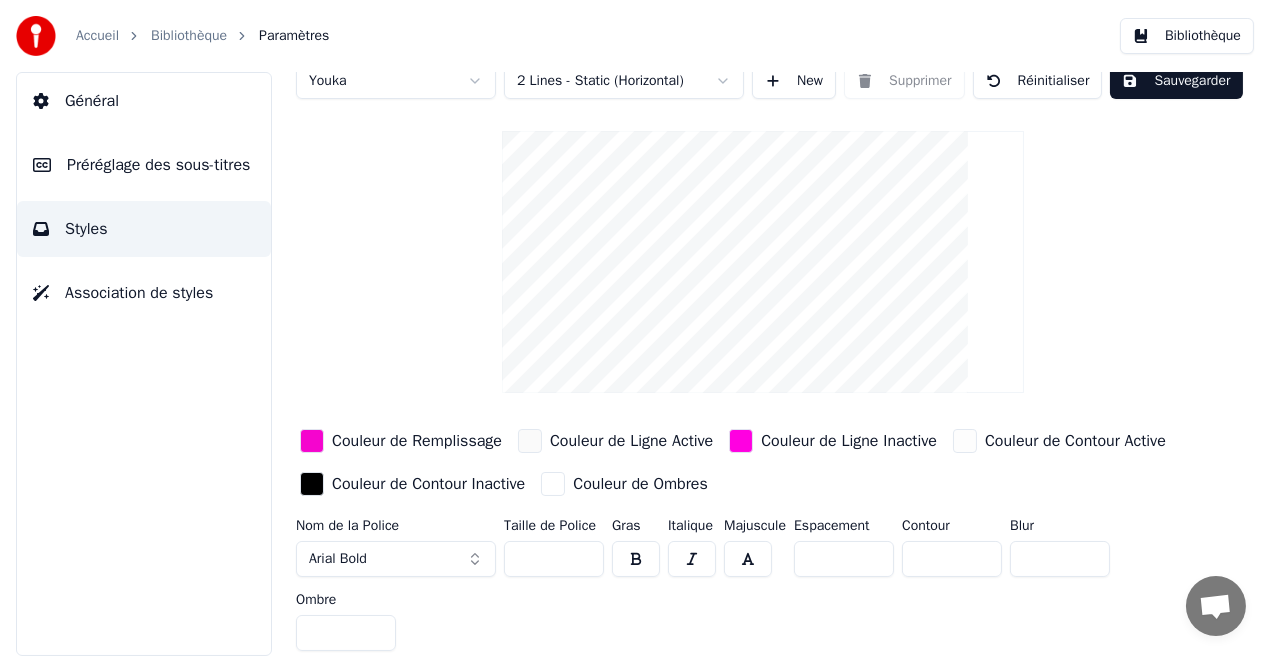 click on "*" at bounding box center (346, 633) 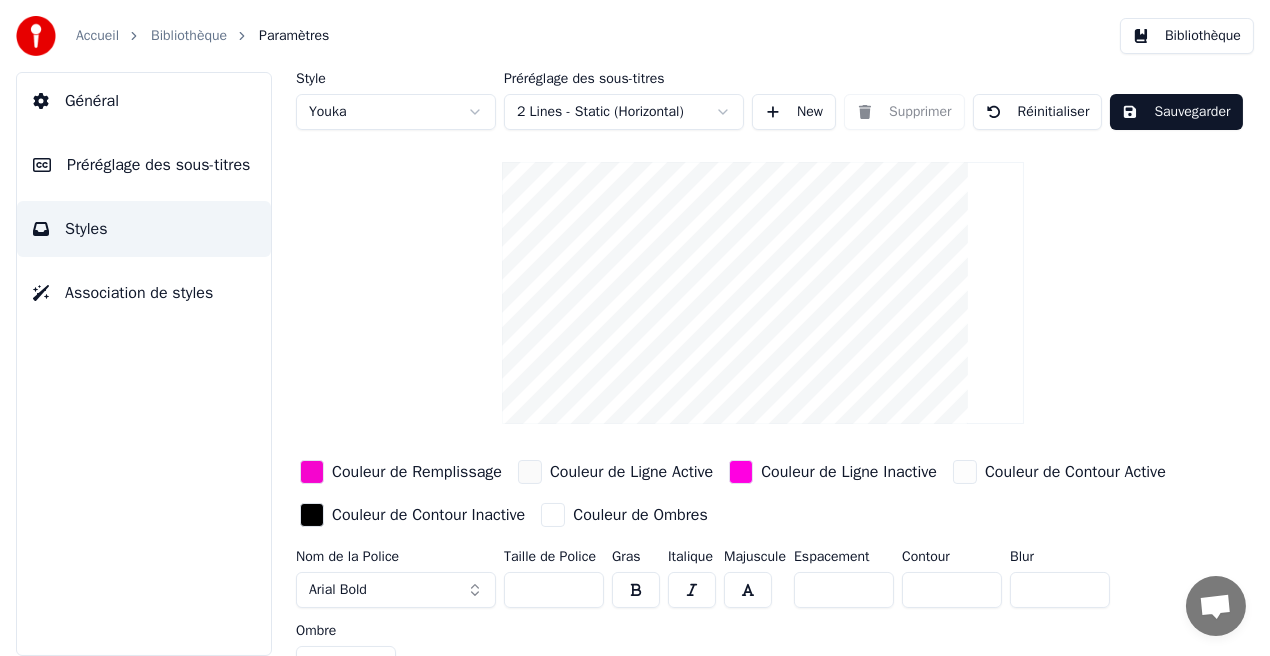 click on "Sauvegarder" at bounding box center (1176, 112) 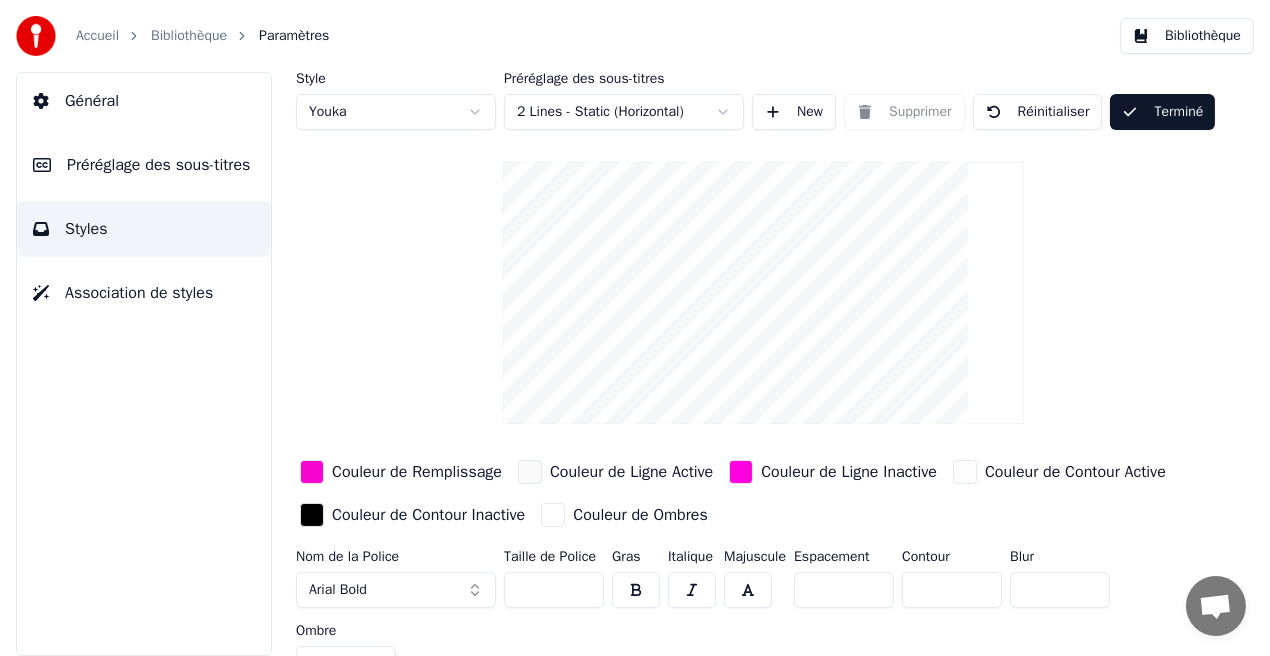 click on "Bibliothèque" at bounding box center [1187, 36] 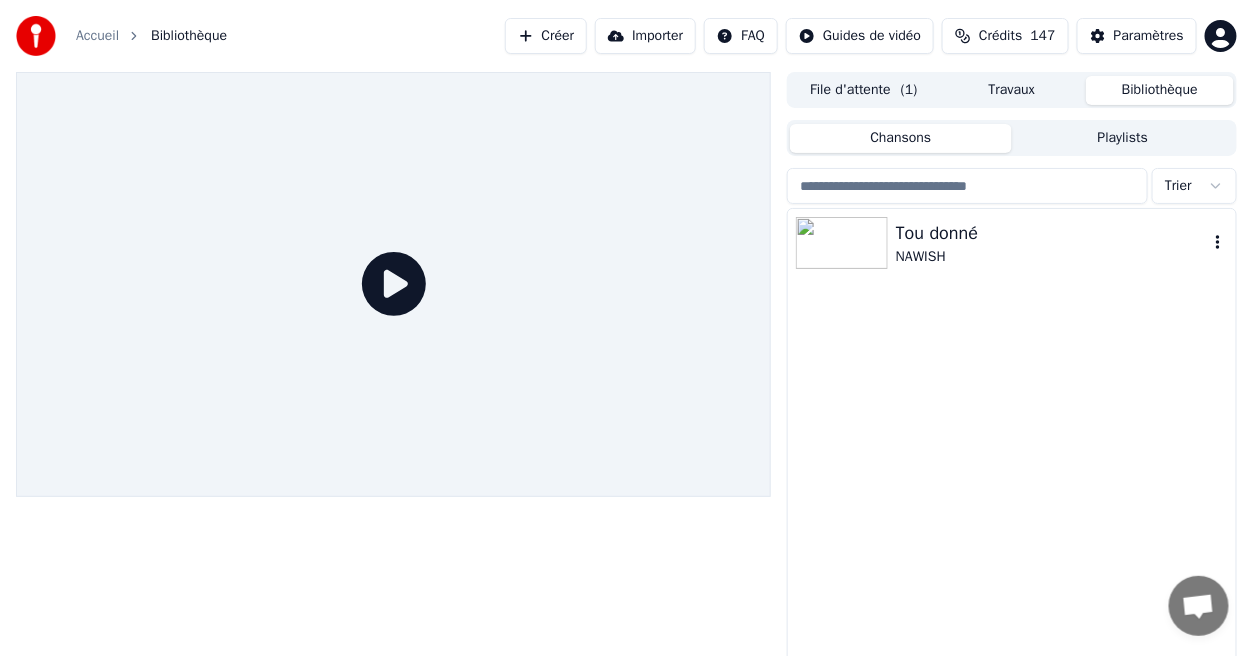 click on "Tou donné" at bounding box center (1052, 233) 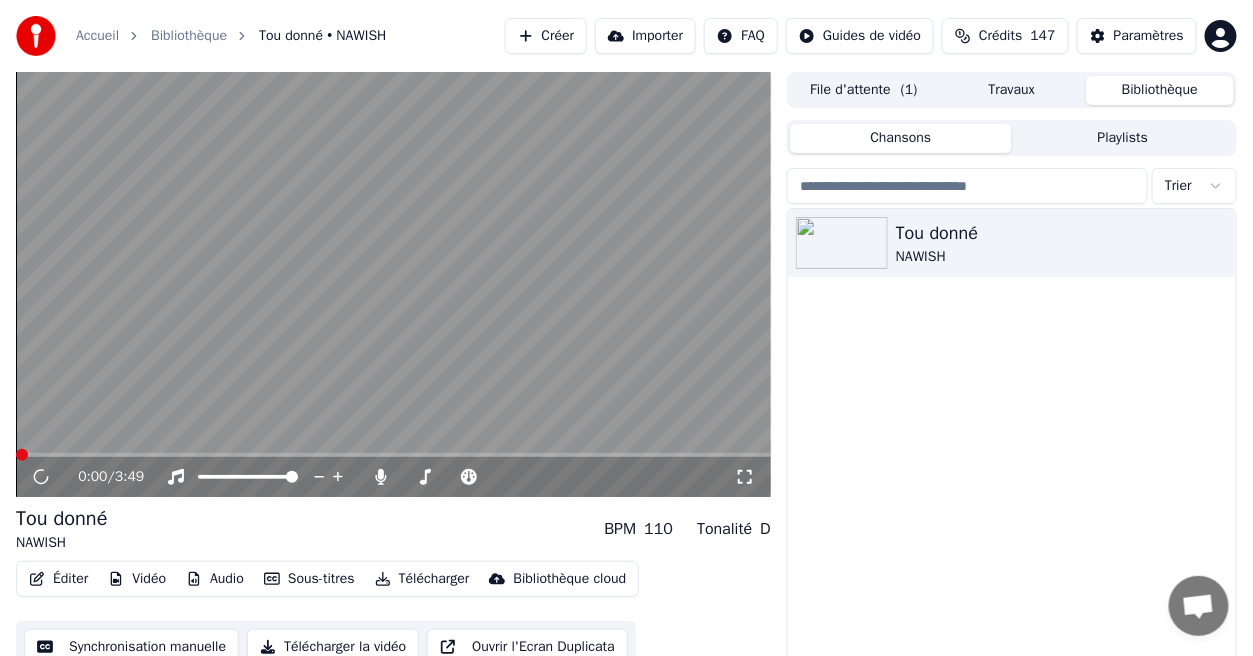 click 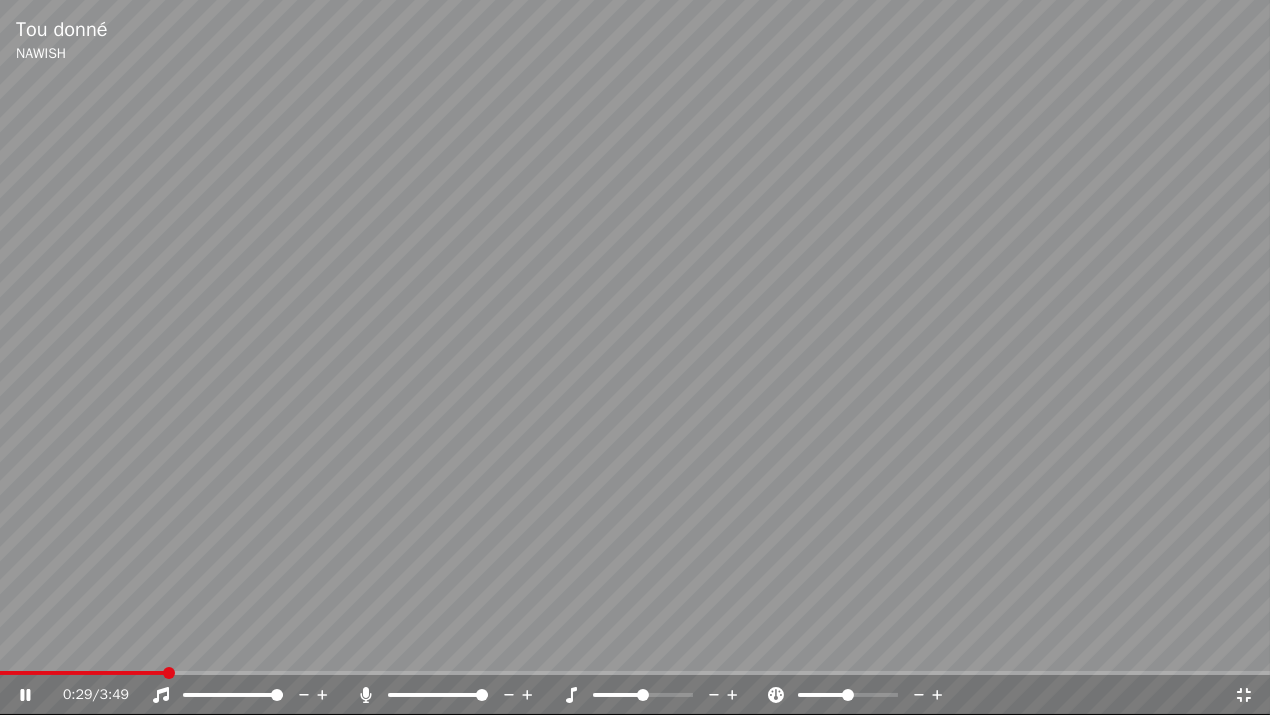 click 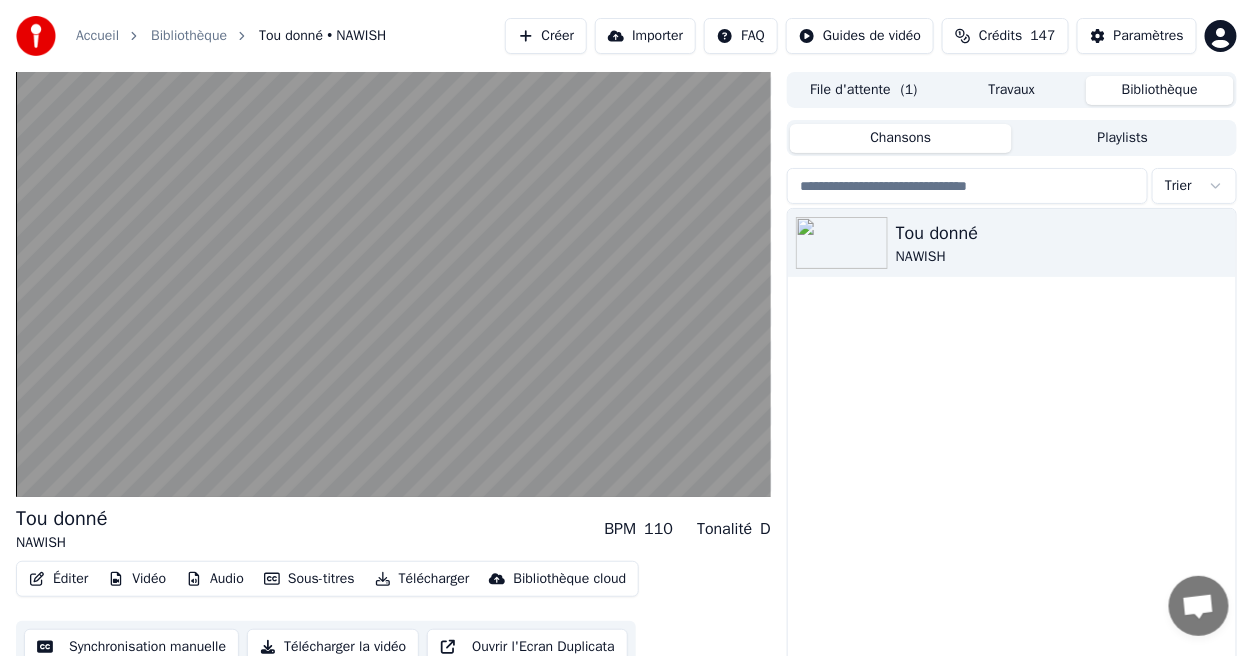 click on "Paramètres" at bounding box center (1149, 36) 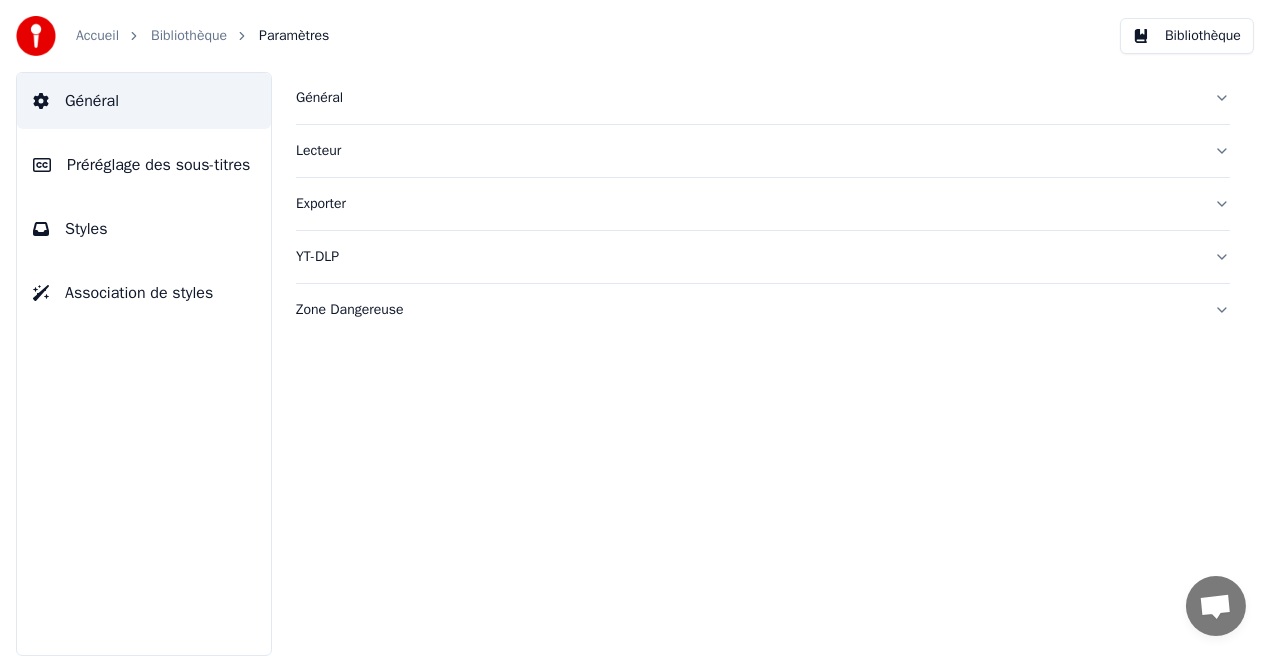 click on "Styles" at bounding box center (144, 229) 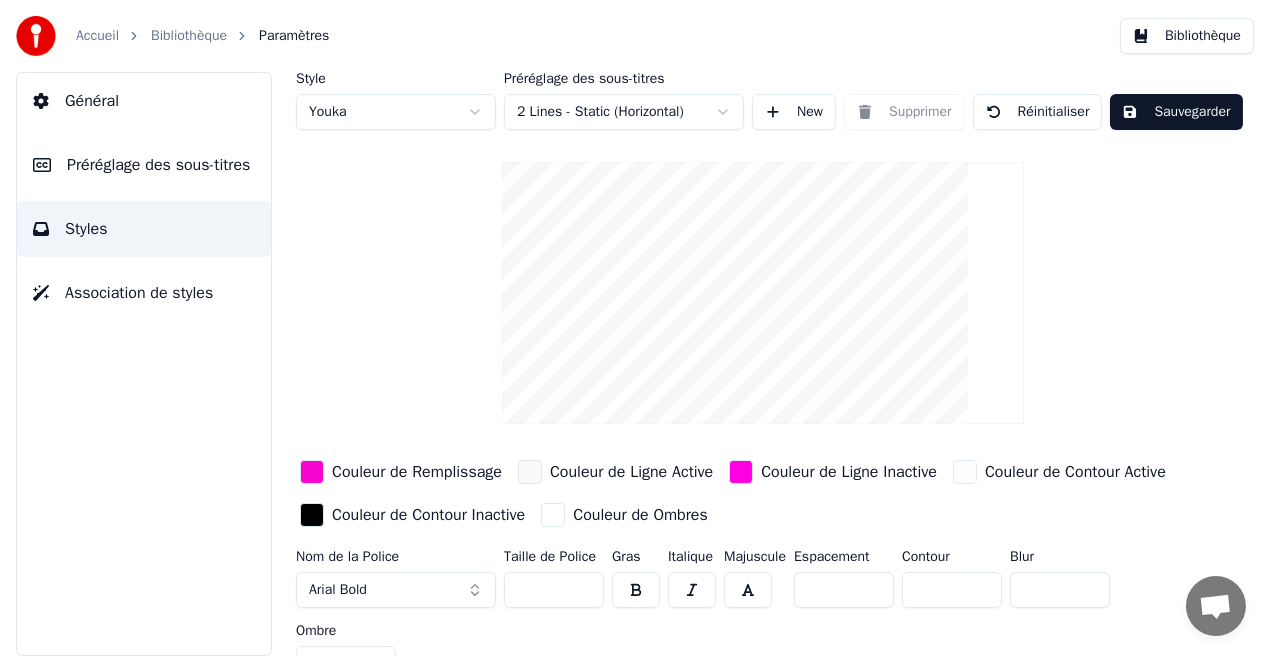 scroll, scrollTop: 31, scrollLeft: 0, axis: vertical 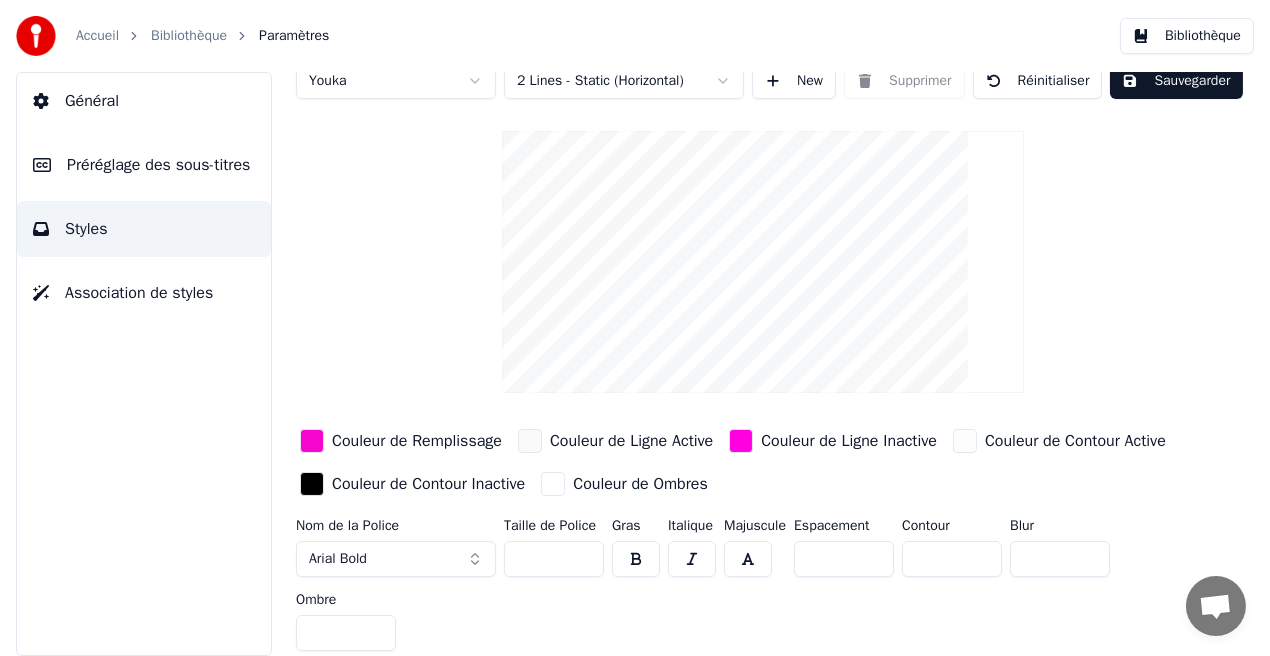 click on "*" at bounding box center [346, 633] 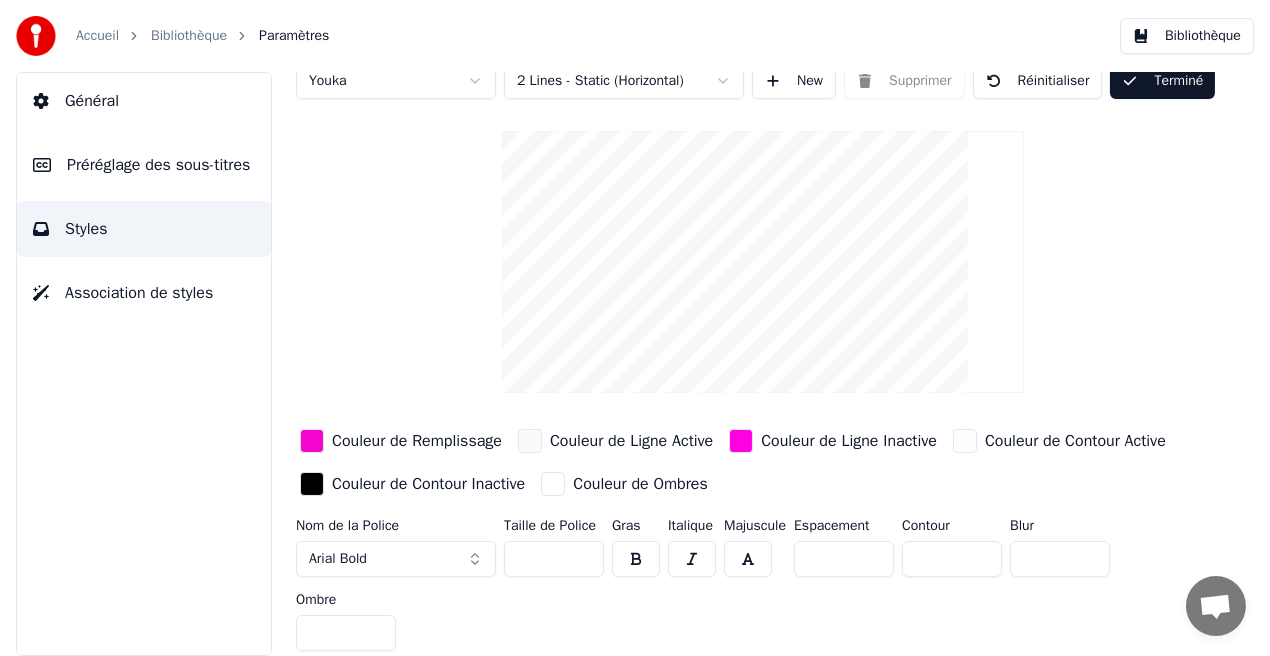scroll, scrollTop: 0, scrollLeft: 0, axis: both 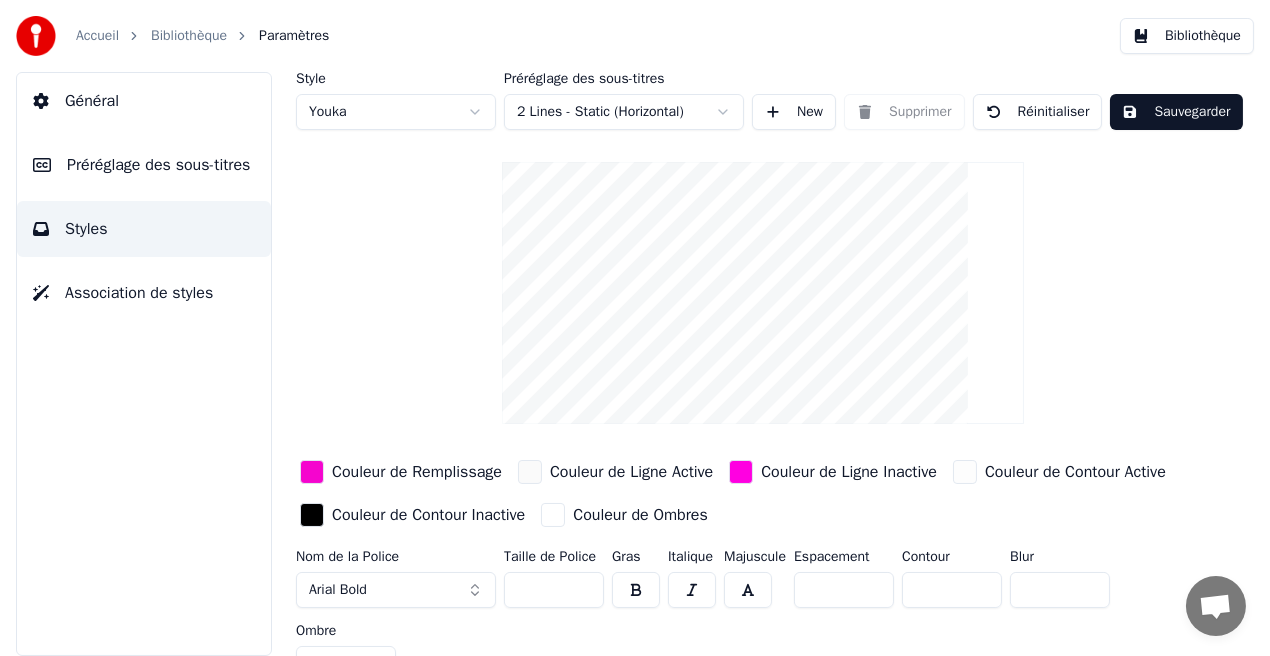 click on "Sauvegarder" at bounding box center (1176, 112) 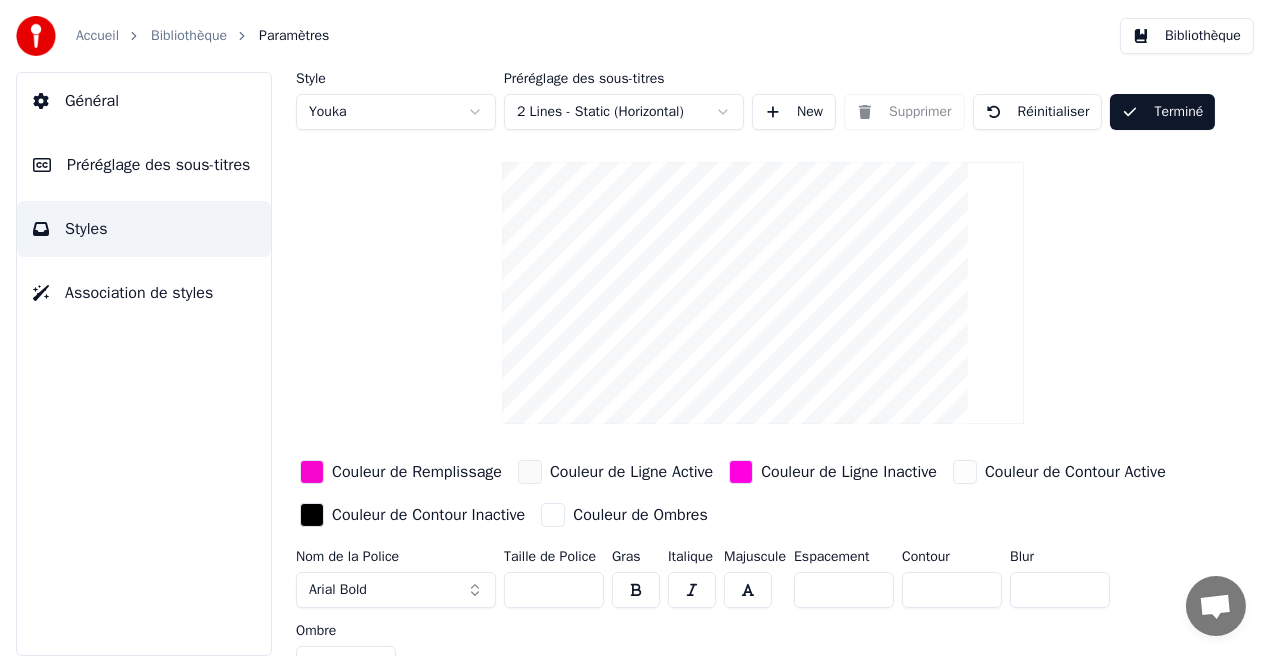 click on "Bibliothèque" at bounding box center [1187, 36] 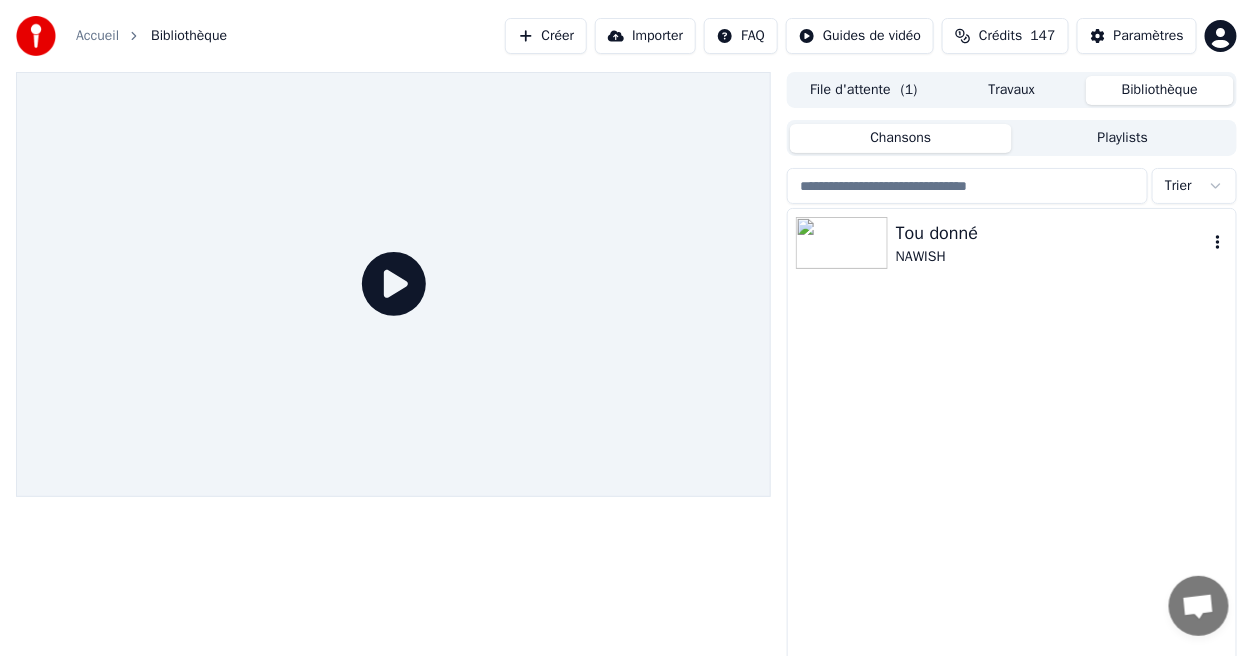 click on "NAWISH" at bounding box center [1052, 257] 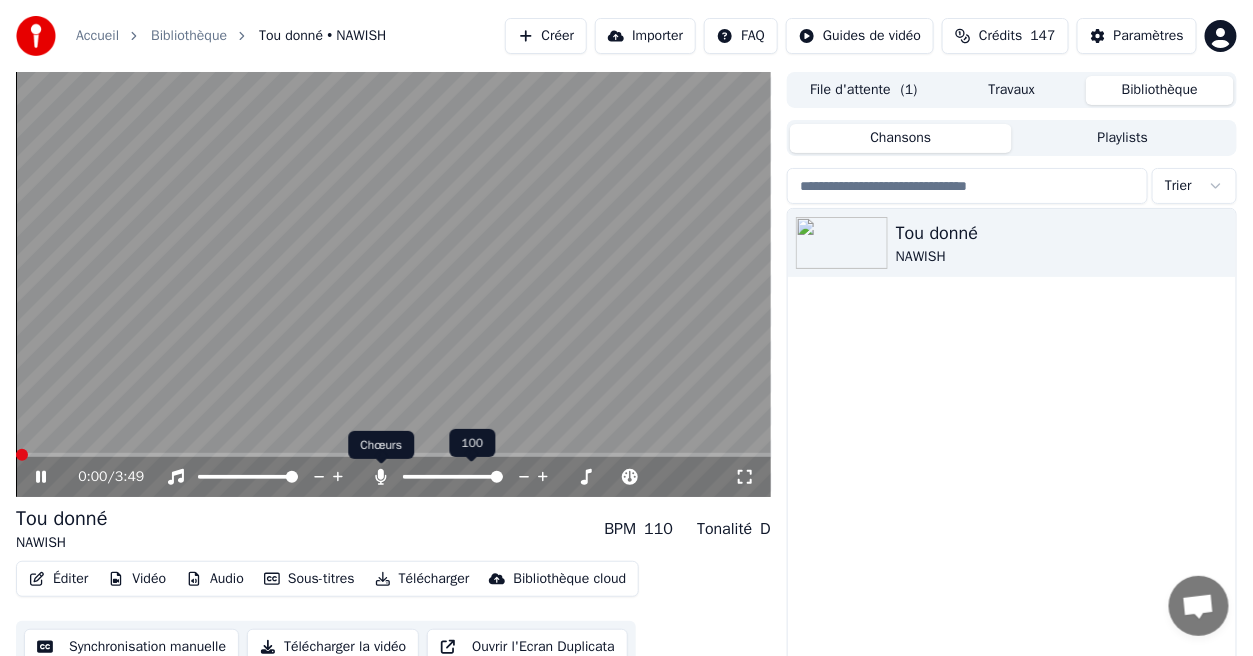 click 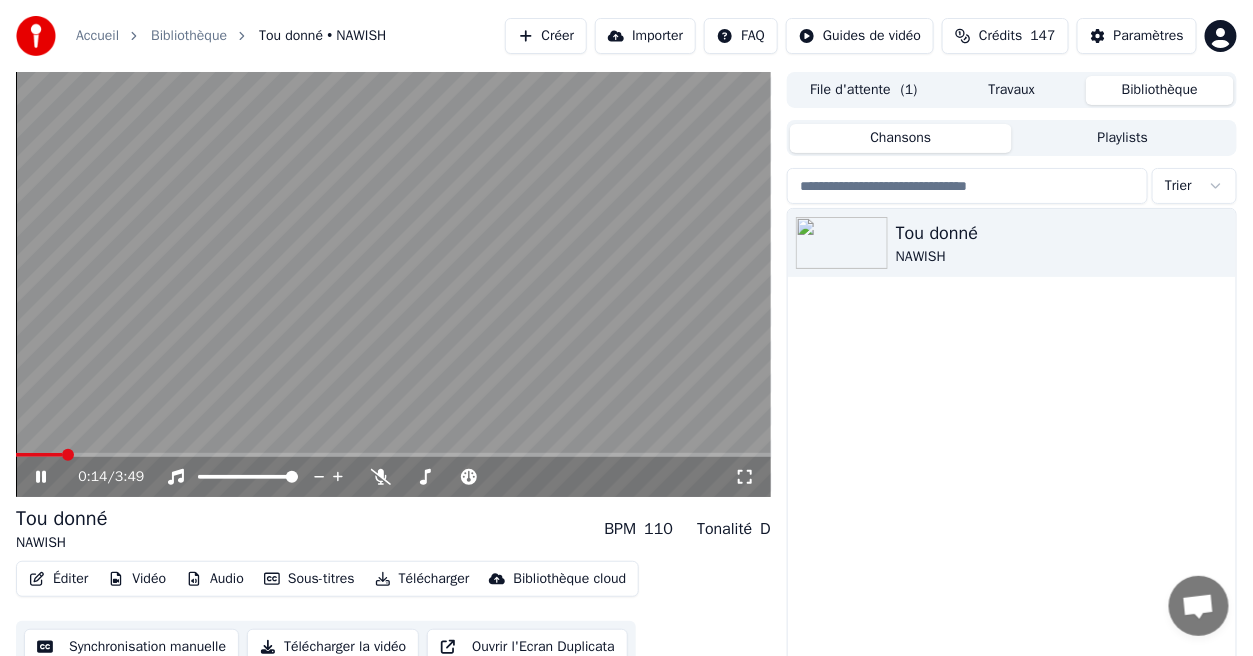 click 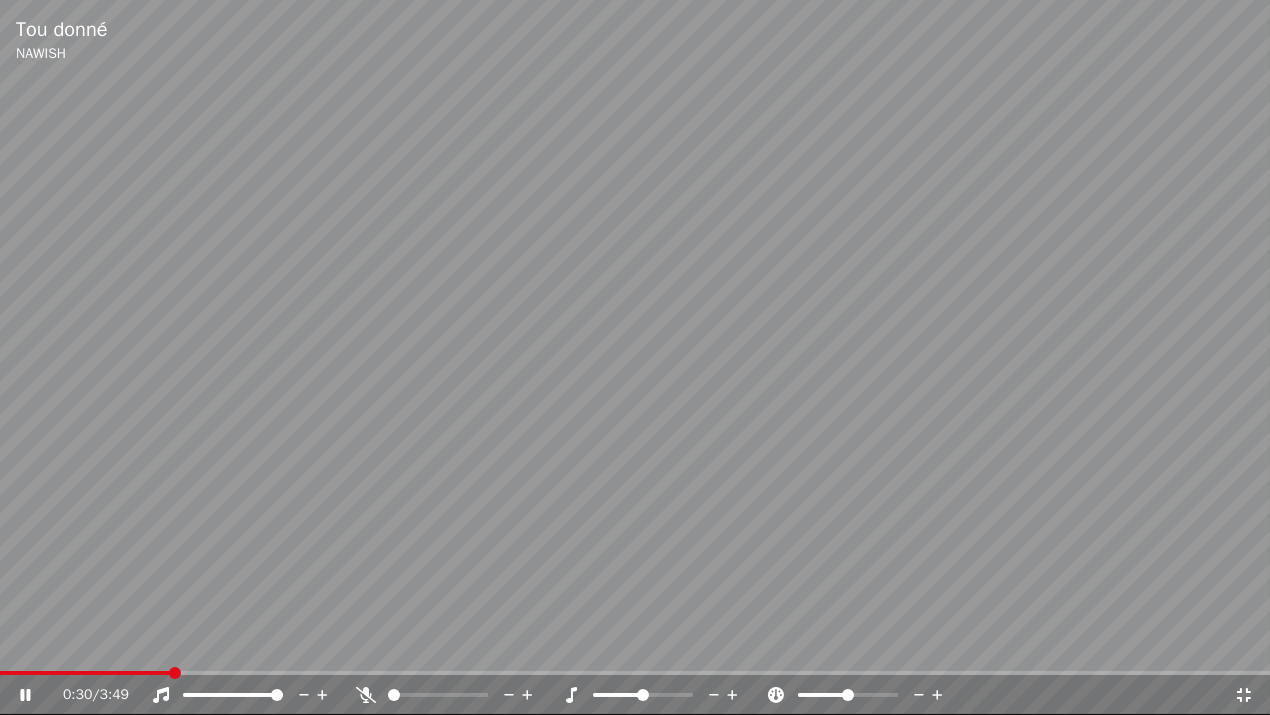 click 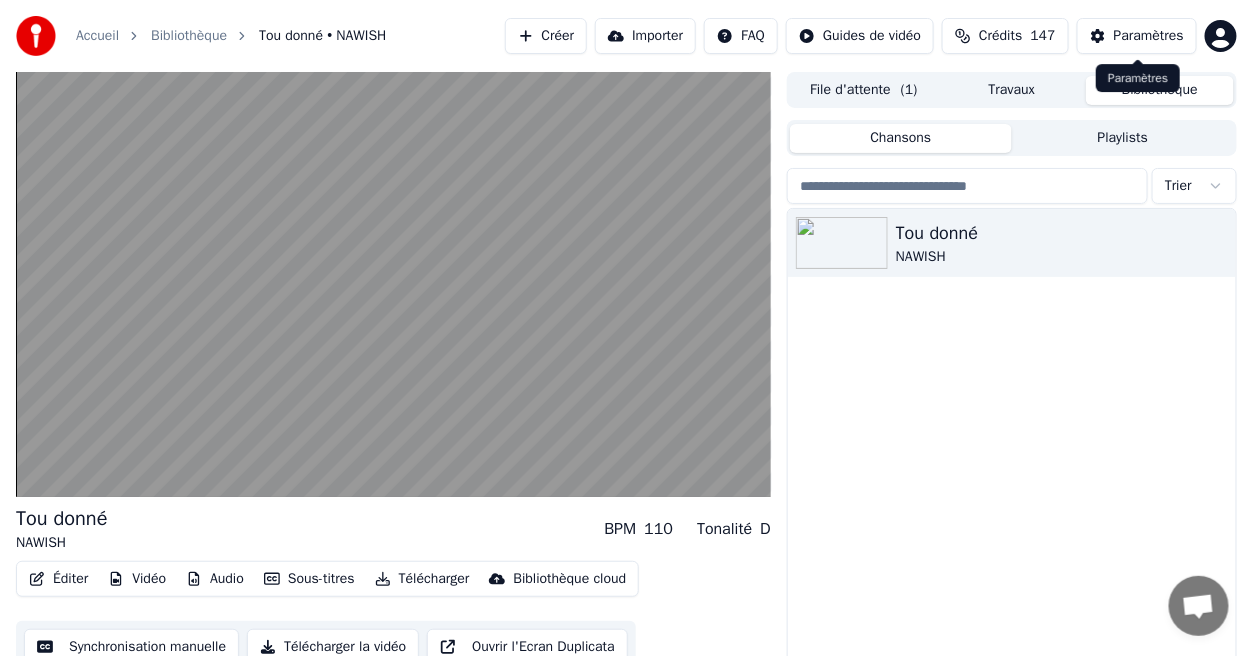 click on "Paramètres" at bounding box center (1149, 36) 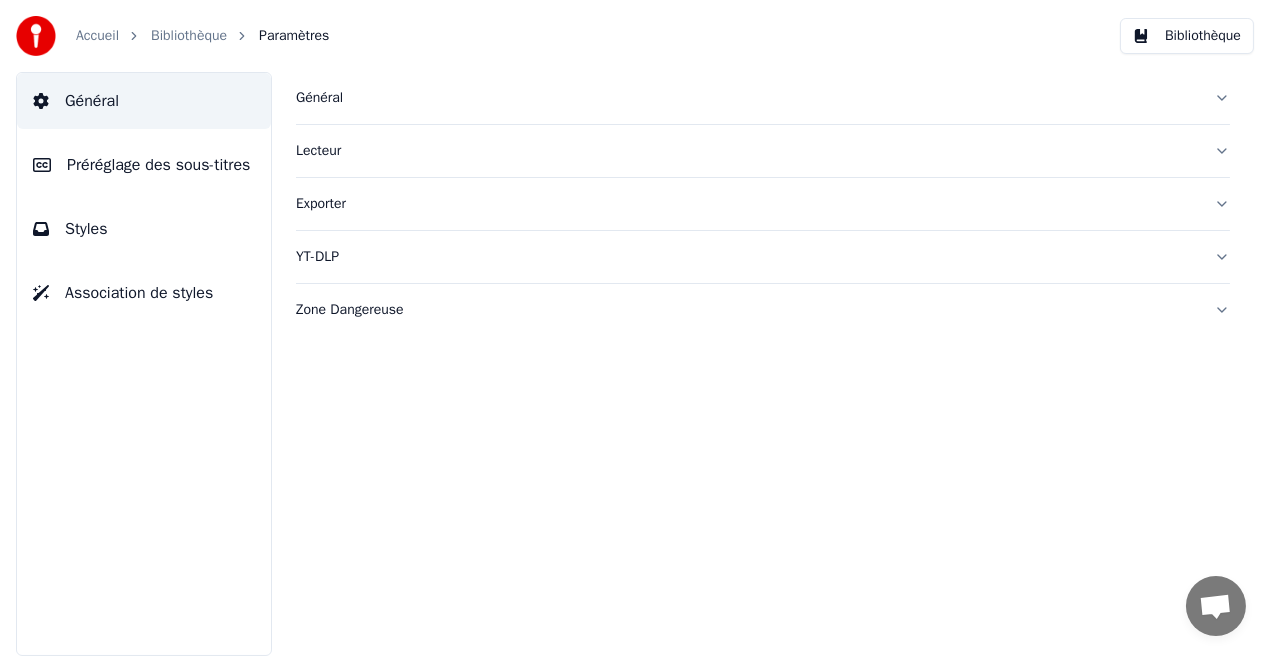 click on "Styles" at bounding box center (144, 229) 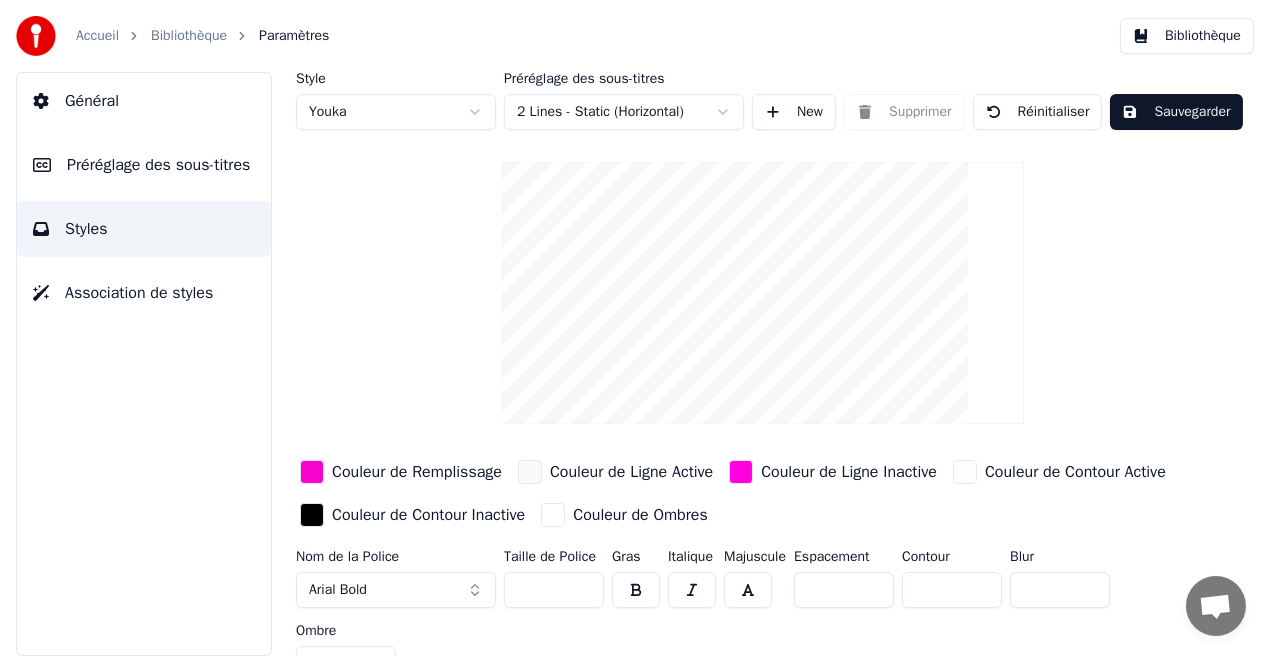 scroll, scrollTop: 31, scrollLeft: 0, axis: vertical 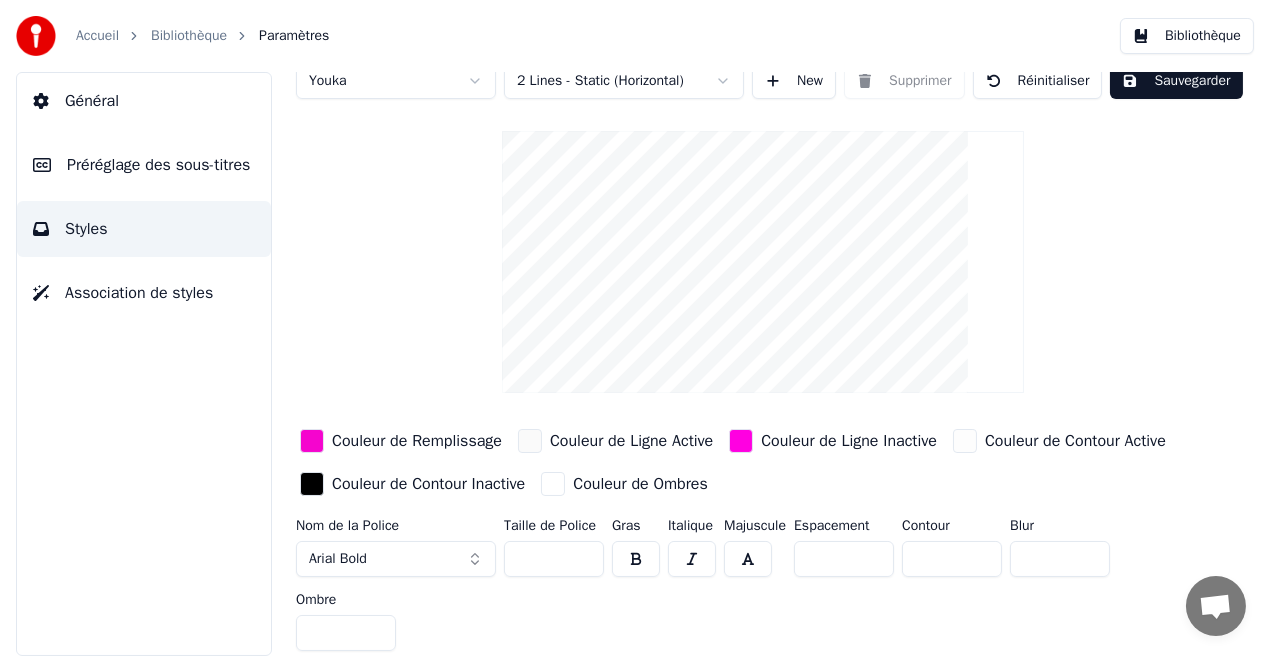click on "*" at bounding box center [844, 559] 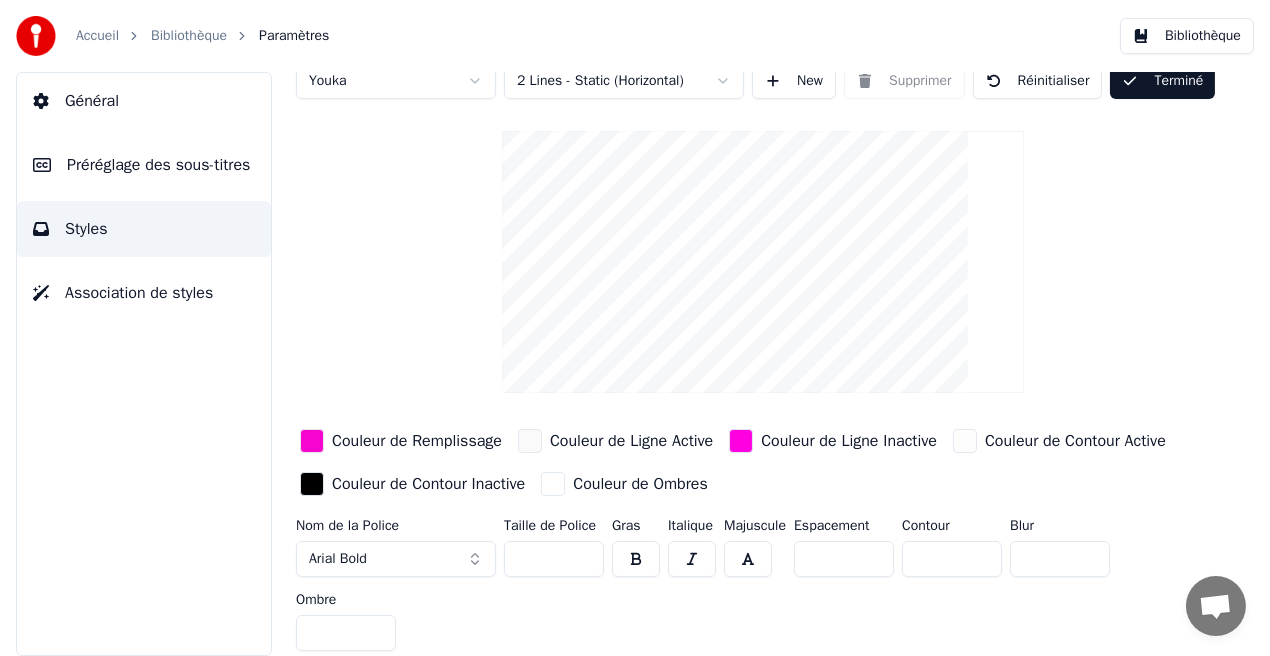 scroll, scrollTop: 0, scrollLeft: 0, axis: both 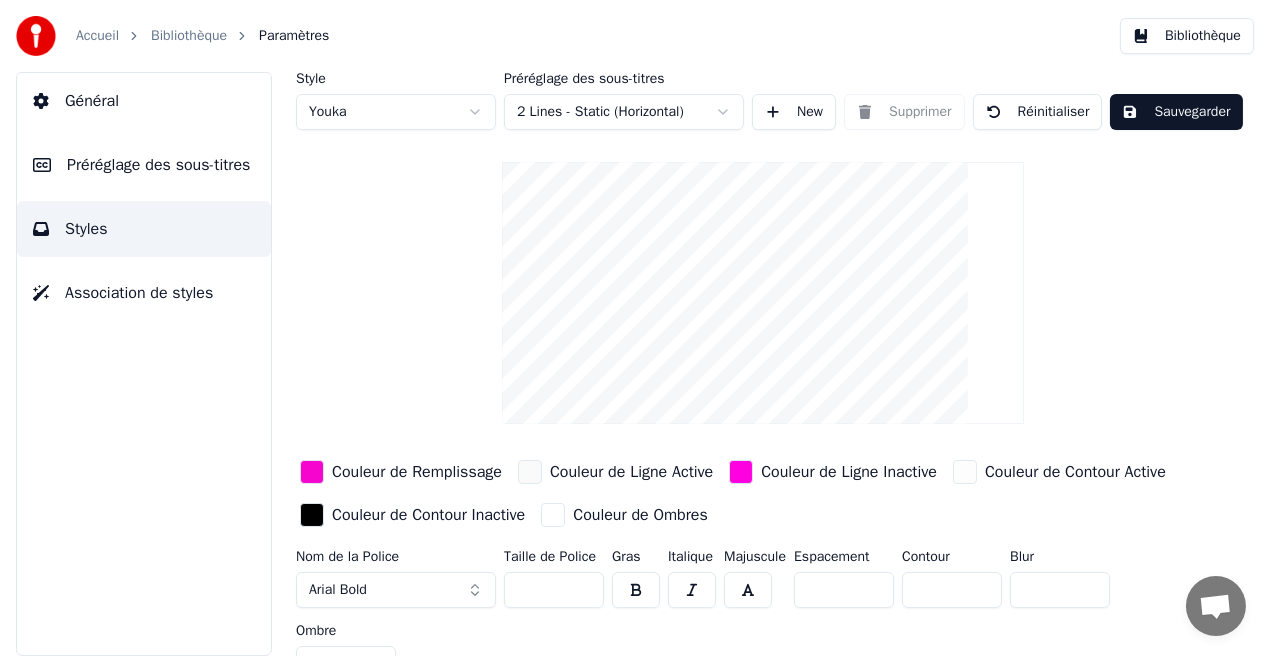 click on "Sauvegarder" at bounding box center (1176, 112) 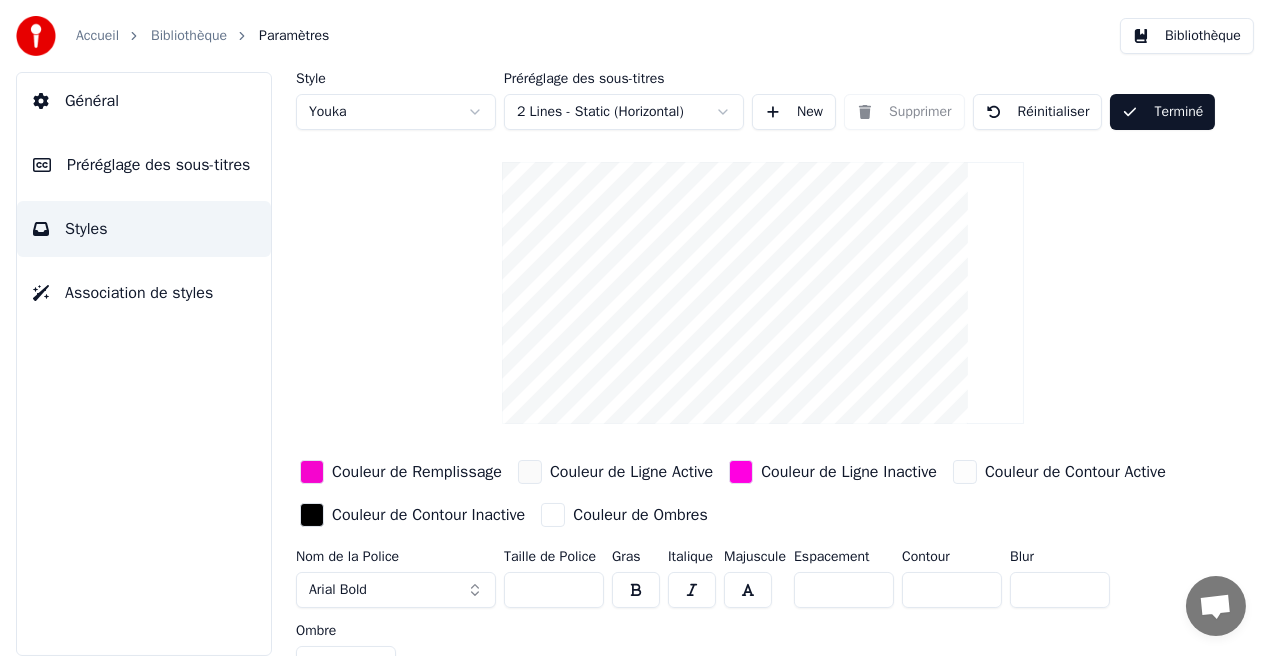 click on "Bibliothèque" at bounding box center [1187, 36] 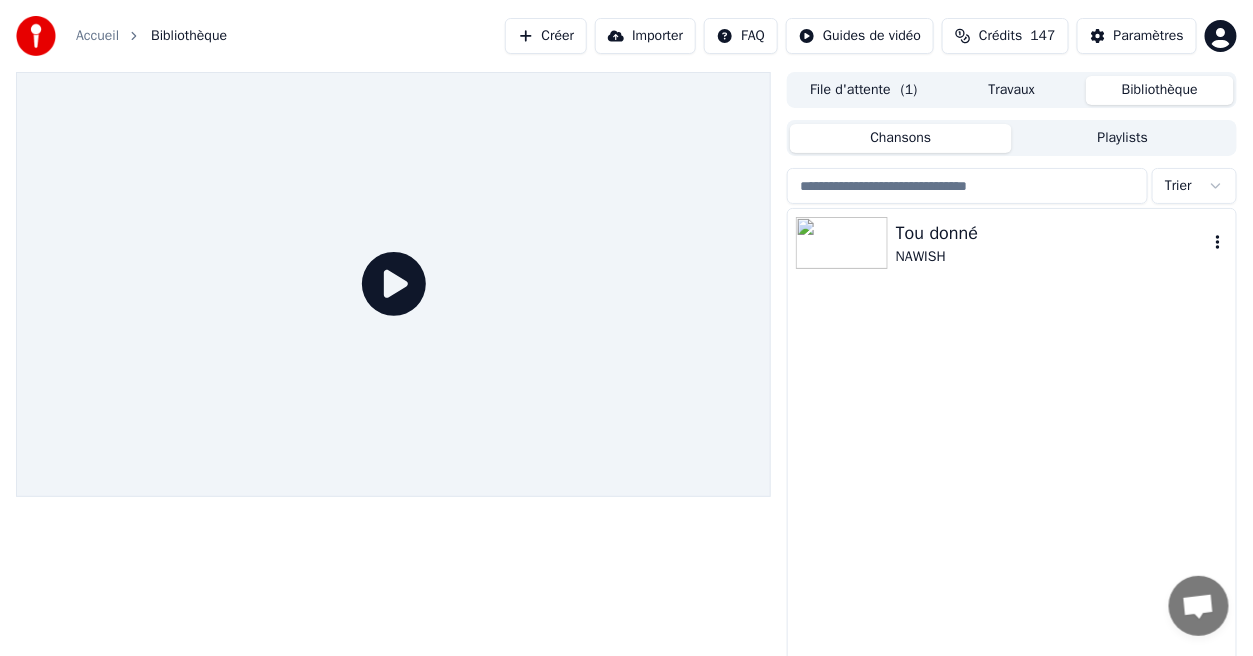 click on "Tou donné" at bounding box center (1052, 233) 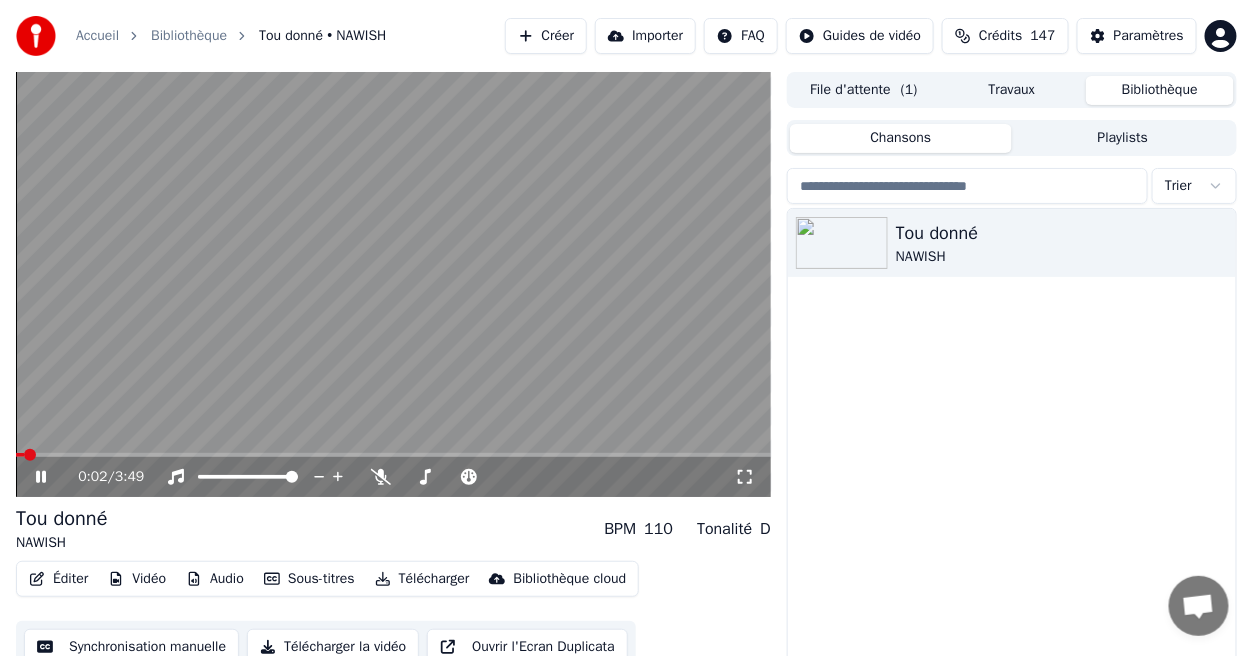 click 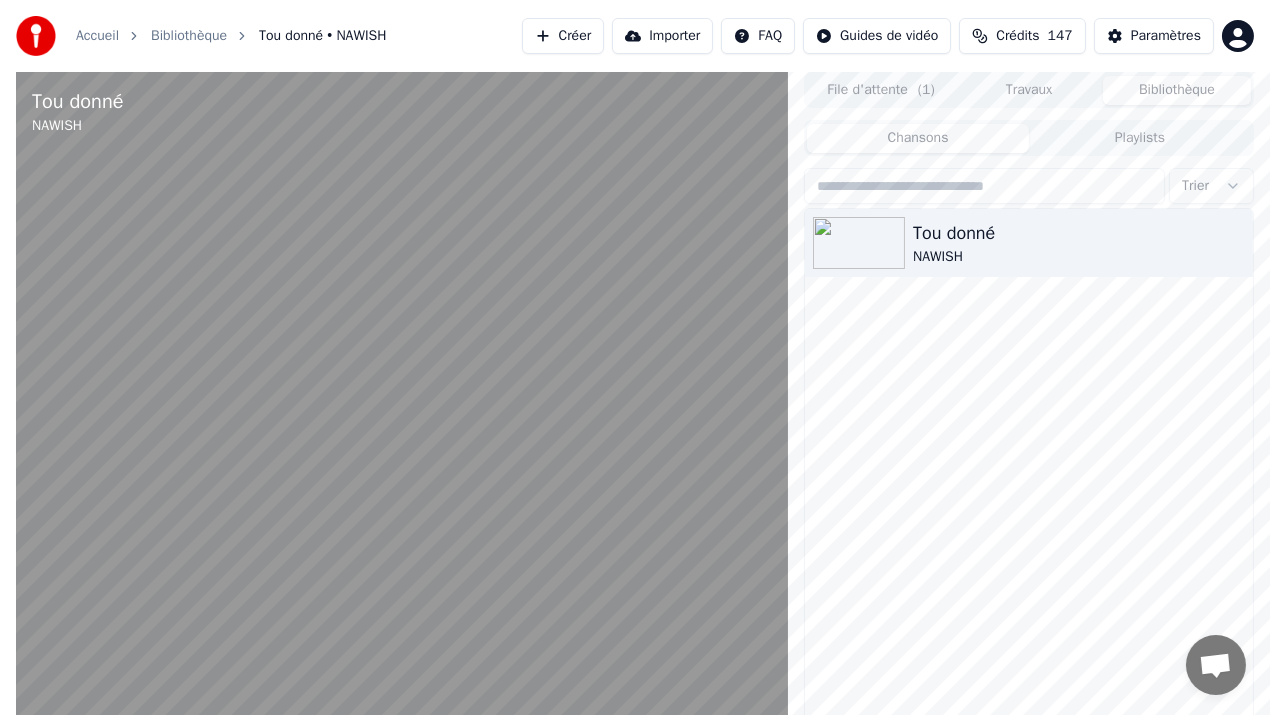 click at bounding box center (402, 429) 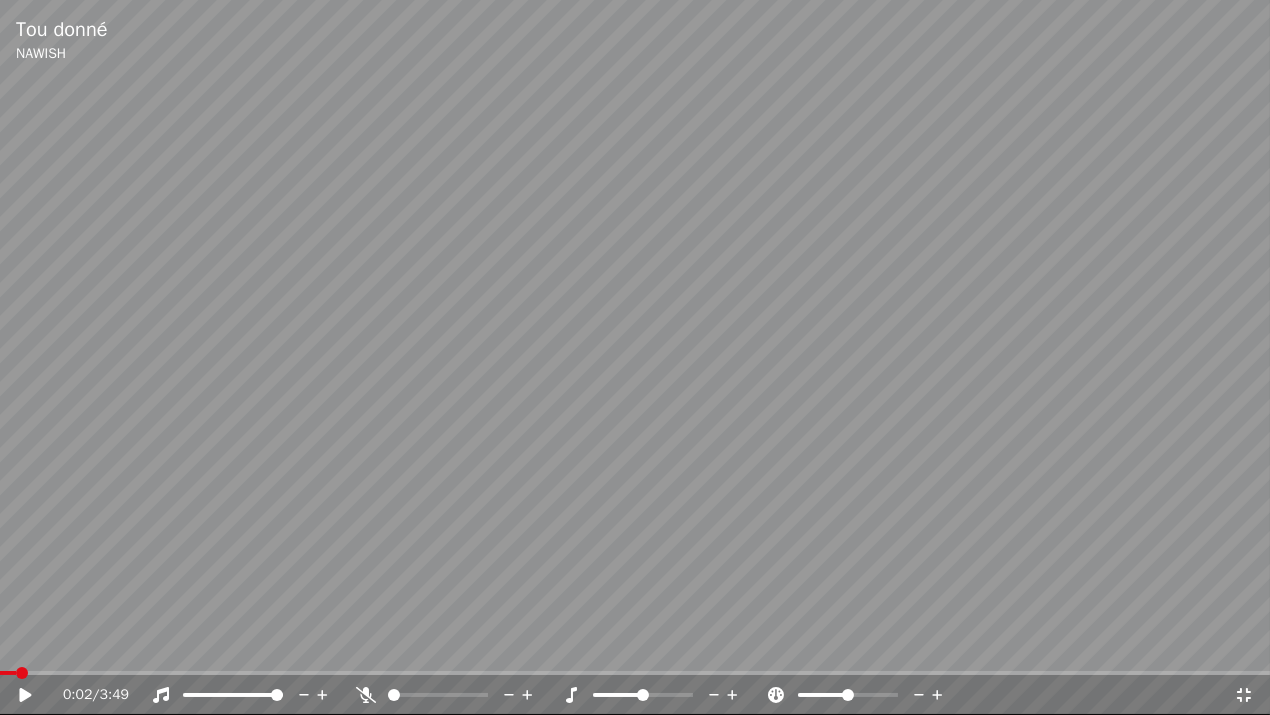 click 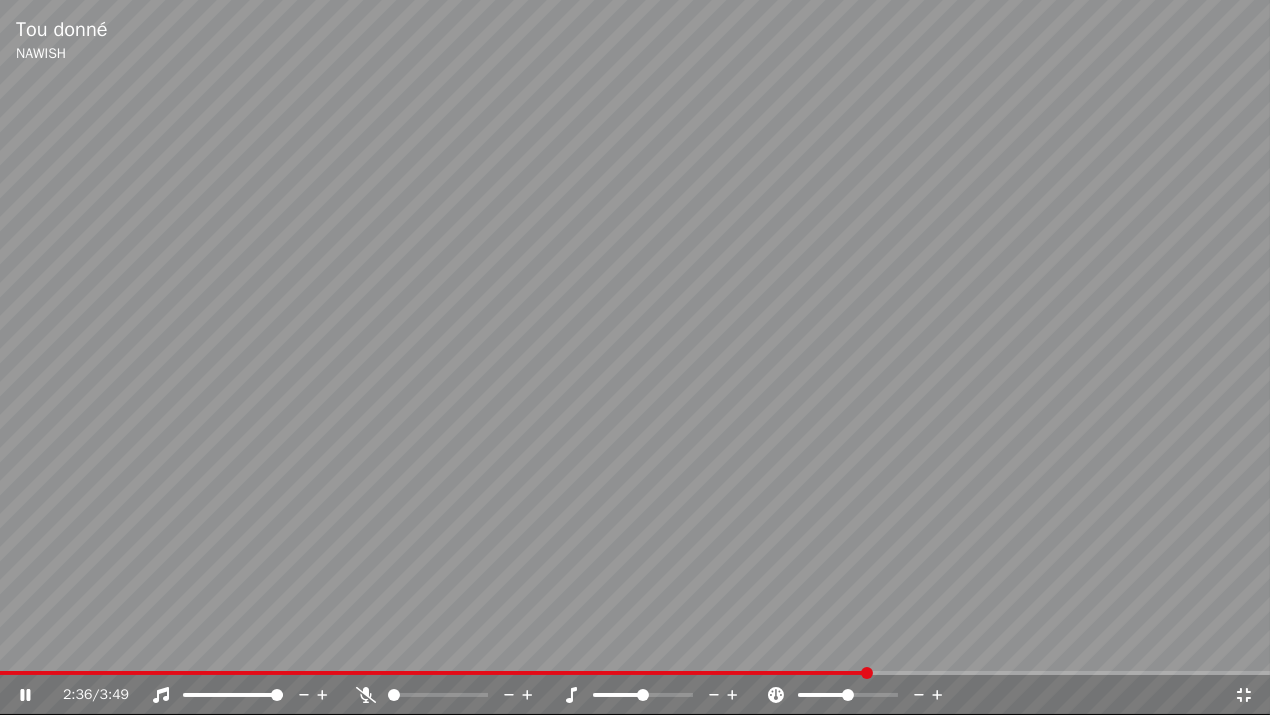 click 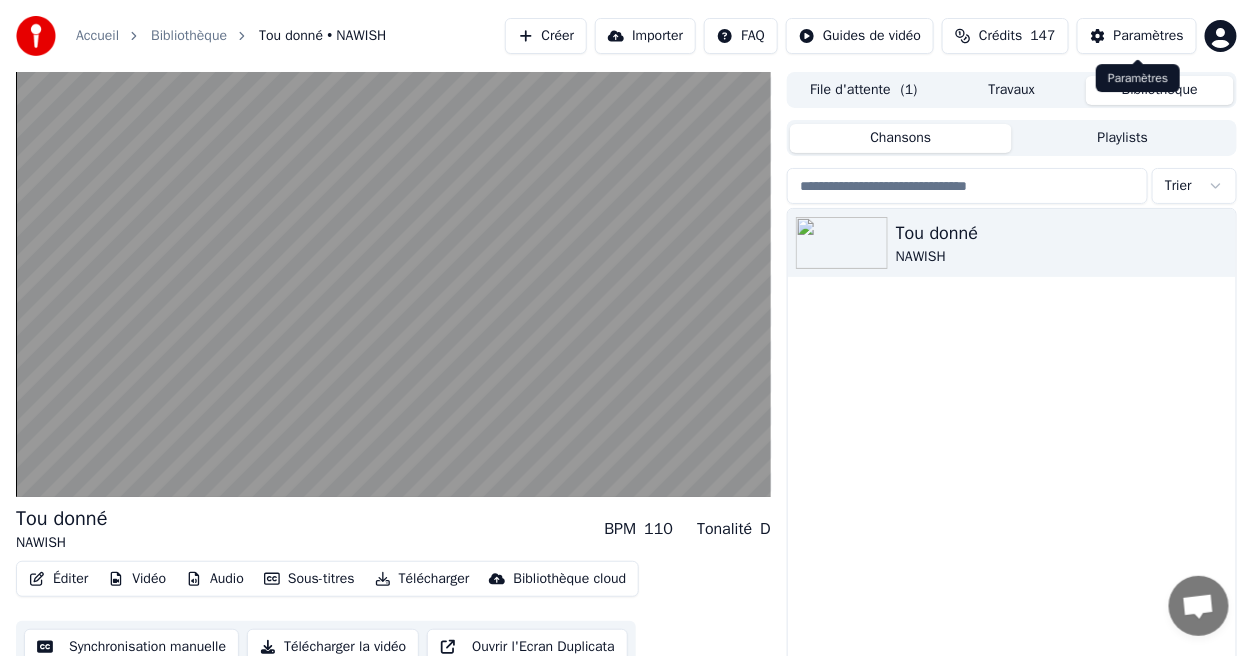 click on "Paramètres" at bounding box center [1149, 36] 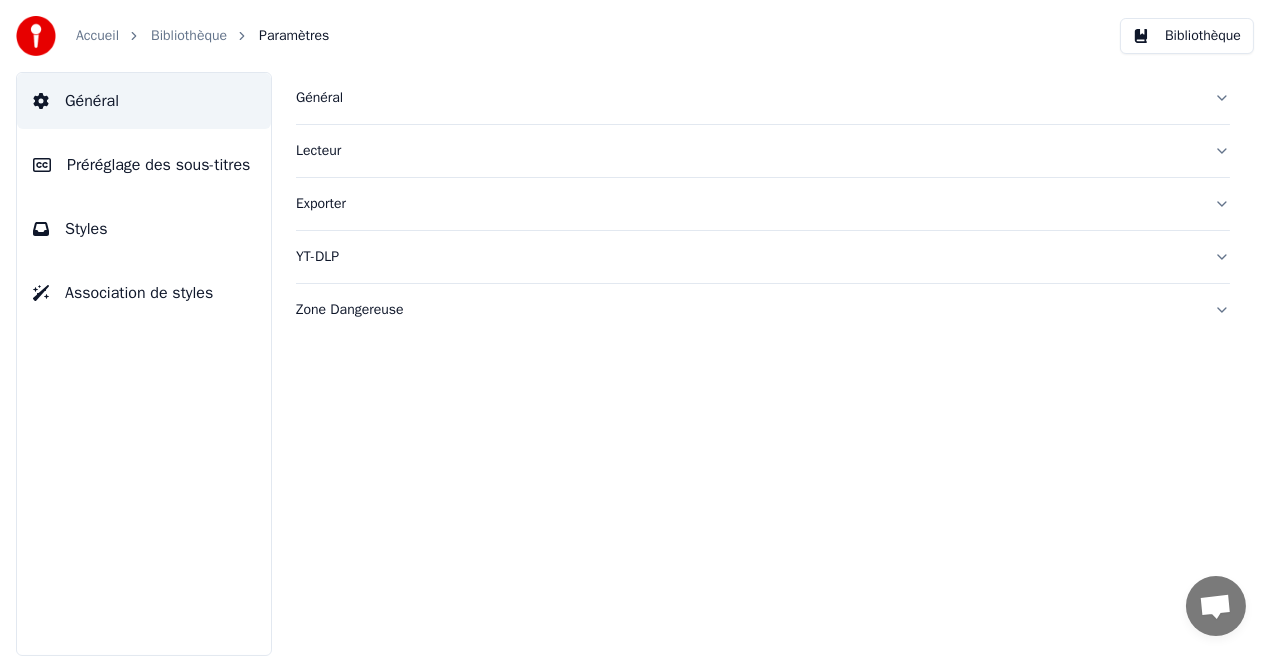 click on "Styles" at bounding box center [144, 229] 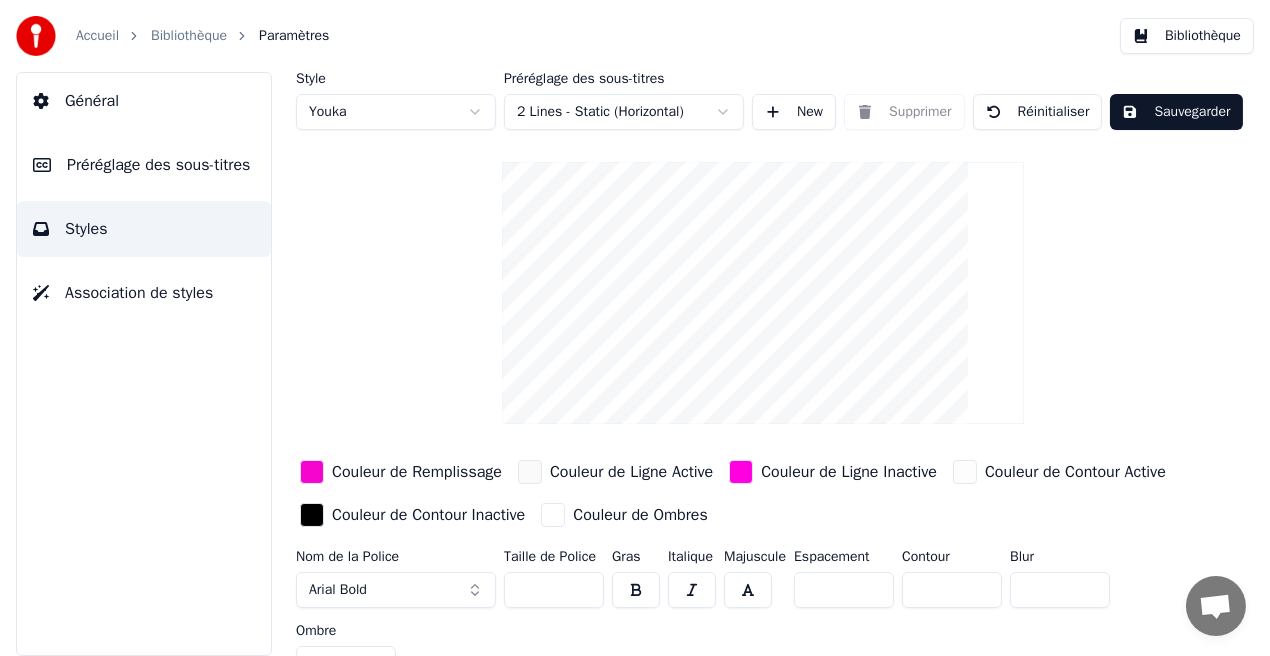 click on "**" at bounding box center (844, 590) 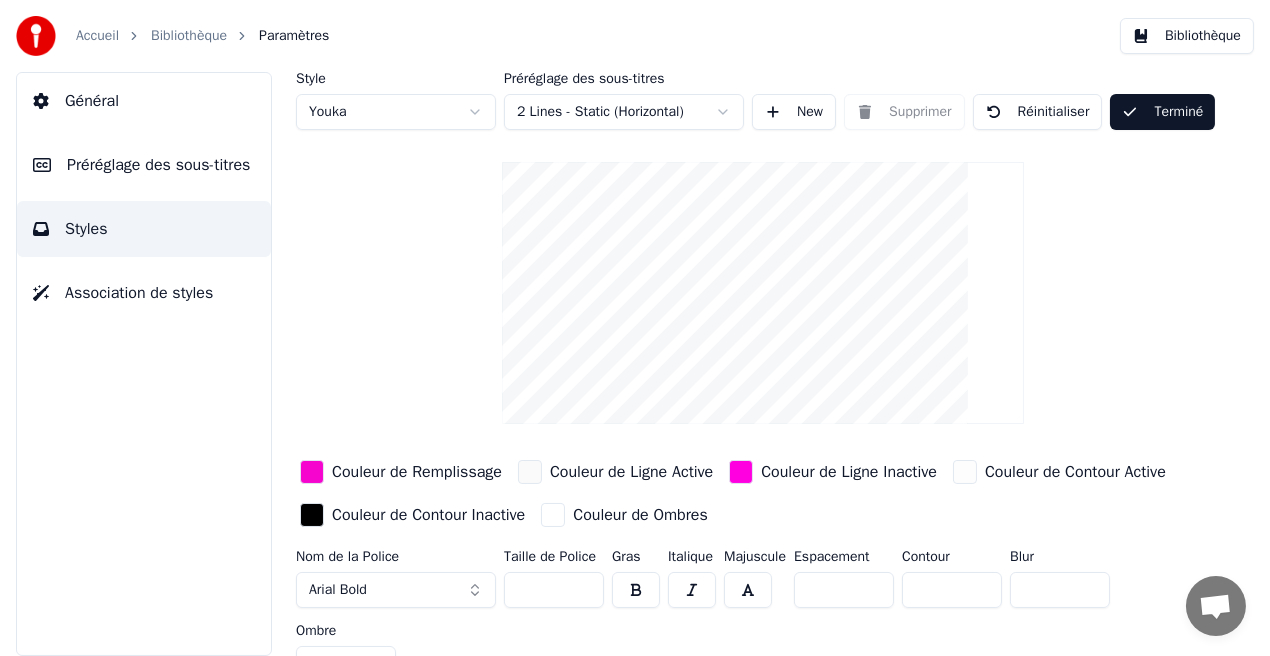 click on "Bibliothèque" at bounding box center (1187, 36) 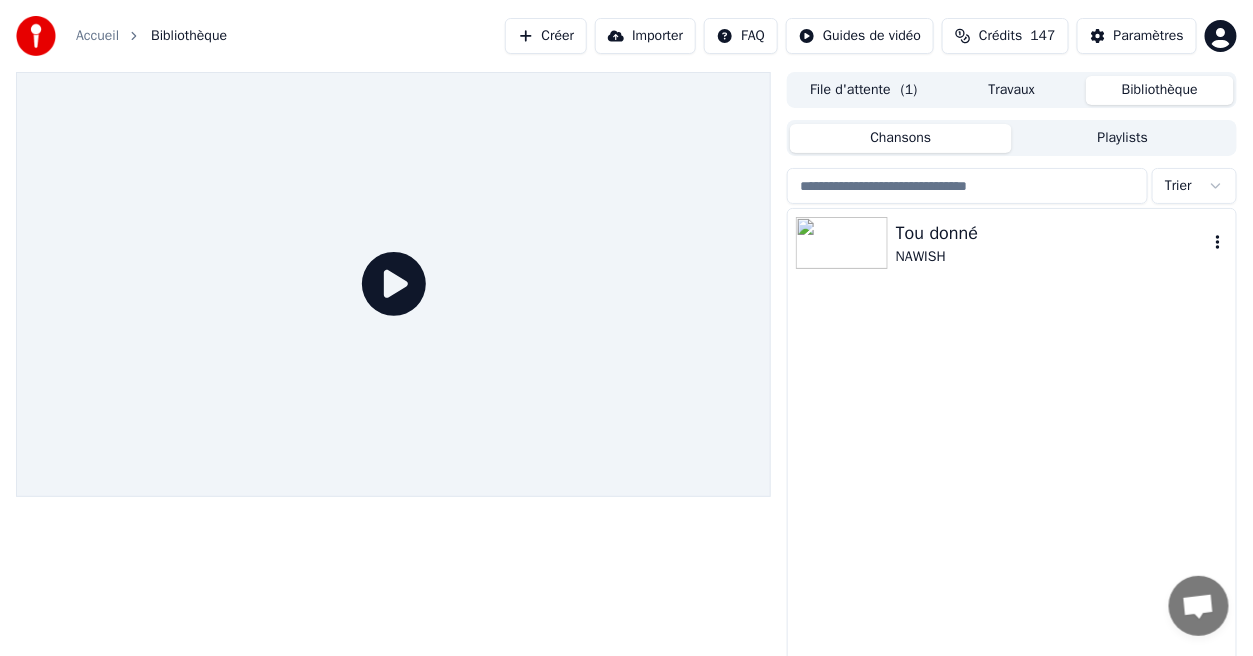 click on "NAWISH" at bounding box center [1052, 257] 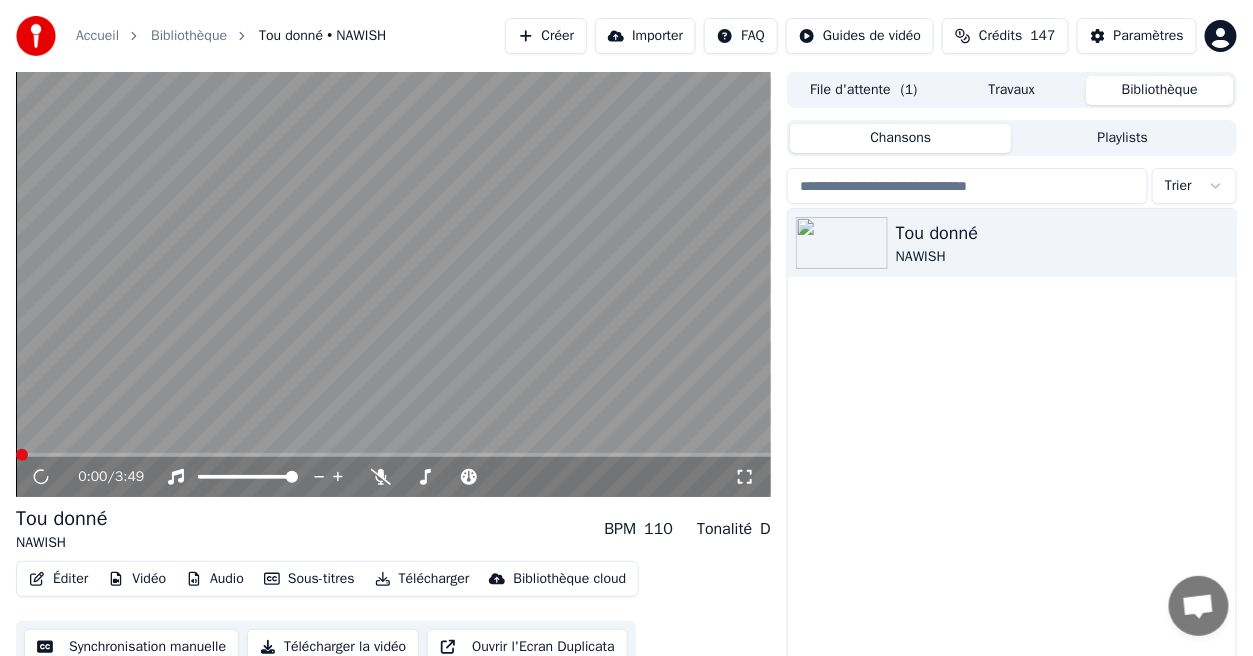 click 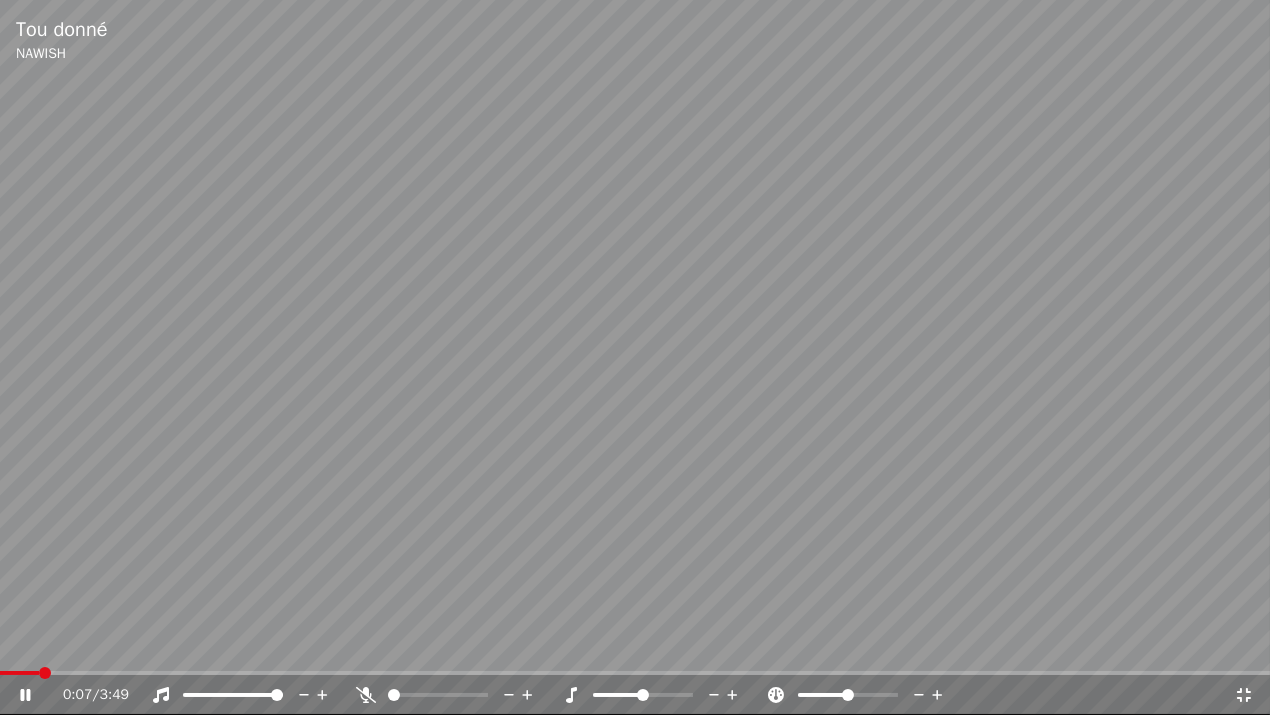 click 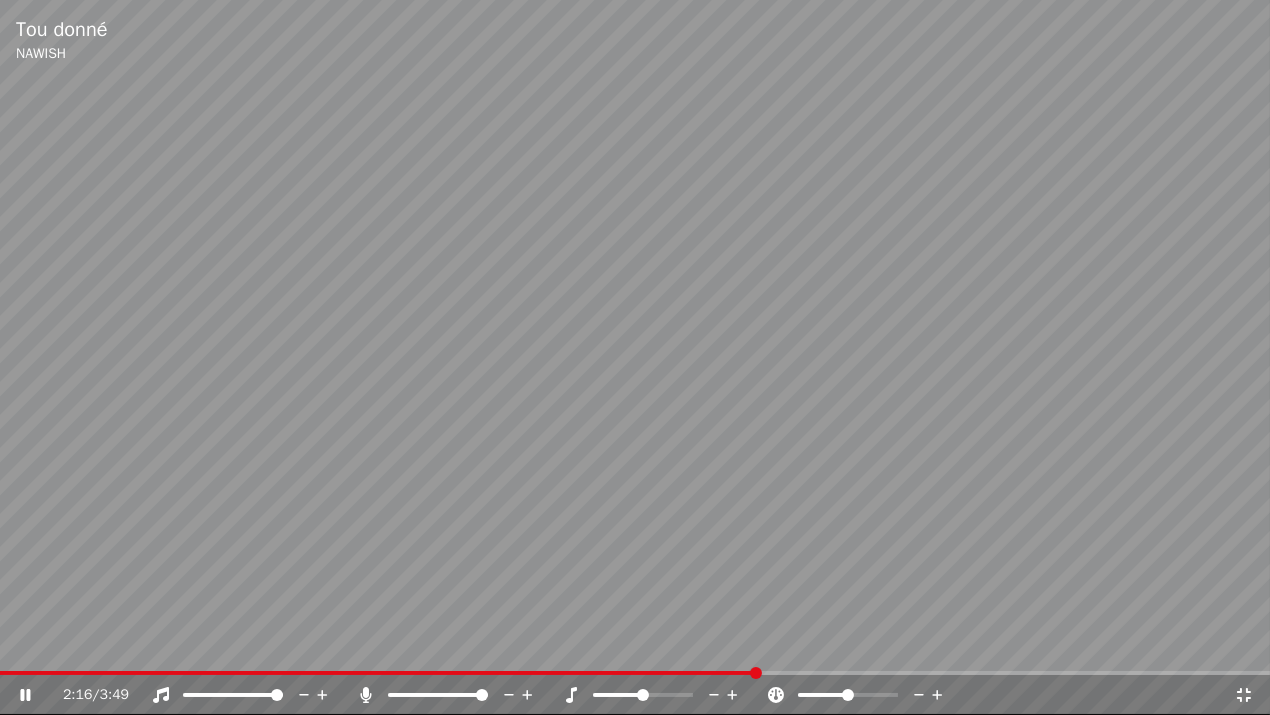 click 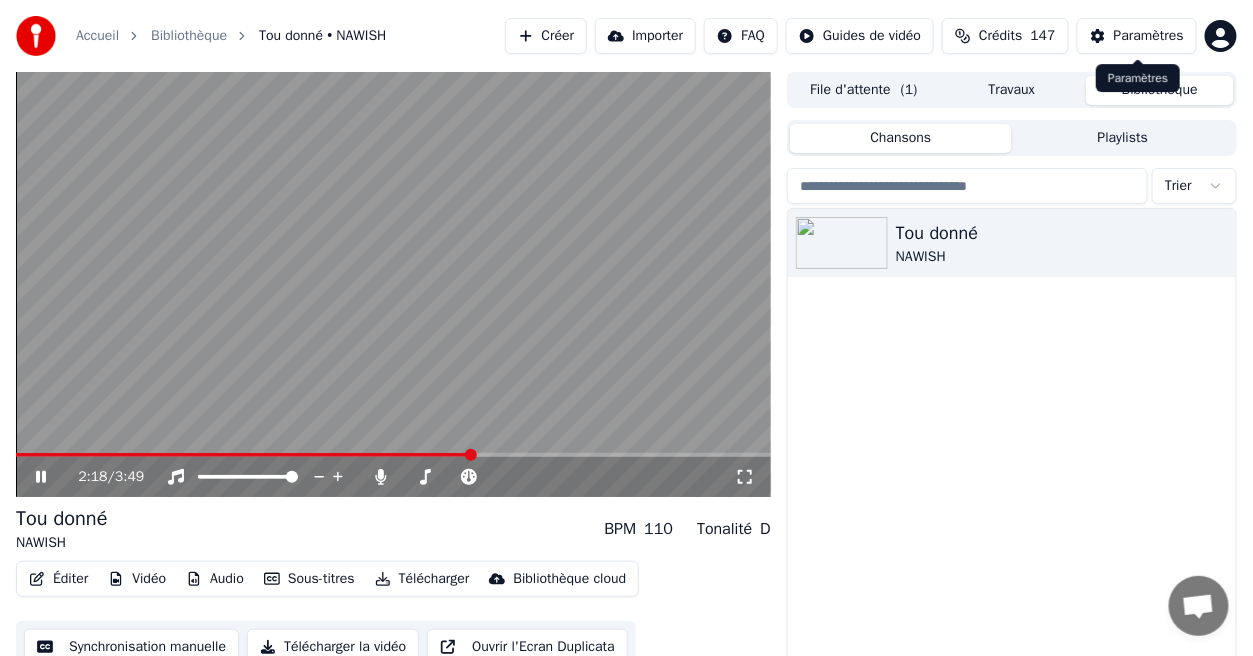 click on "Paramètres" at bounding box center (1149, 36) 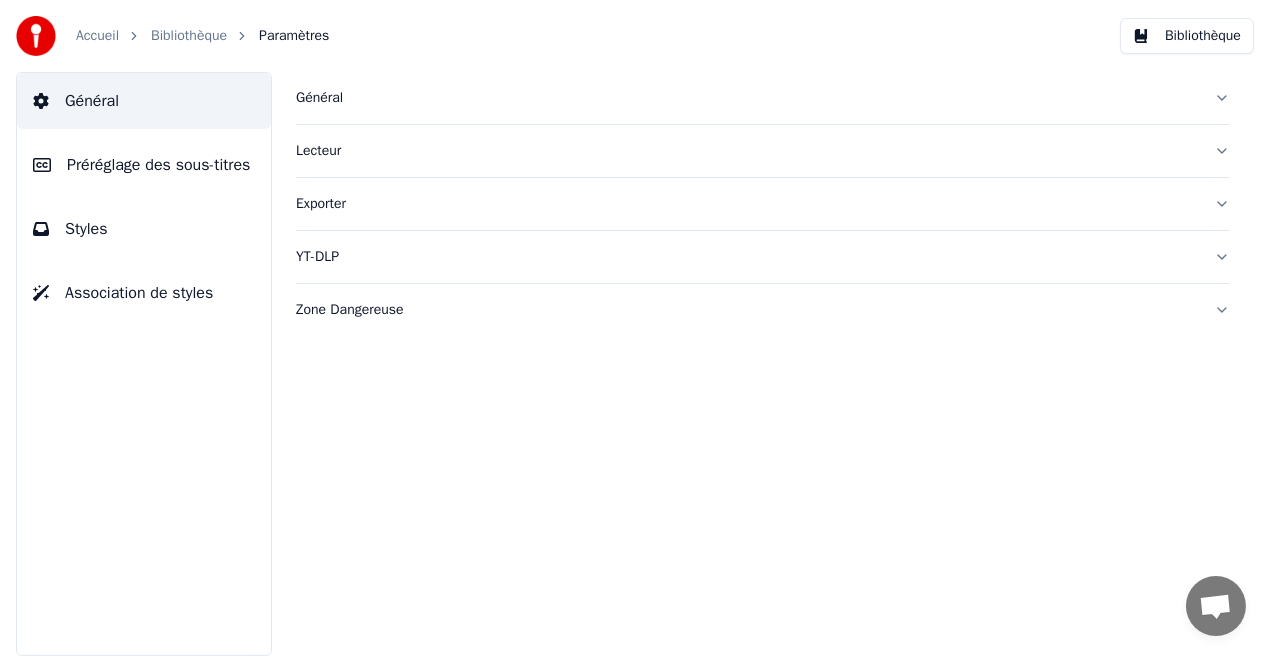 click on "Styles" at bounding box center (144, 229) 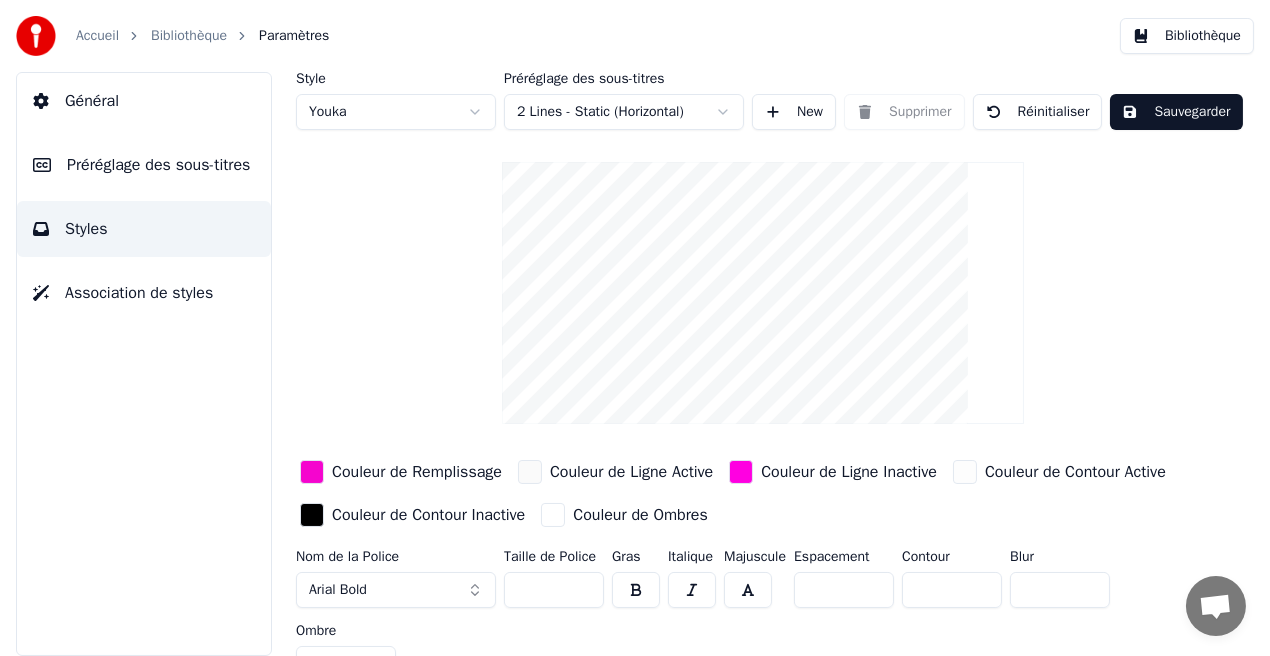 click on "**" at bounding box center (844, 590) 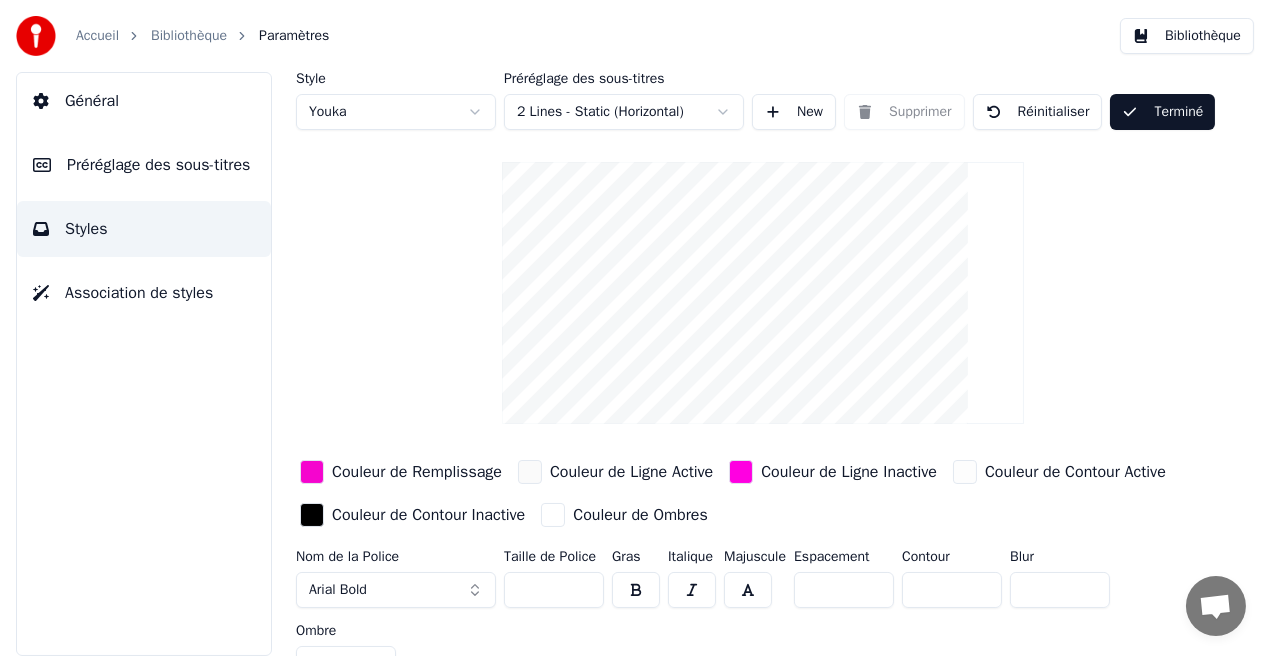 click on "Terminé" at bounding box center (1162, 112) 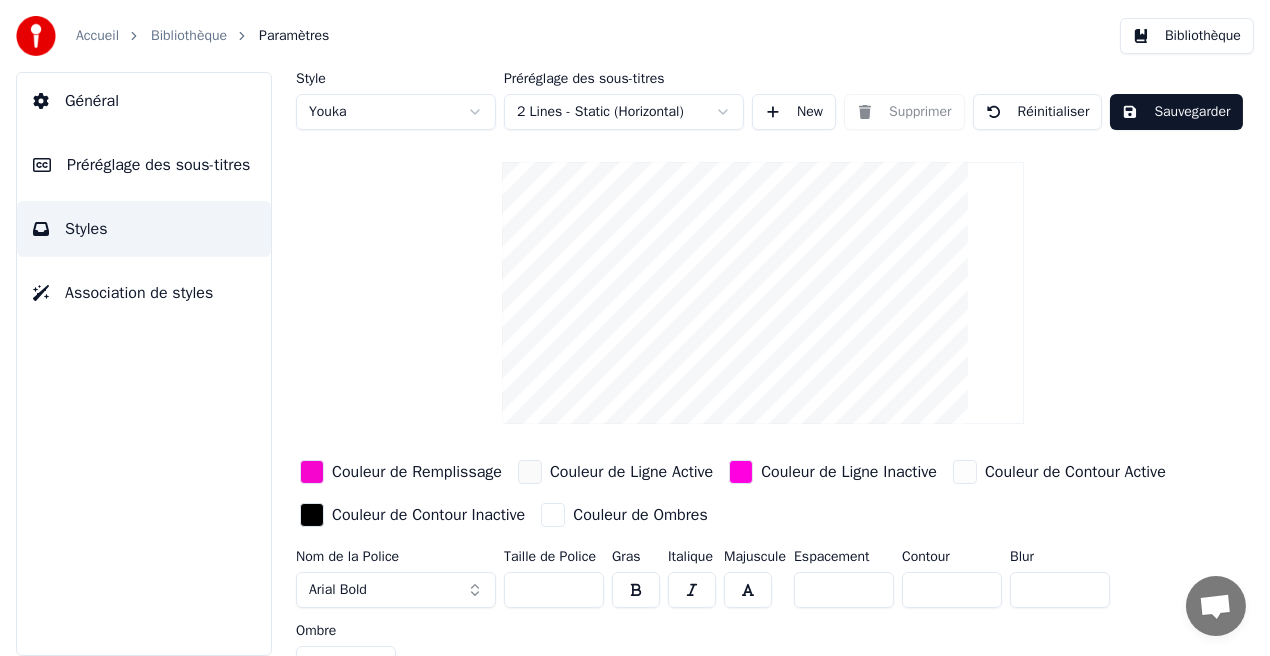 click on "Bibliothèque" at bounding box center [1187, 36] 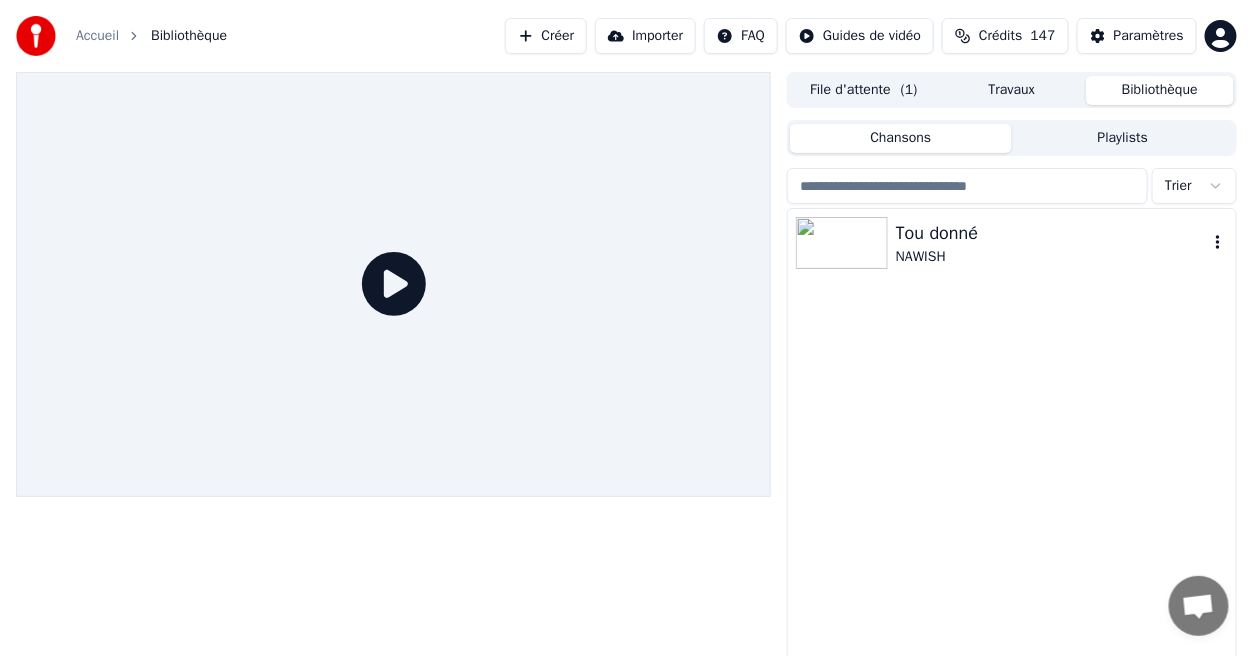 click on "NAWISH" at bounding box center (1052, 257) 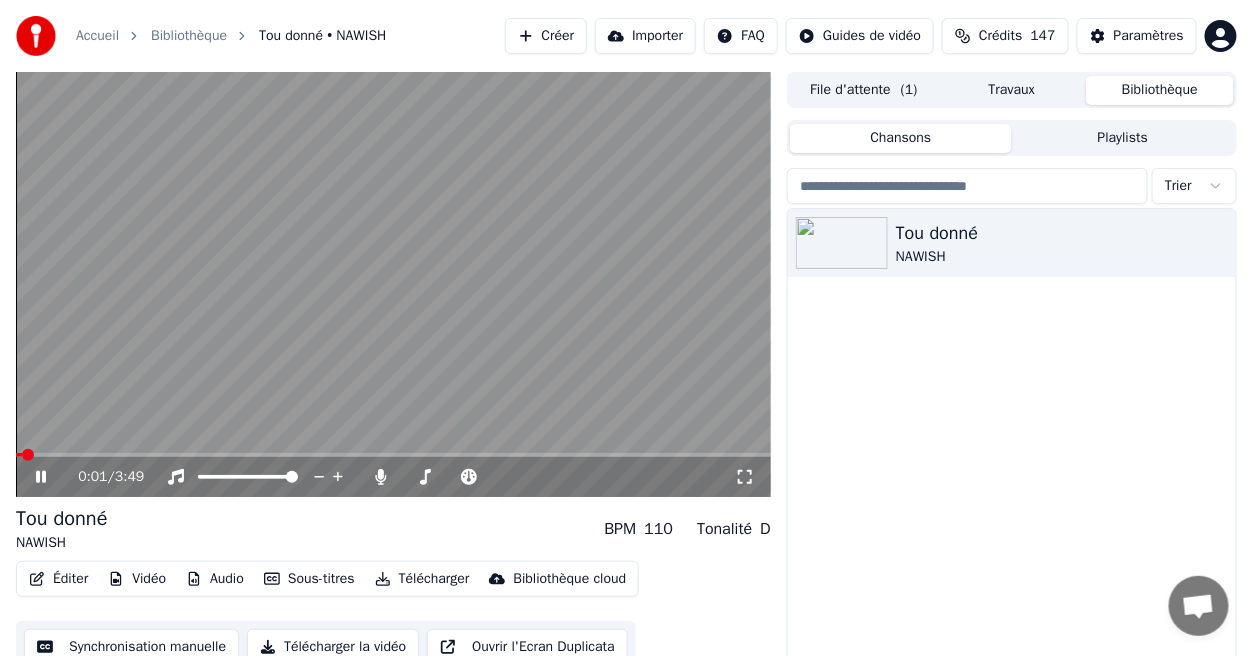 click 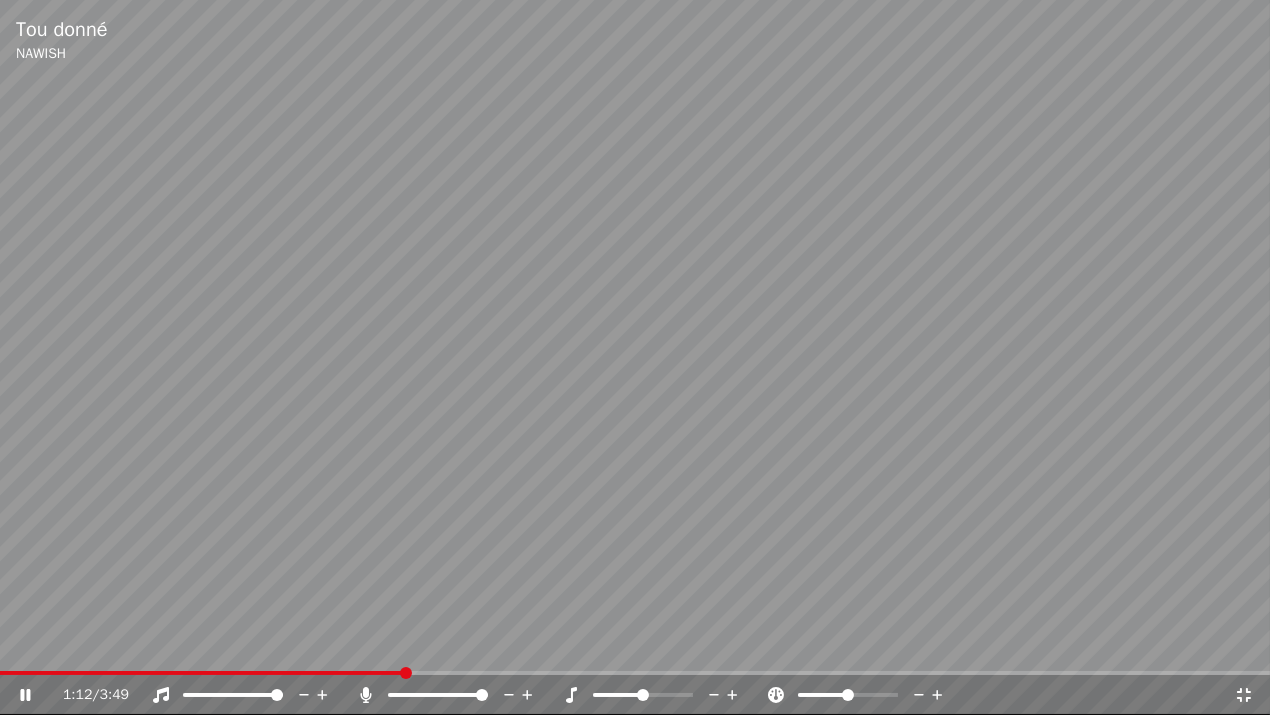 click 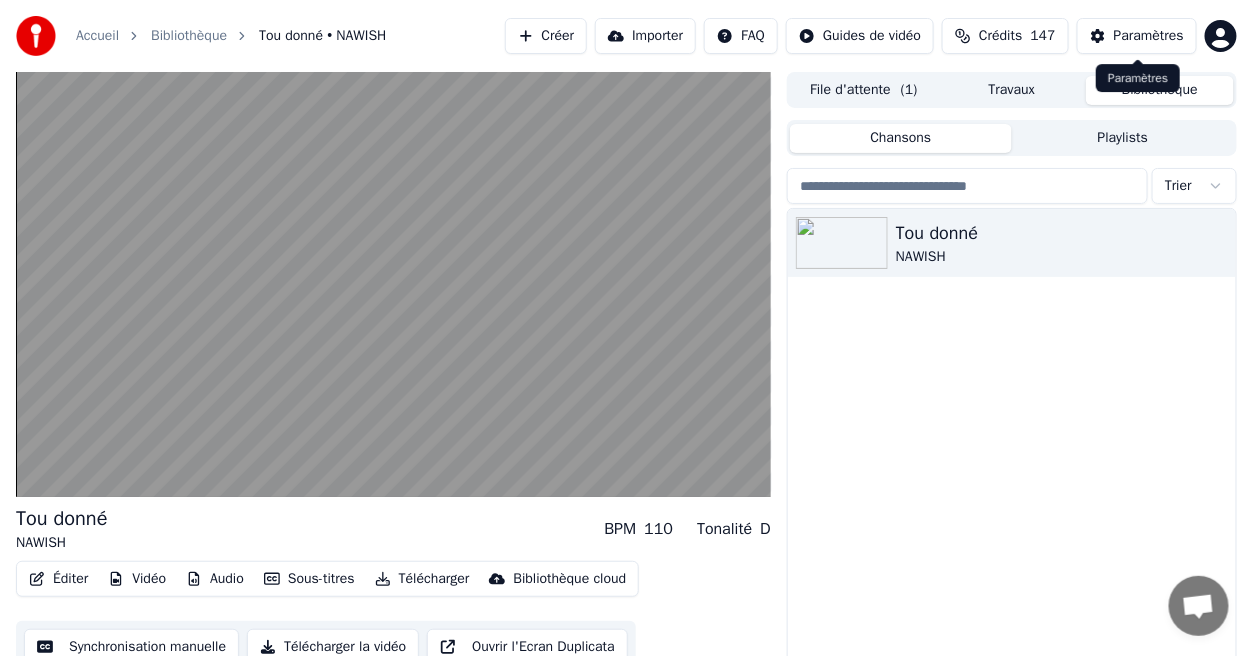 click on "Paramètres" at bounding box center (1149, 36) 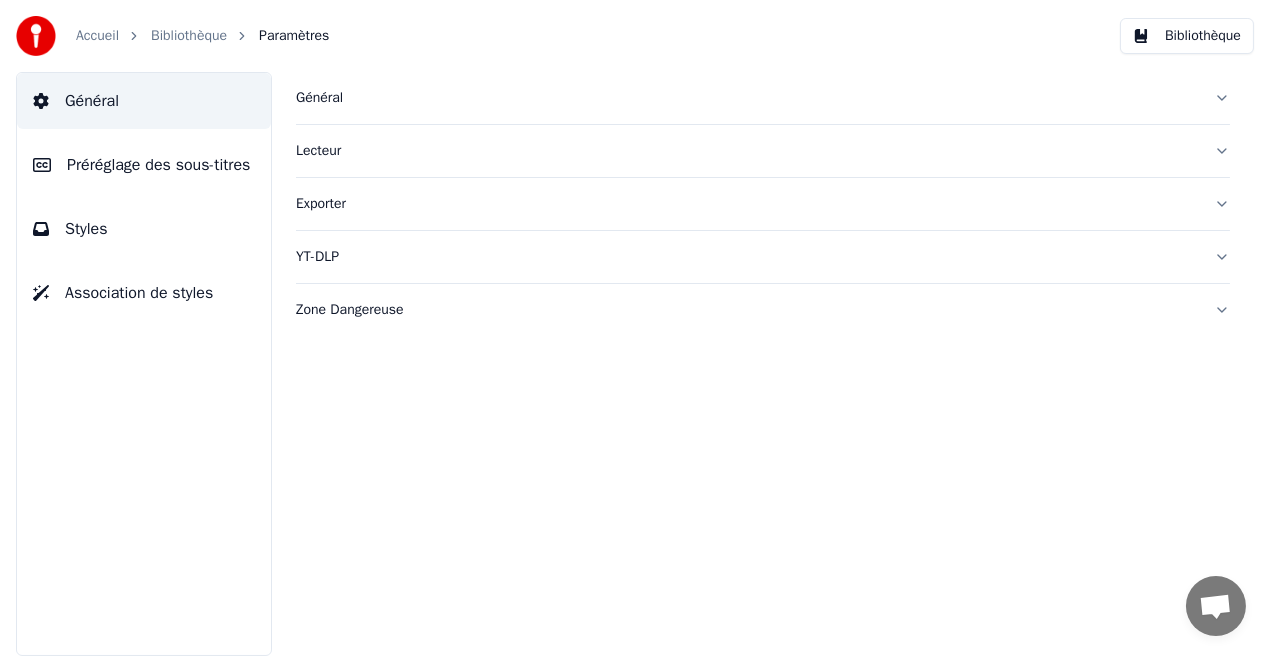 click on "Styles" at bounding box center (144, 229) 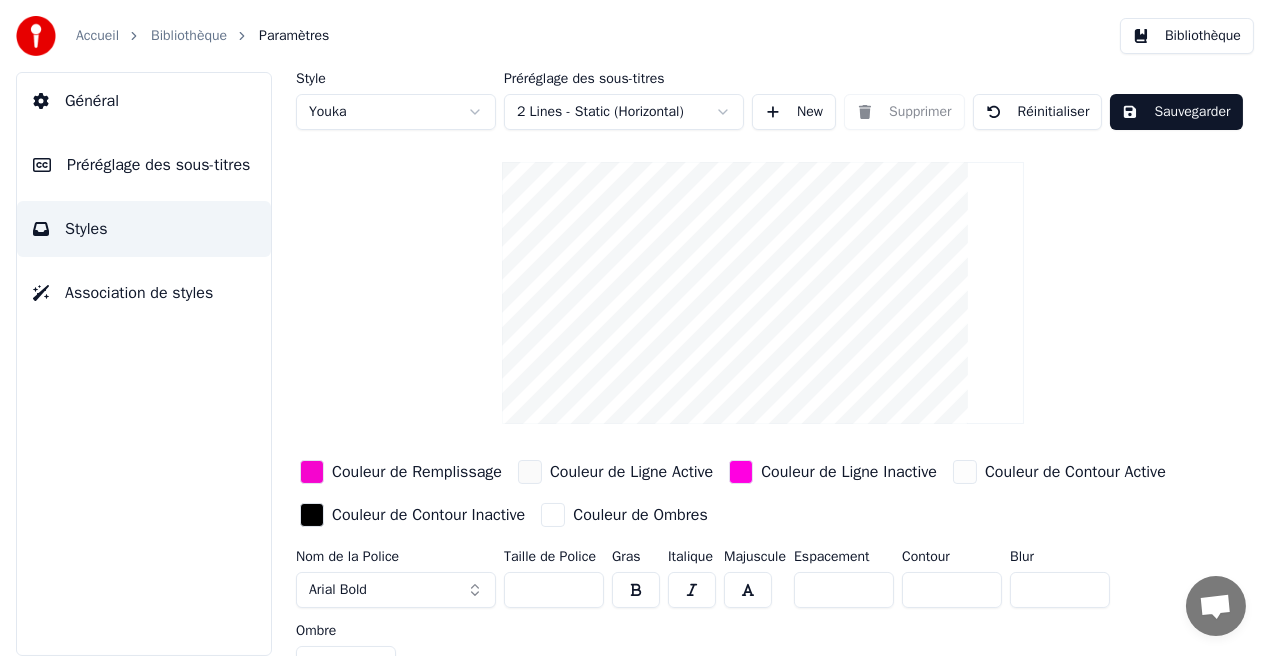 click on "**" at bounding box center [844, 590] 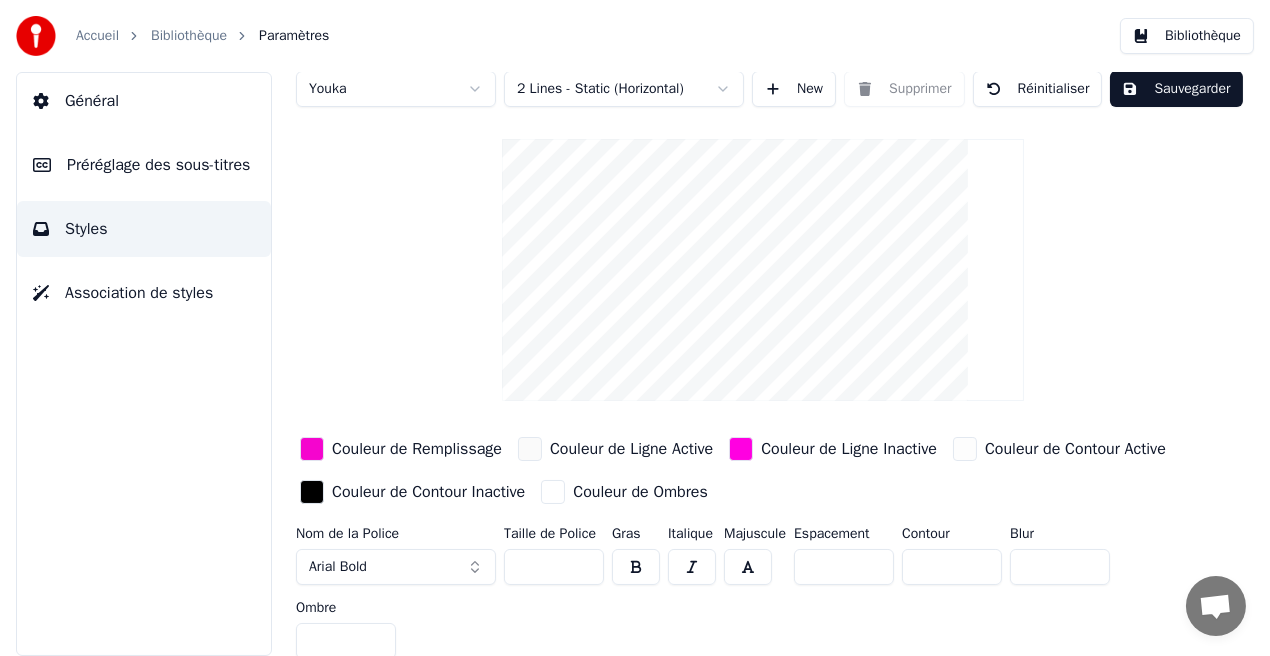 scroll, scrollTop: 31, scrollLeft: 0, axis: vertical 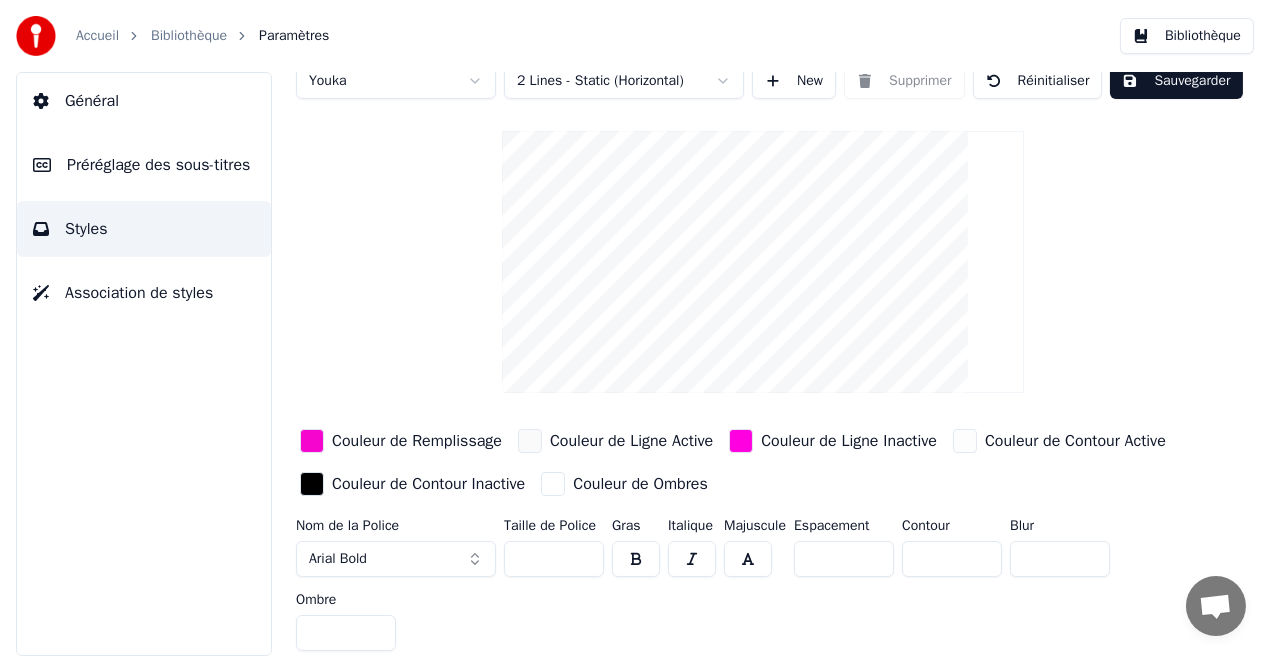 click on "Couleur de Remplissage" at bounding box center (417, 441) 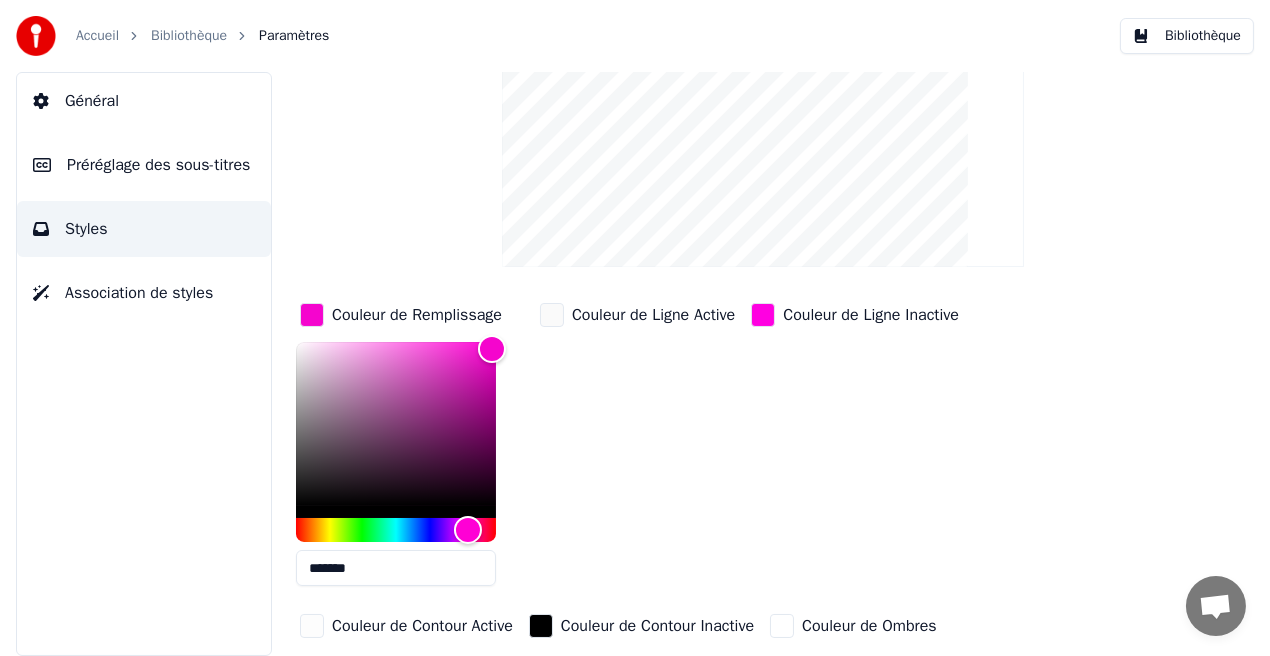 scroll, scrollTop: 177, scrollLeft: 0, axis: vertical 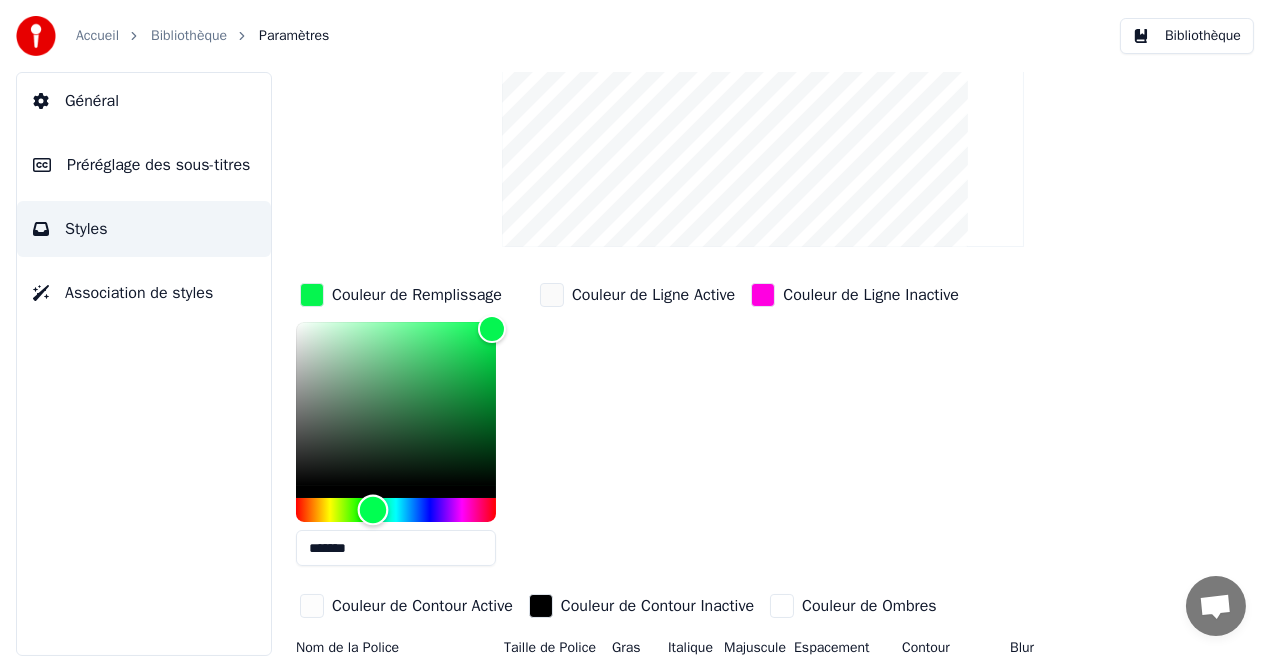 type on "*******" 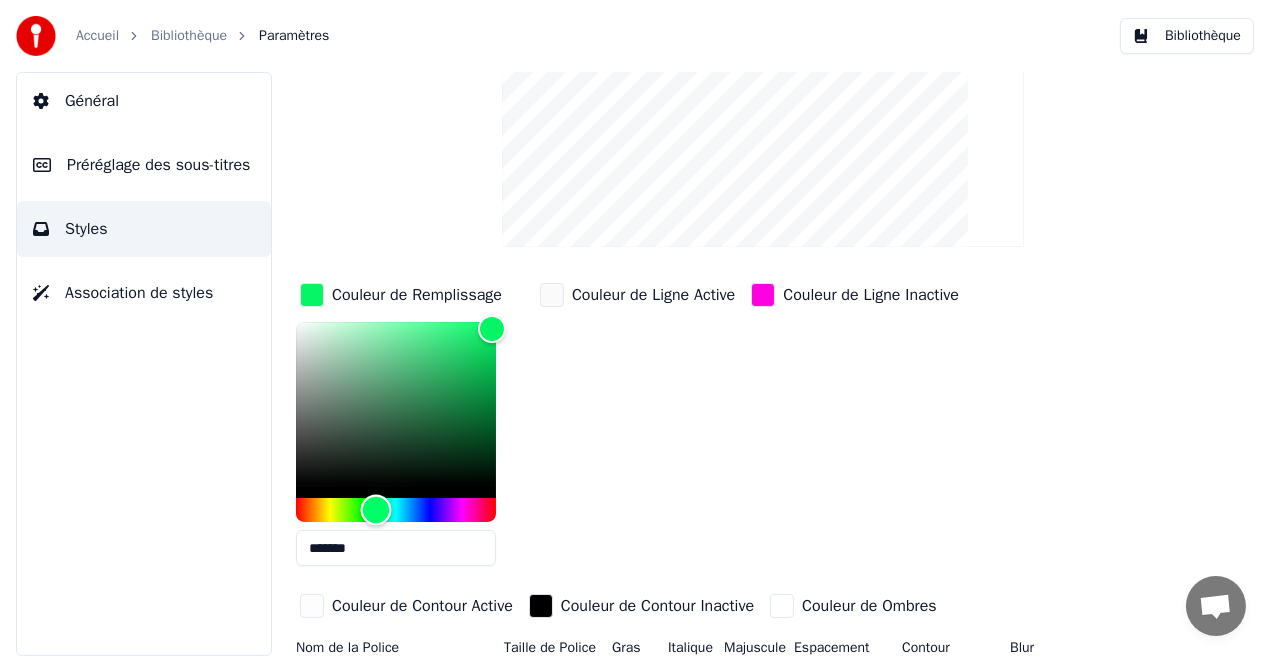 drag, startPoint x: 472, startPoint y: 500, endPoint x: 376, endPoint y: 517, distance: 97.49359 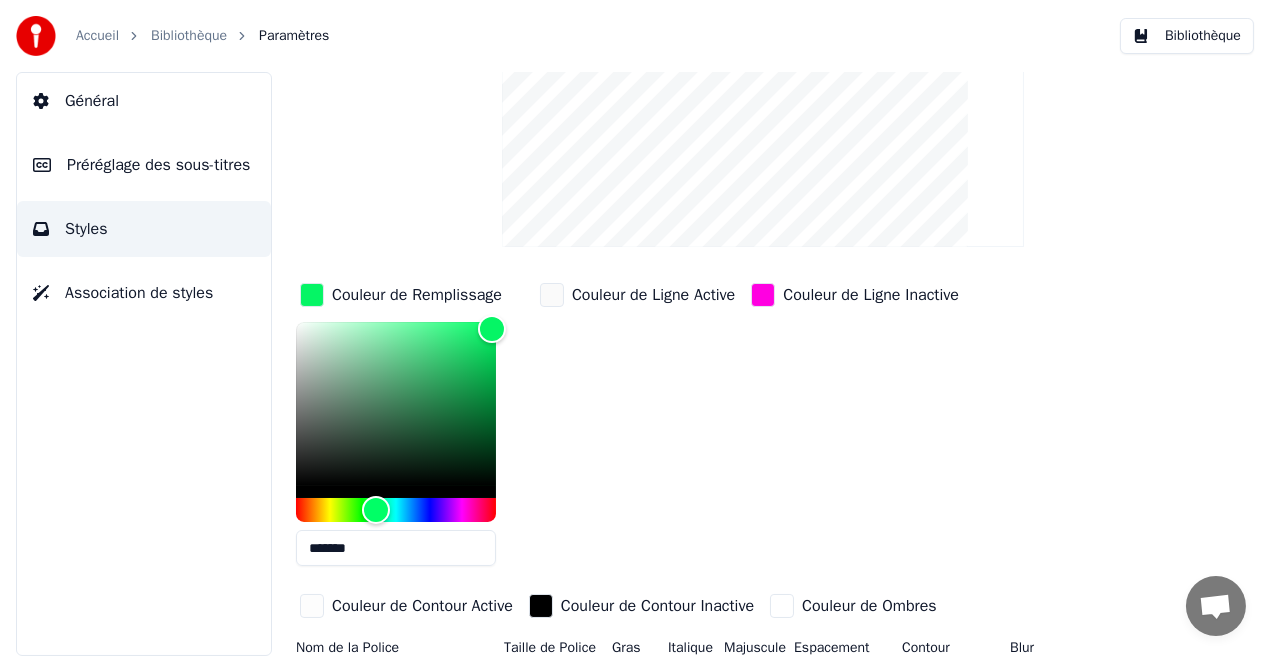 click on "Couleur de Ligne Inactive" at bounding box center [871, 295] 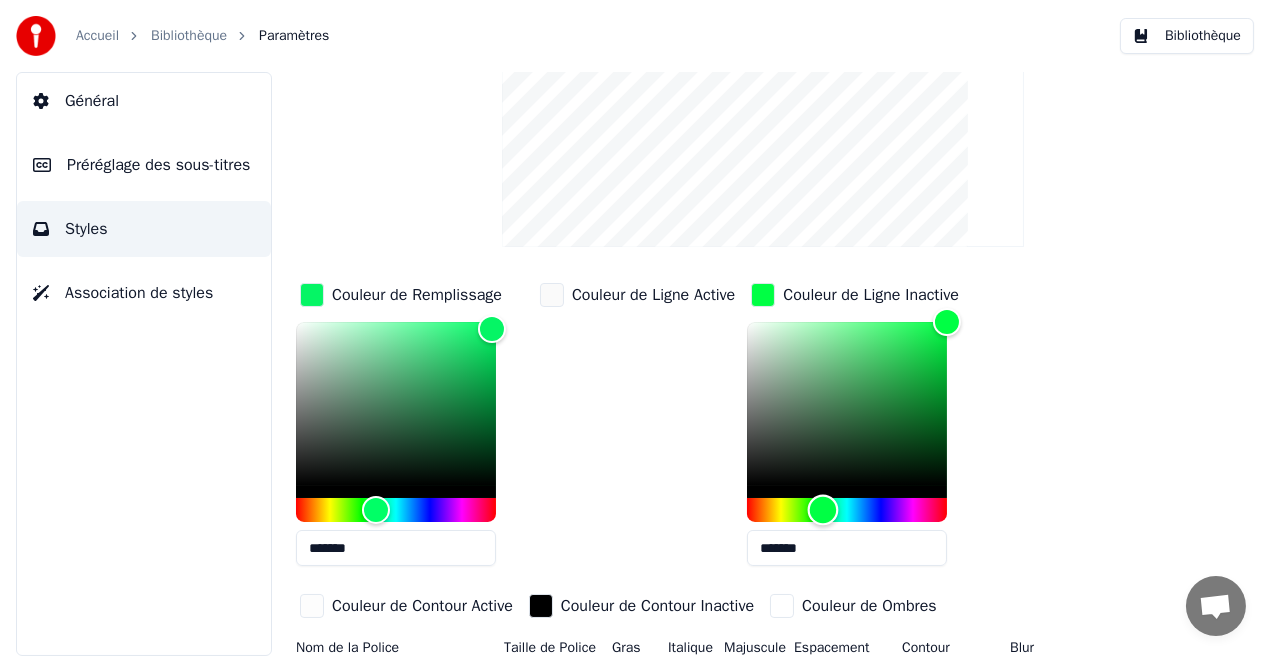 type on "*******" 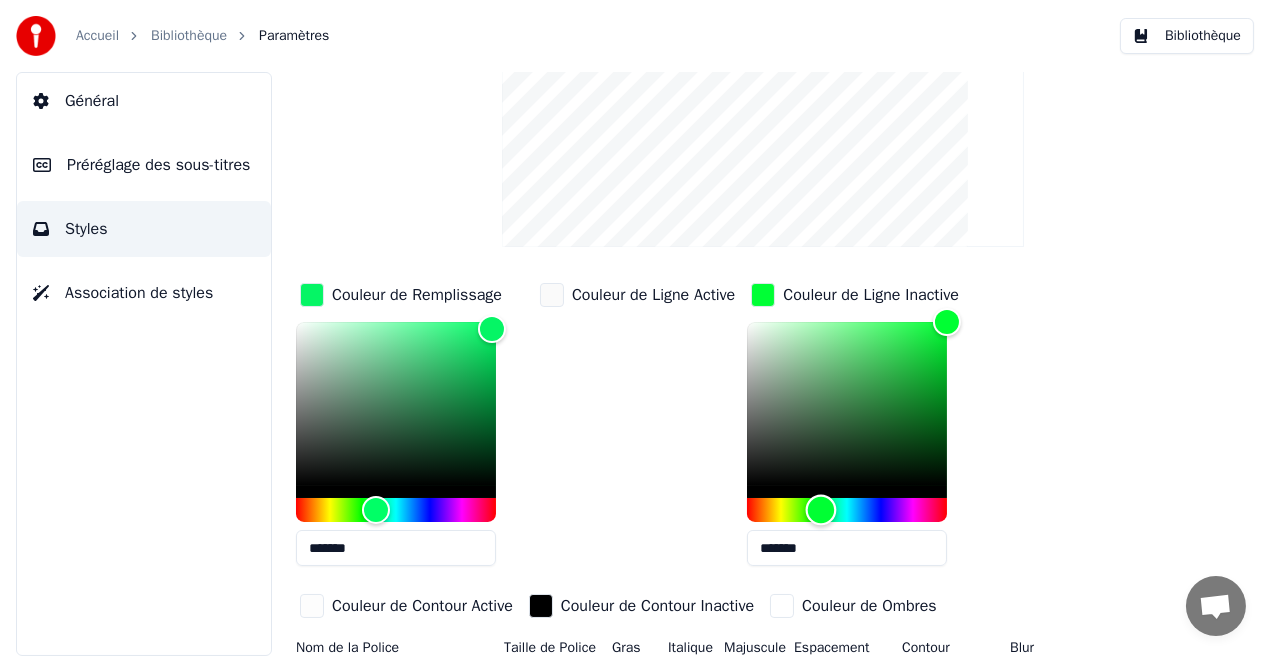 drag, startPoint x: 918, startPoint y: 501, endPoint x: 825, endPoint y: 504, distance: 93.04838 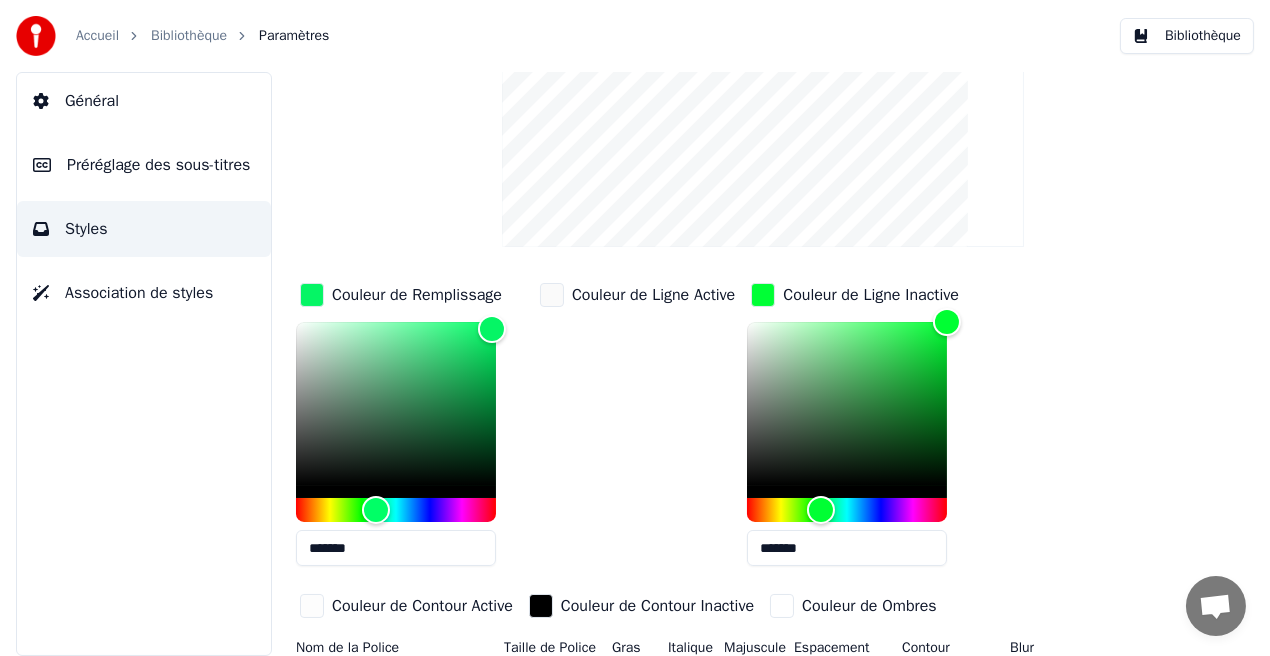 click on "Bibliothèque" at bounding box center (1187, 36) 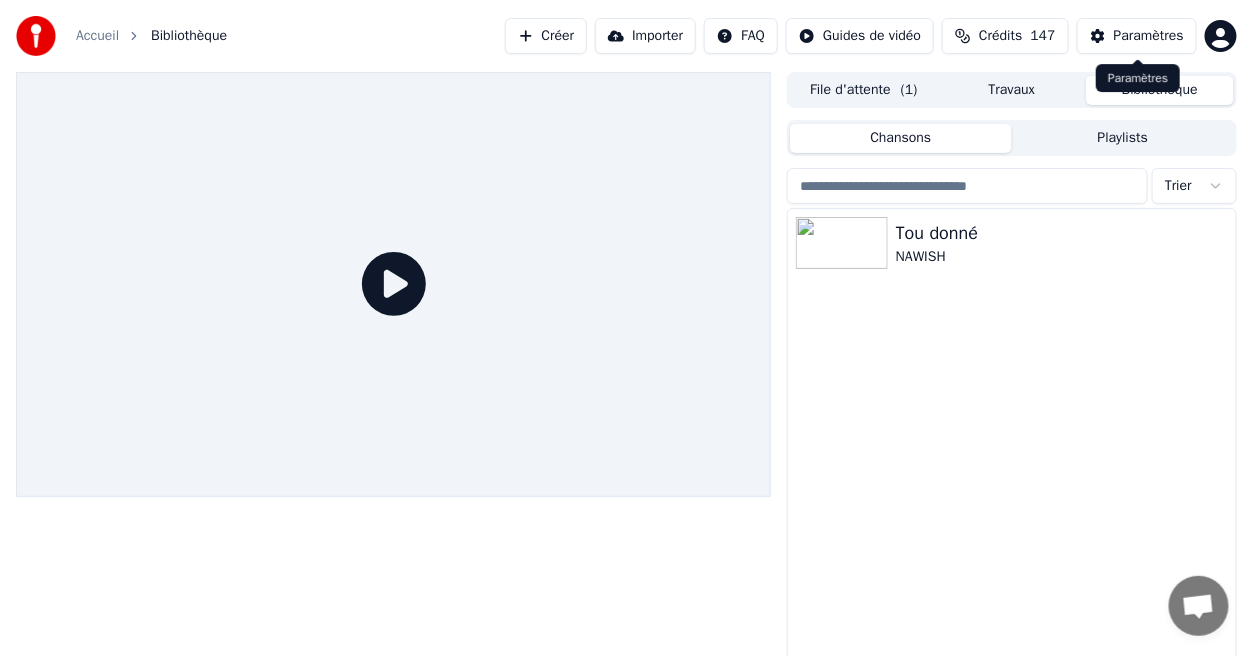 click on "Paramètres" at bounding box center (1149, 36) 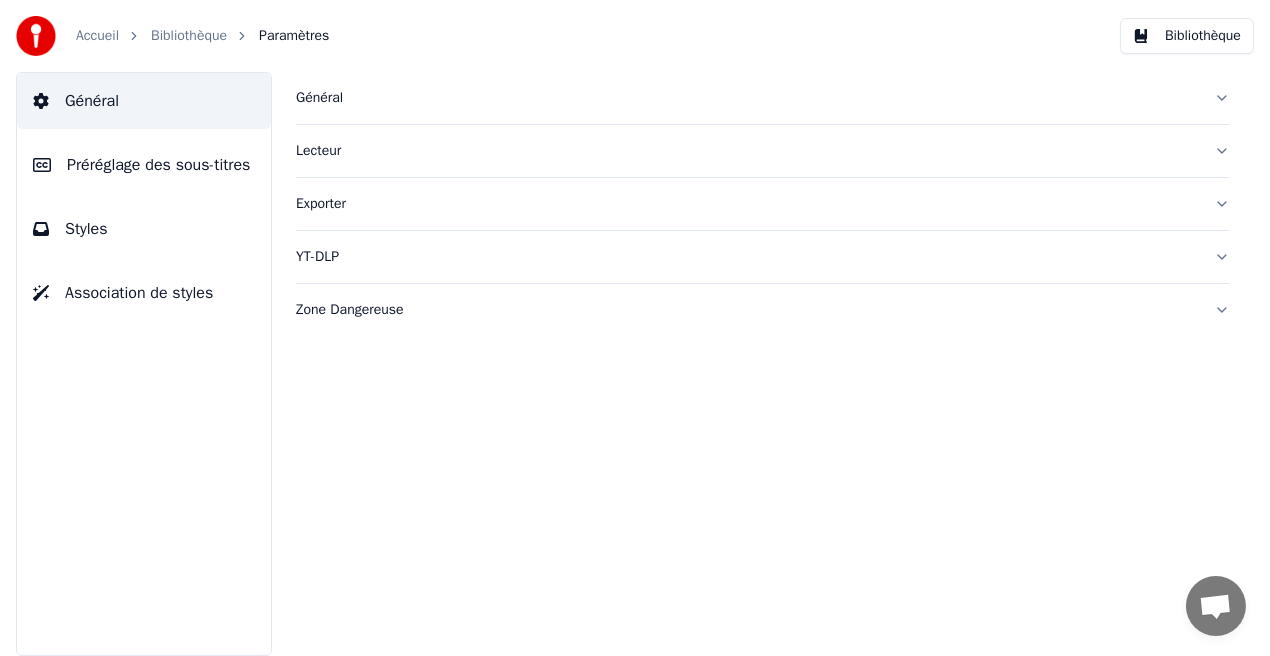 click on "Styles" at bounding box center (144, 229) 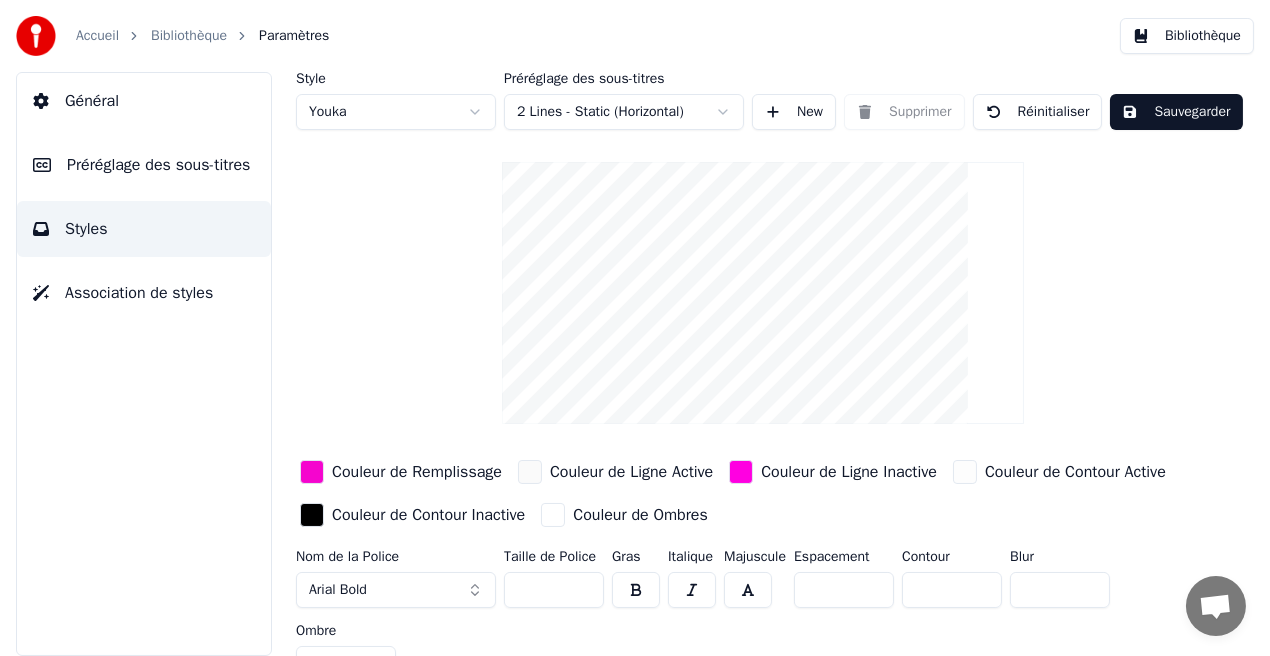 click on "*" at bounding box center (844, 590) 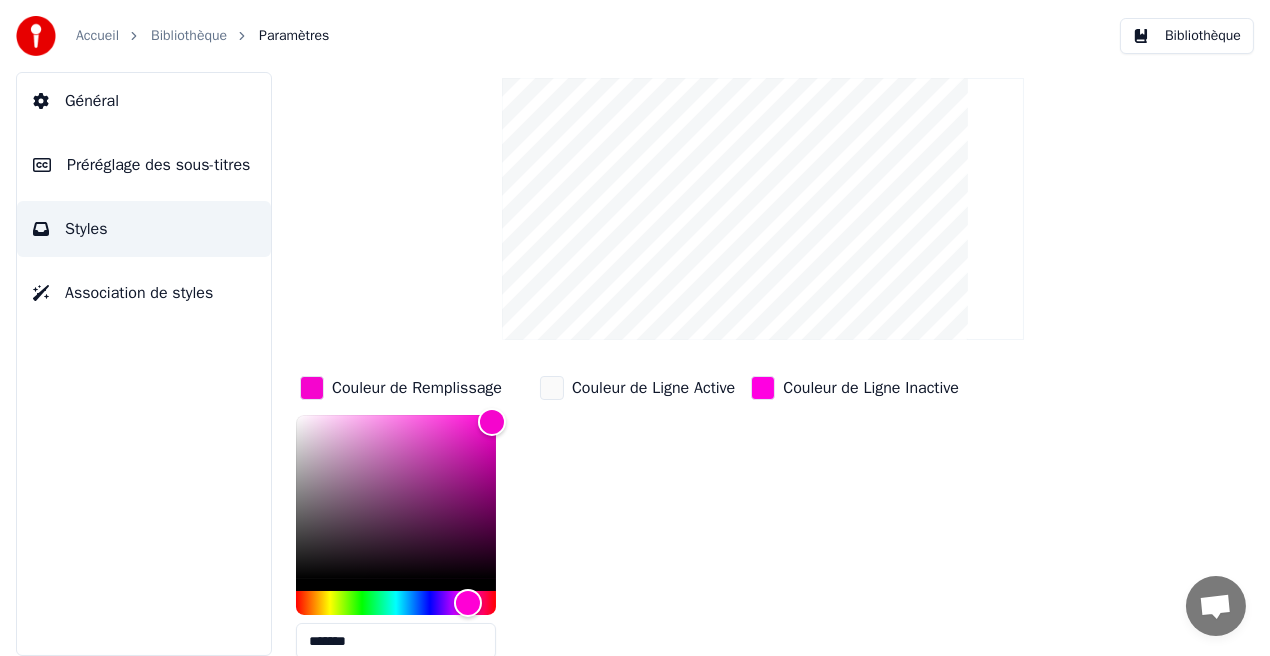 scroll, scrollTop: 129, scrollLeft: 0, axis: vertical 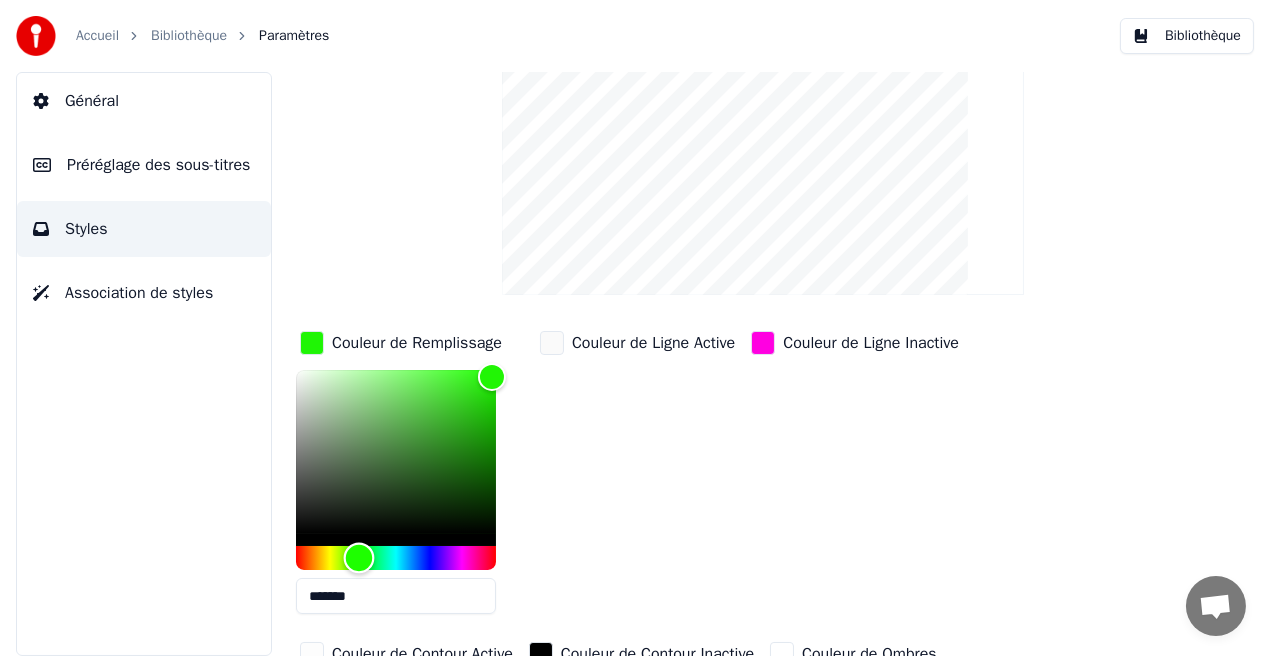 type on "*******" 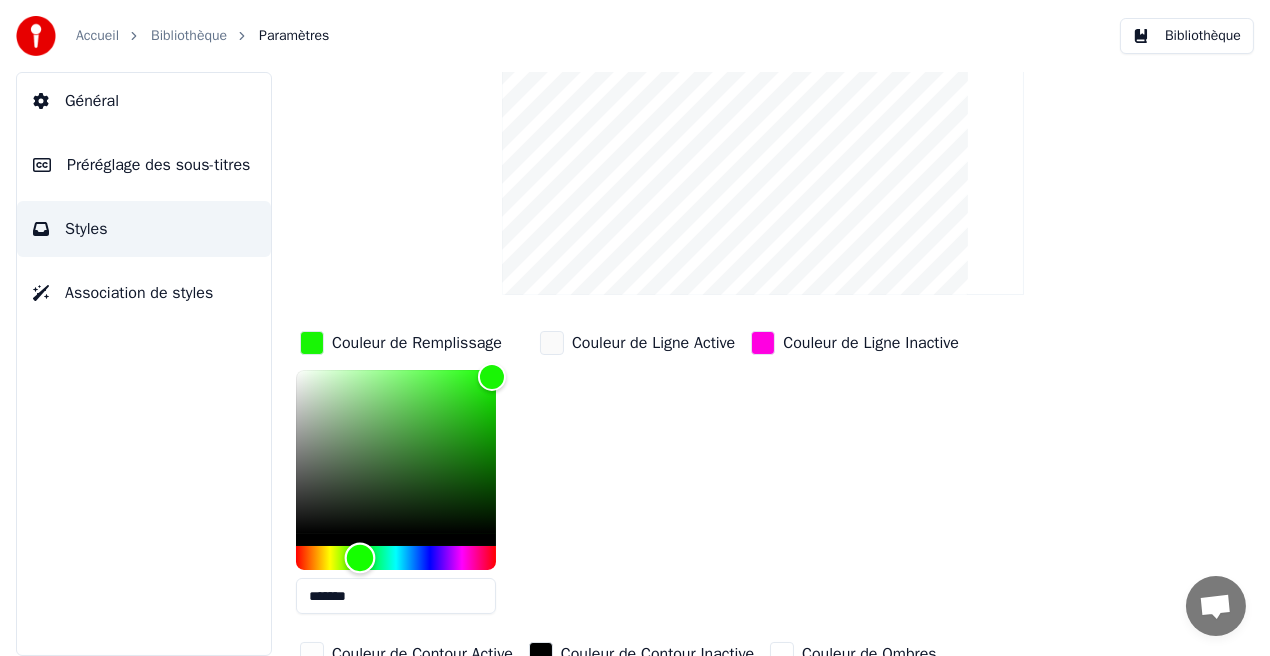 drag, startPoint x: 466, startPoint y: 558, endPoint x: 360, endPoint y: 556, distance: 106.01887 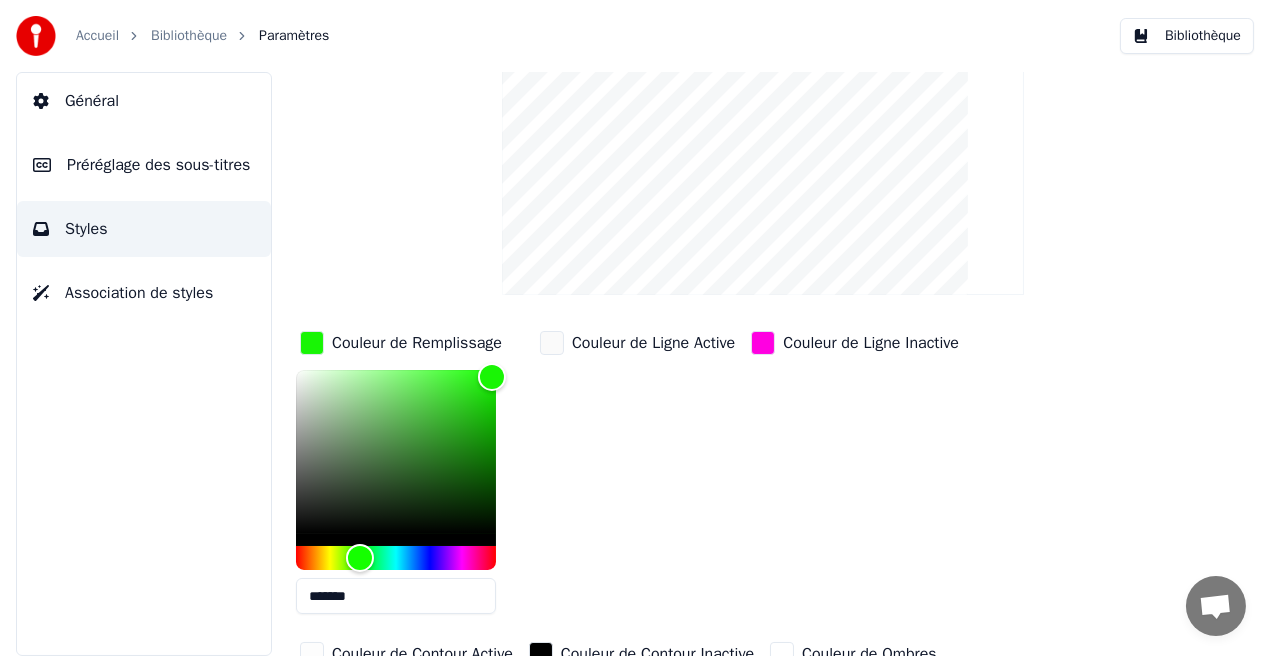 click on "Couleur de Ligne Inactive" at bounding box center (871, 343) 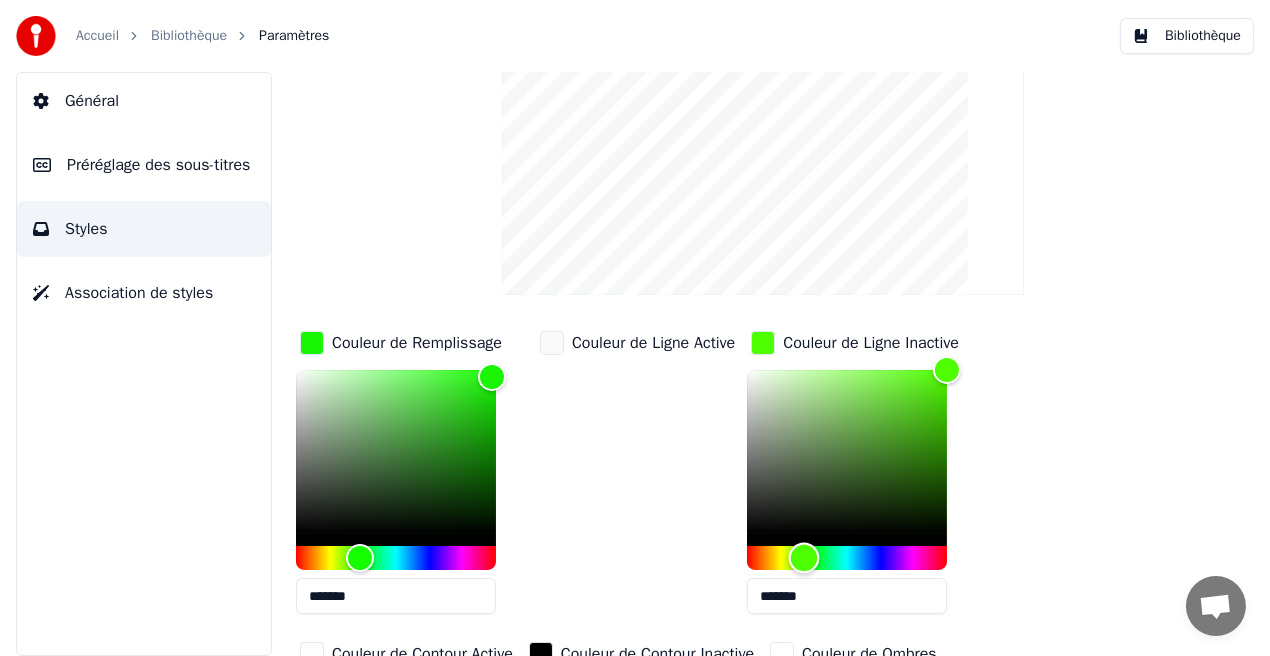 type on "*******" 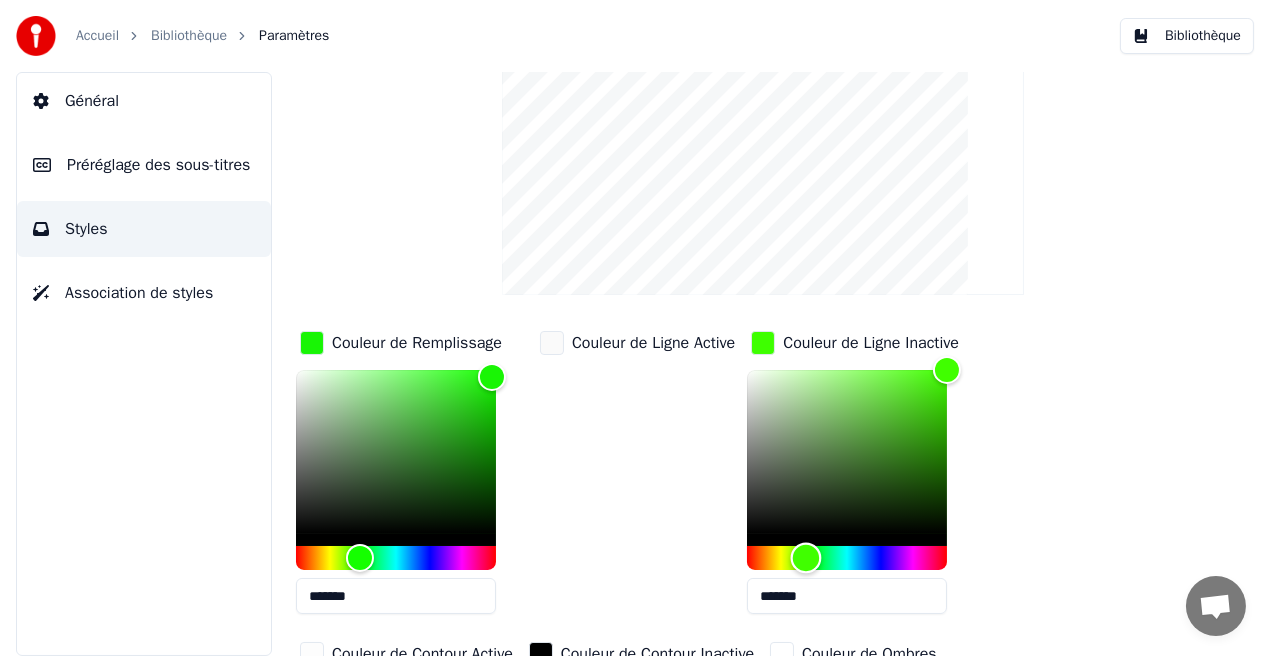 drag, startPoint x: 920, startPoint y: 558, endPoint x: 810, endPoint y: 558, distance: 110 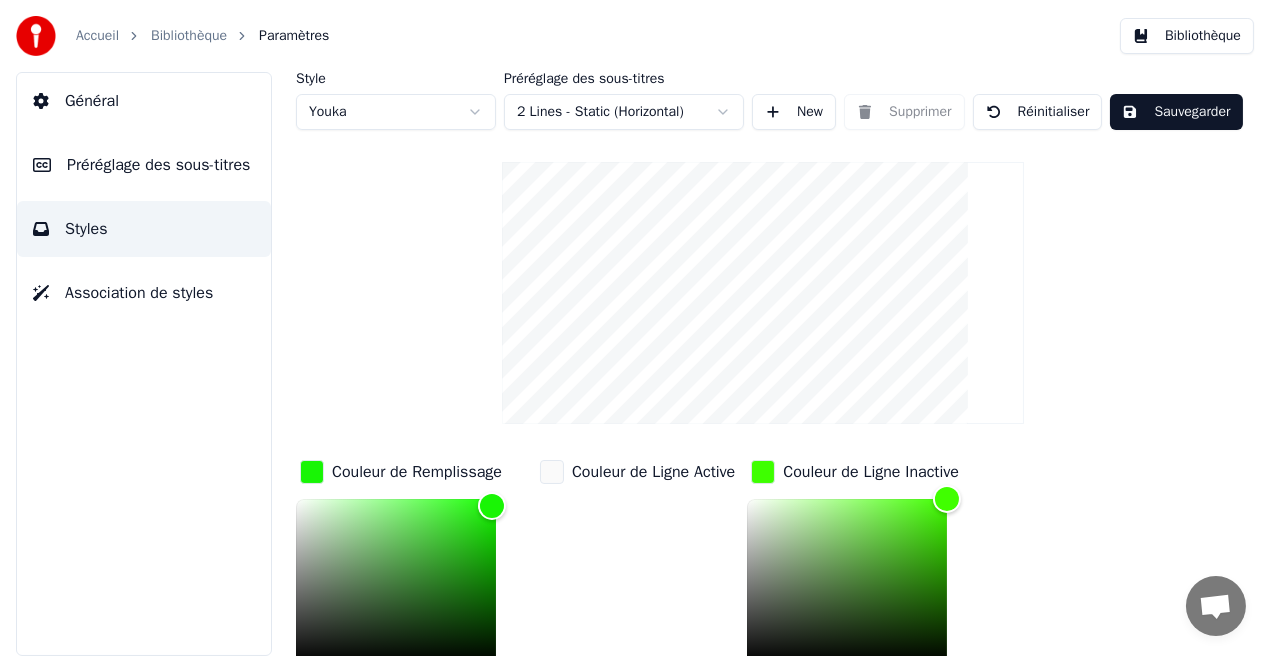 click on "Sauvegarder" at bounding box center (1176, 112) 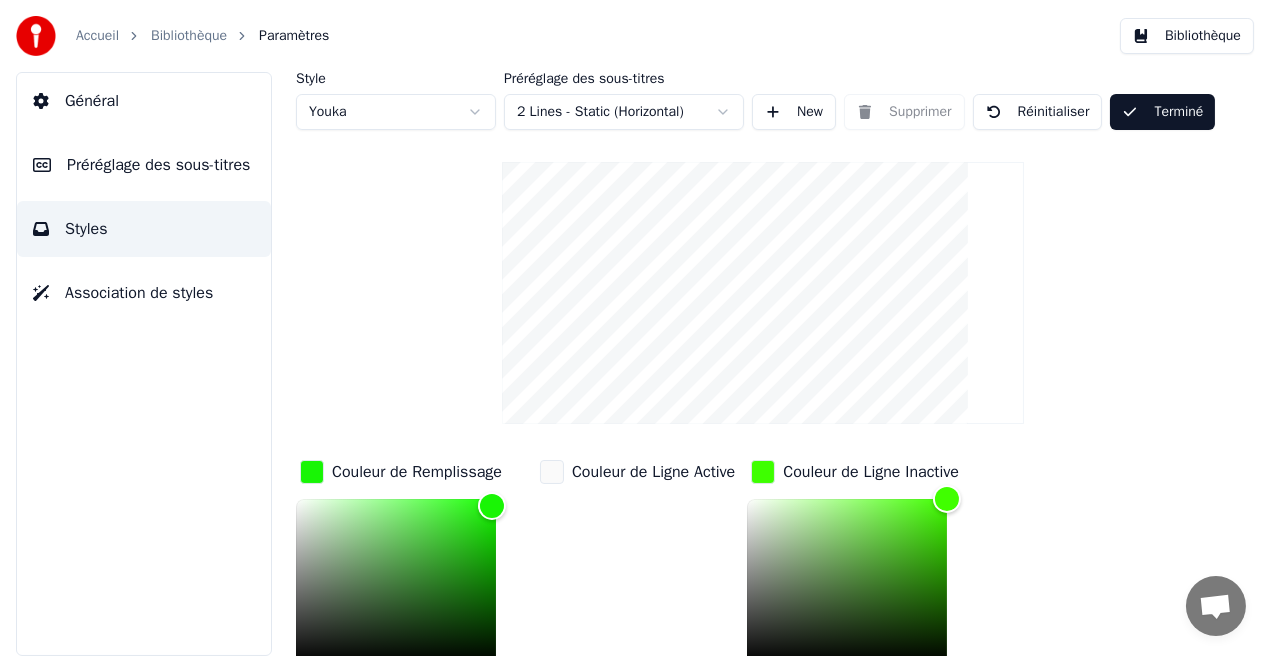 click on "Bibliothèque" at bounding box center (1187, 36) 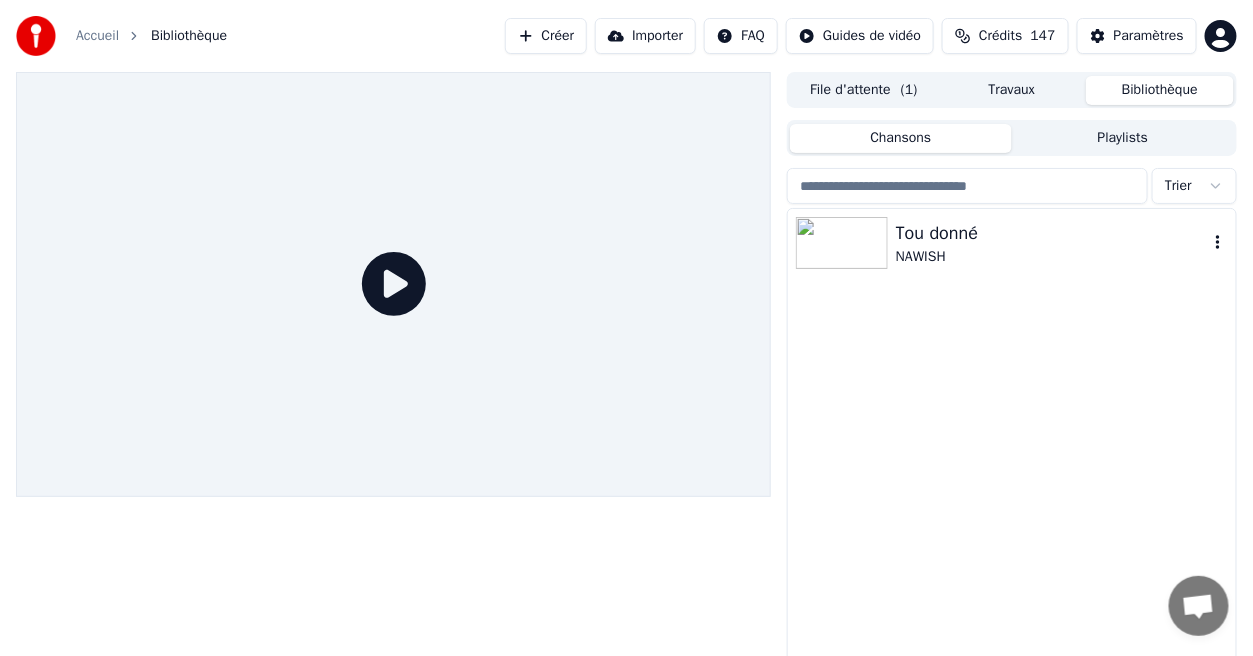 click on "Tou donné" at bounding box center [1052, 233] 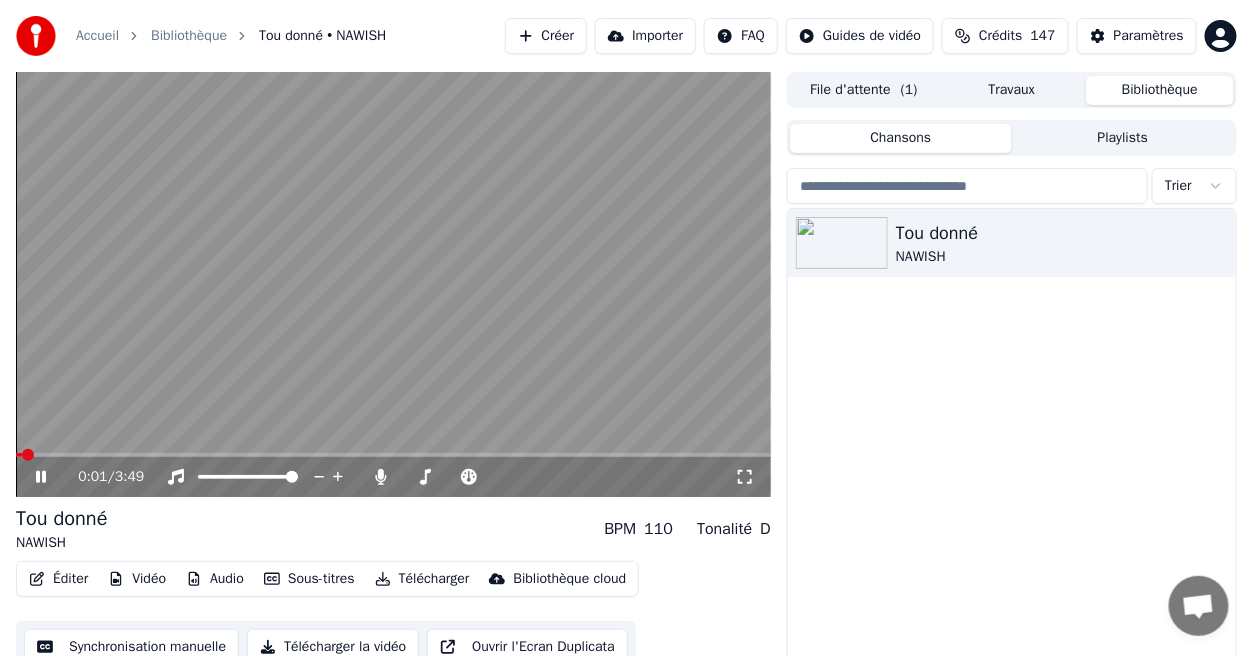 click 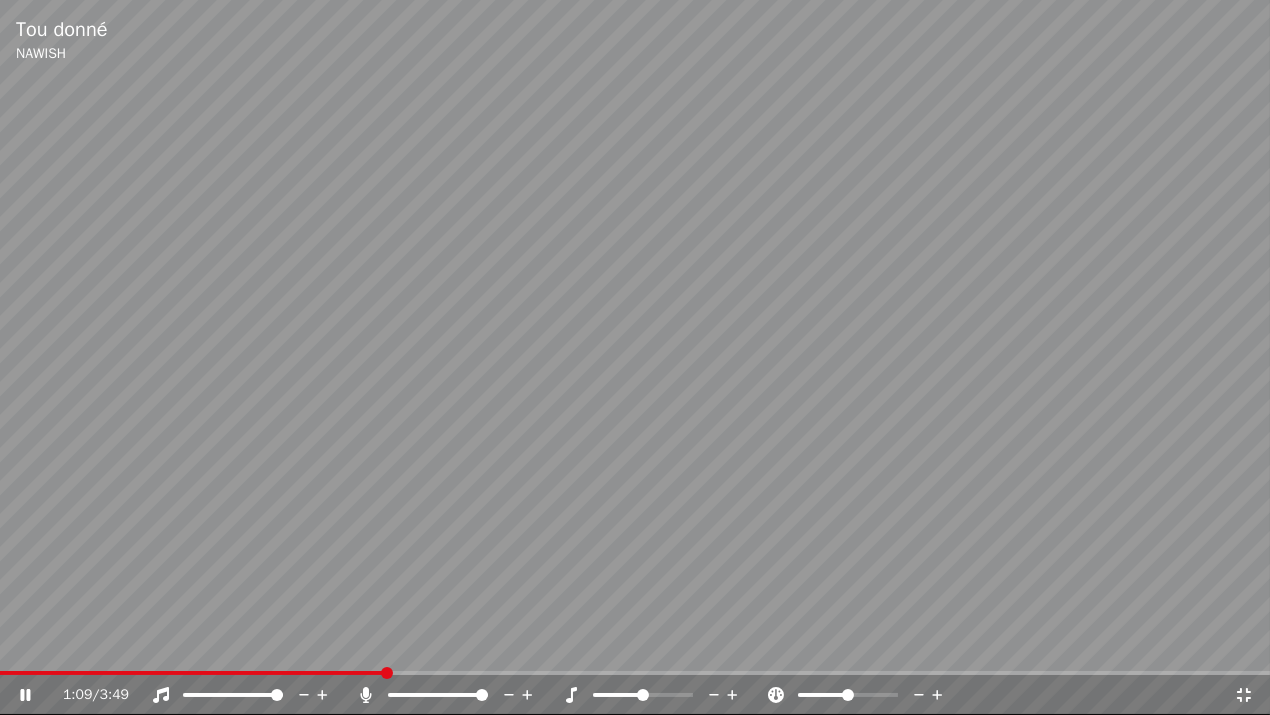 click 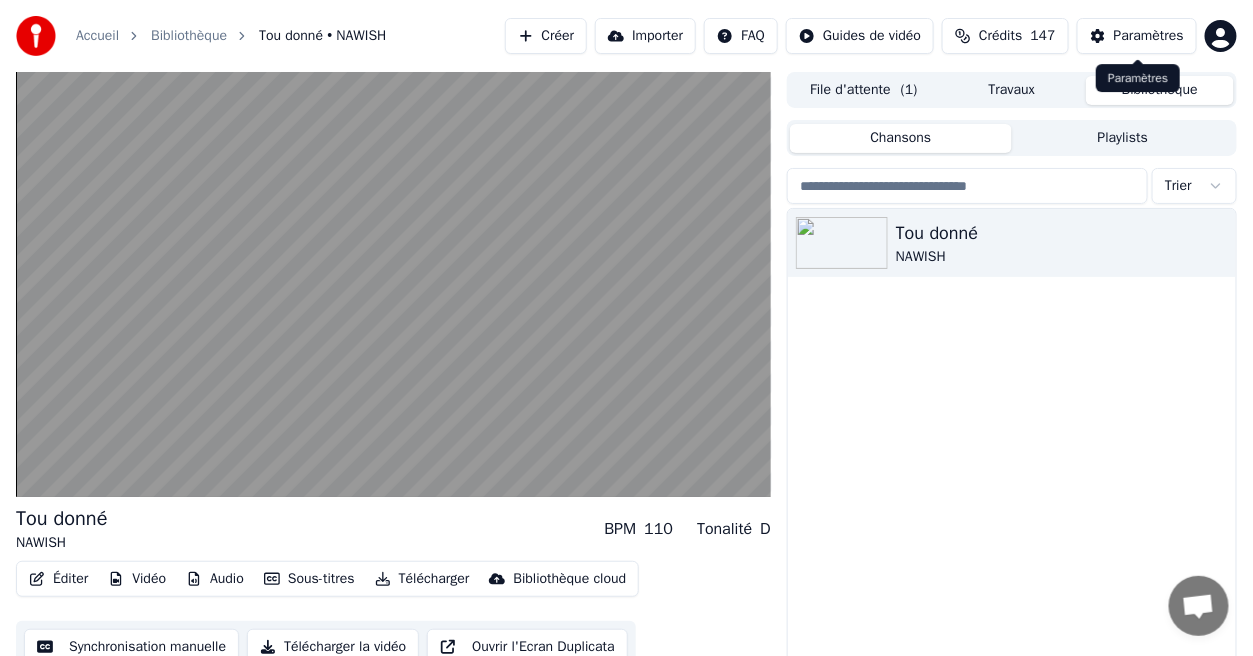 click on "Paramètres" at bounding box center [1149, 36] 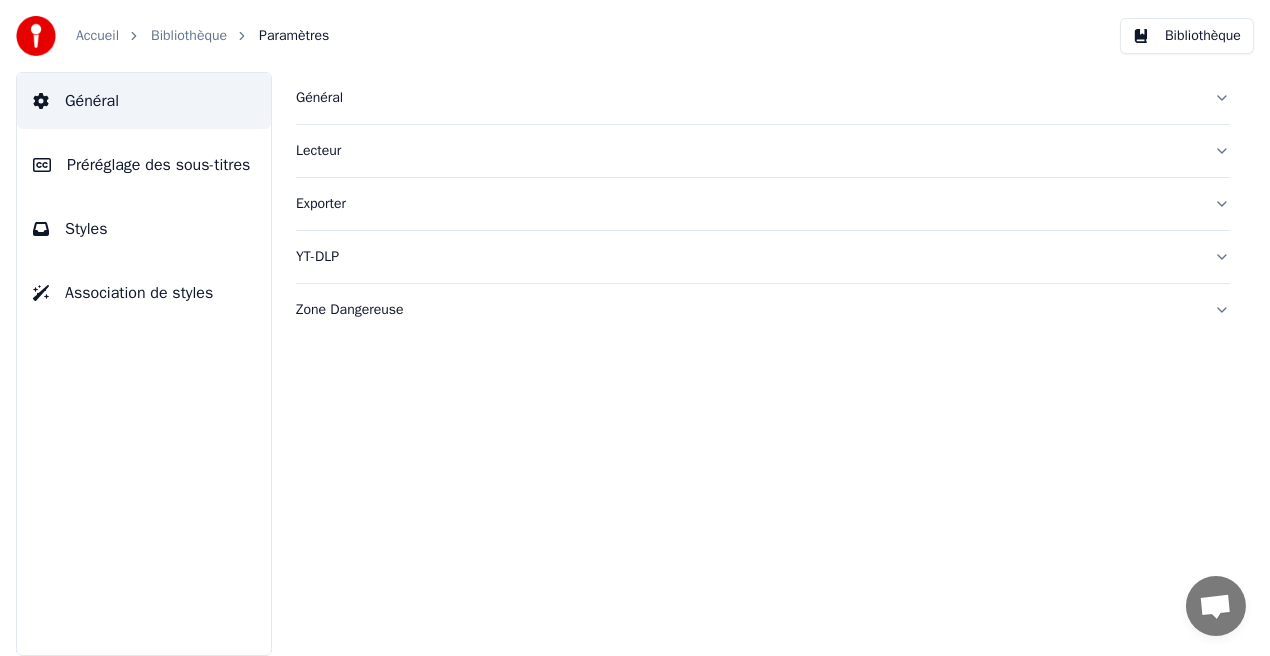 click on "Styles" at bounding box center [144, 229] 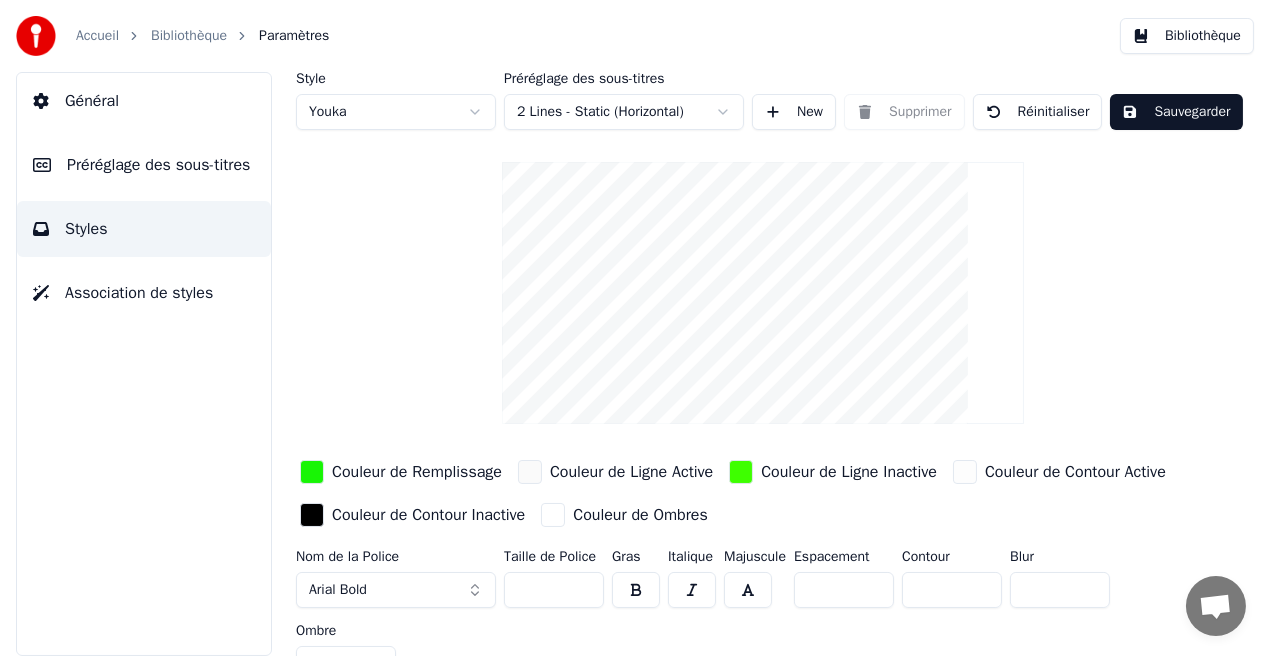 click on "Couleur de Remplissage" at bounding box center (417, 472) 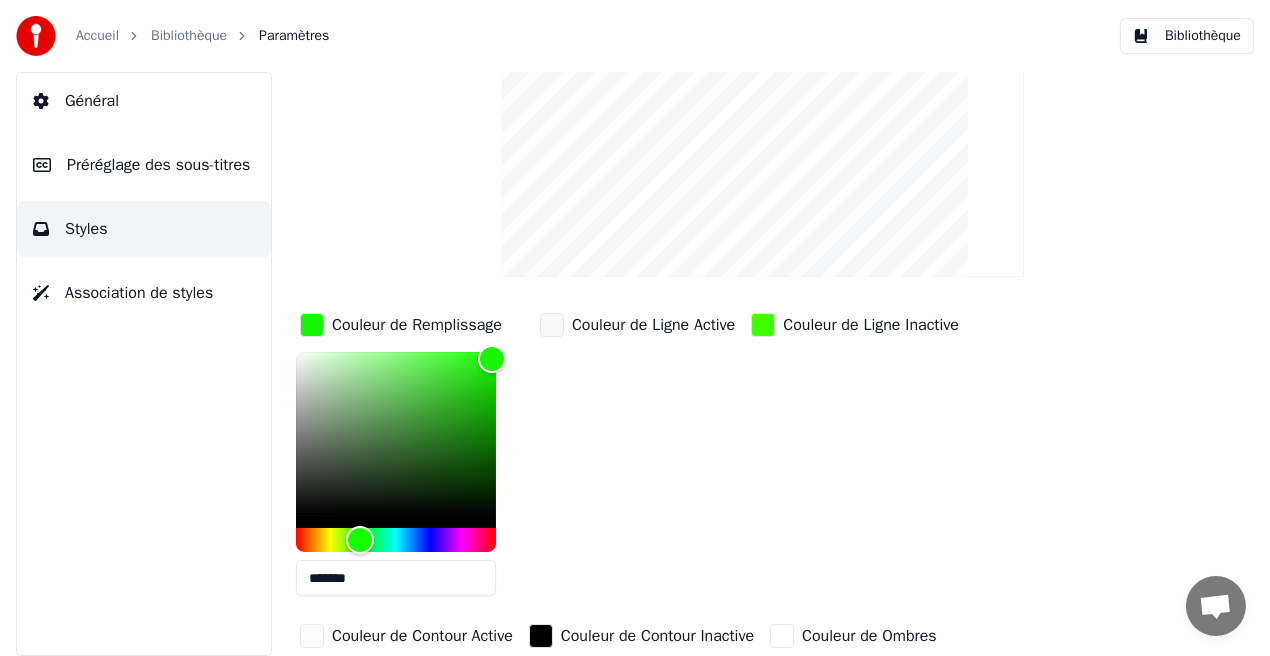 scroll, scrollTop: 167, scrollLeft: 0, axis: vertical 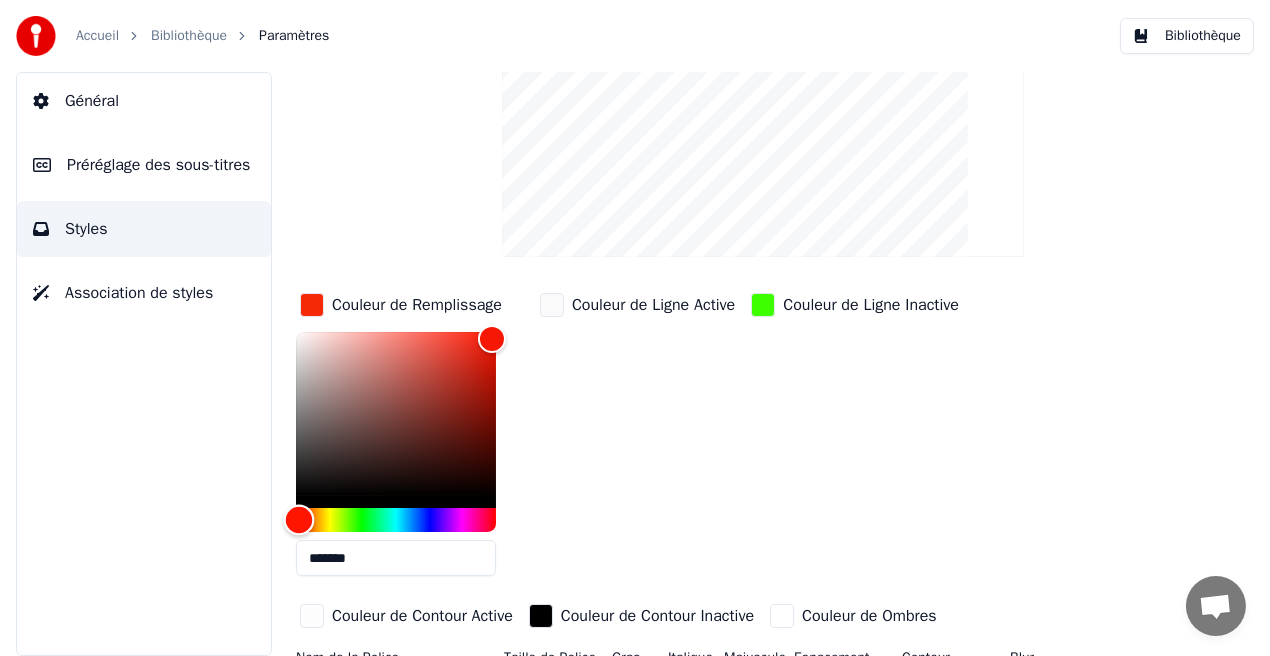 type on "*******" 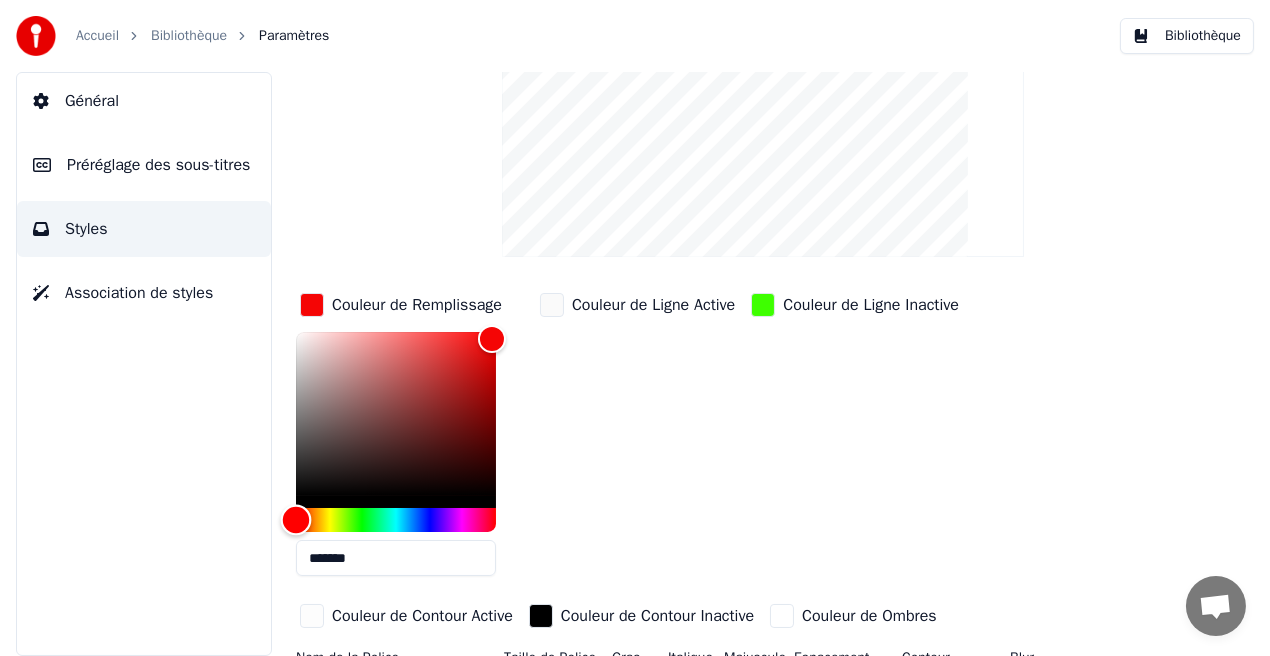 drag, startPoint x: 368, startPoint y: 522, endPoint x: 283, endPoint y: 519, distance: 85.052925 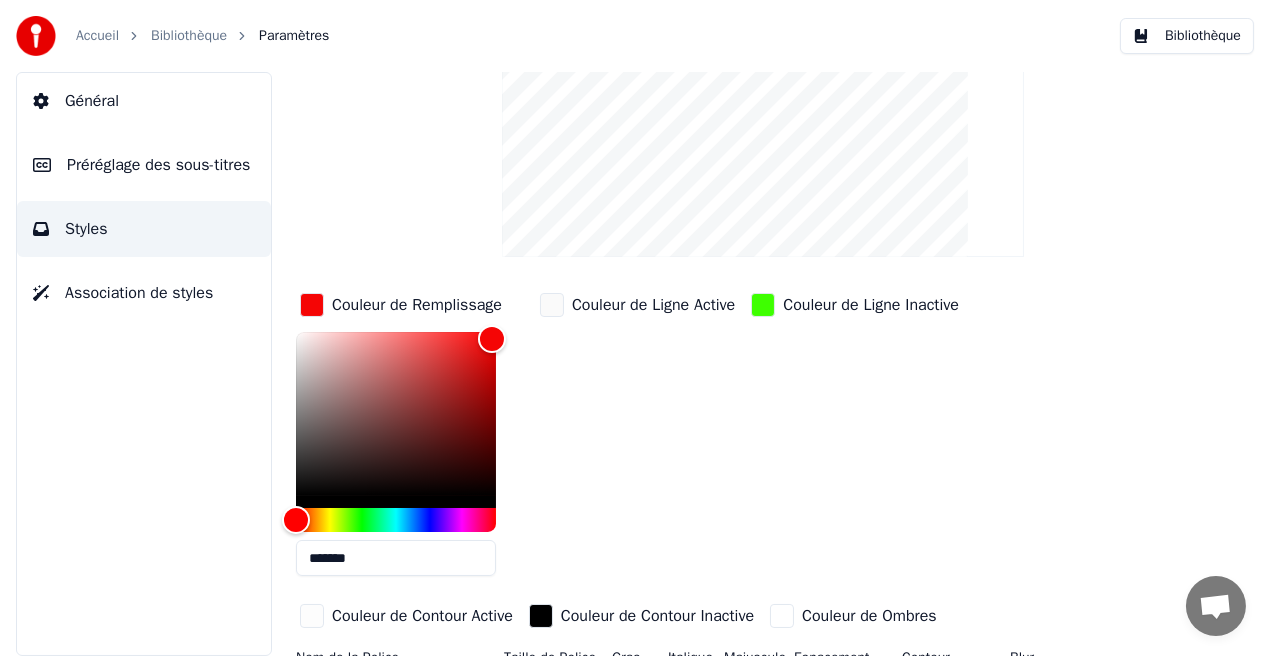 click on "Couleur de Ligne Inactive" at bounding box center (871, 305) 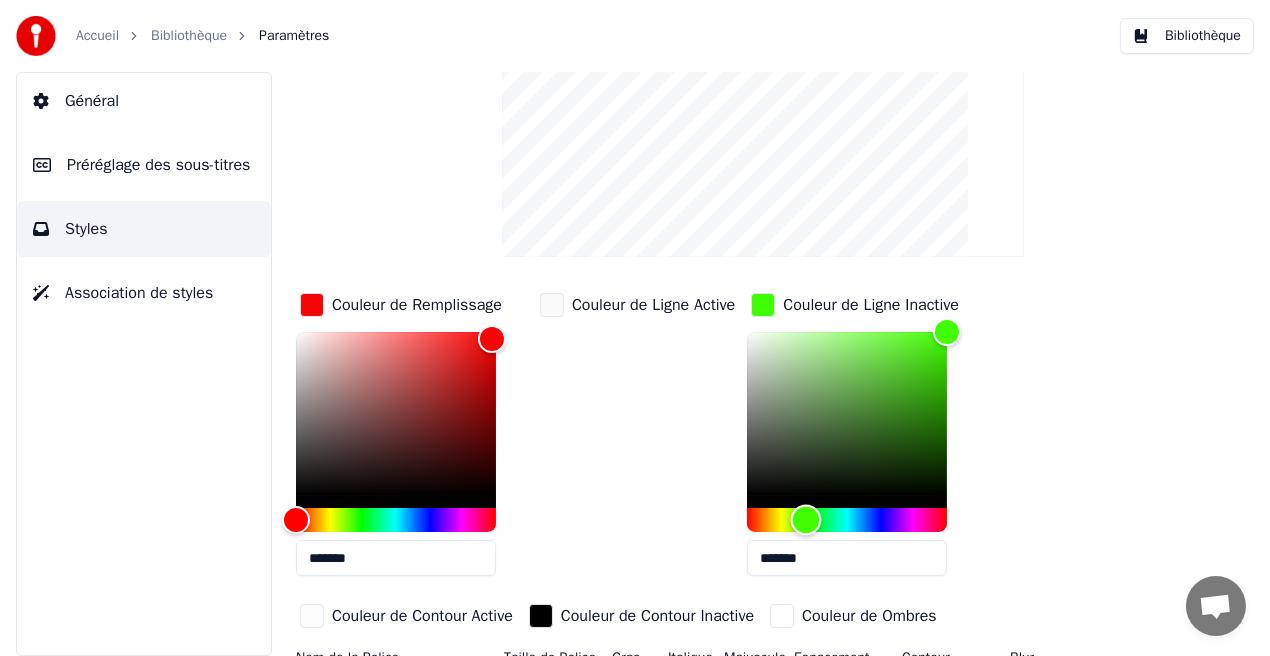 type on "*******" 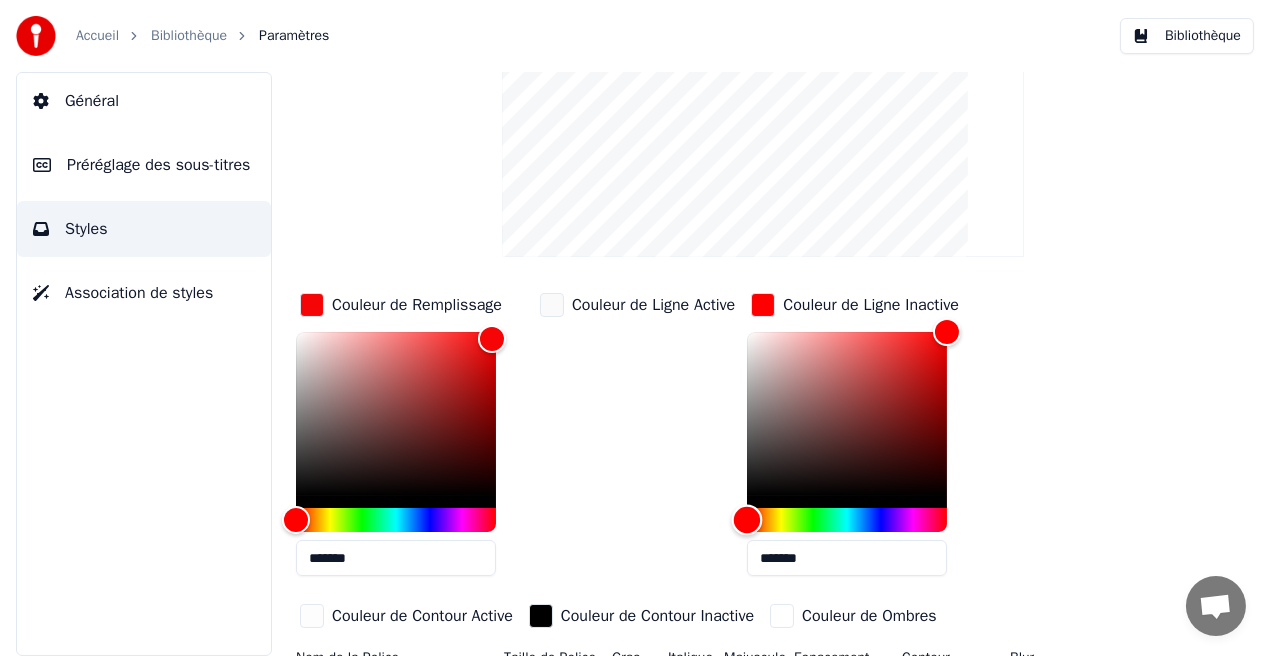 drag, startPoint x: 816, startPoint y: 513, endPoint x: 689, endPoint y: 539, distance: 129.6341 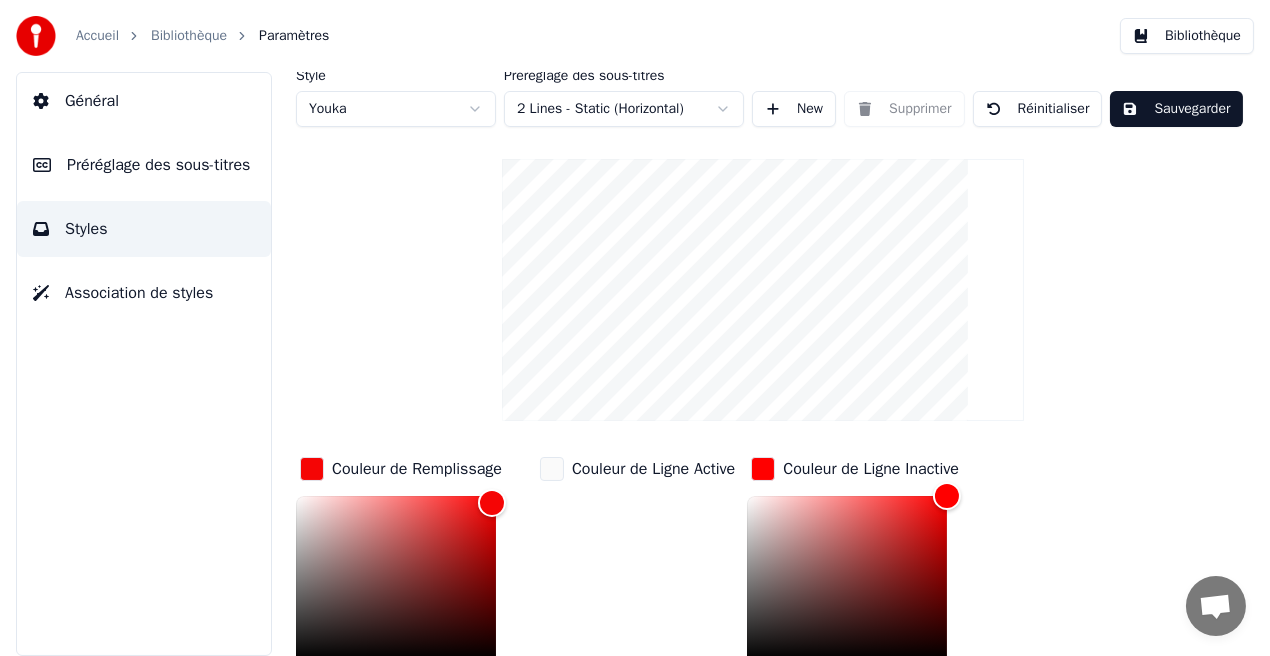 click on "Sauvegarder" at bounding box center (1176, 109) 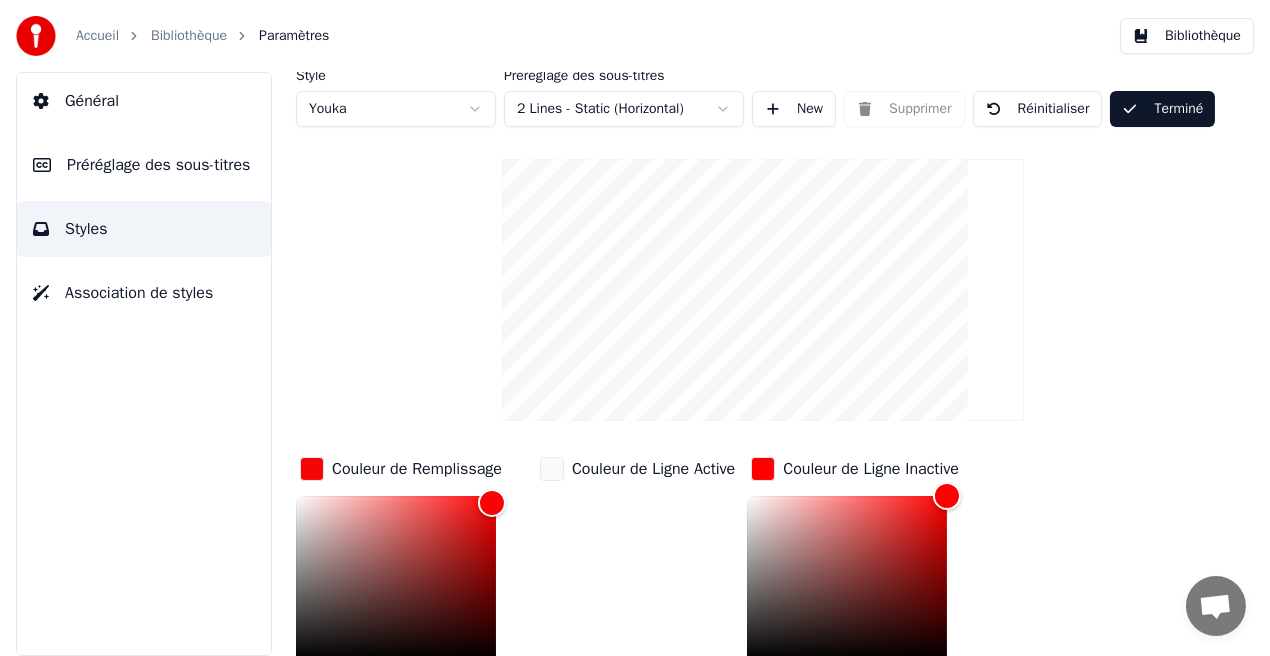 click on "Bibliothèque" at bounding box center [1187, 36] 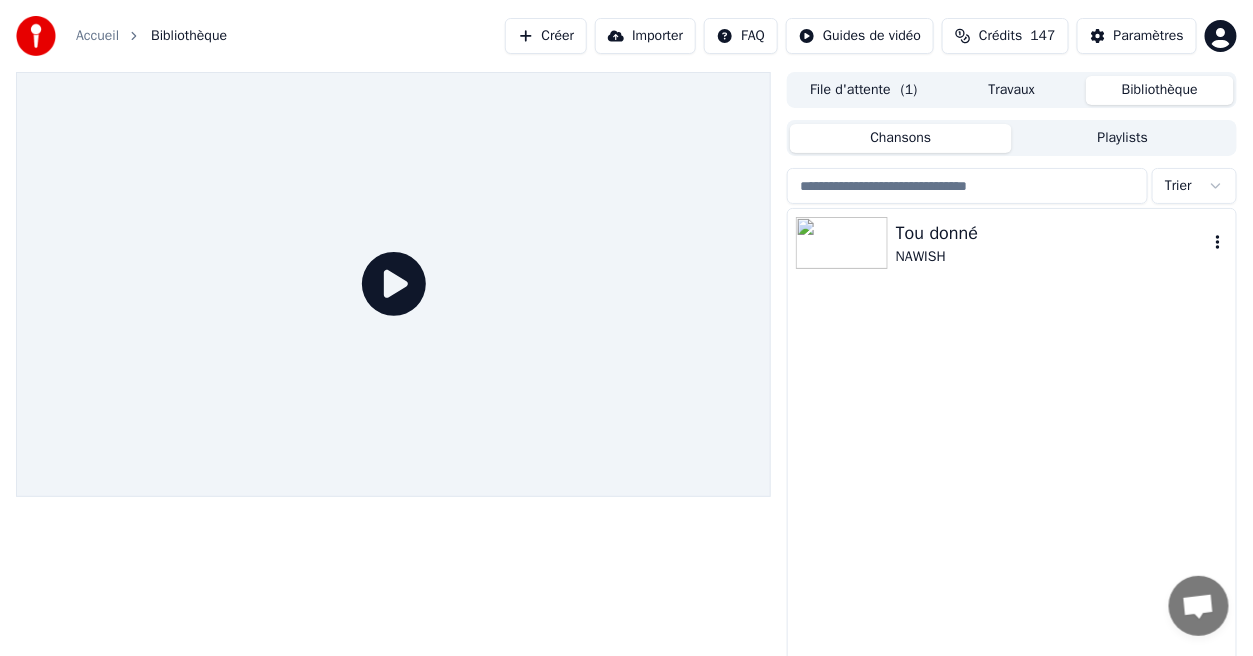 click on "Tou donné" at bounding box center (1052, 233) 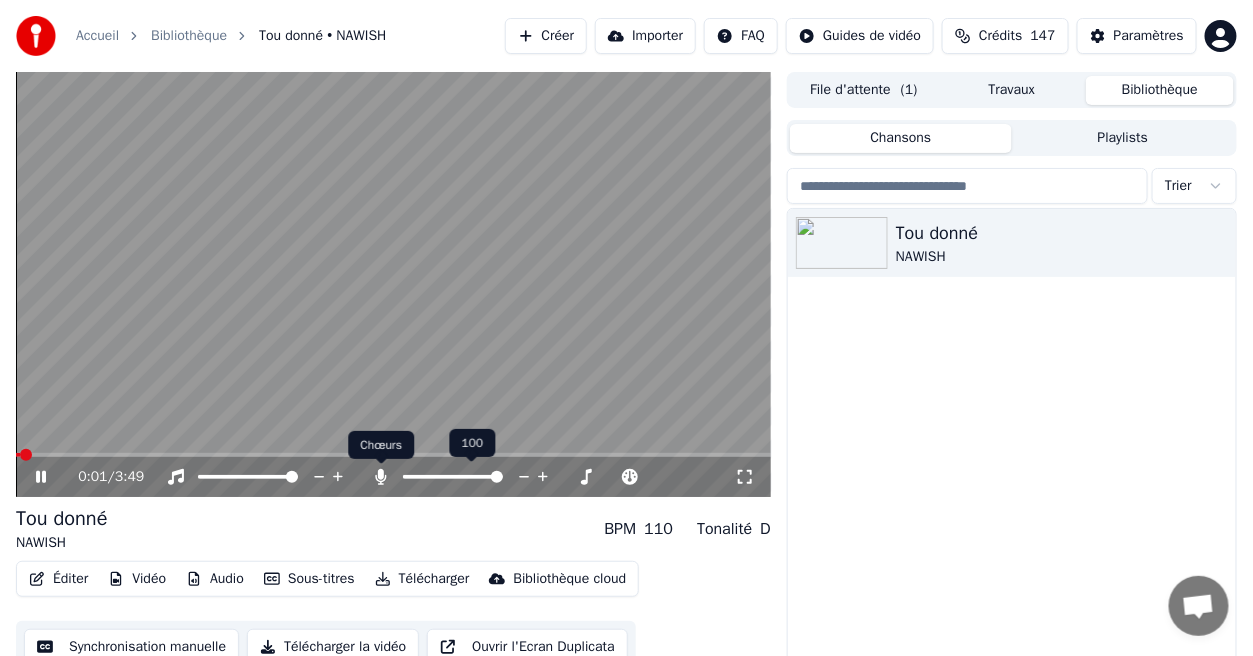 click 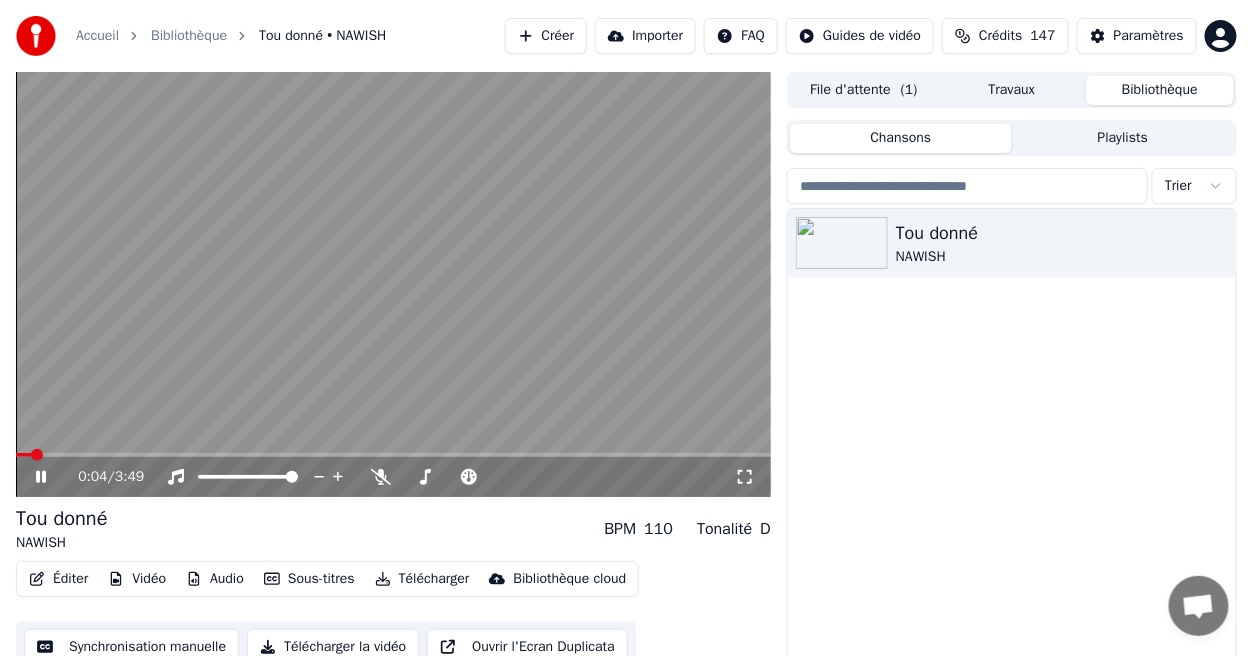 click 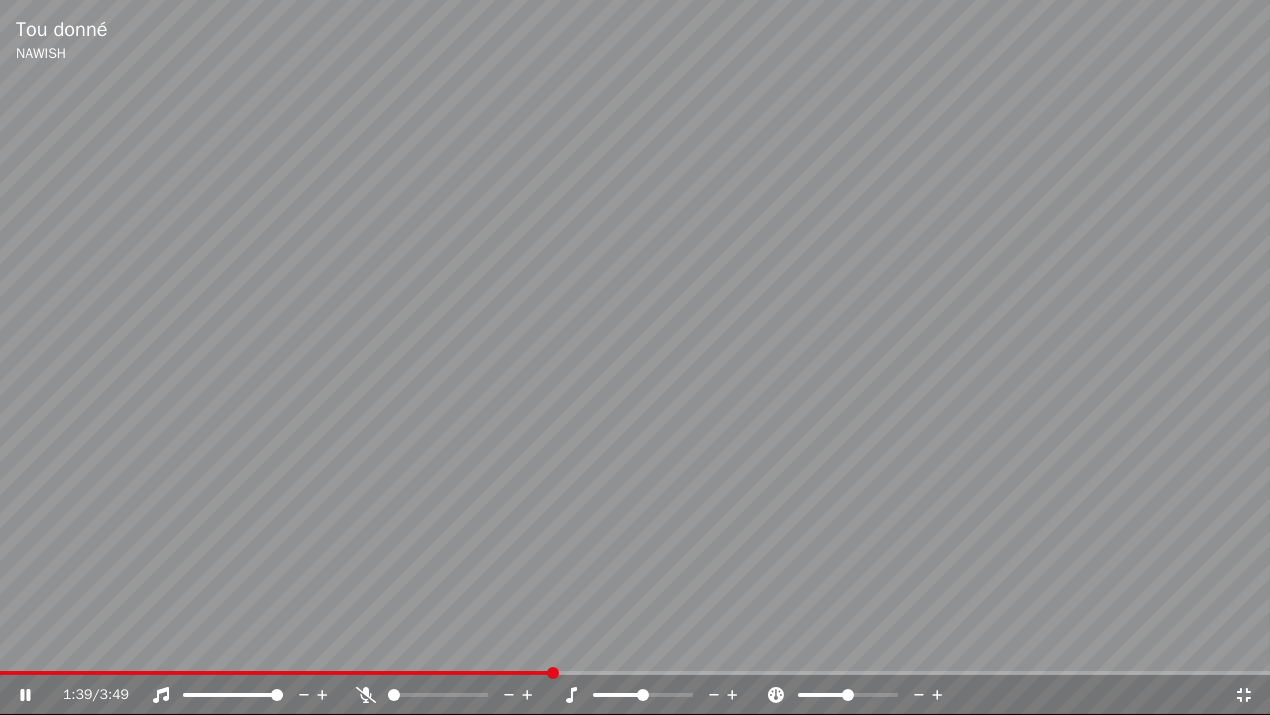 click 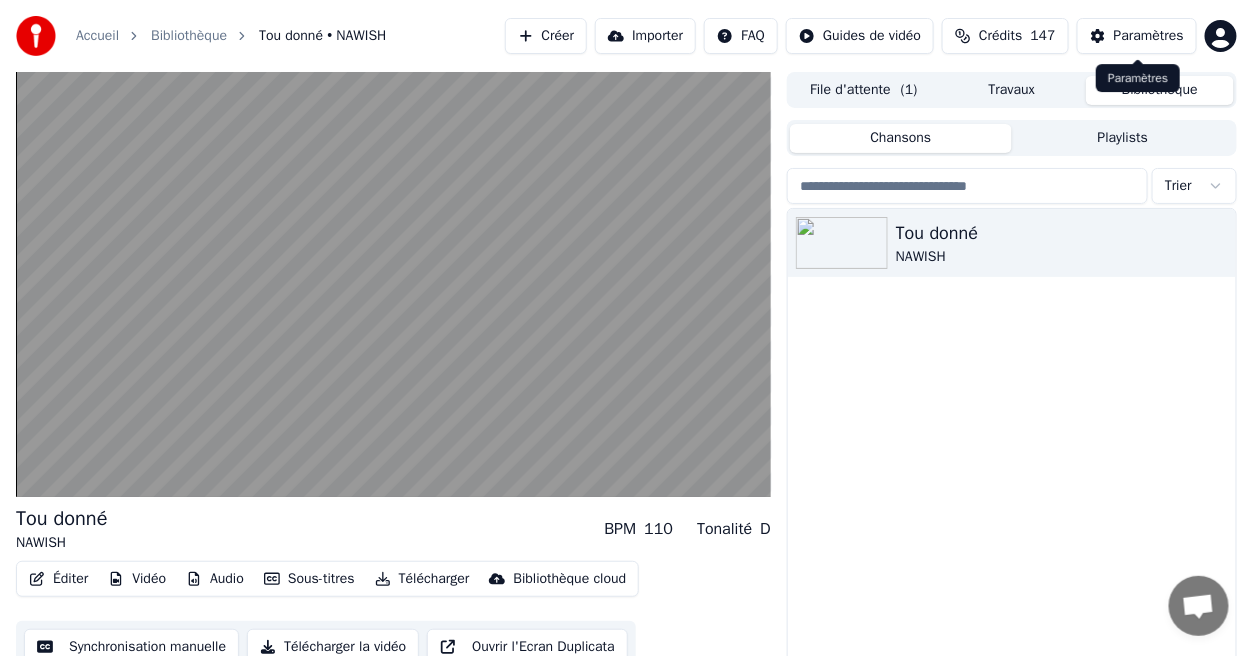 click on "Paramètres" at bounding box center (1149, 36) 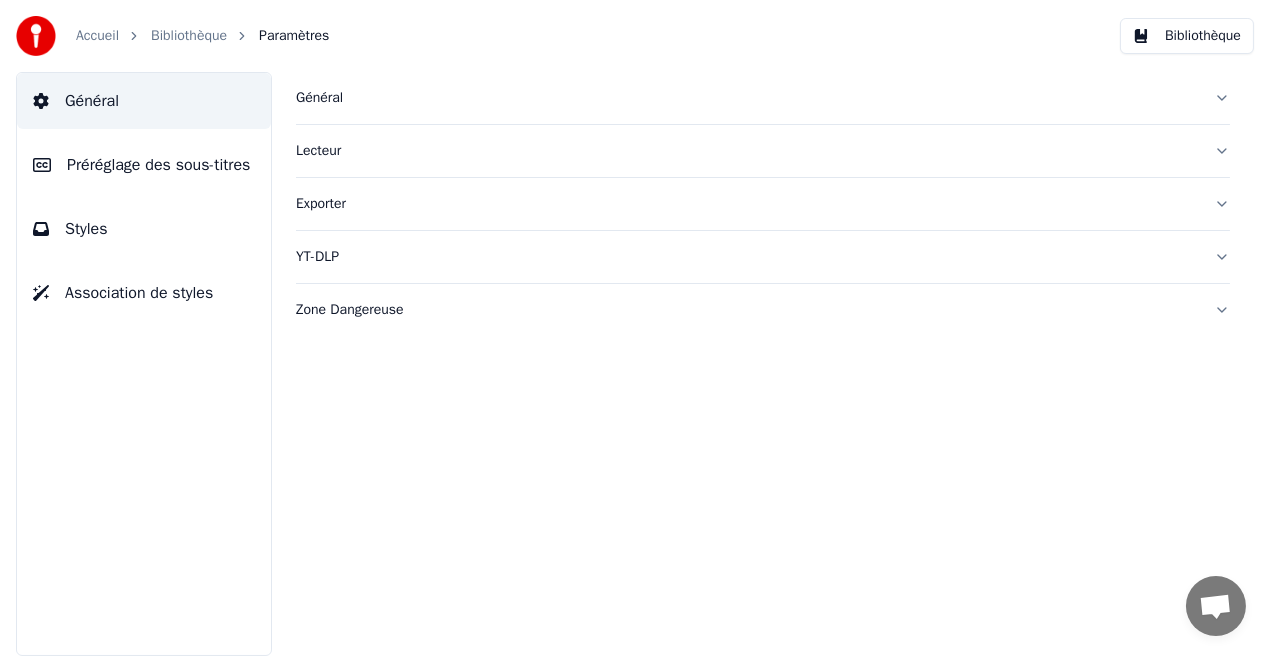 click on "Styles" at bounding box center (144, 229) 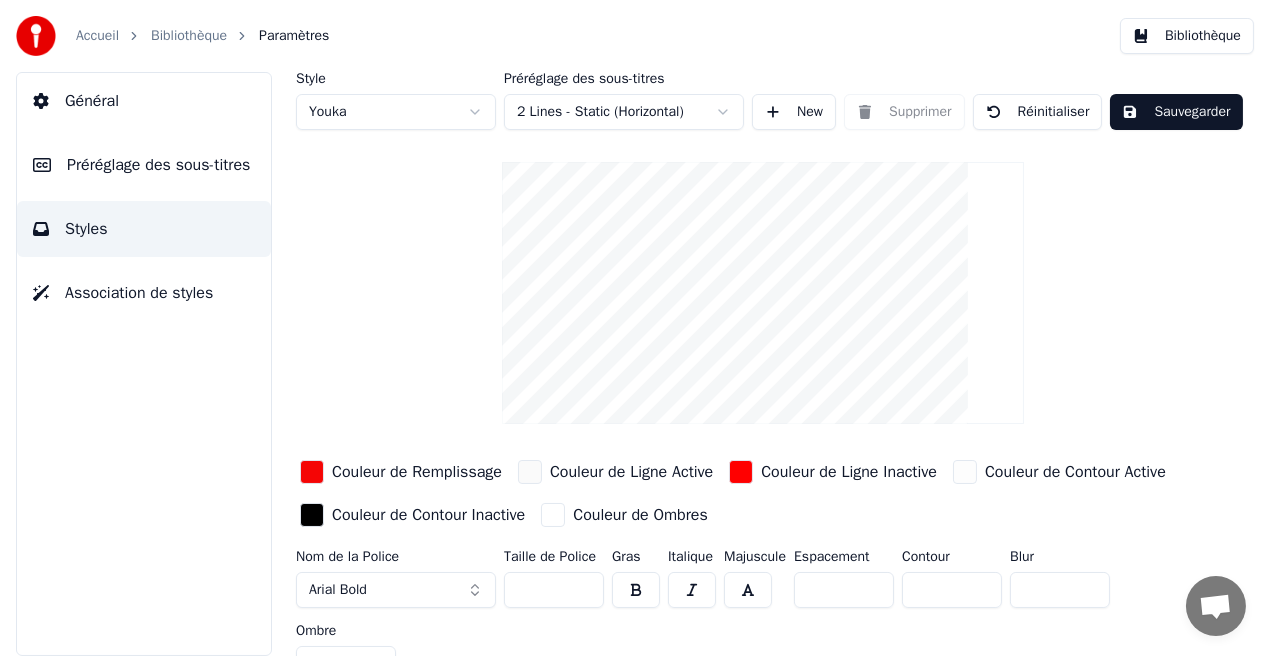 click on "*" at bounding box center [952, 590] 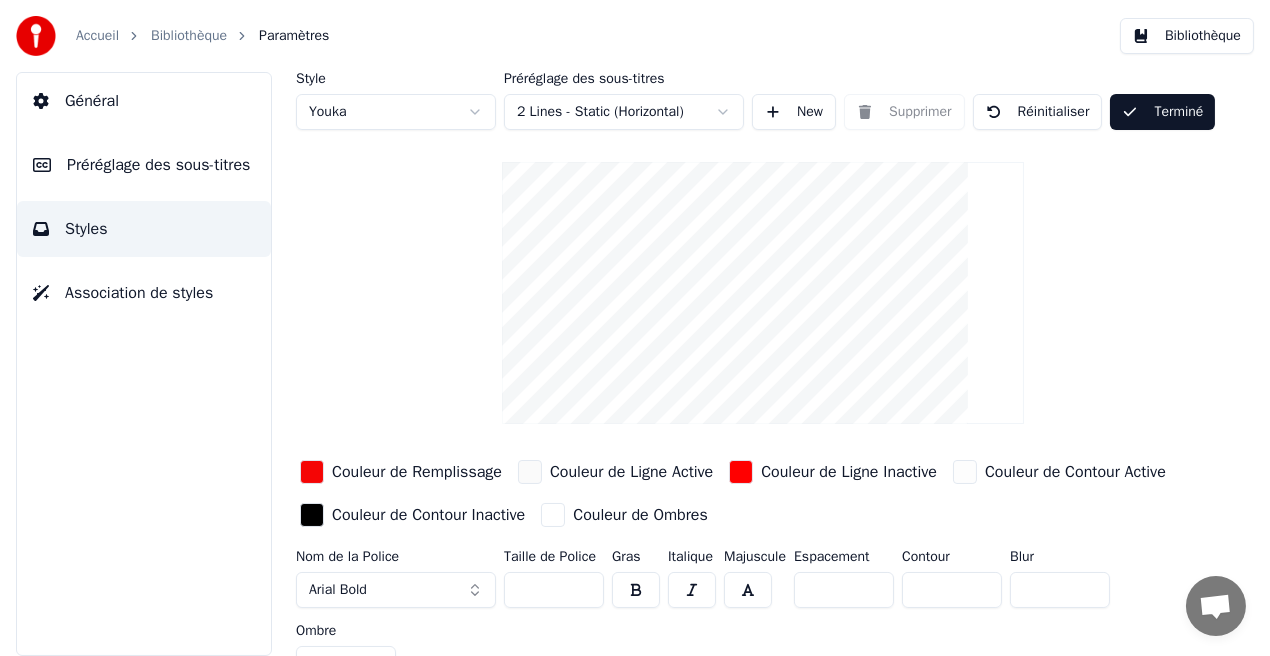 click on "Bibliothèque" at bounding box center [1187, 36] 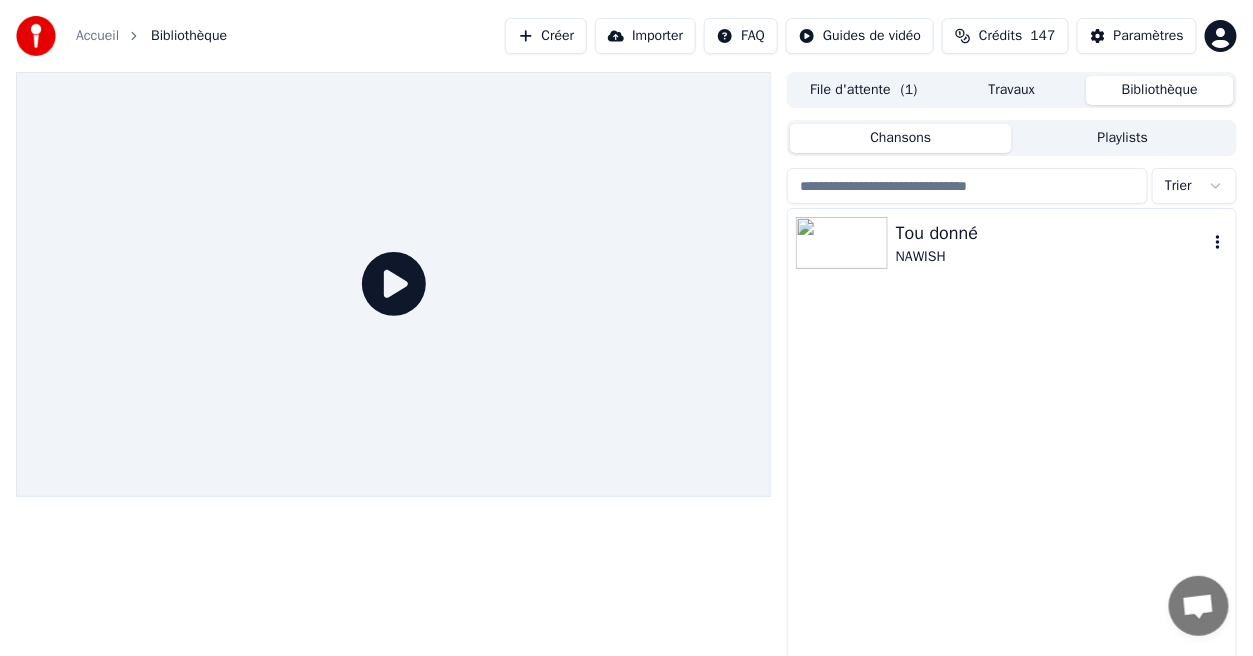 click on "Tou donné" at bounding box center (1052, 233) 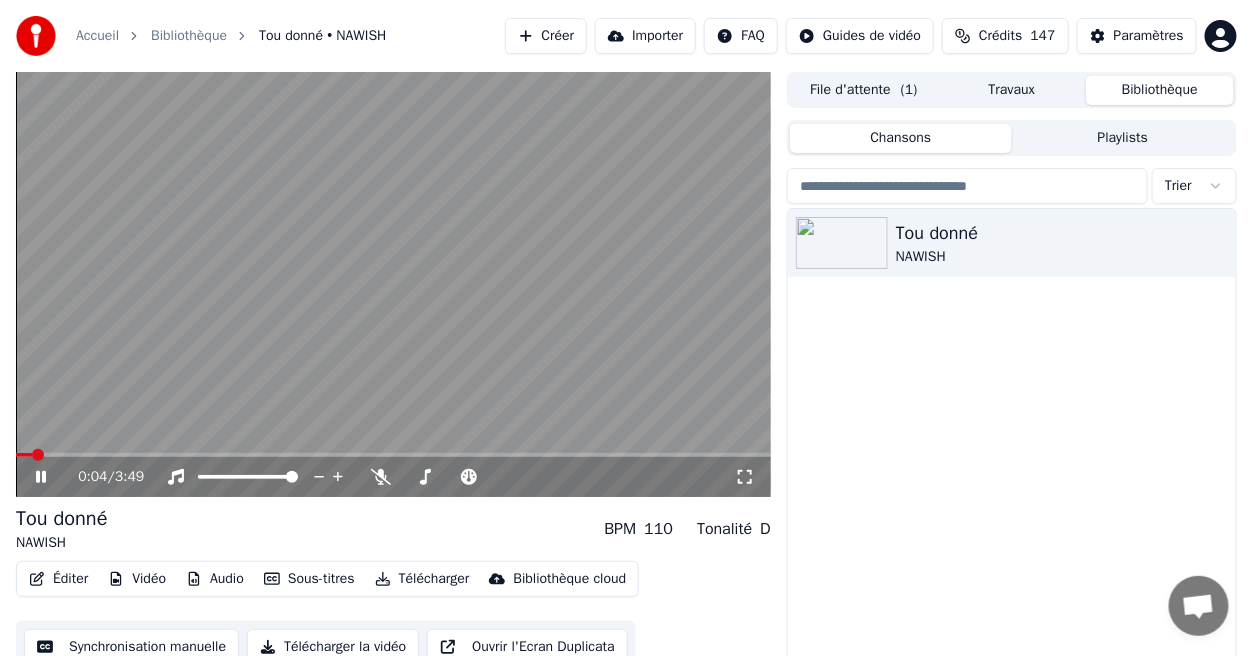 click 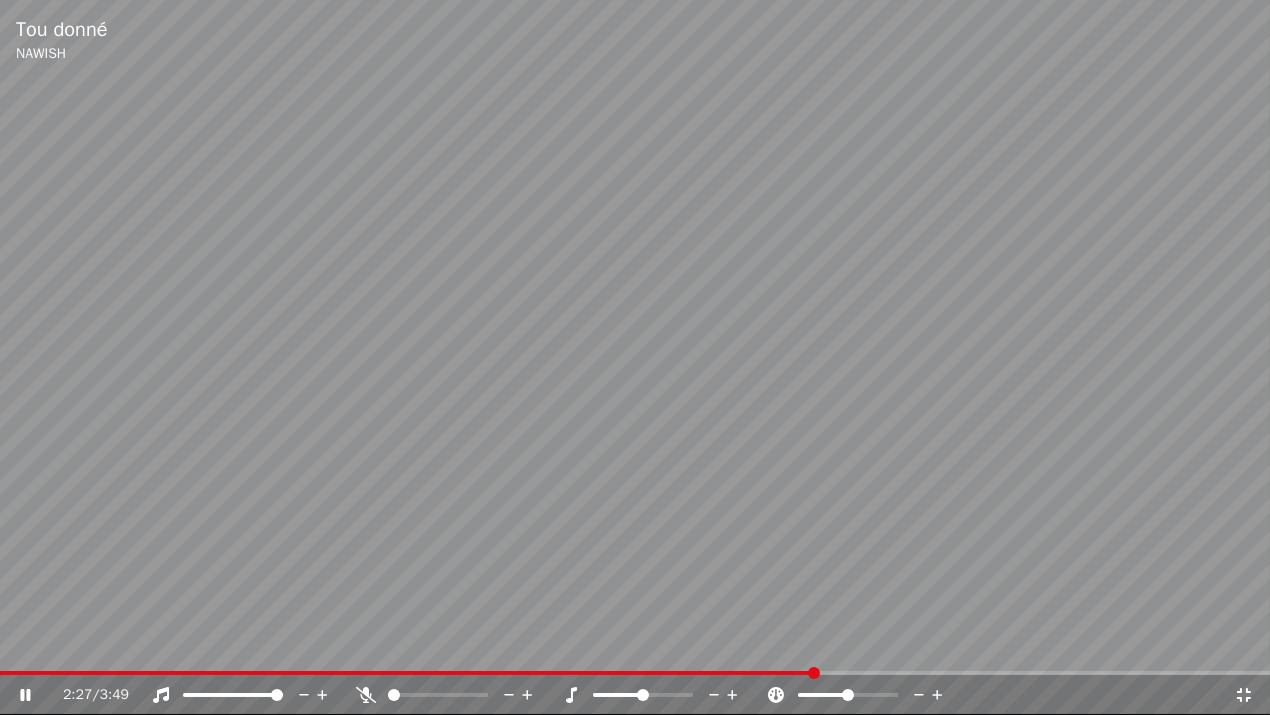 click 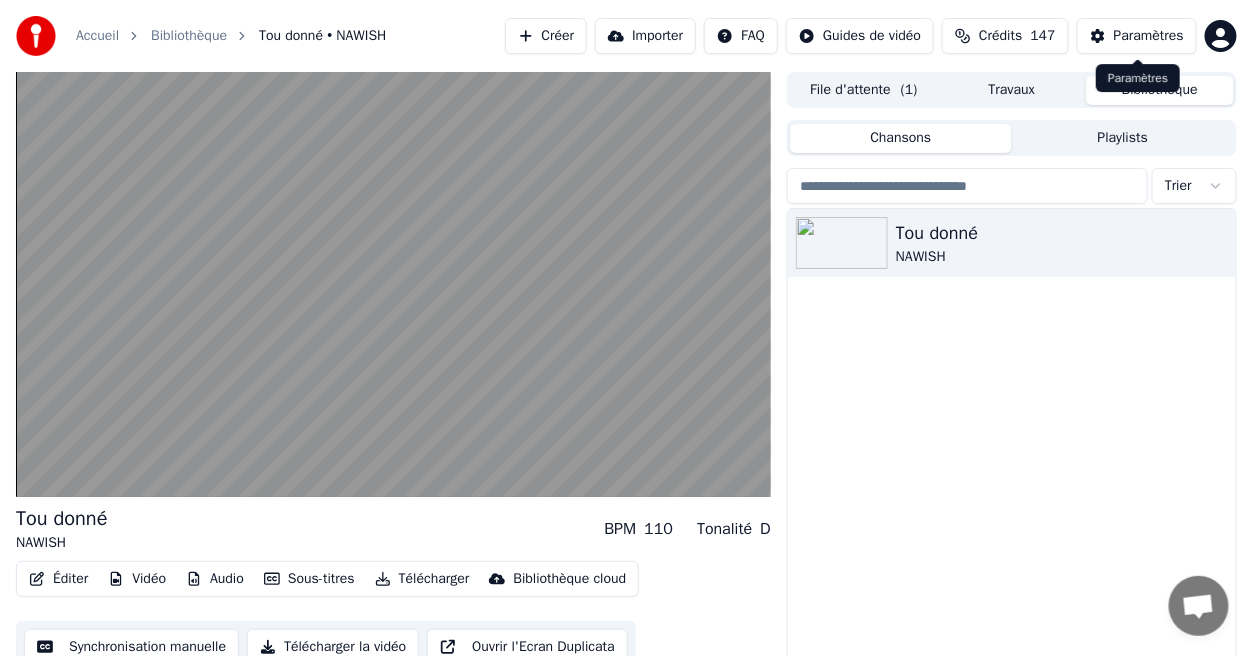 click on "Paramètres" at bounding box center (1149, 36) 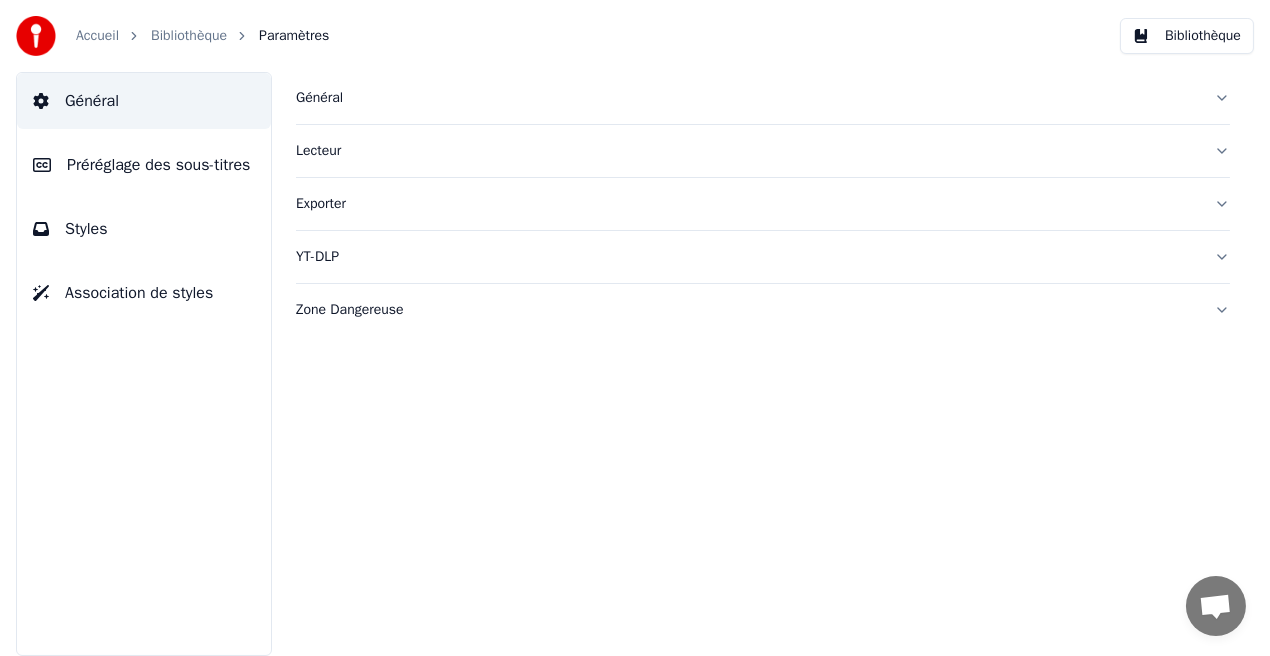 click on "Styles" at bounding box center (144, 229) 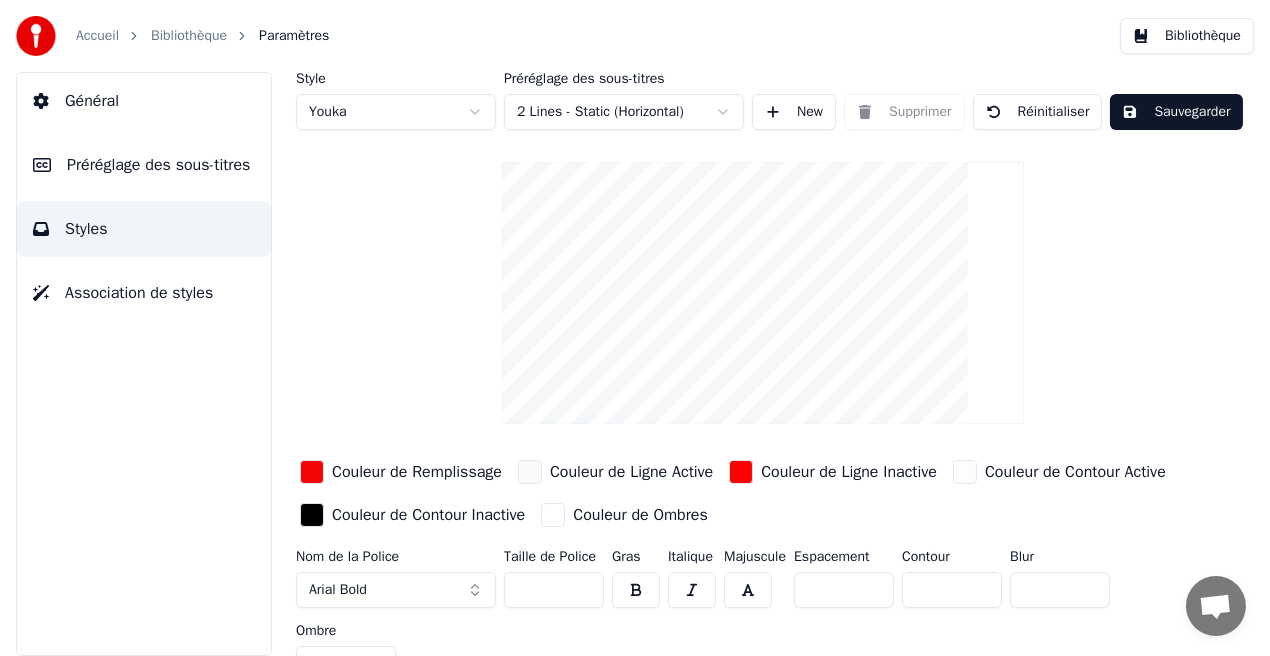 click on "Couleur de Remplissage" at bounding box center (417, 472) 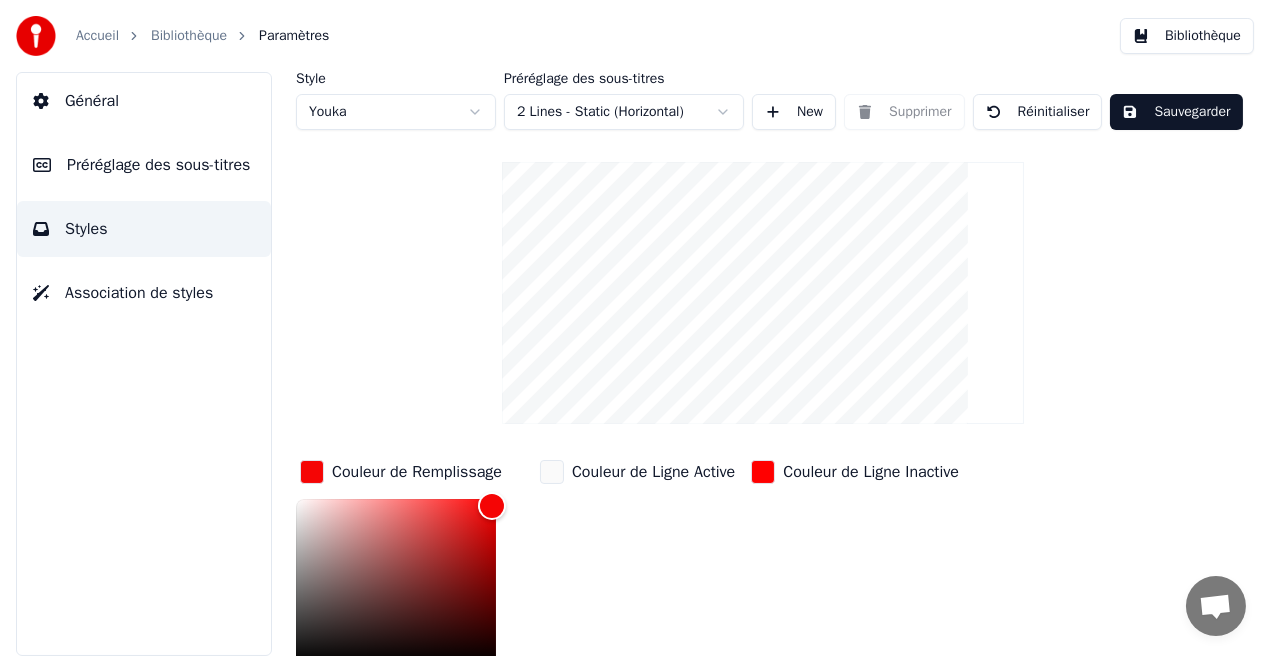 click on "Couleur de Remplissage" at bounding box center [417, 472] 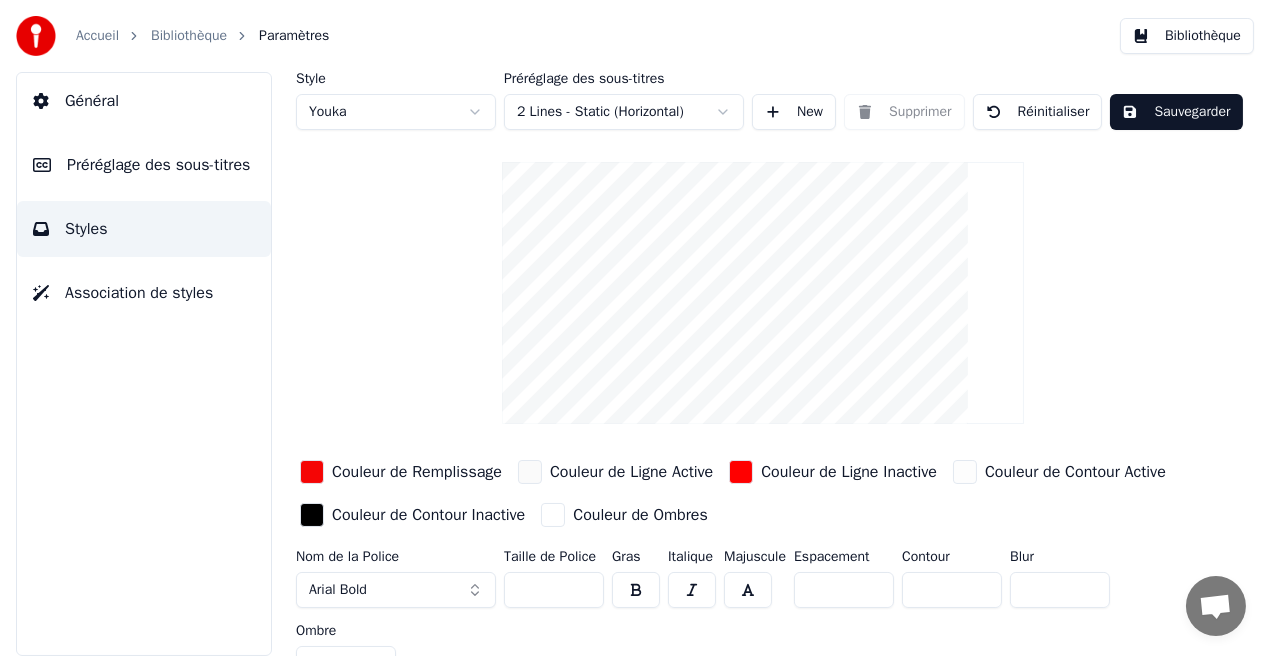 scroll, scrollTop: 31, scrollLeft: 0, axis: vertical 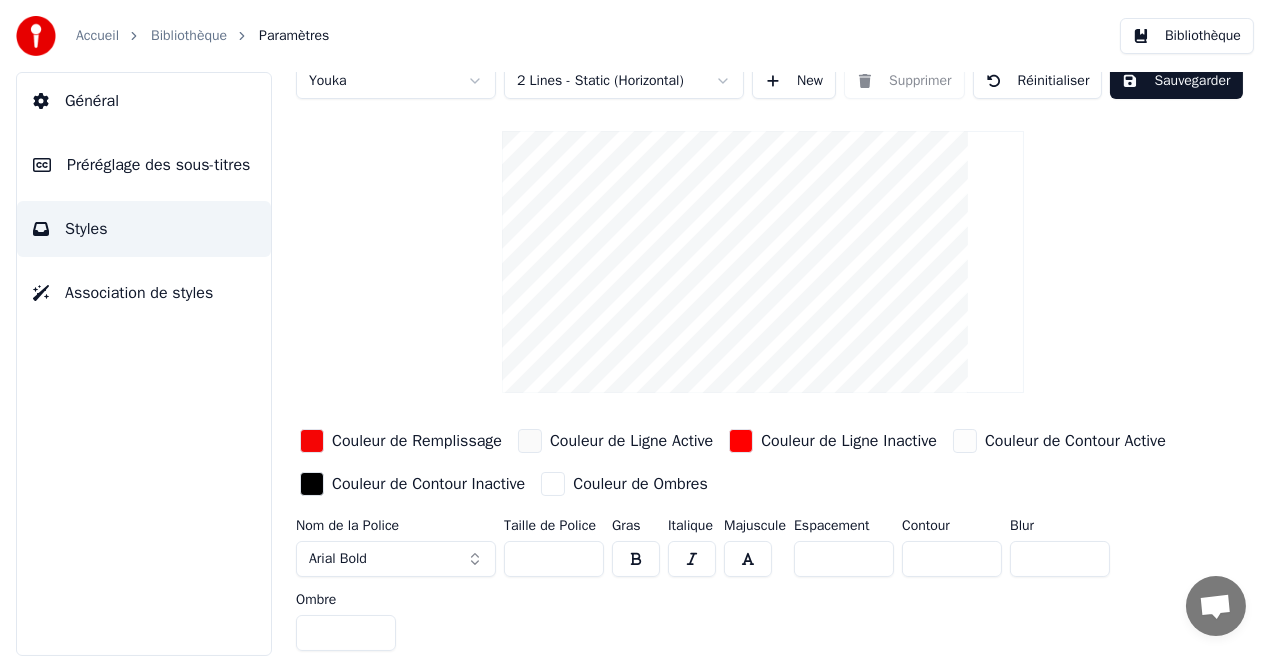 click on "Couleur de Remplissage" at bounding box center [417, 441] 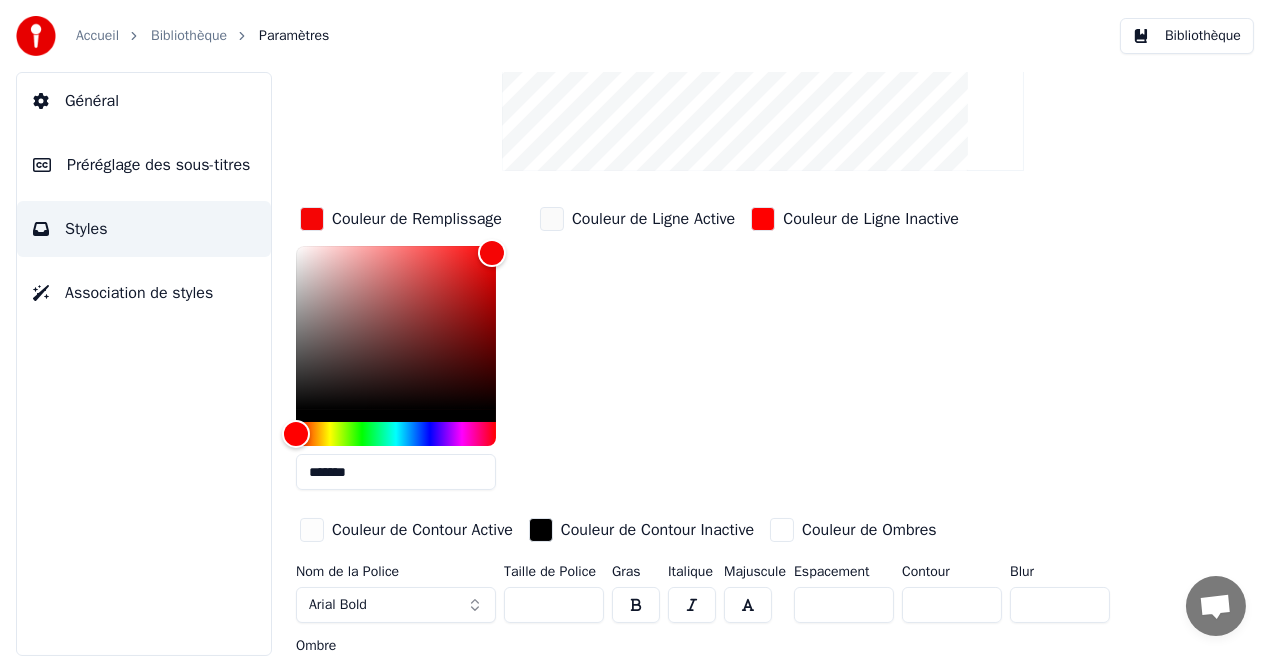 scroll, scrollTop: 298, scrollLeft: 0, axis: vertical 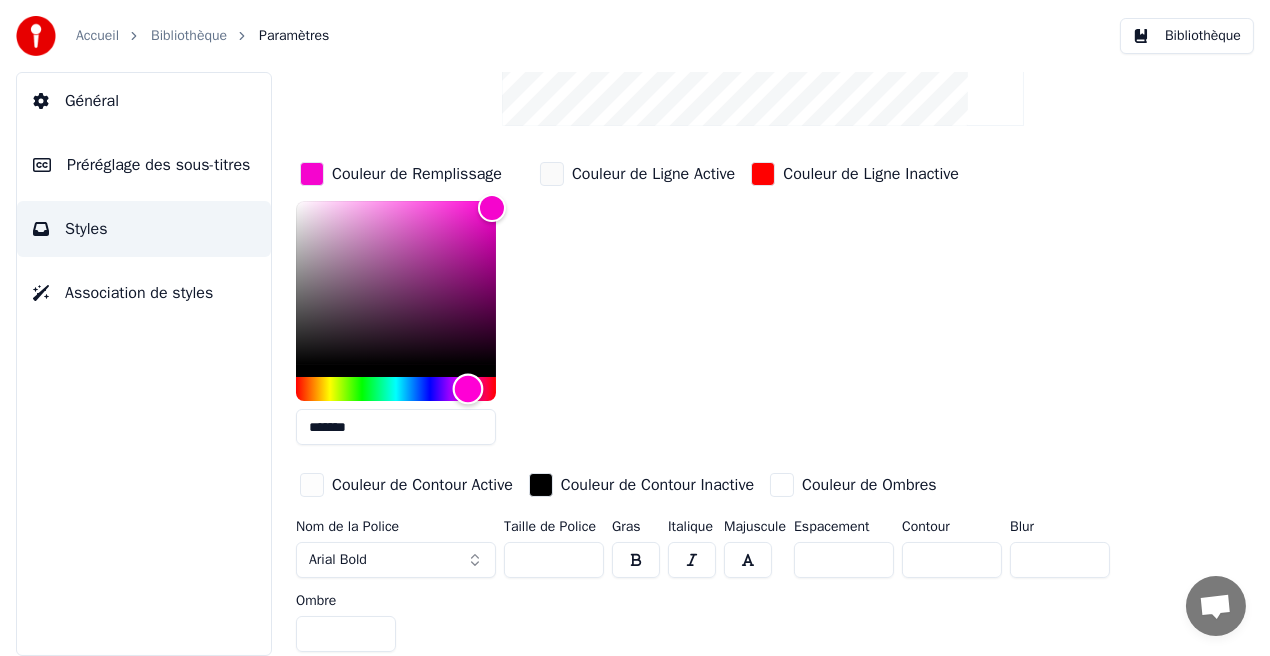 type on "*******" 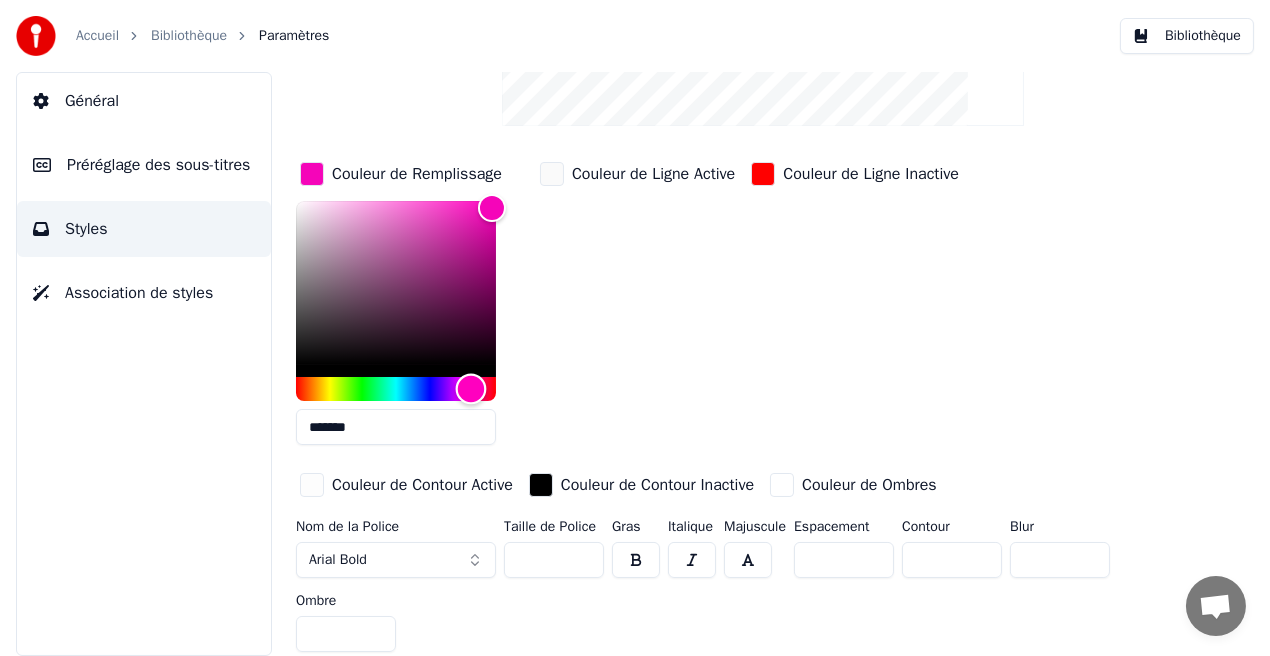 drag, startPoint x: 286, startPoint y: 388, endPoint x: 471, endPoint y: 403, distance: 185.60712 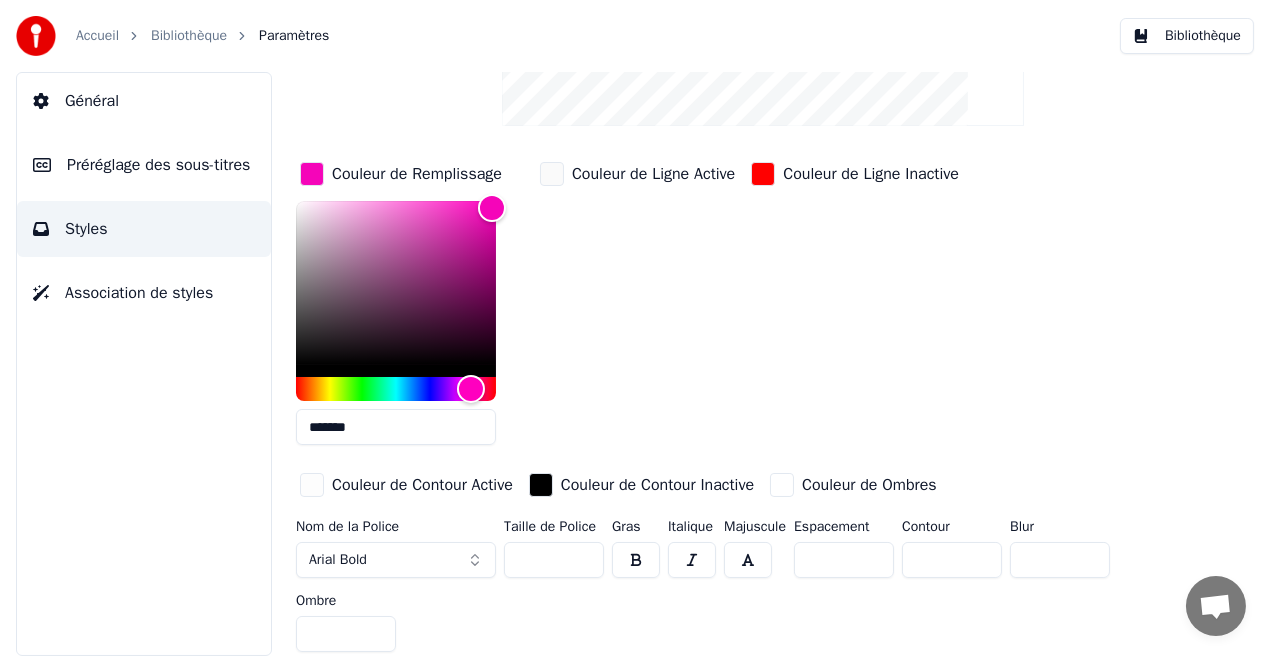 click on "Couleur de Ligne Inactive" at bounding box center [871, 174] 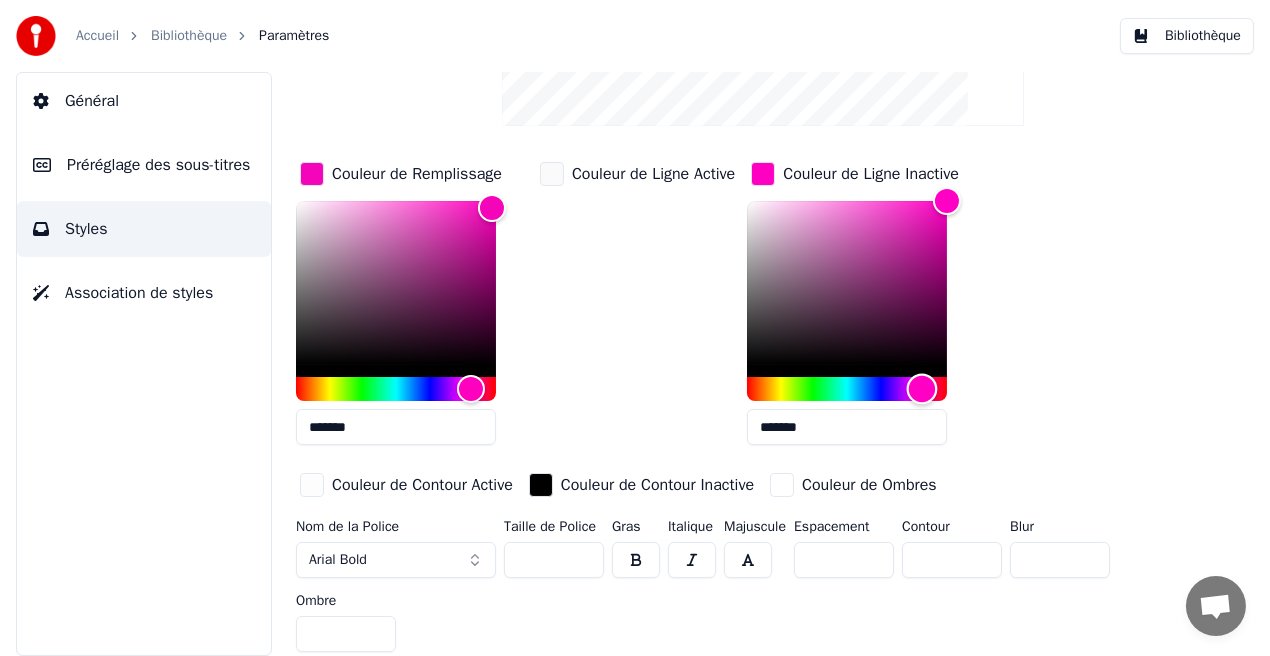 type on "*******" 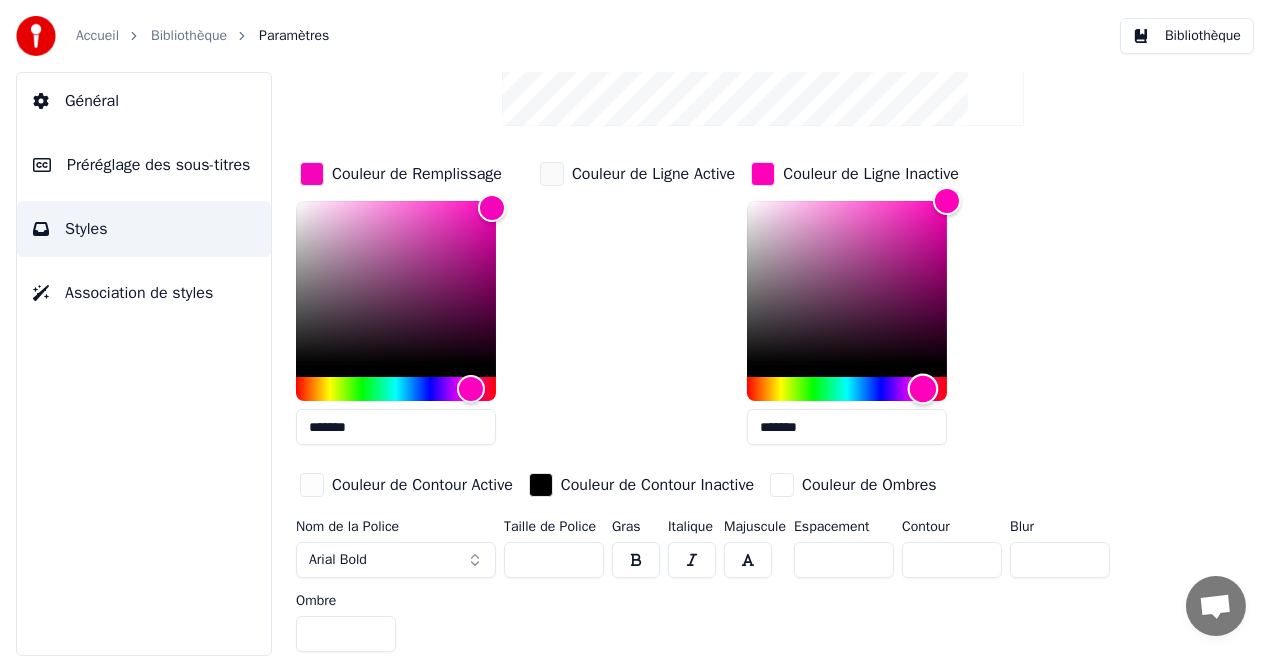drag, startPoint x: 759, startPoint y: 383, endPoint x: 927, endPoint y: 380, distance: 168.02678 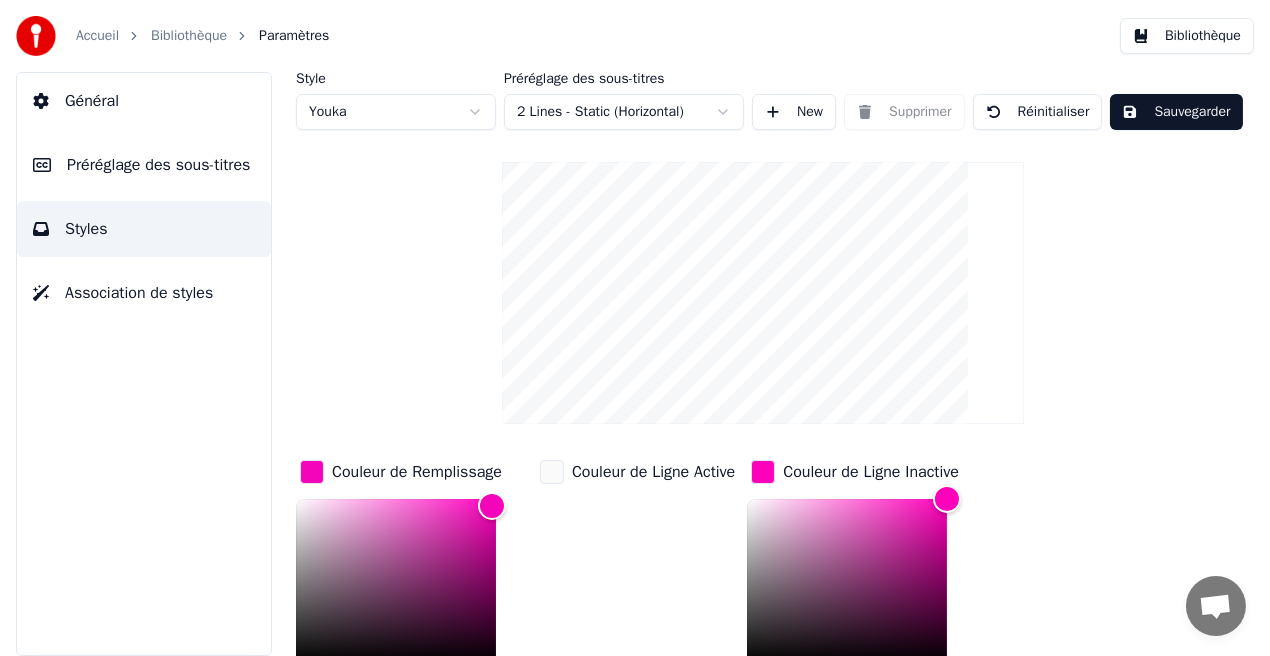 click on "Sauvegarder" at bounding box center [1176, 112] 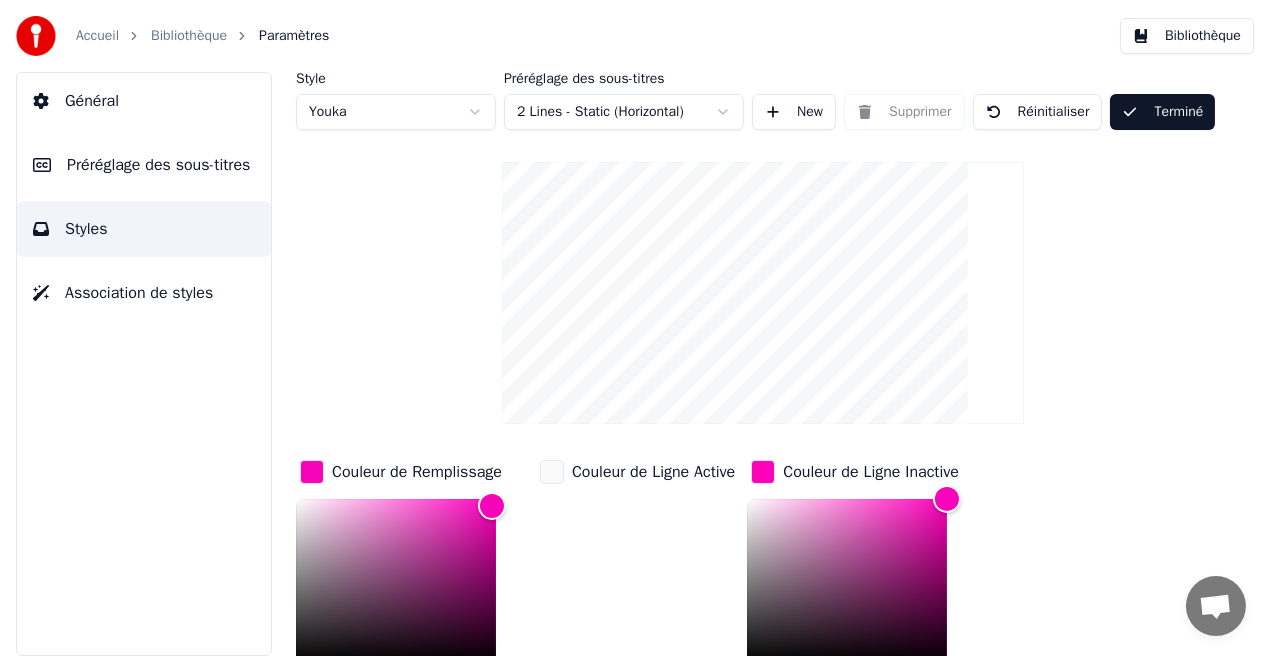 click on "Bibliothèque" at bounding box center [1187, 36] 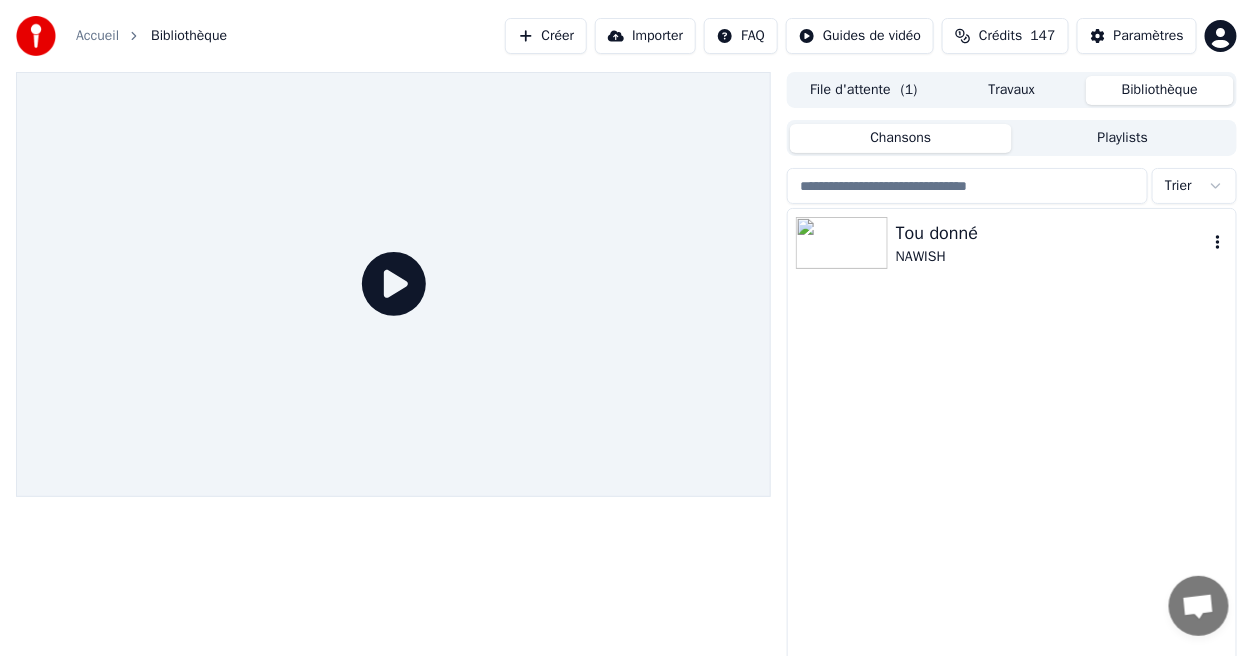 click on "NAWISH" at bounding box center (1052, 257) 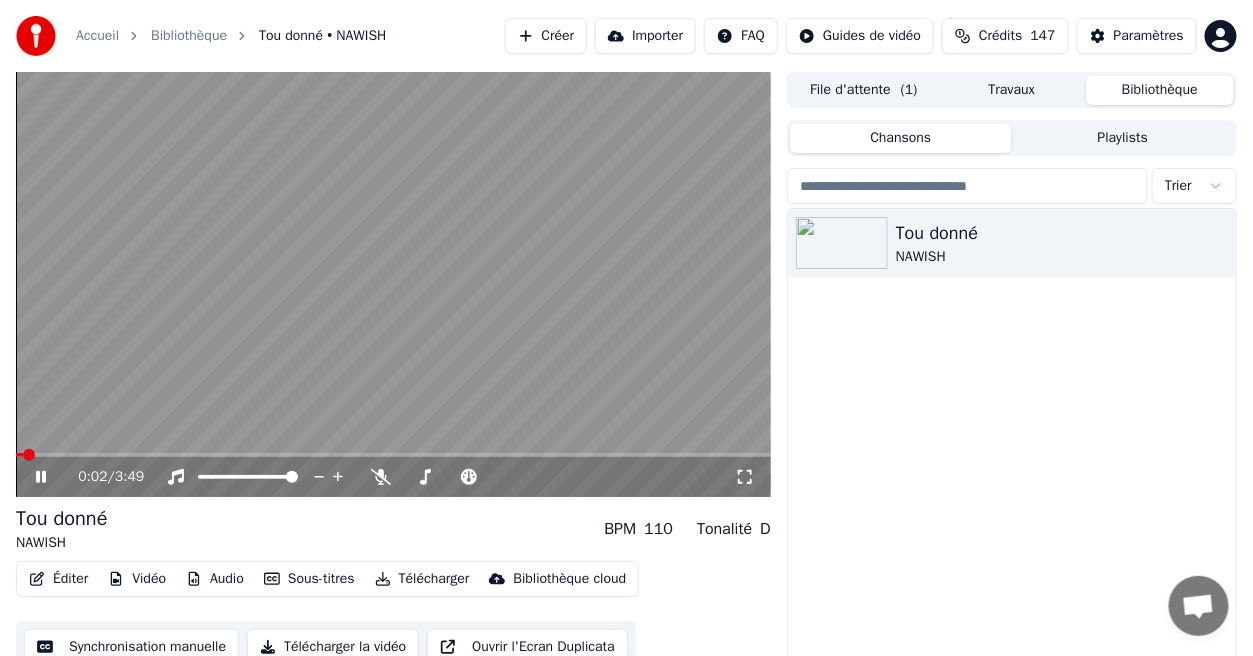 click 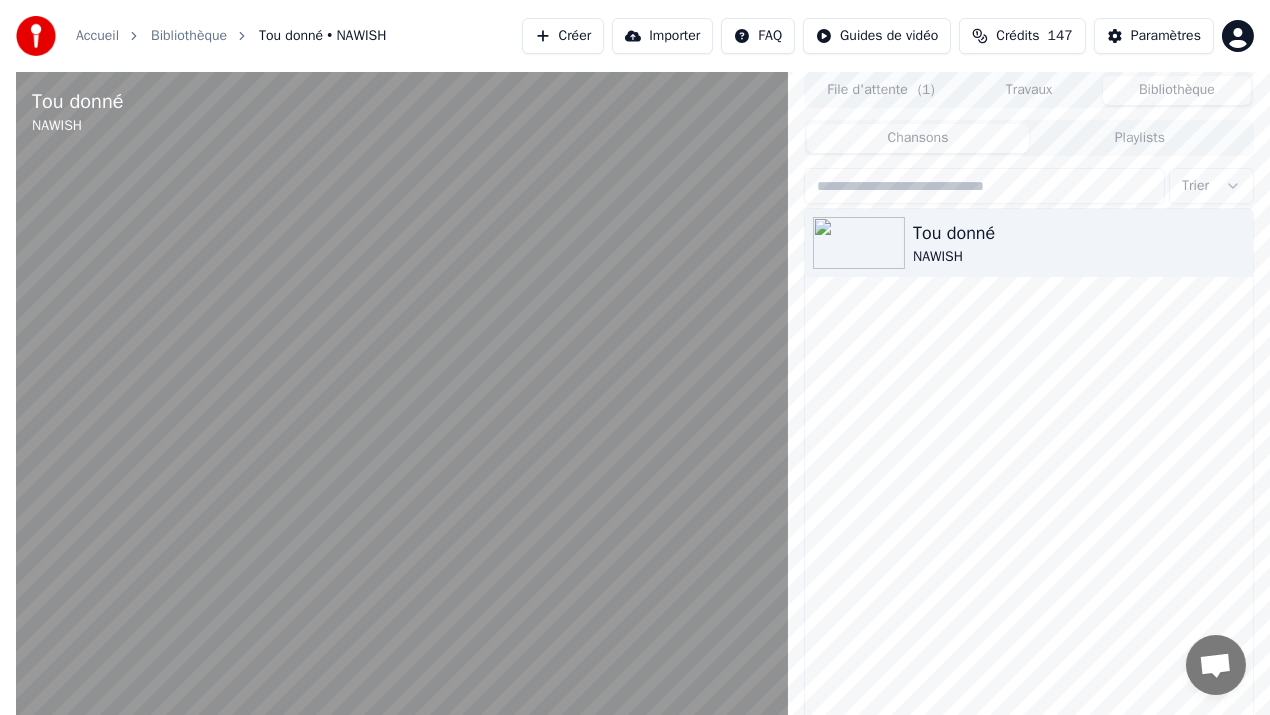click at bounding box center [402, 429] 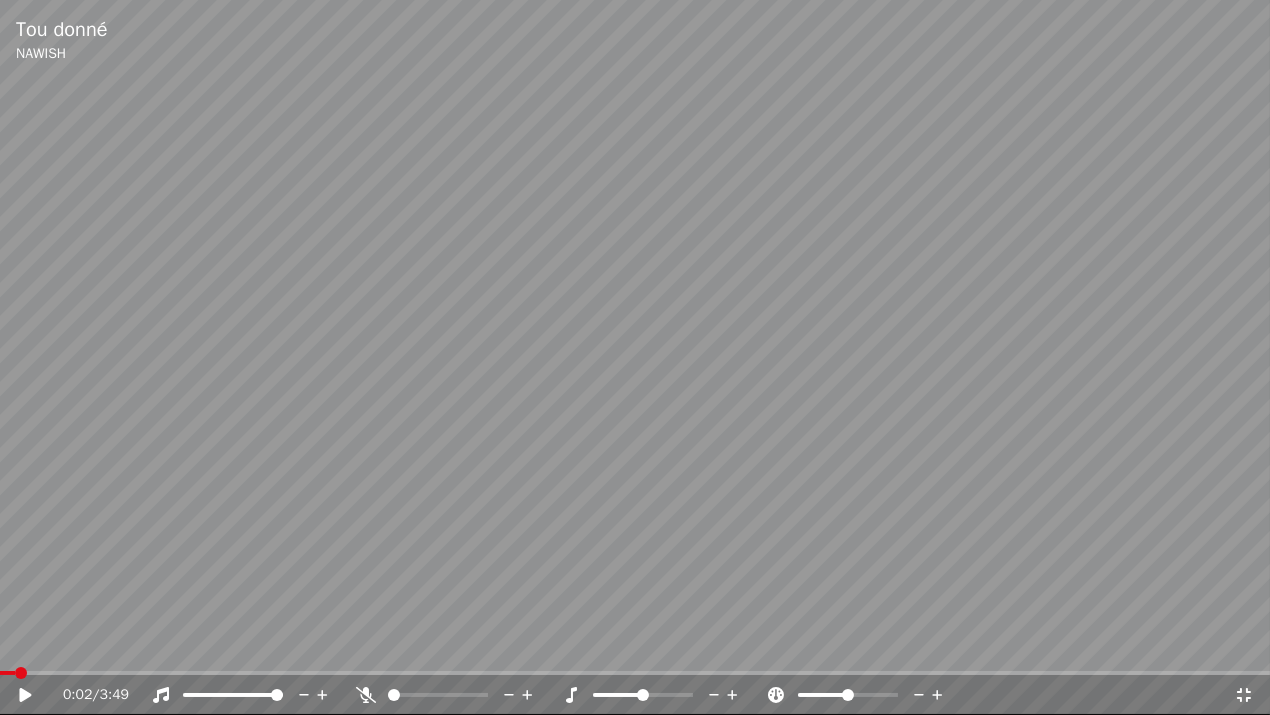 click 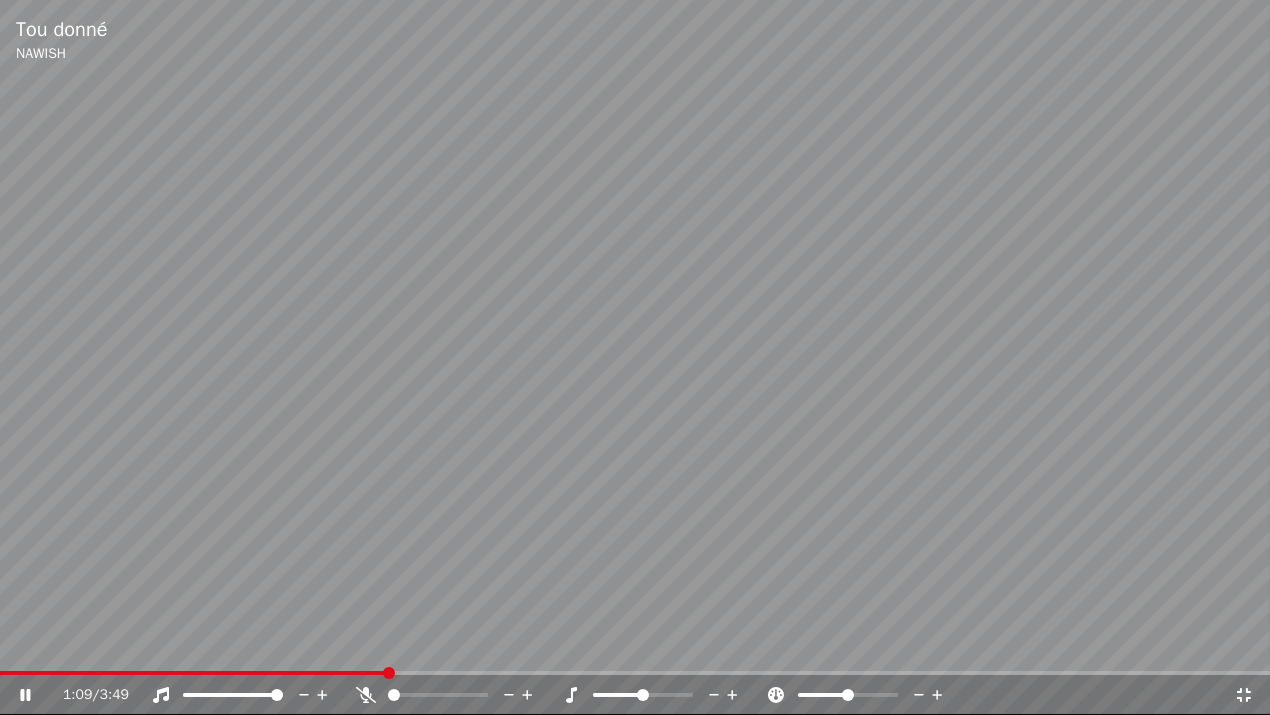 click 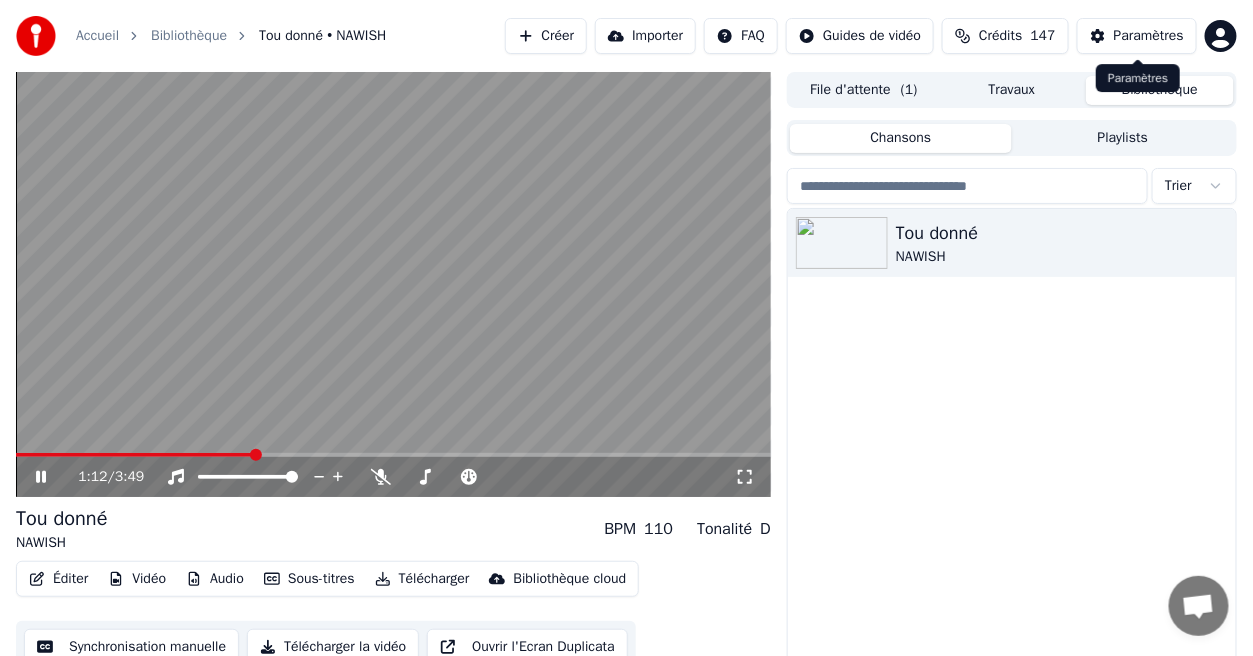 click on "Paramètres" at bounding box center (1149, 36) 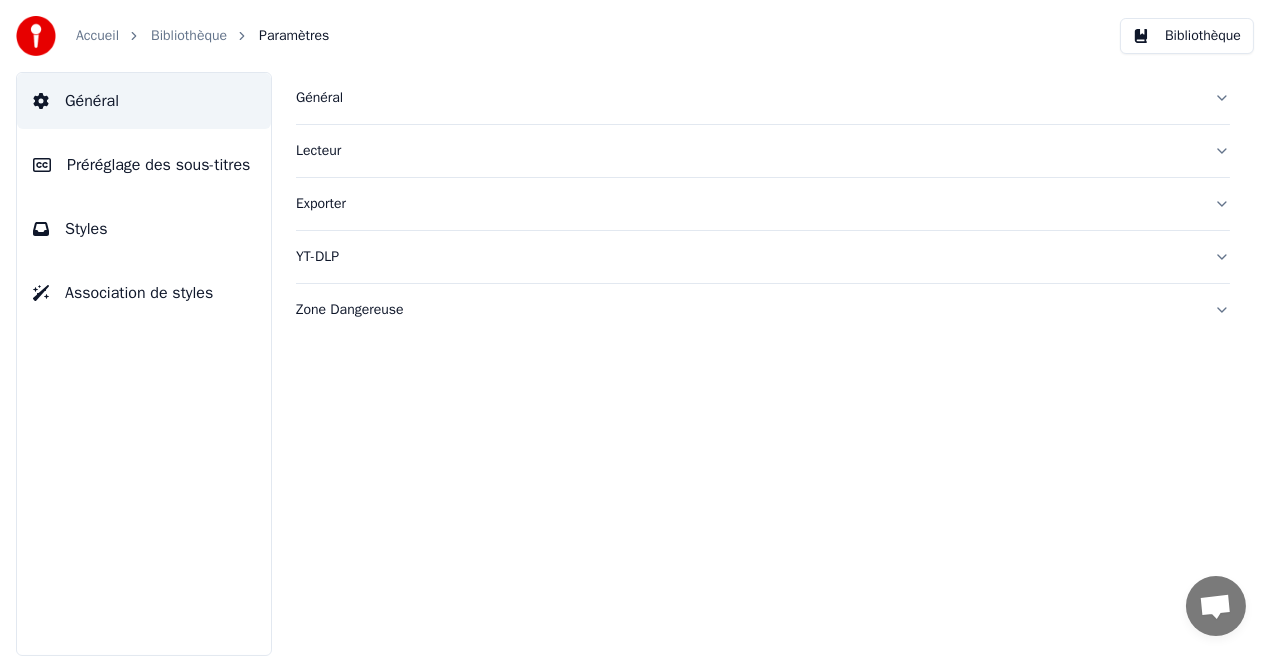 click on "Styles" at bounding box center (144, 229) 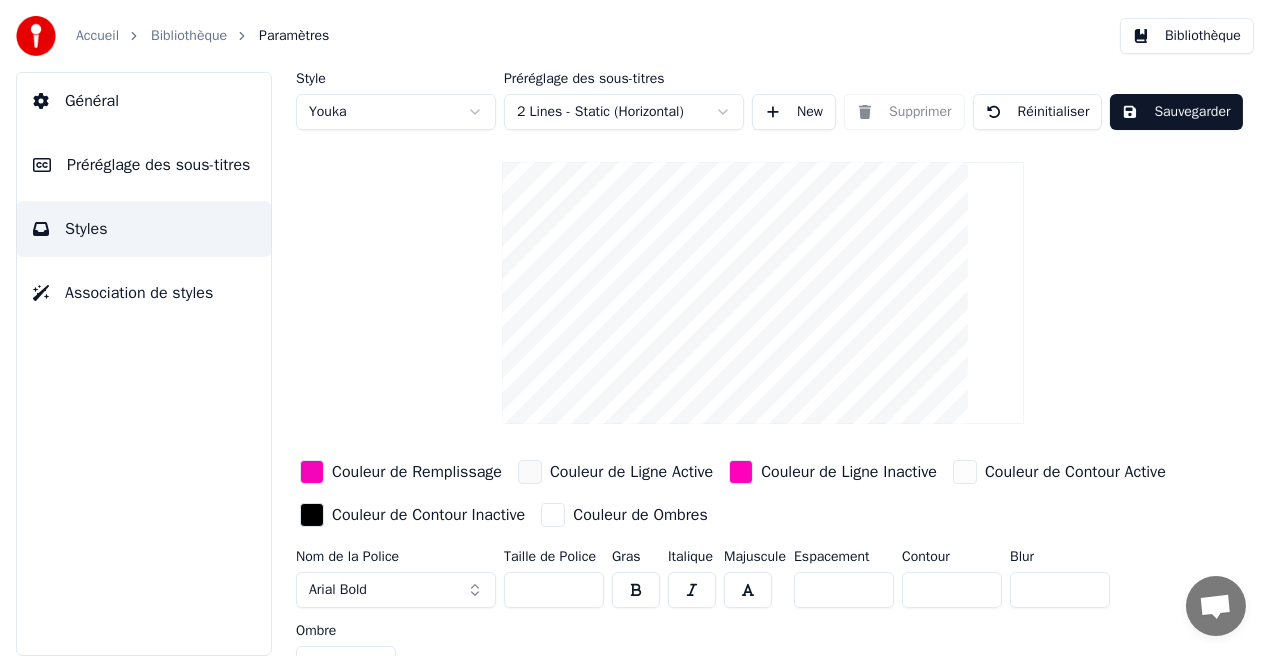 click on "*" at bounding box center [1060, 590] 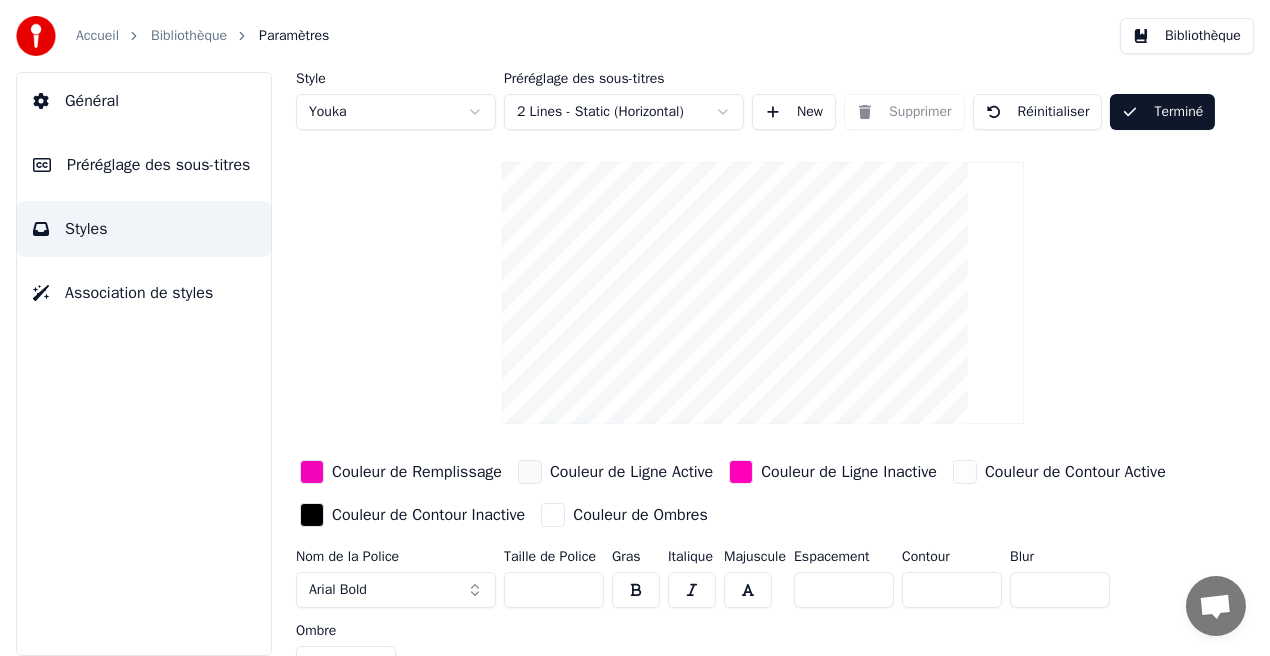 click on "Bibliothèque" at bounding box center (1187, 36) 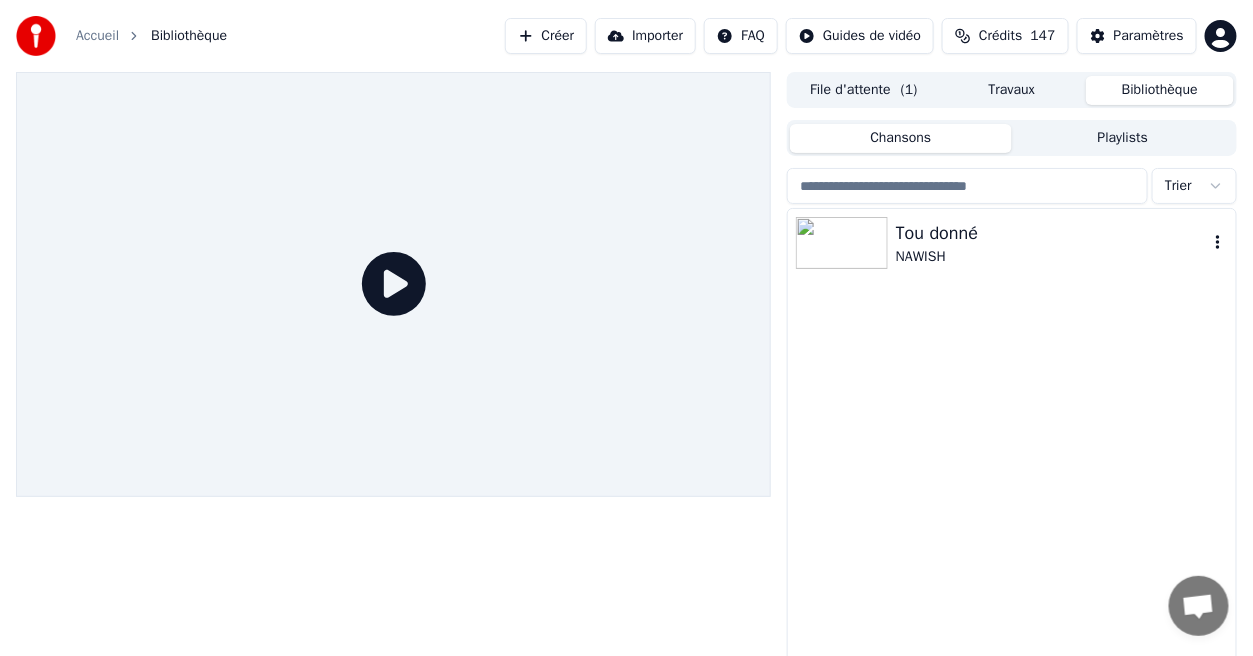click on "Tou donné" at bounding box center [1052, 233] 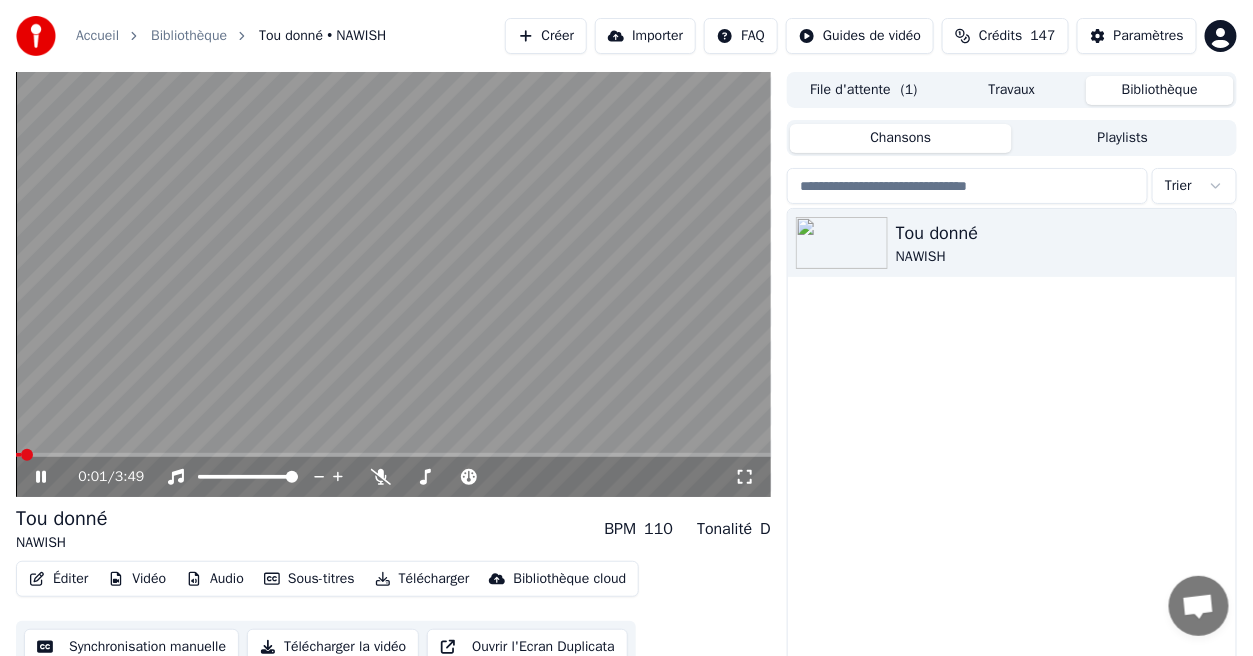 click 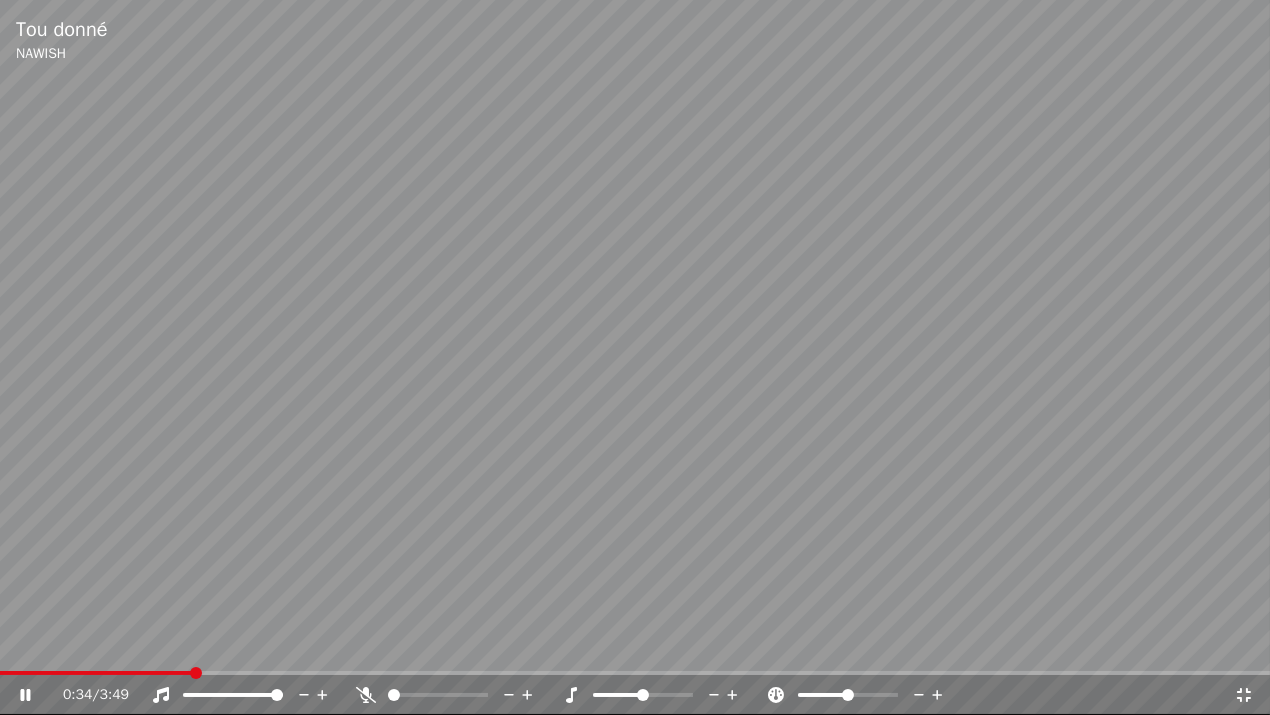 click 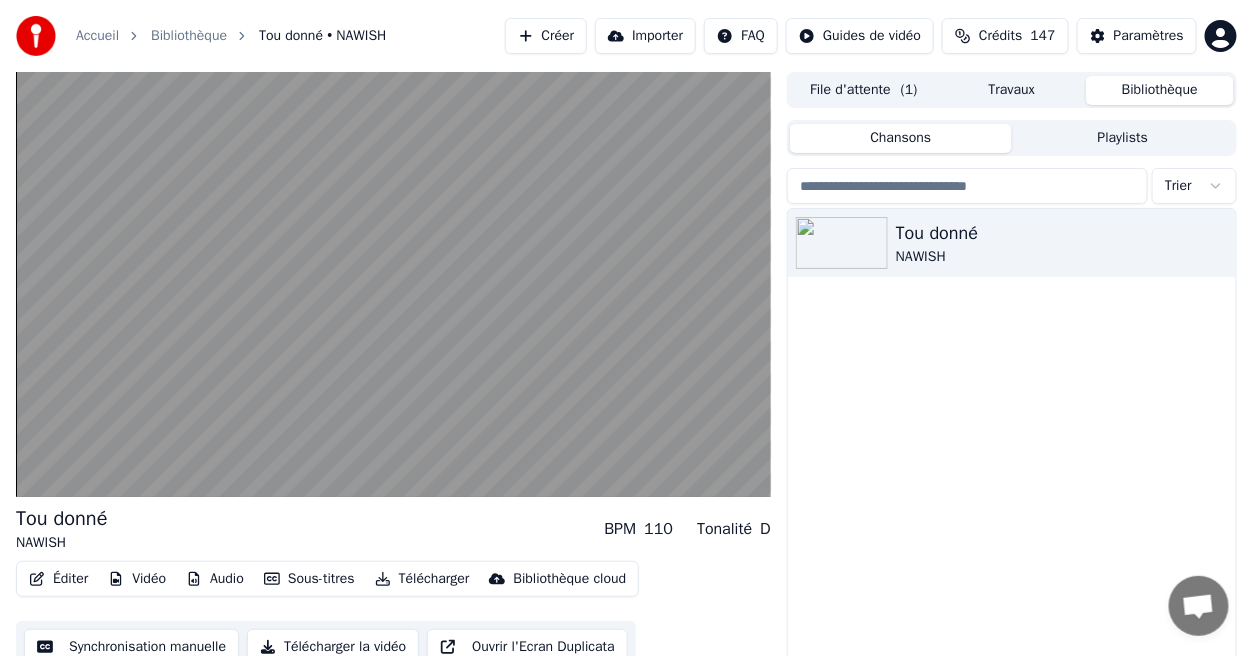 click on "Paramètres" at bounding box center (1149, 36) 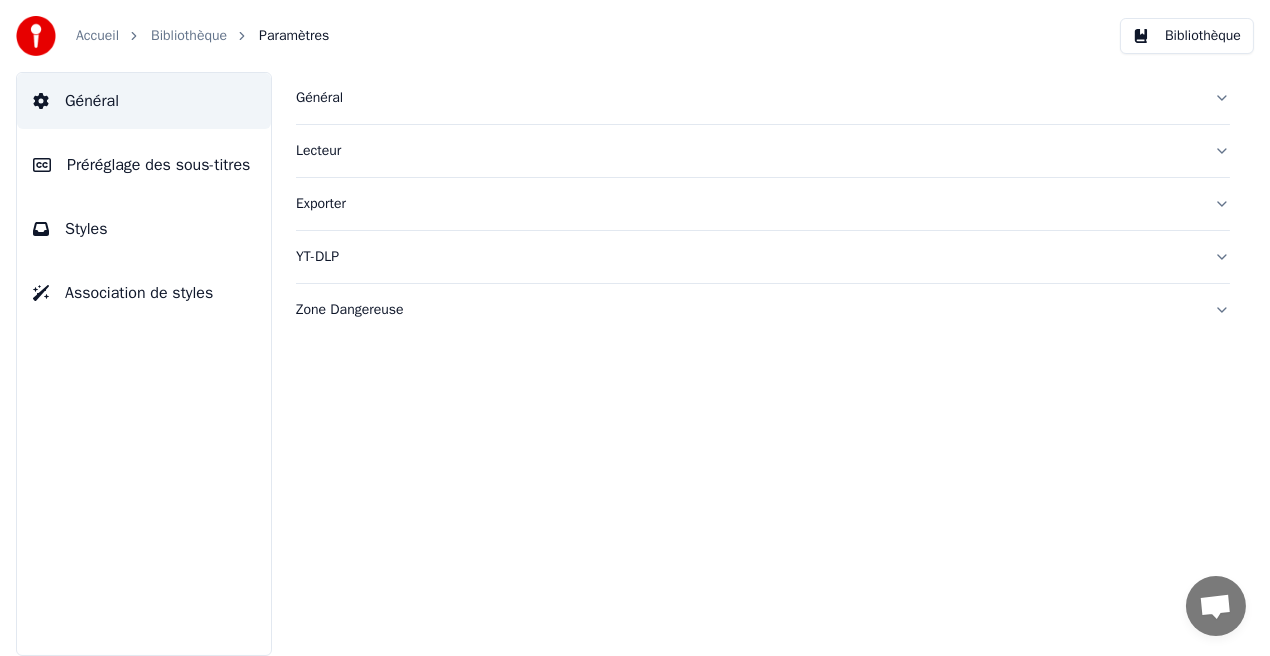 click on "Styles" at bounding box center (144, 229) 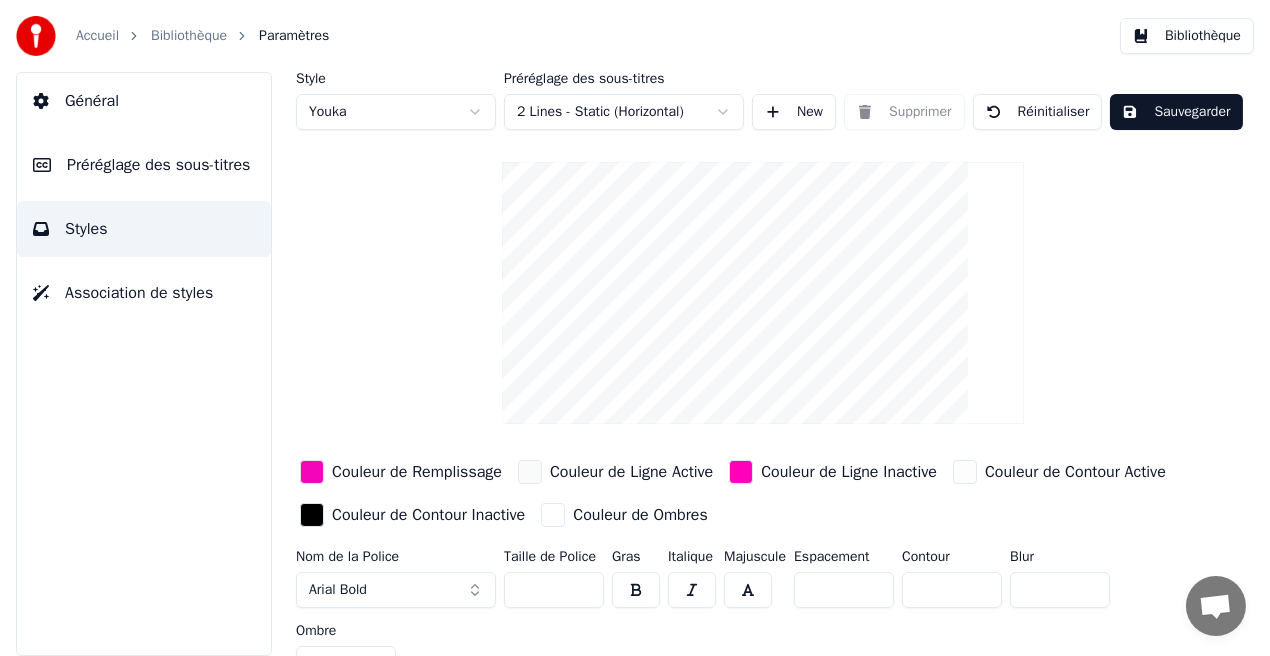 click on "*" at bounding box center (1060, 590) 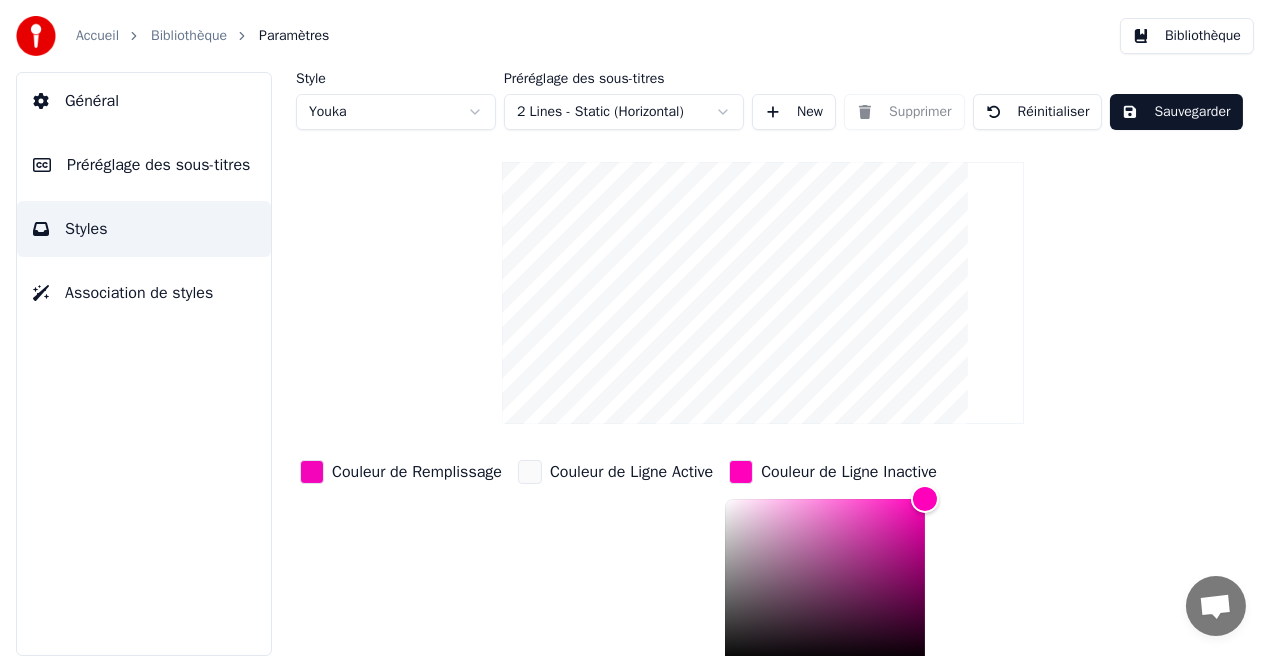 click on "Sauvegarder" at bounding box center [1176, 112] 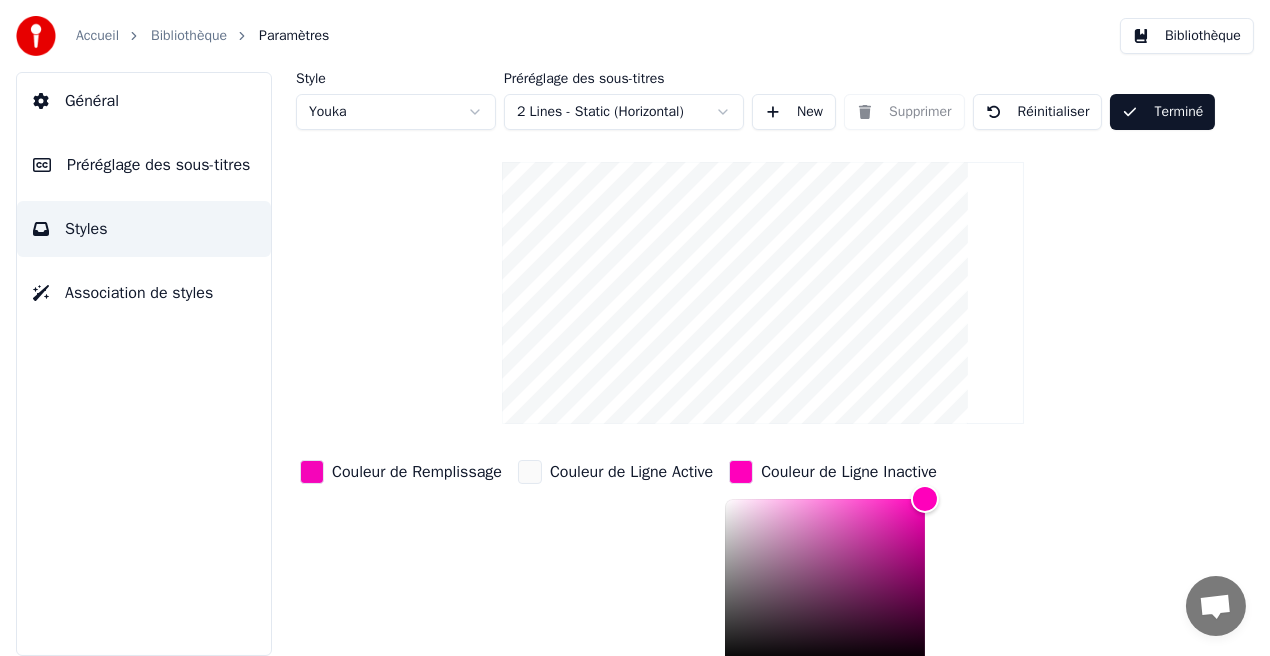 click on "Bibliothèque" at bounding box center [1187, 36] 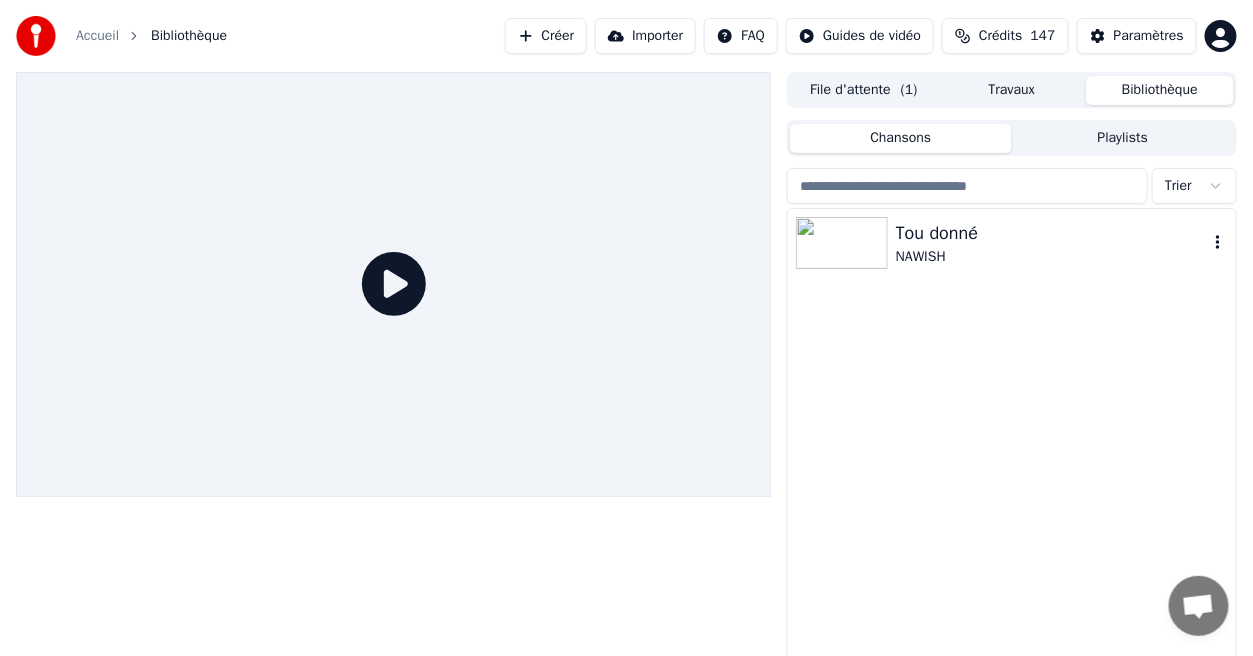click on "Tou donné" at bounding box center (1052, 233) 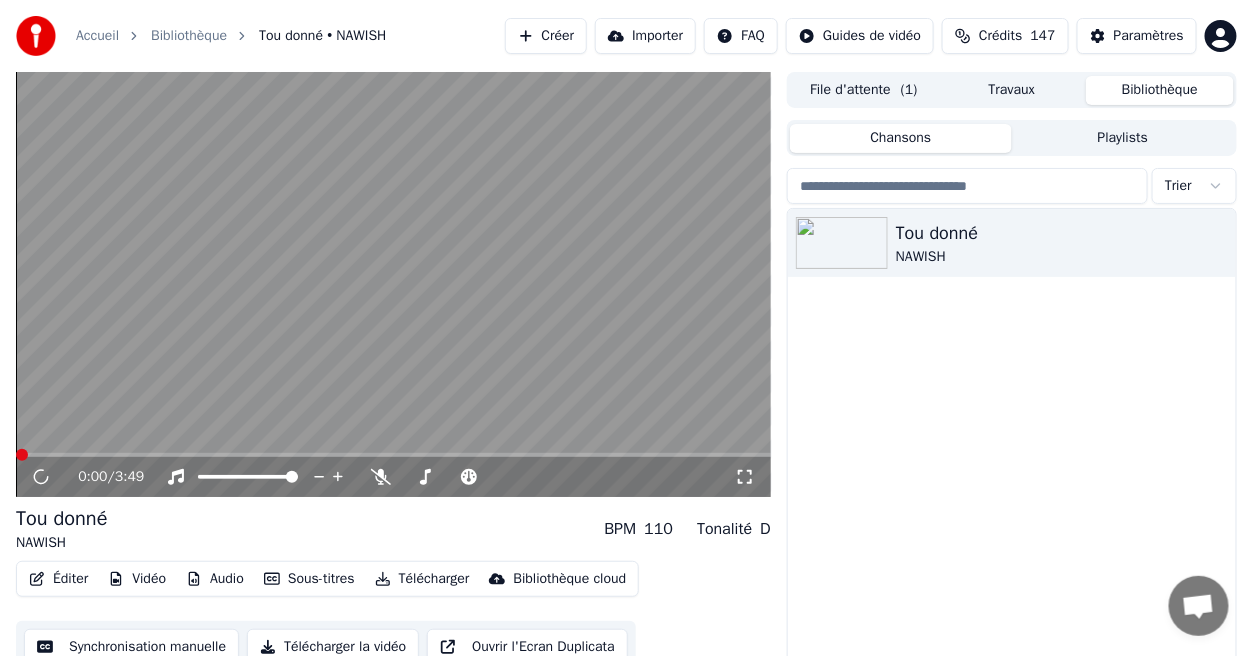 click 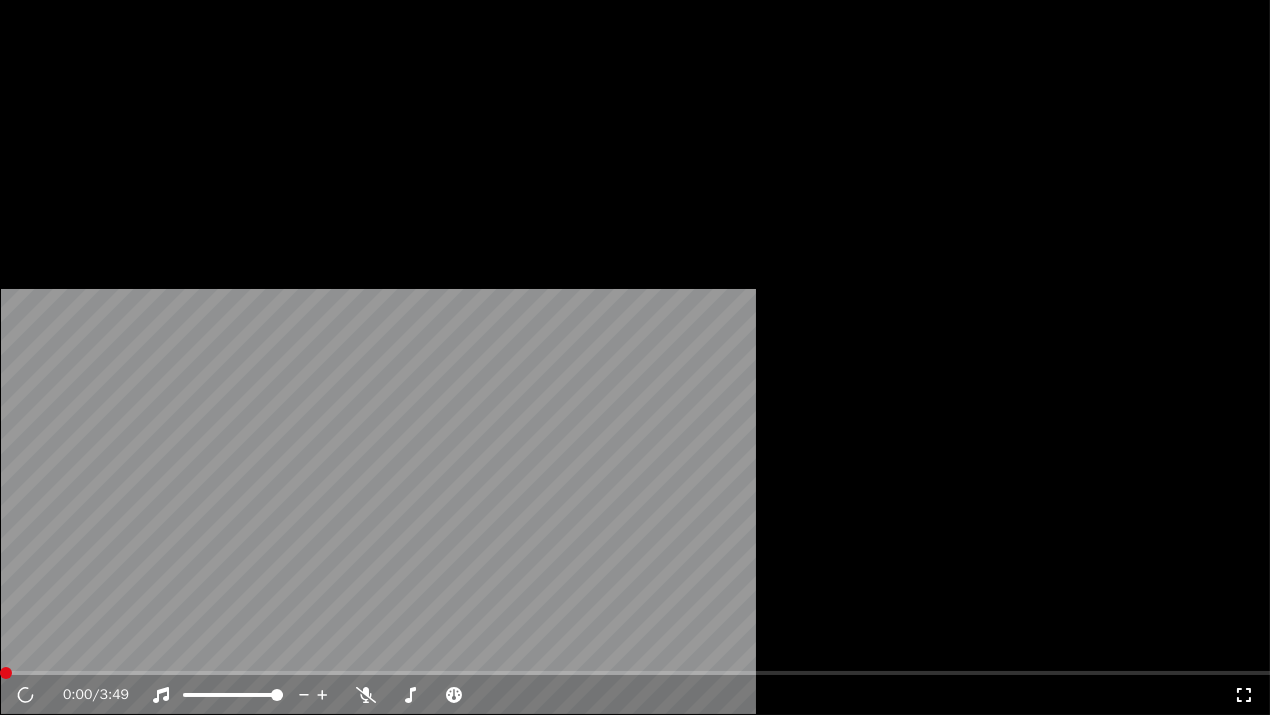 click at bounding box center [635, 357] 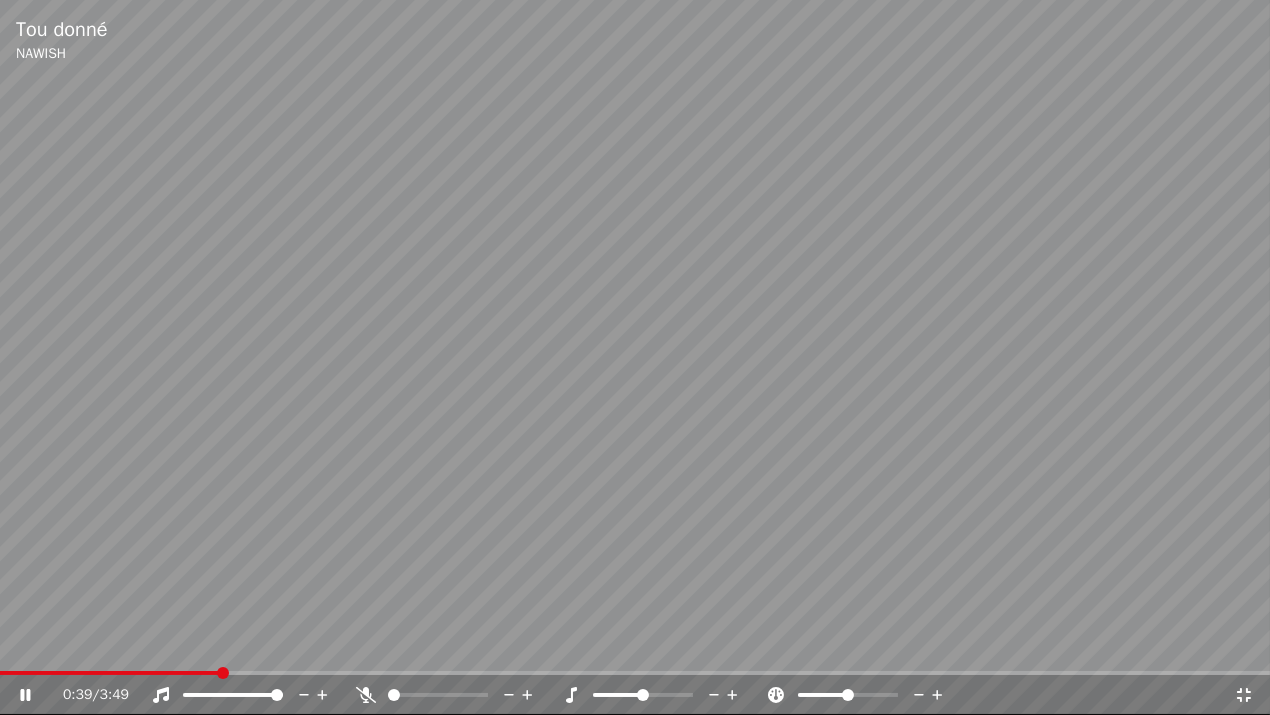 click 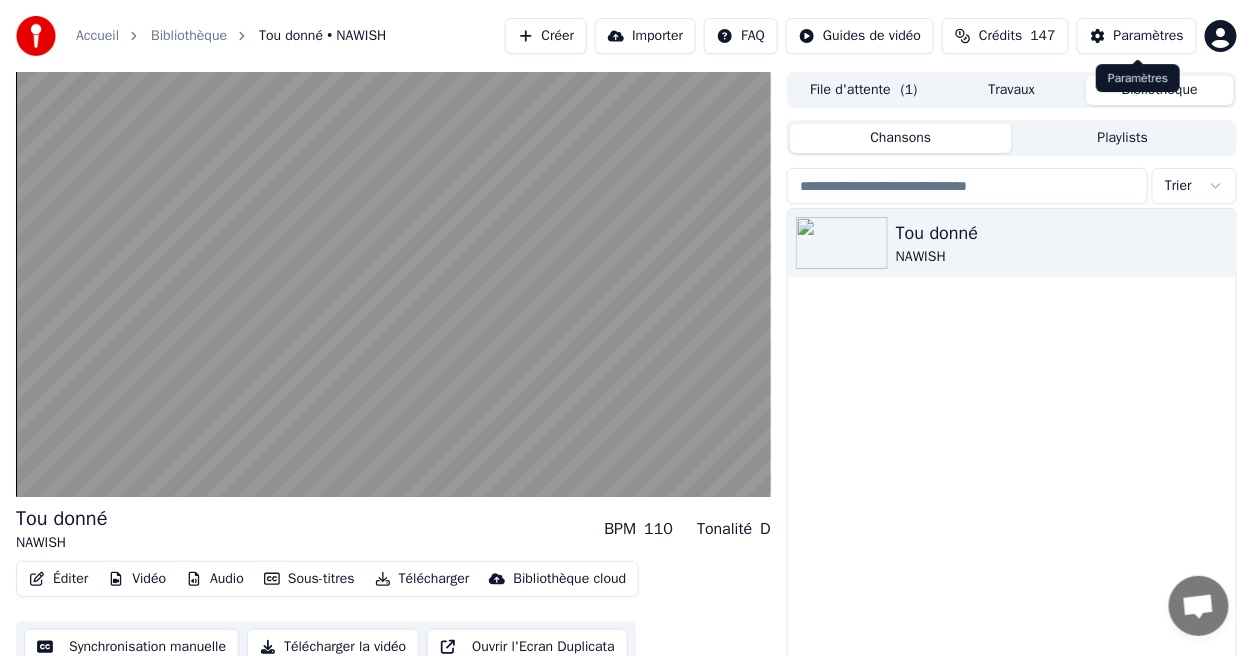 click on "Paramètres" at bounding box center (1149, 36) 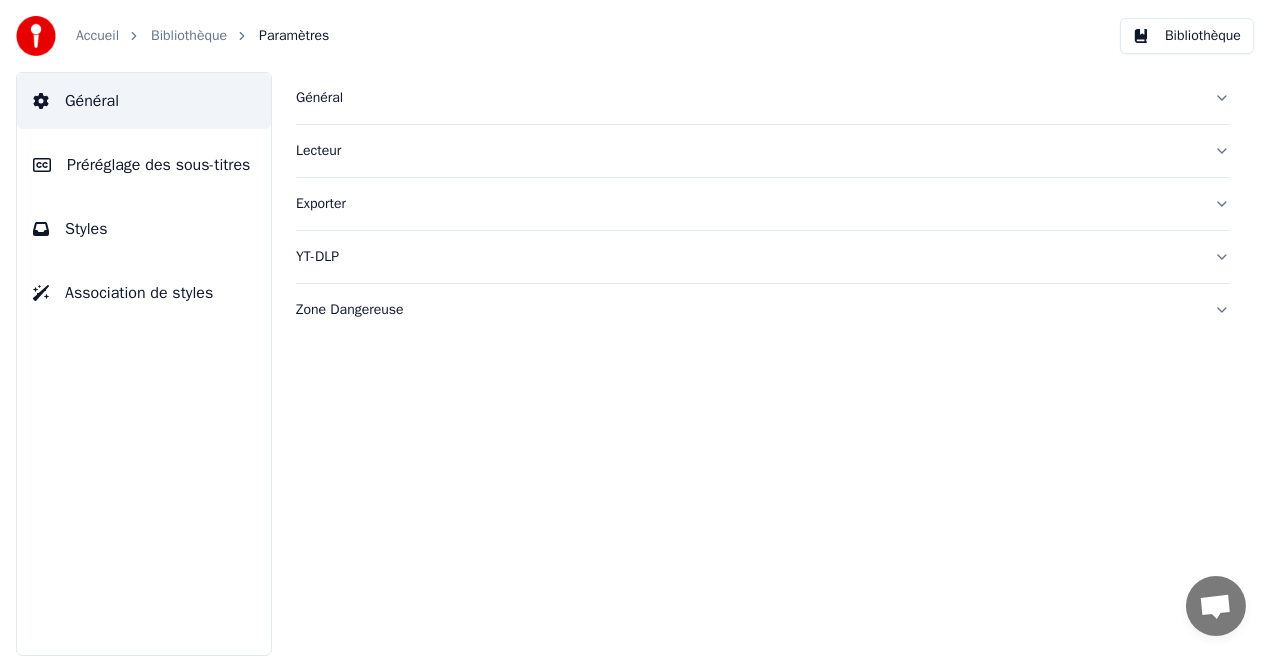 click on "Styles" at bounding box center [144, 229] 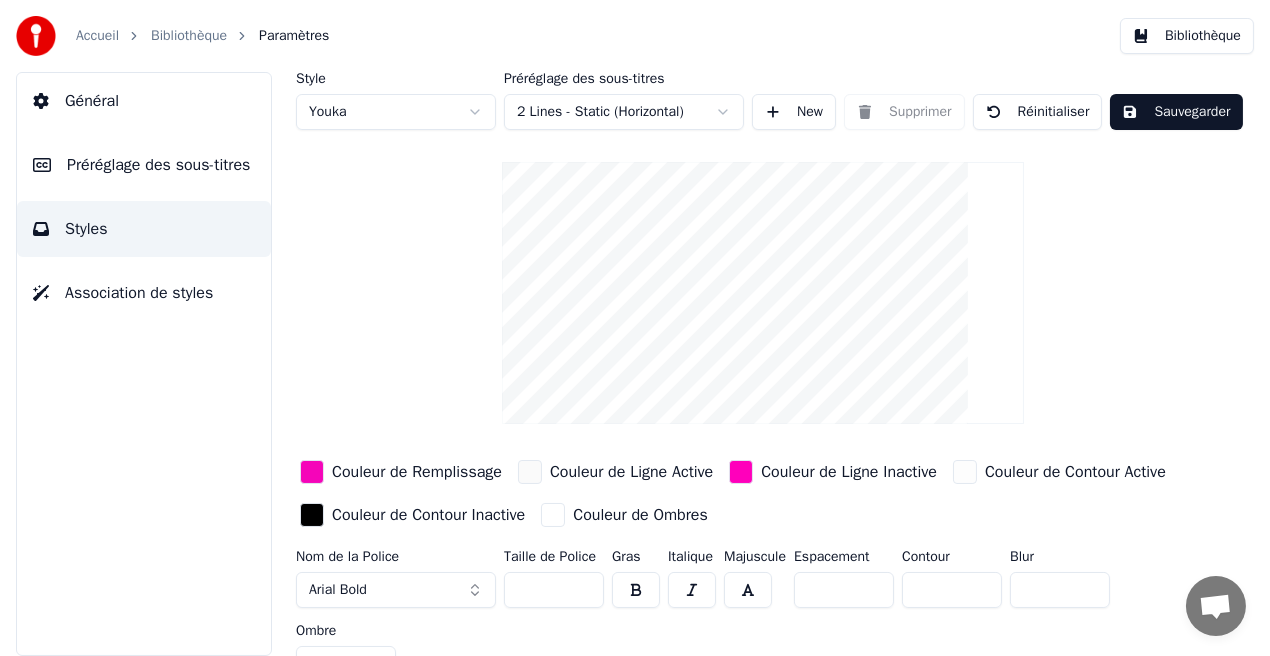 click on "**" at bounding box center (952, 590) 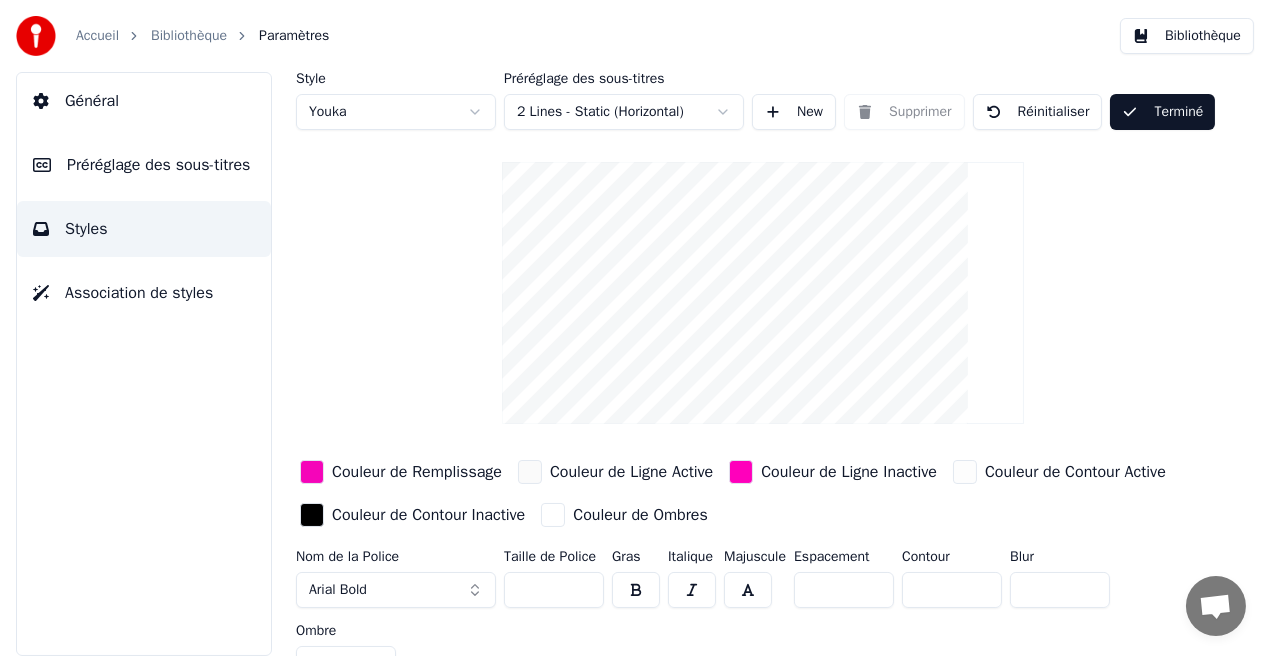 click on "Bibliothèque" at bounding box center [1187, 36] 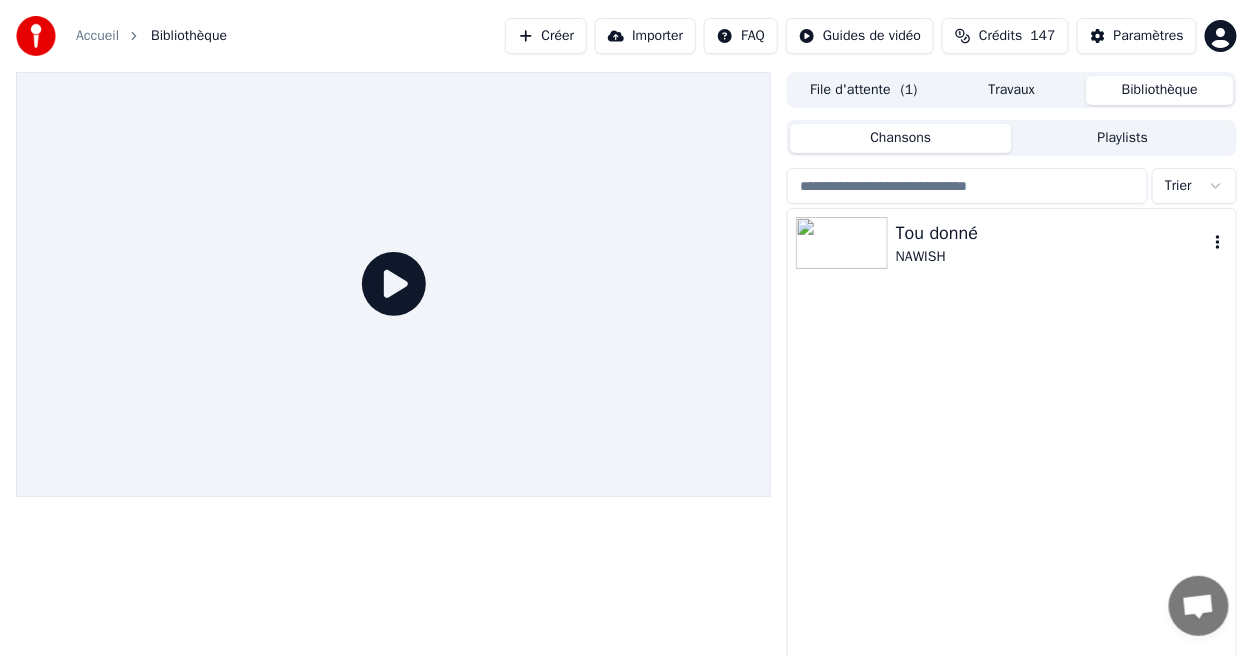 click on "NAWISH" at bounding box center (1052, 257) 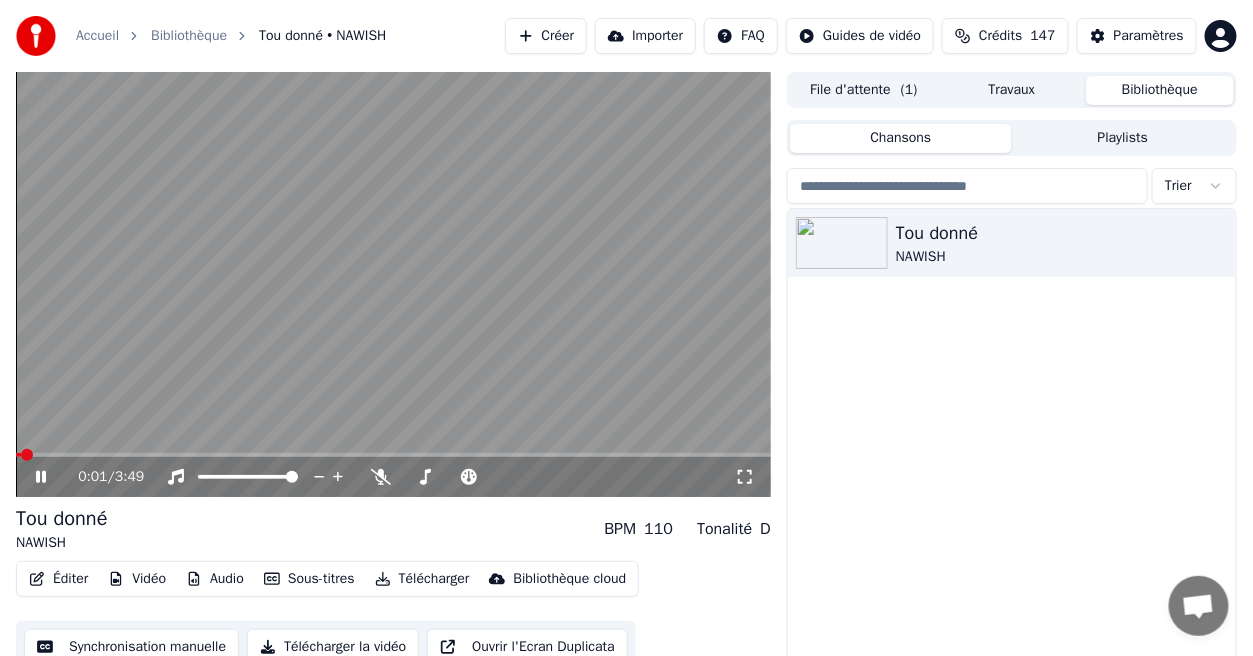 click 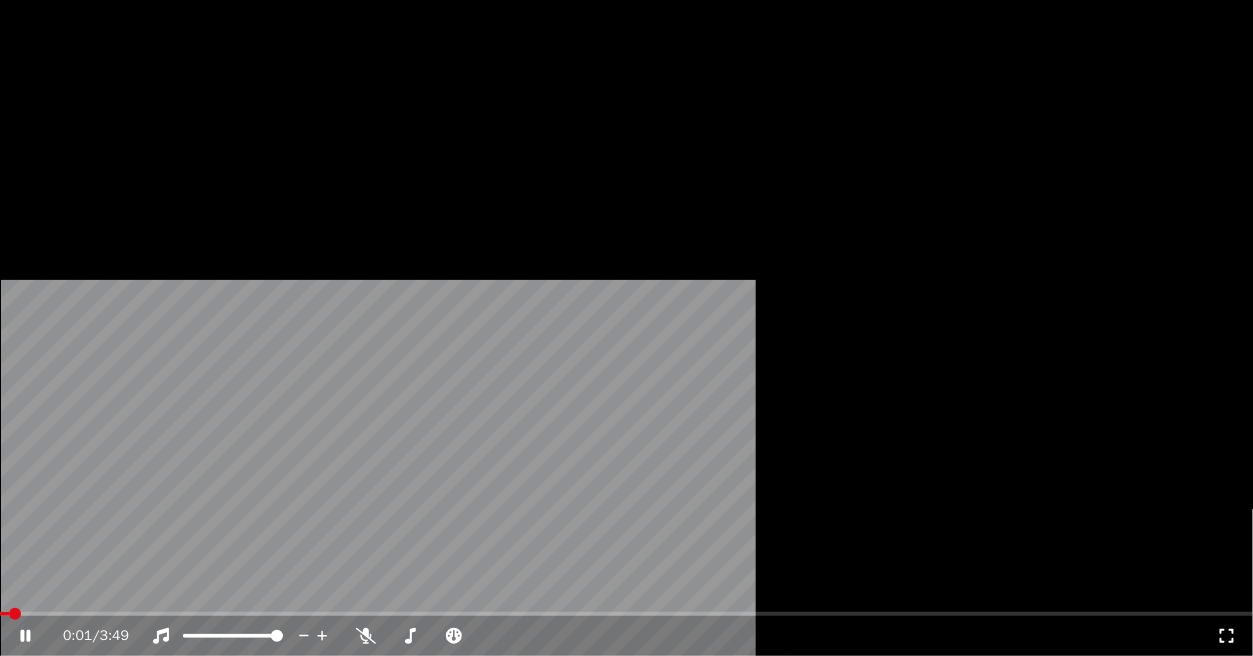 click at bounding box center (626, 352) 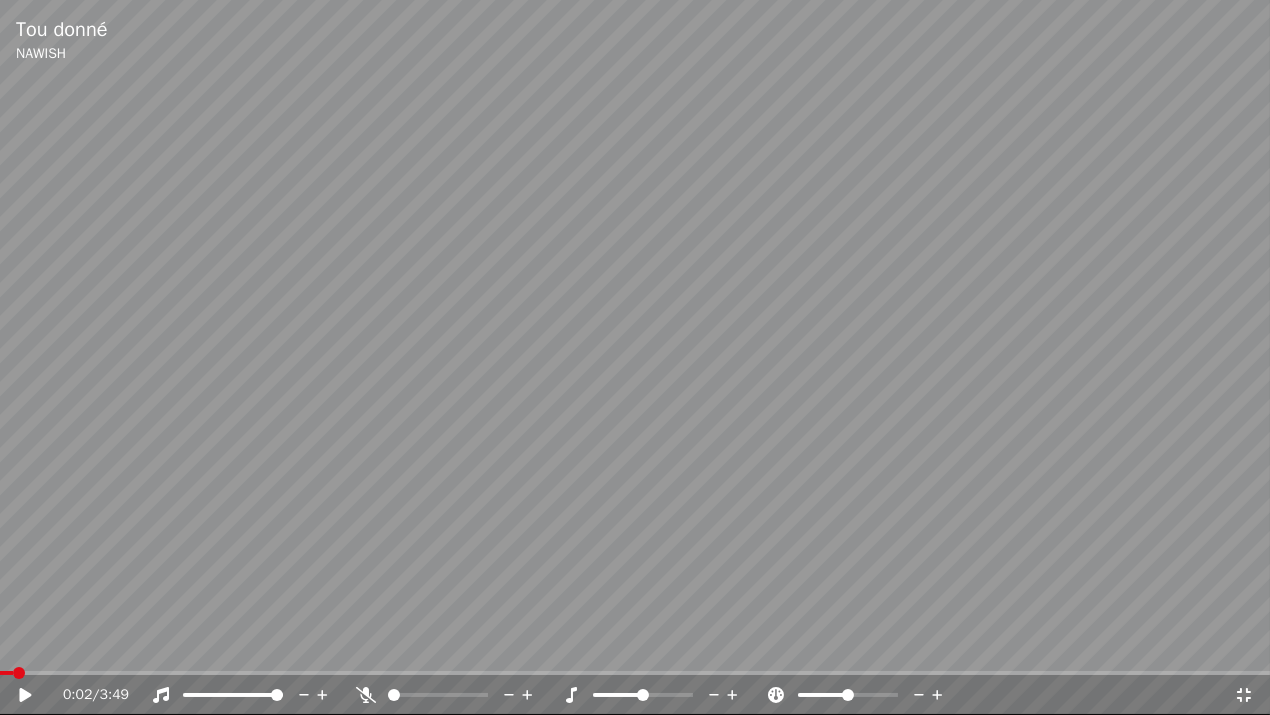 click 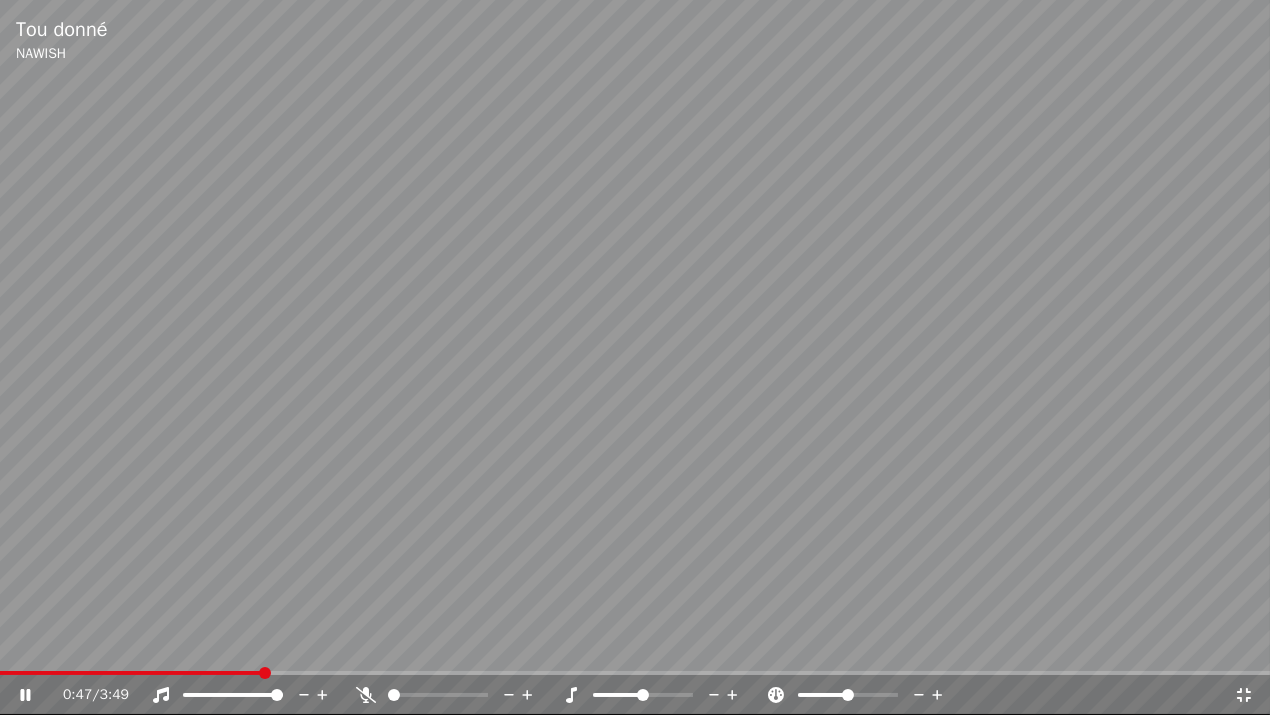 click 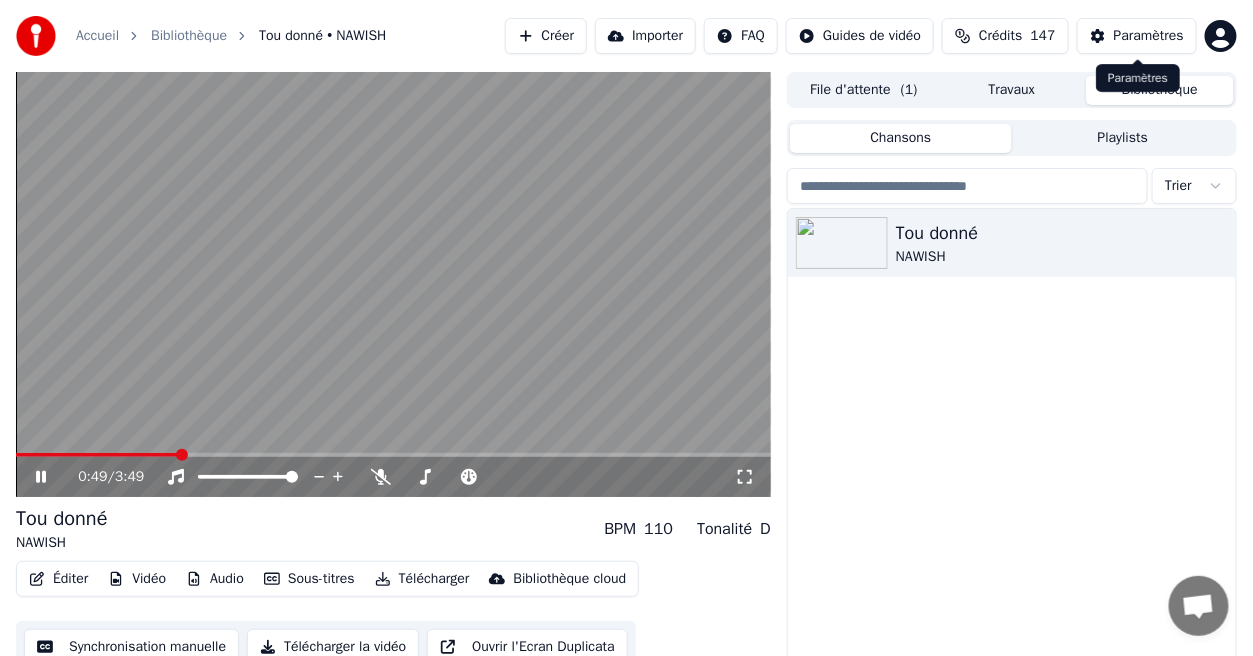 click on "Paramètres" at bounding box center [1149, 36] 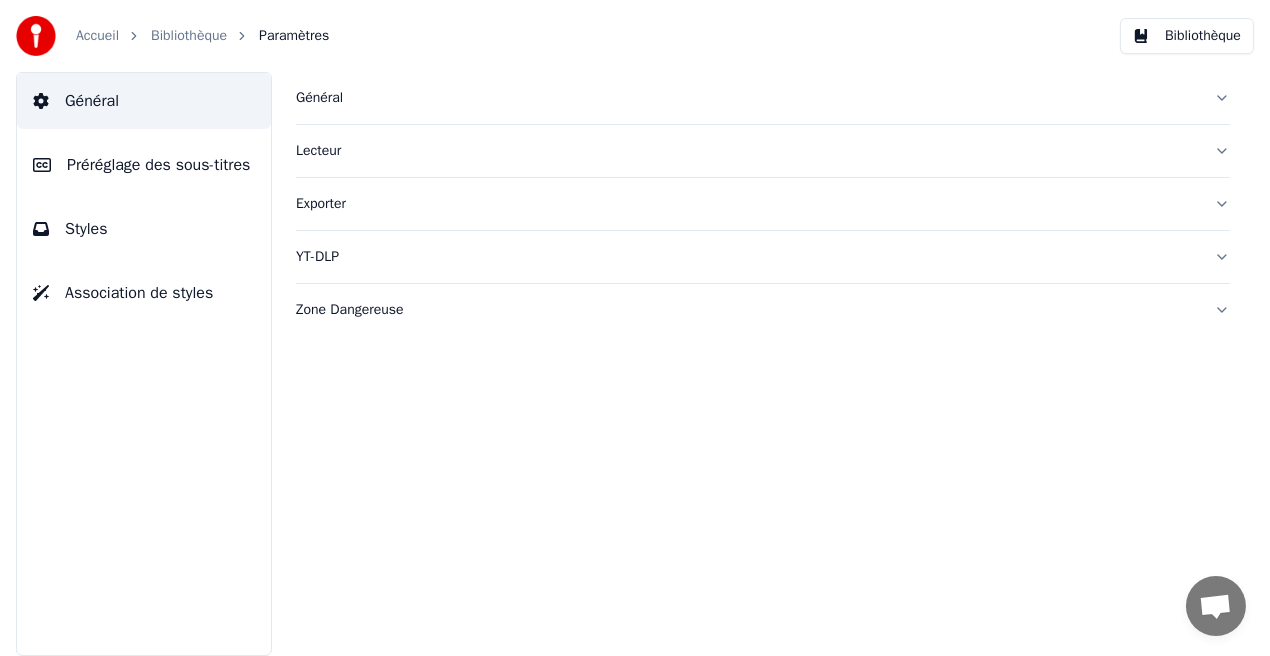 click on "Styles" at bounding box center (144, 229) 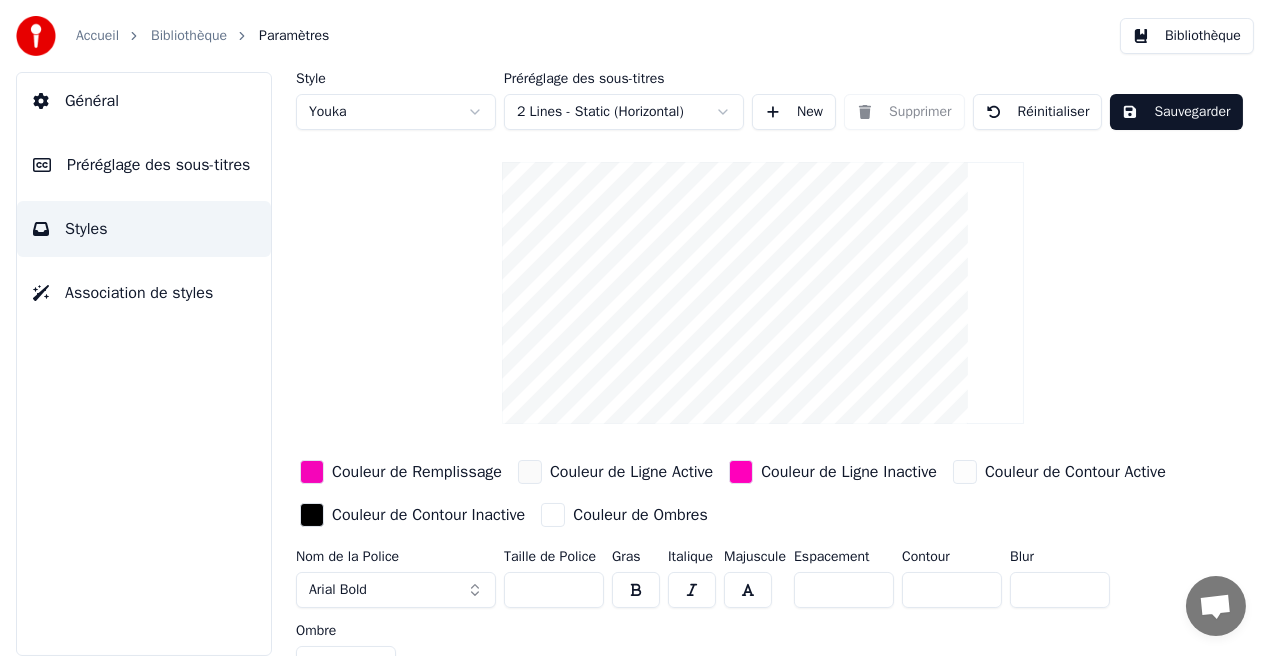 click on "*" at bounding box center (952, 590) 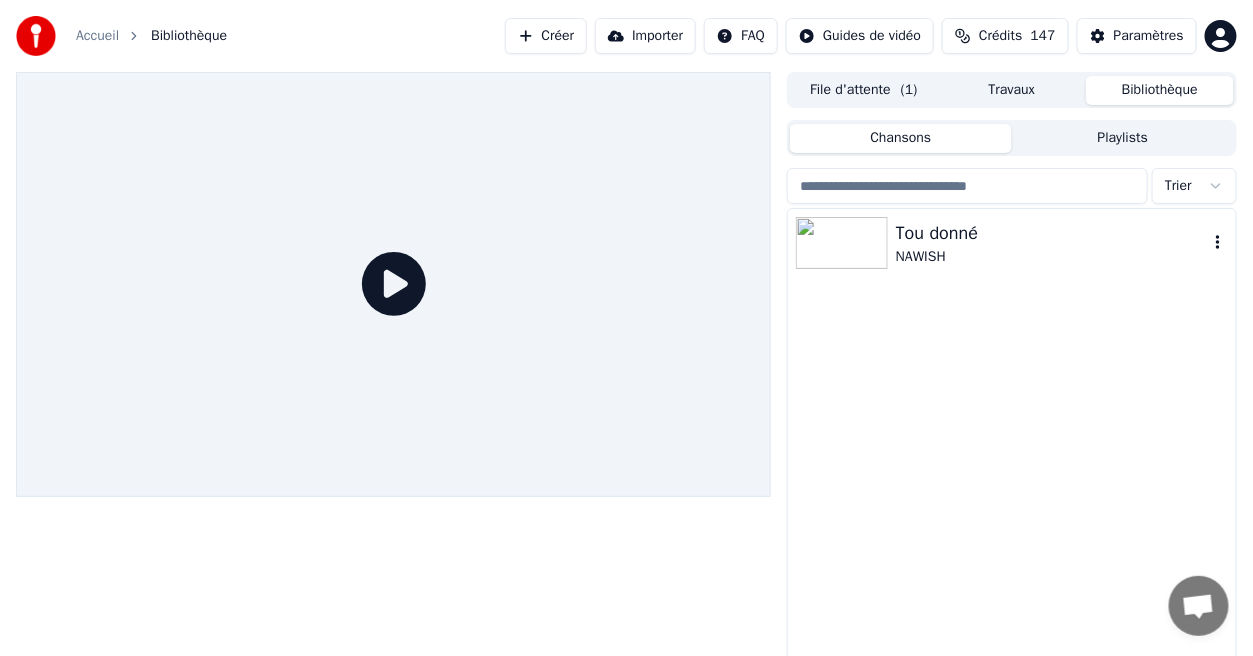 click on "NAWISH" at bounding box center (1052, 257) 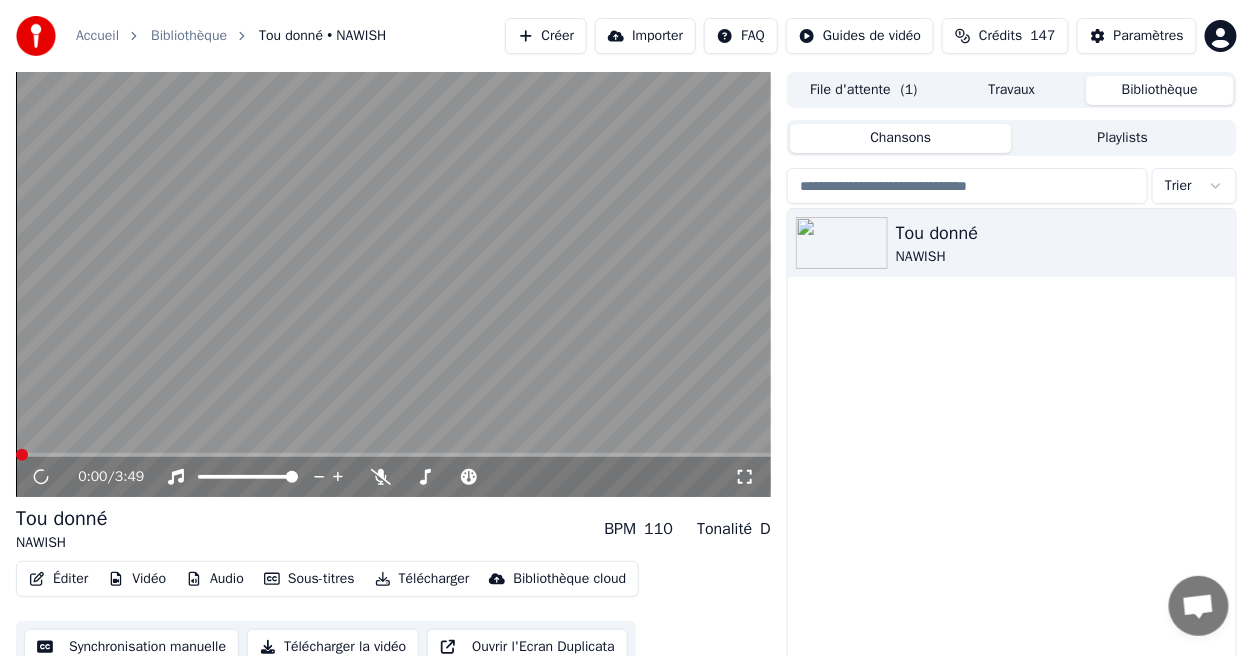 click 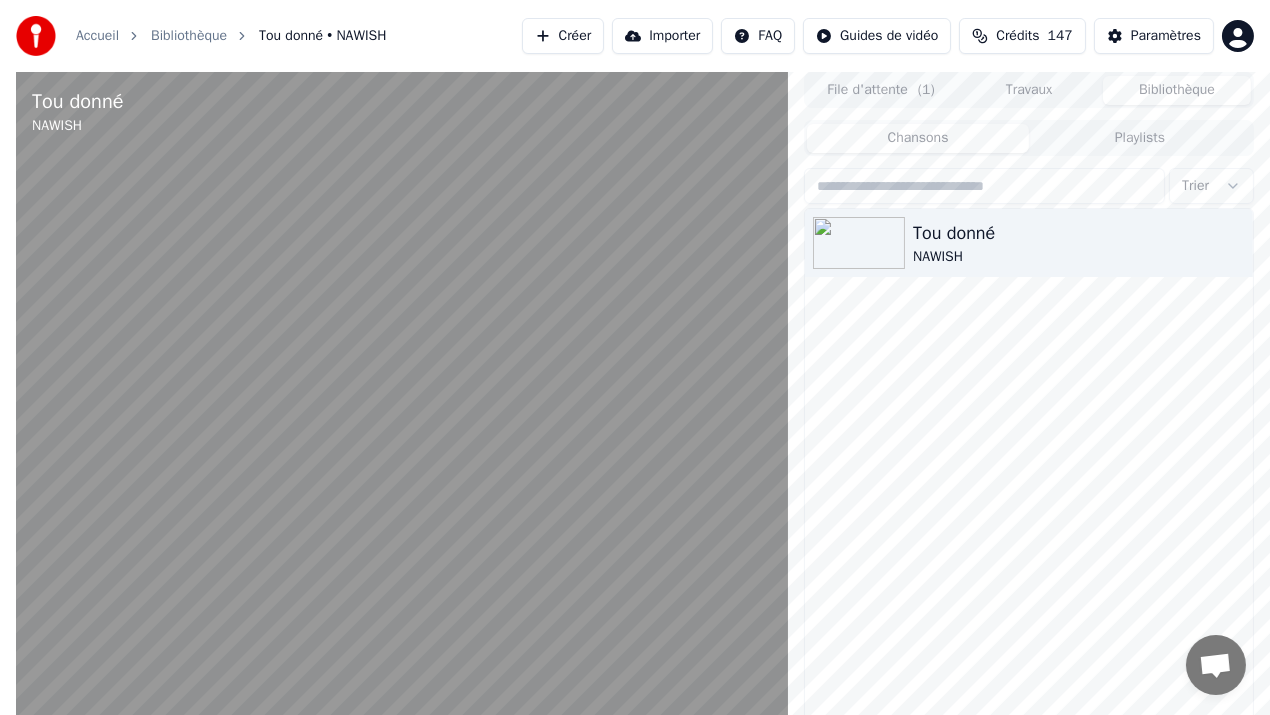 click 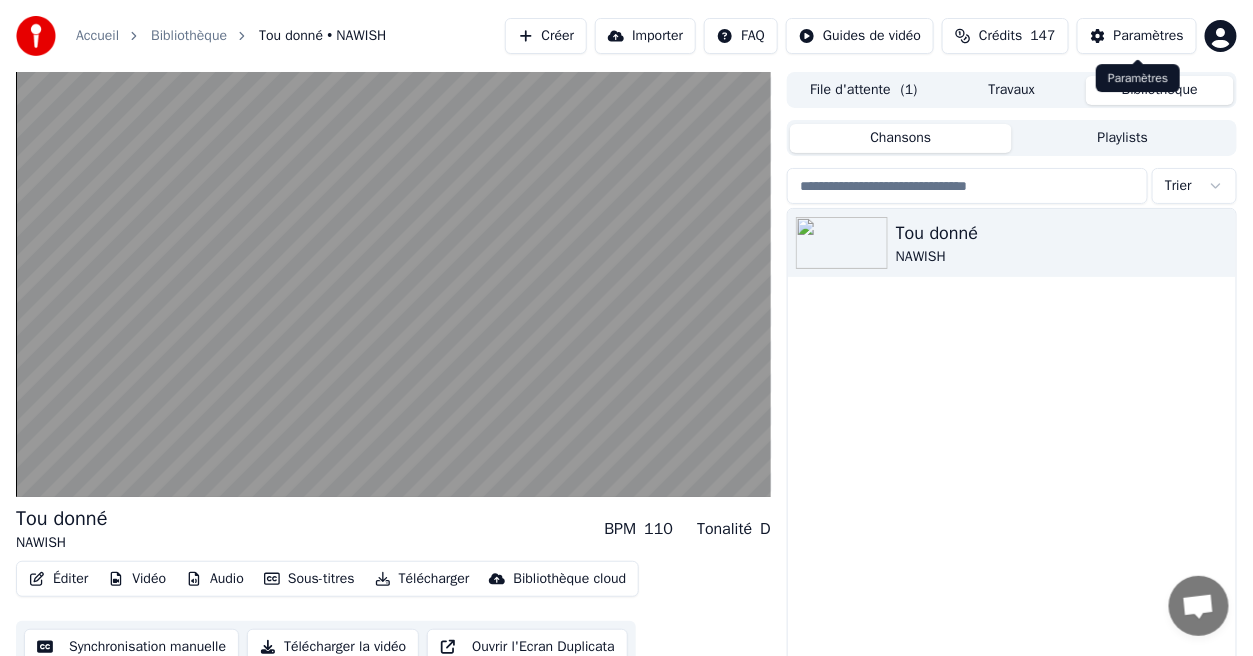 click on "Paramètres" at bounding box center (1149, 36) 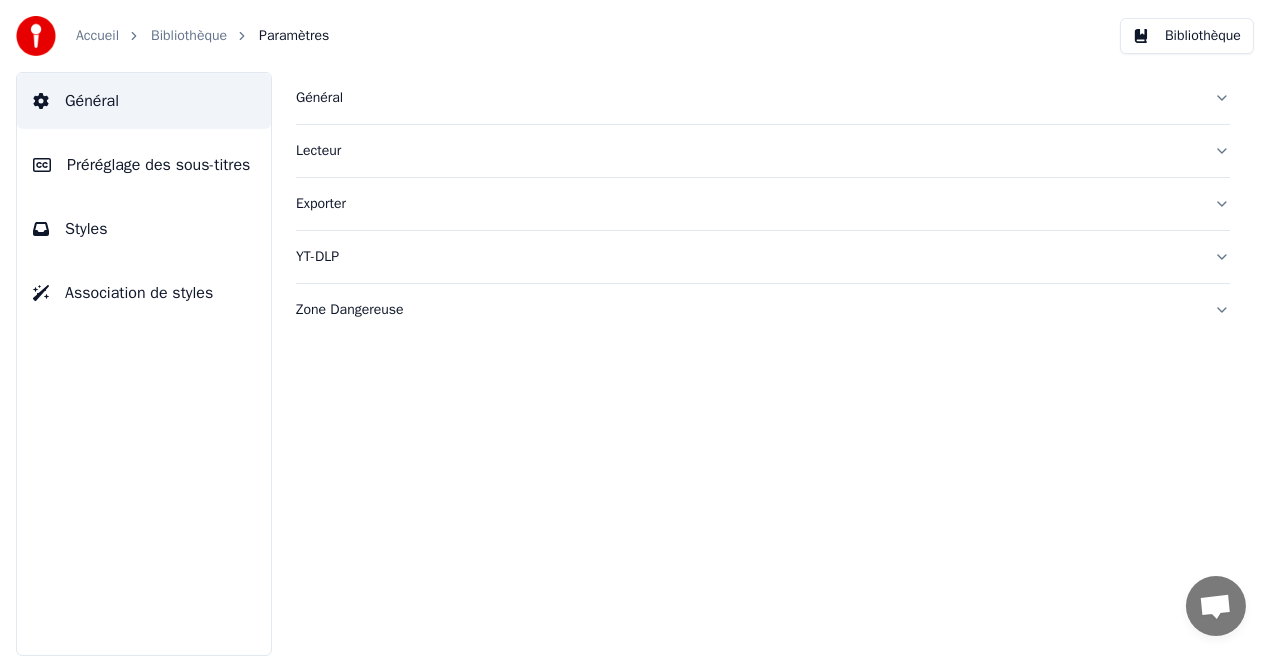 click on "Styles" at bounding box center (144, 229) 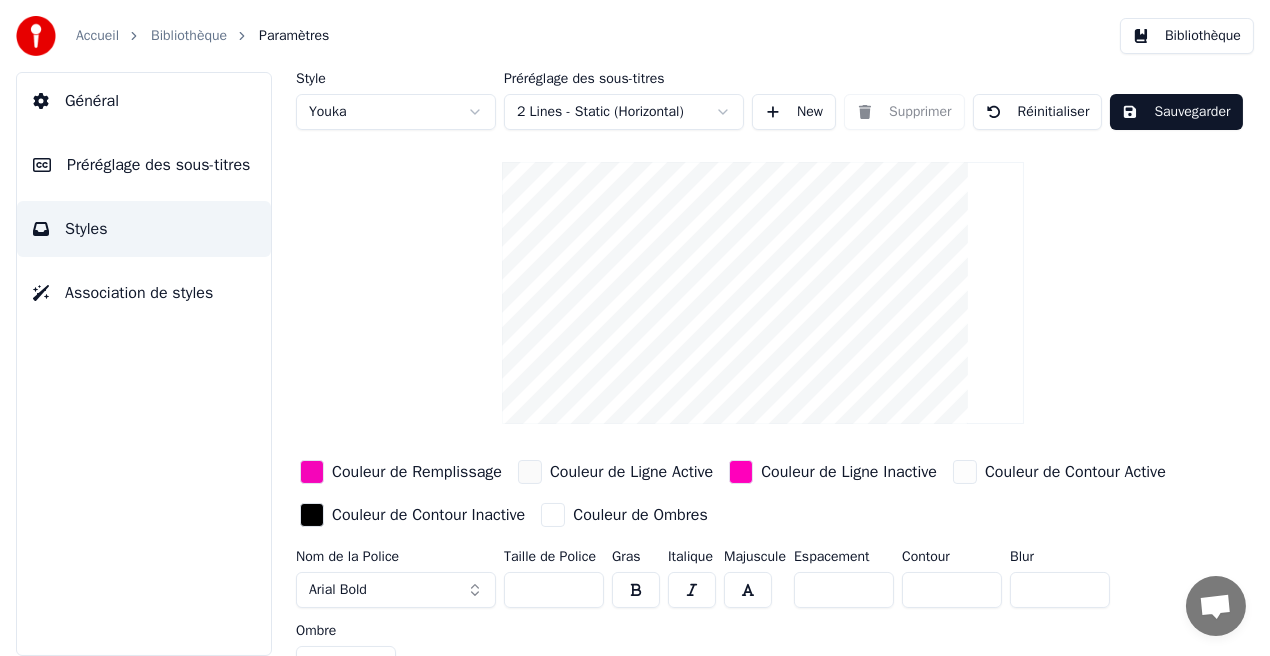 click on "*" at bounding box center (952, 590) 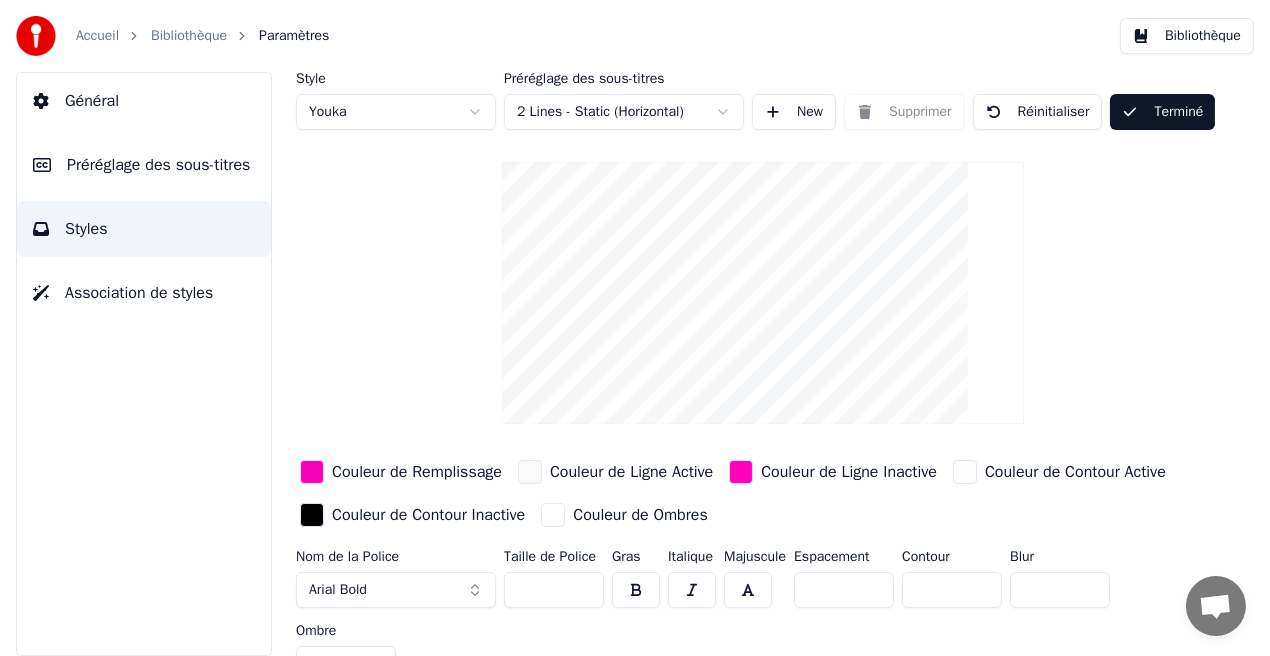 click on "Bibliothèque" at bounding box center [1187, 36] 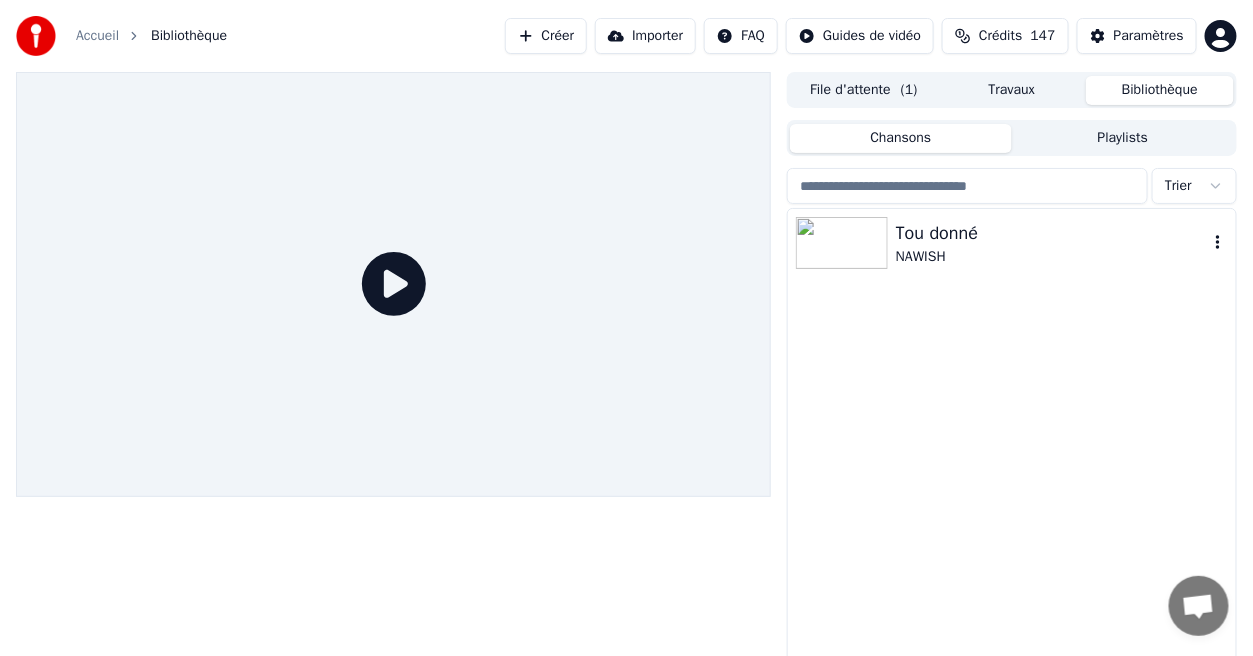 click on "Tou donné" at bounding box center (1052, 233) 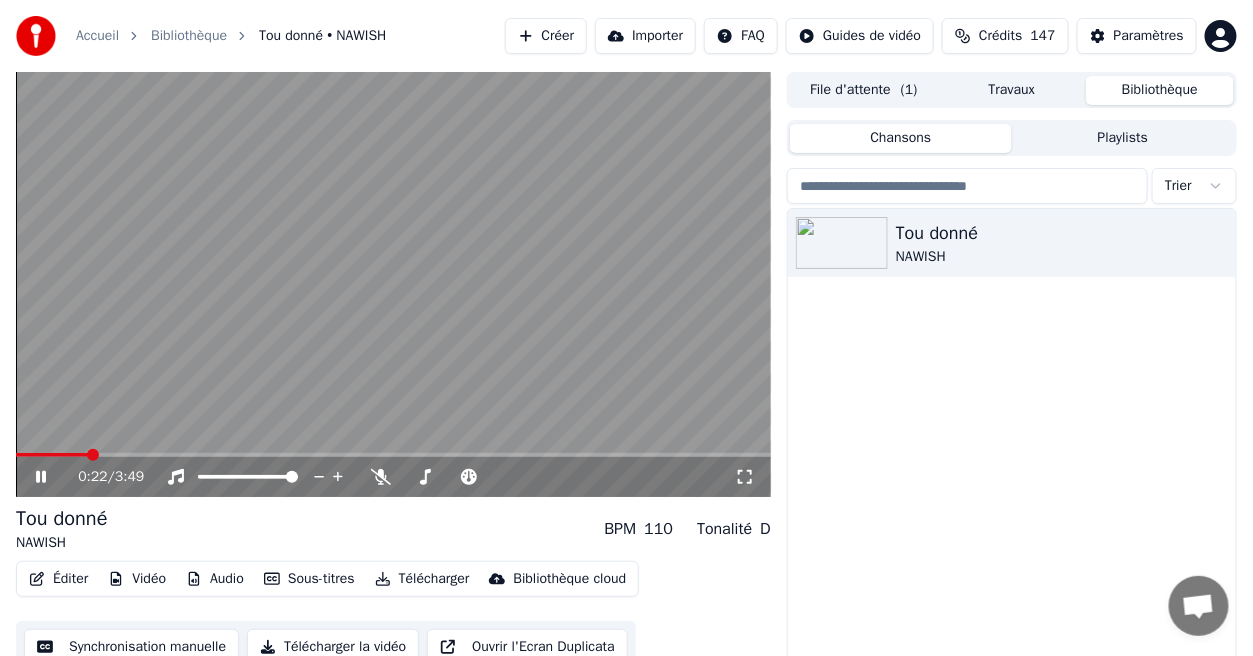 click at bounding box center (393, 455) 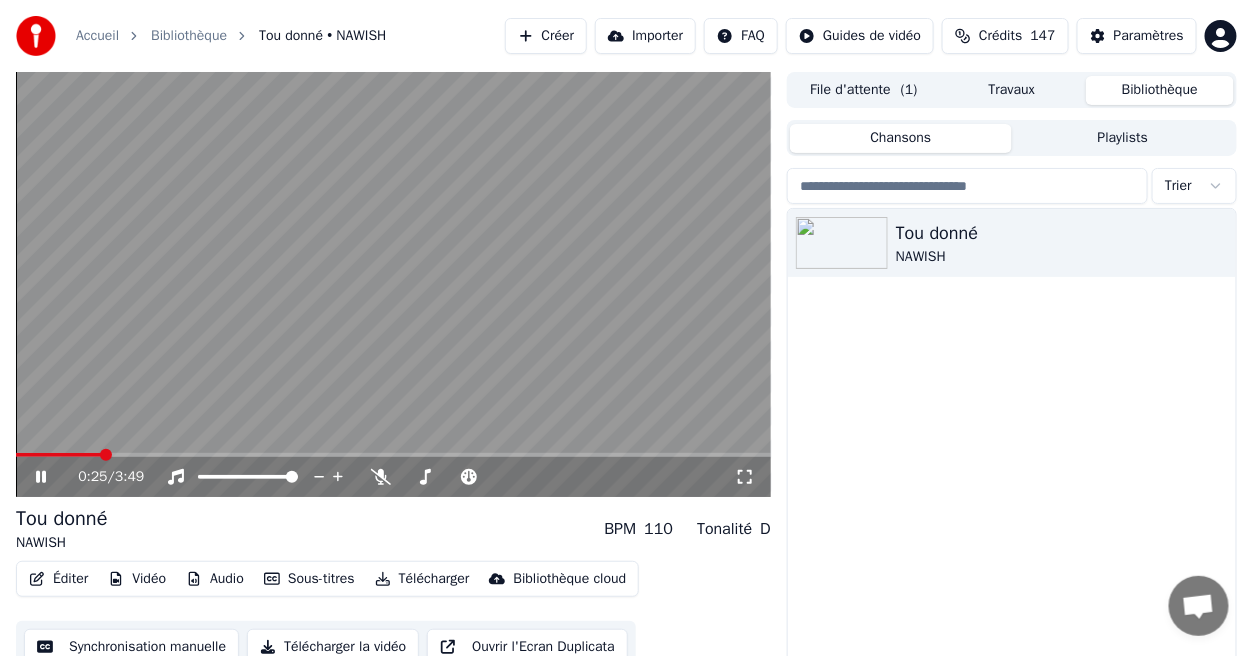 click 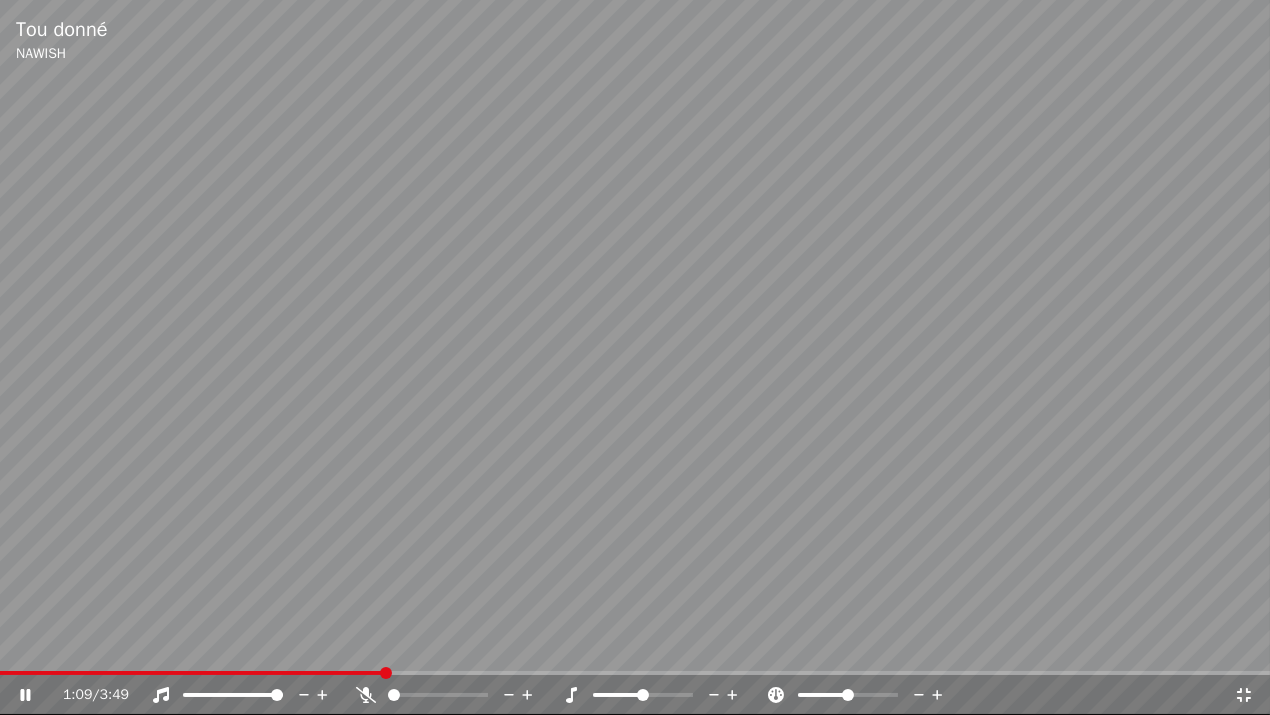 click 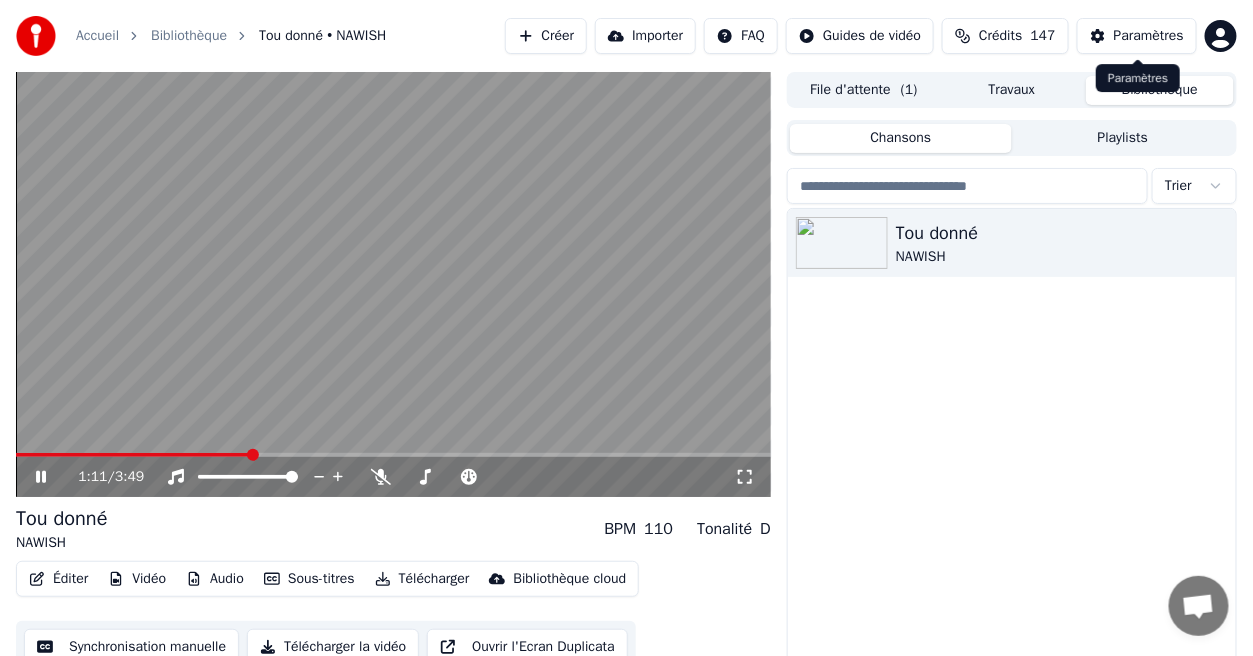 click on "Paramètres" at bounding box center [1149, 36] 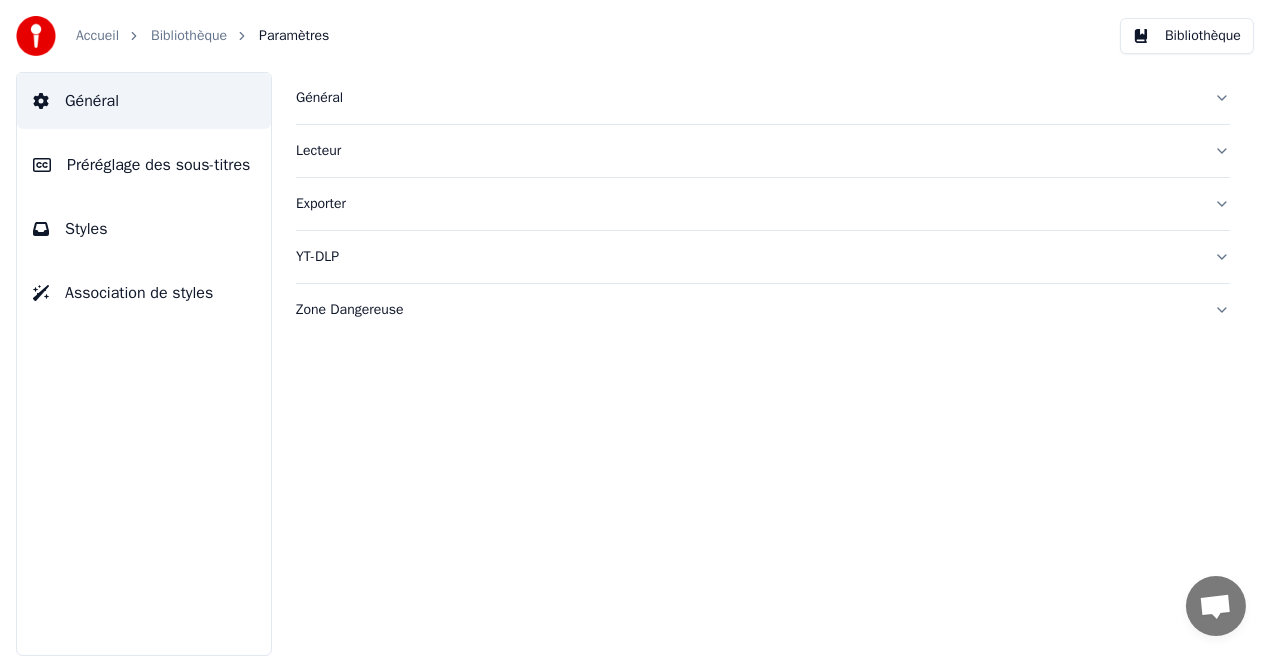 click on "Styles" at bounding box center [144, 229] 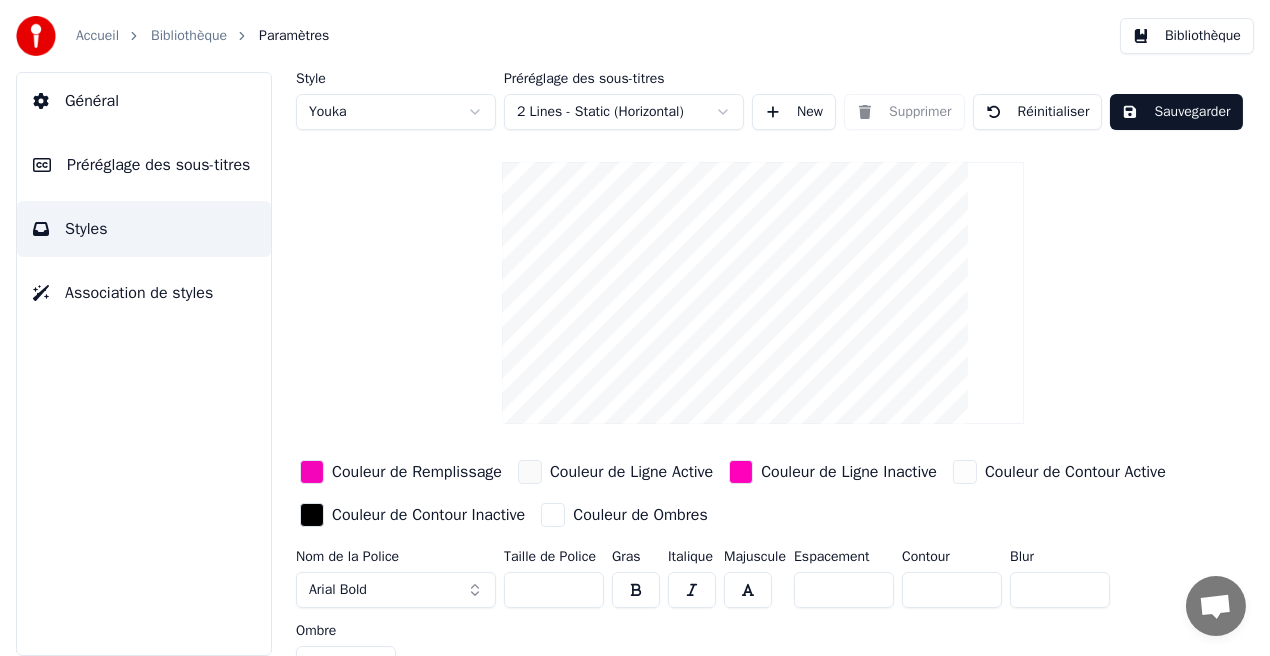 type on "*" 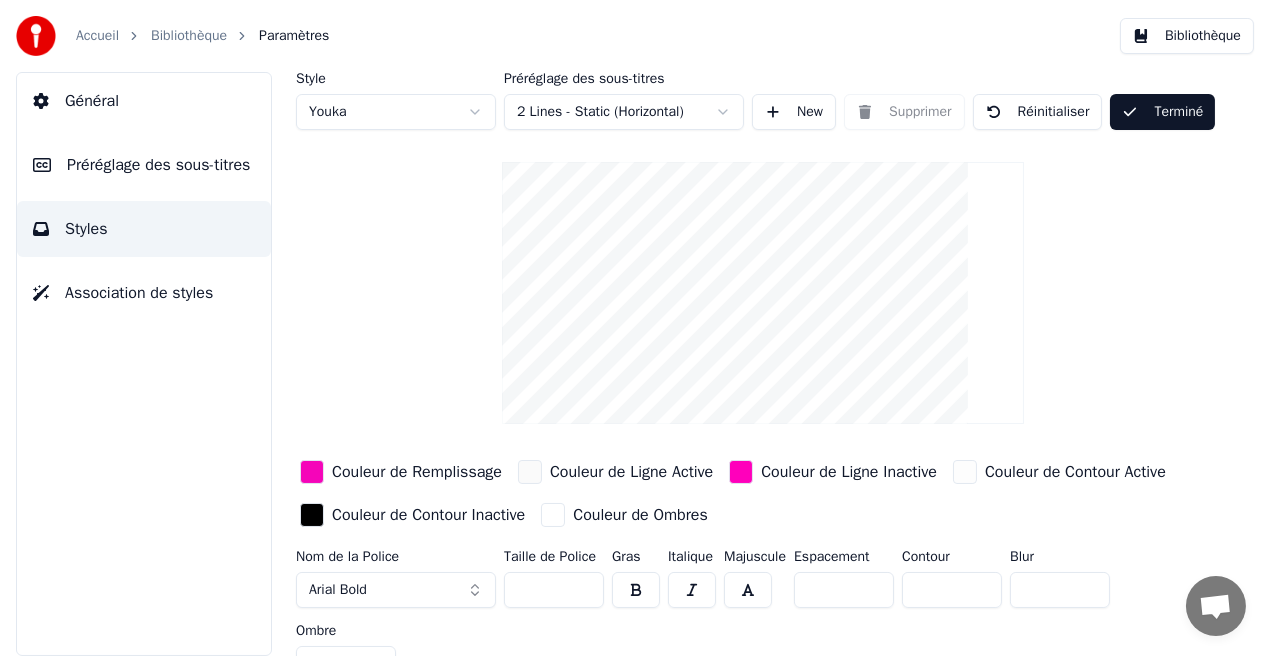 click on "Bibliothèque" at bounding box center [1187, 36] 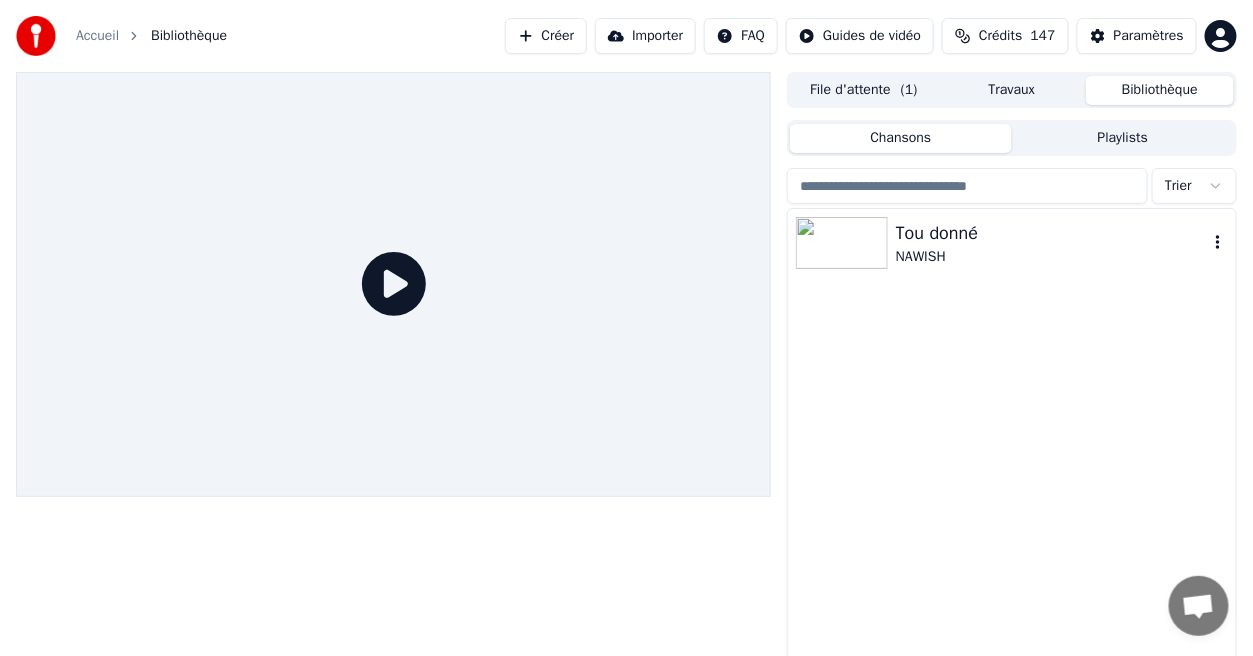 click on "Tou donné" at bounding box center [1052, 233] 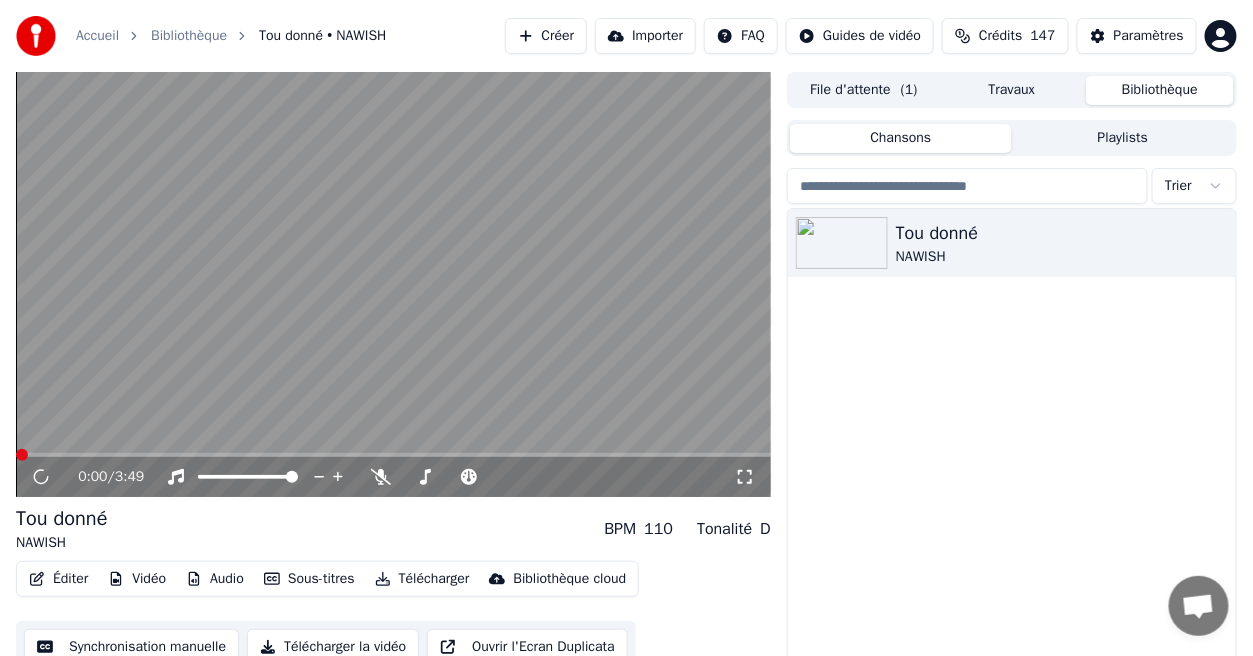click 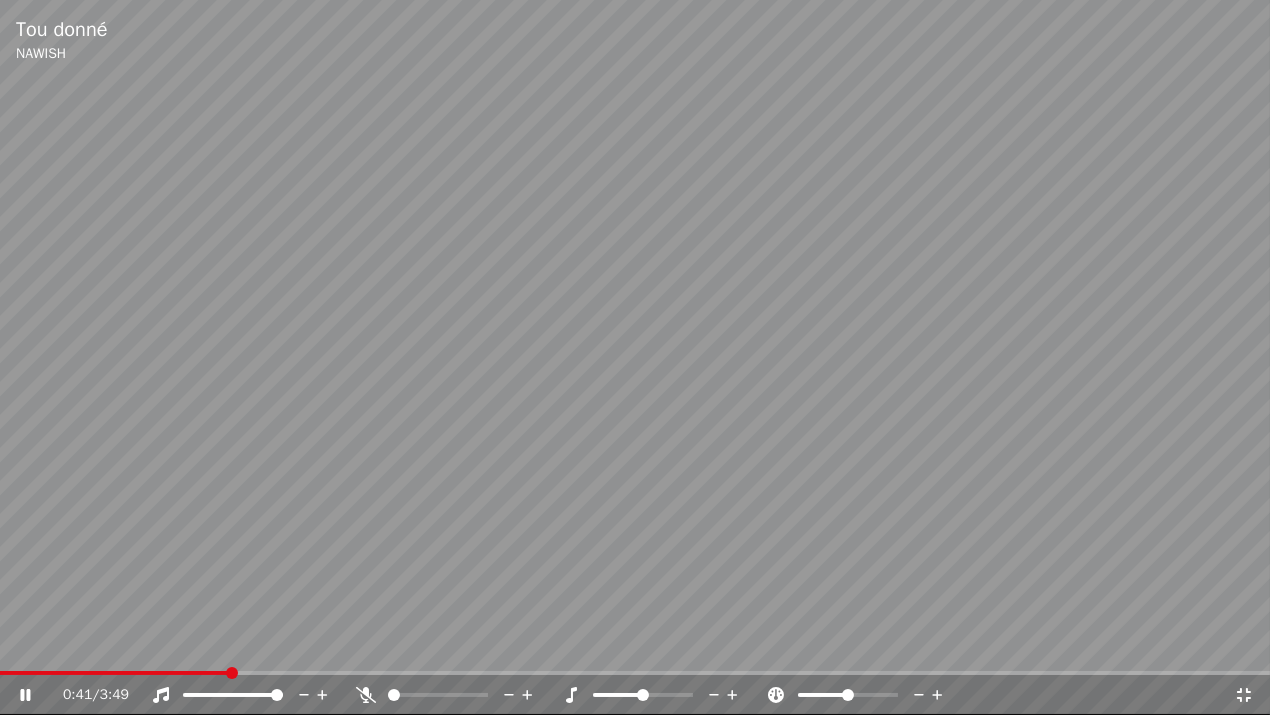 click 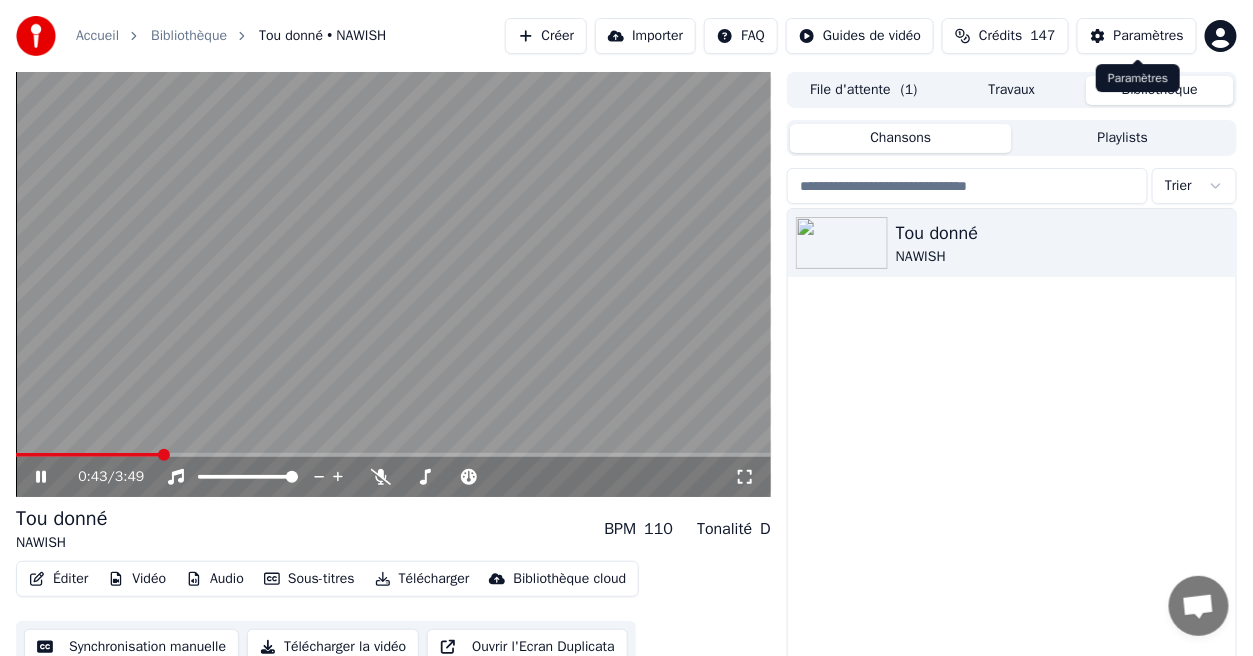 click on "Paramètres" at bounding box center (1149, 36) 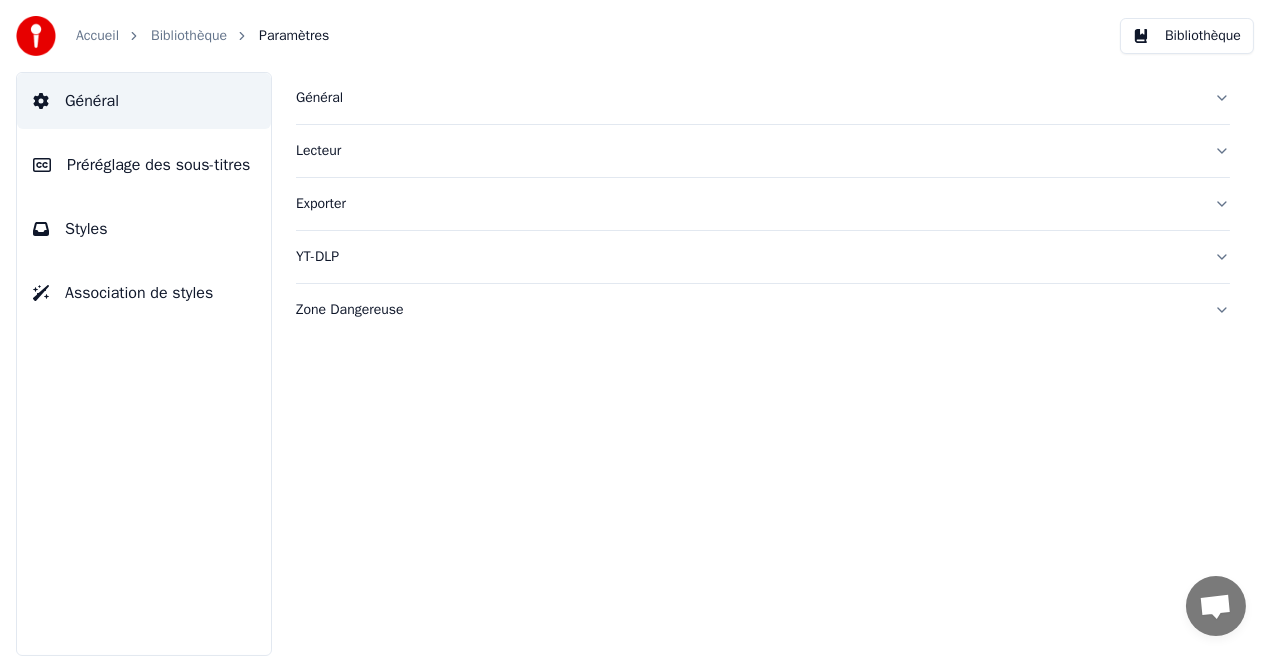click on "Styles" at bounding box center [144, 229] 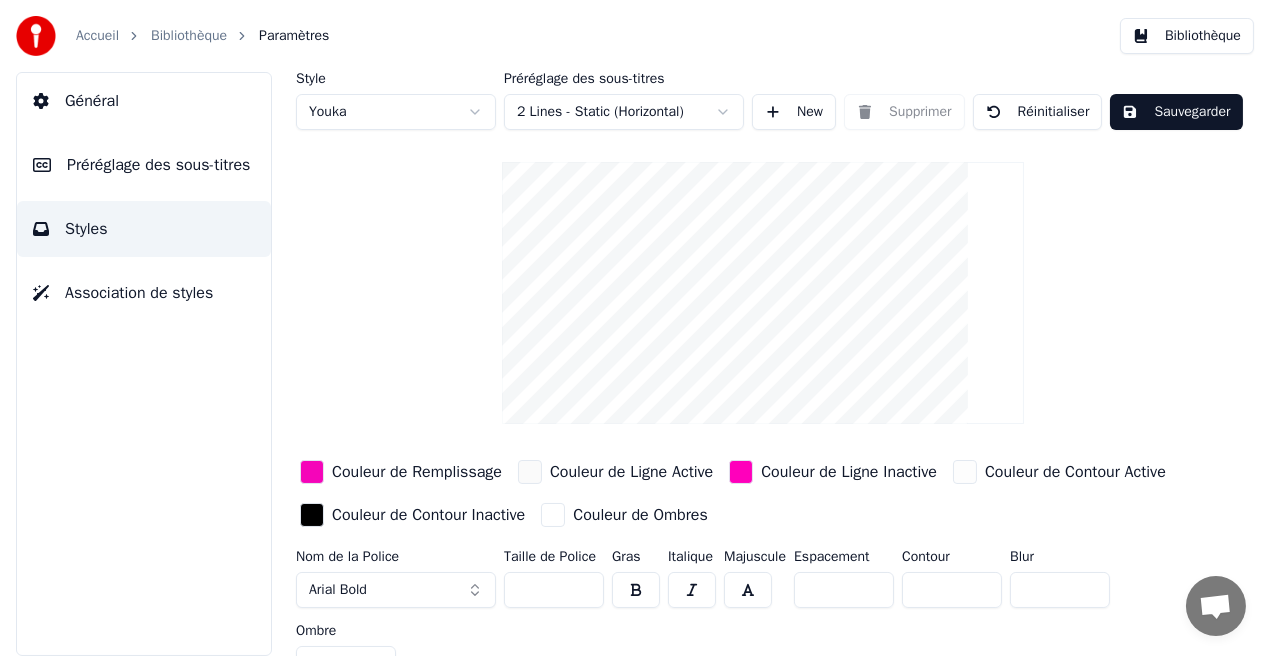 click on "*" at bounding box center (1060, 590) 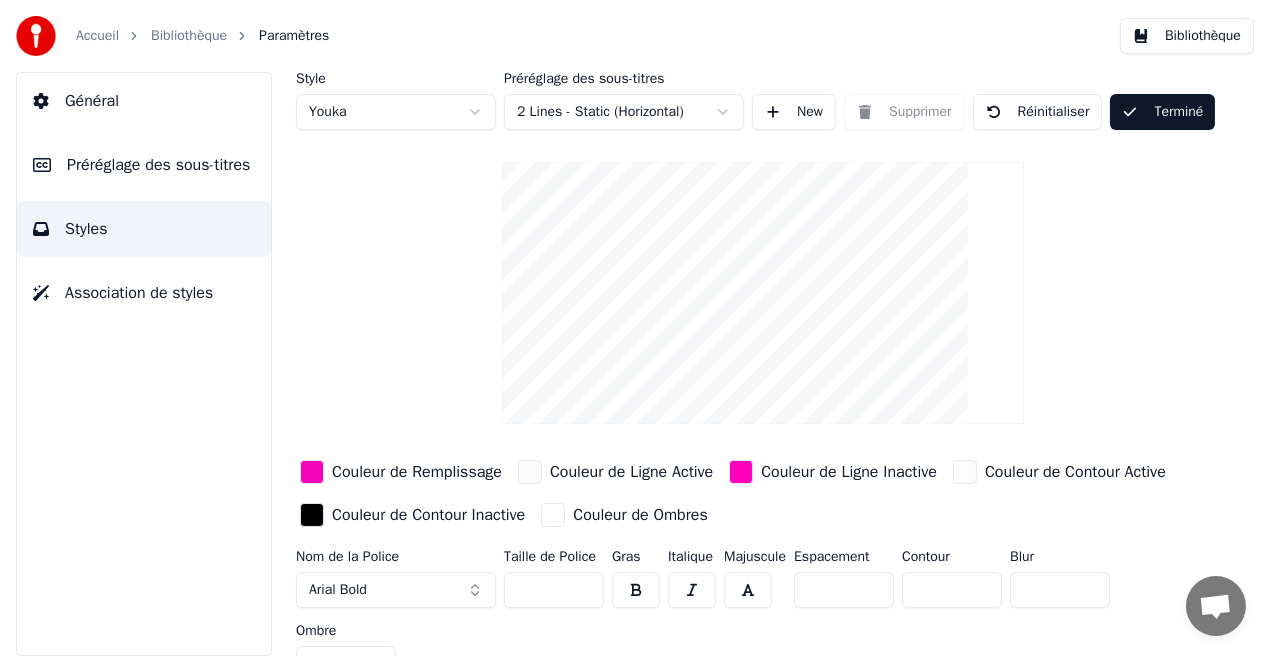 click on "Bibliothèque" at bounding box center [1187, 36] 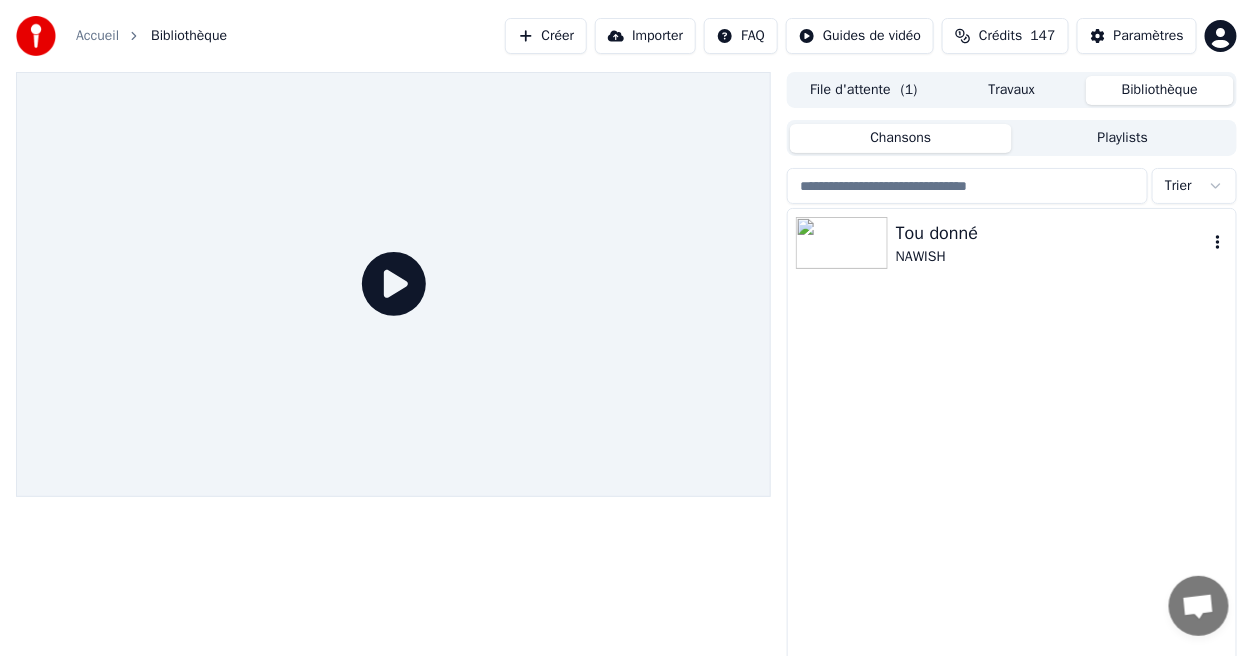 click on "NAWISH" at bounding box center (1052, 257) 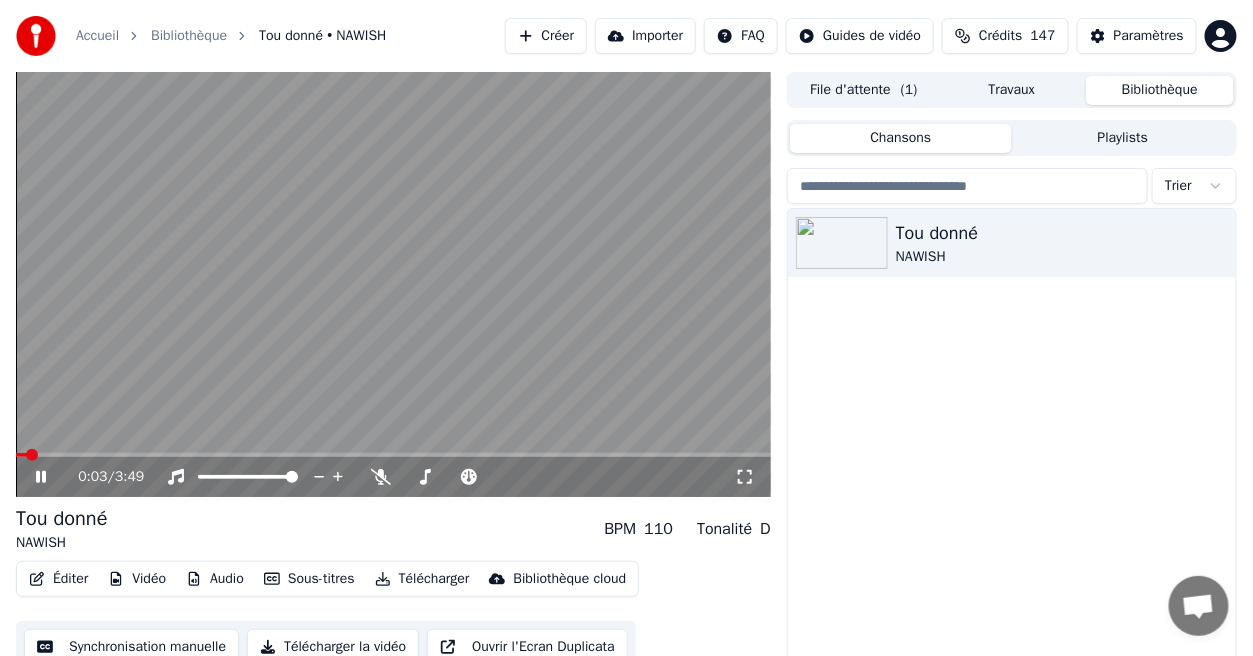 click 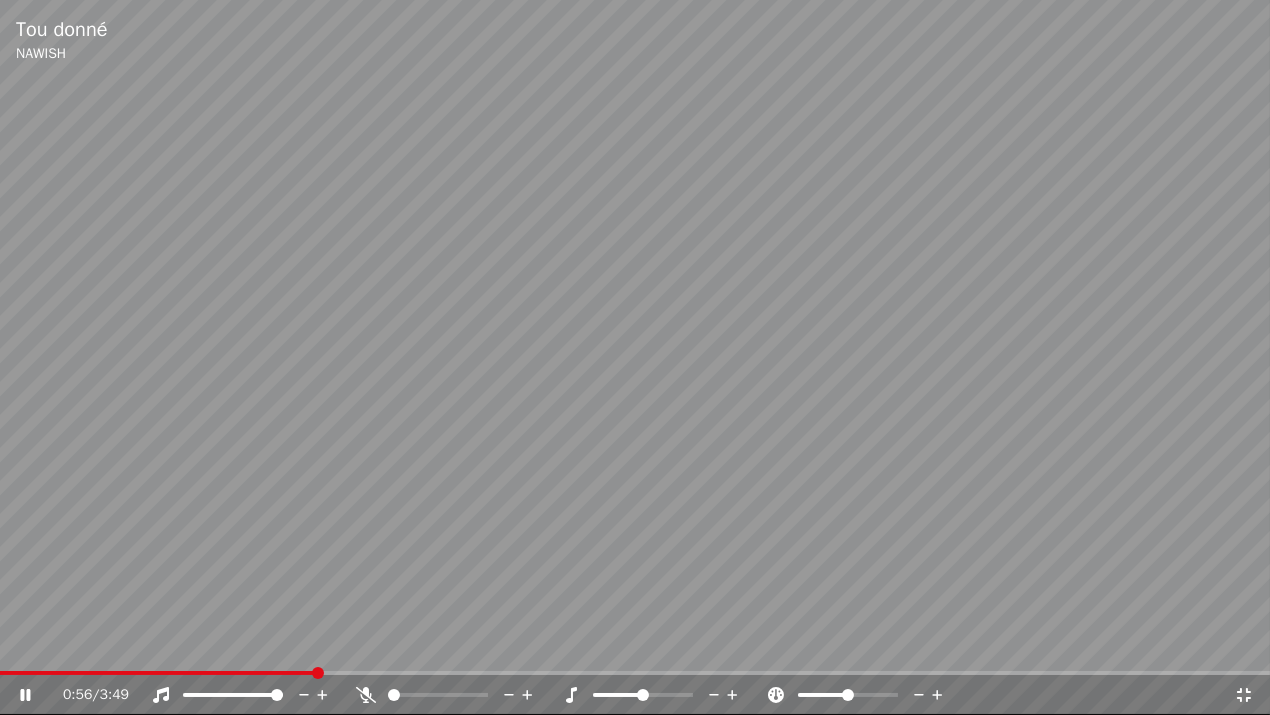 click 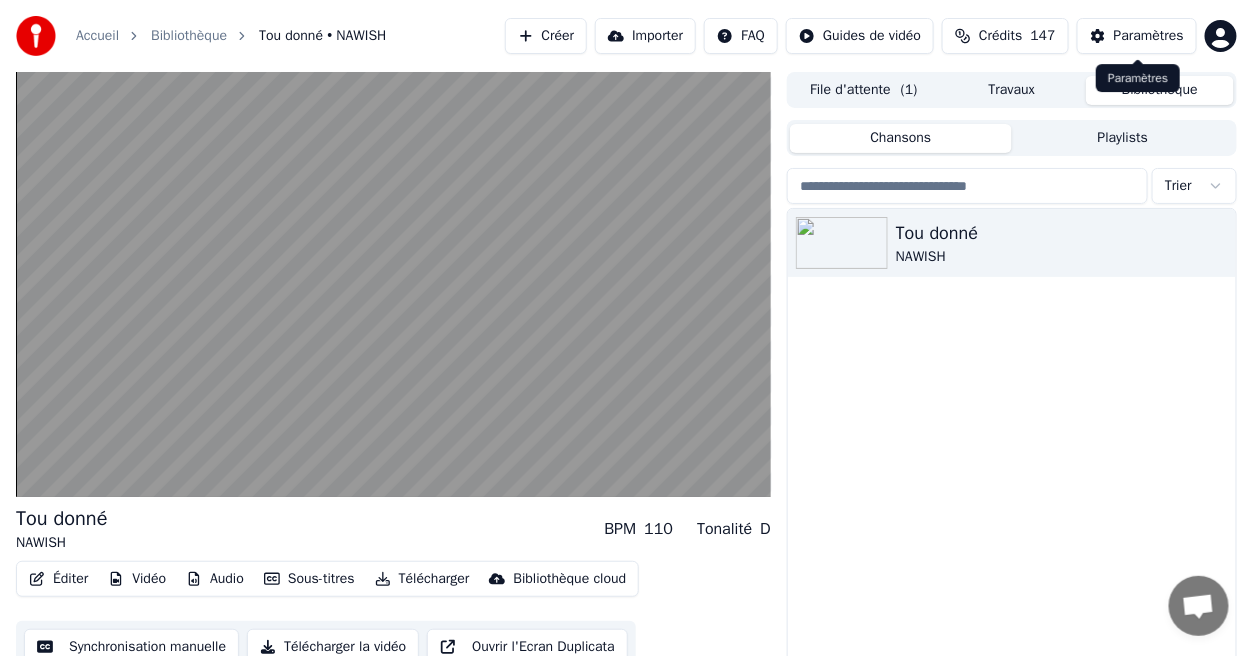 click on "Paramètres" at bounding box center [1149, 36] 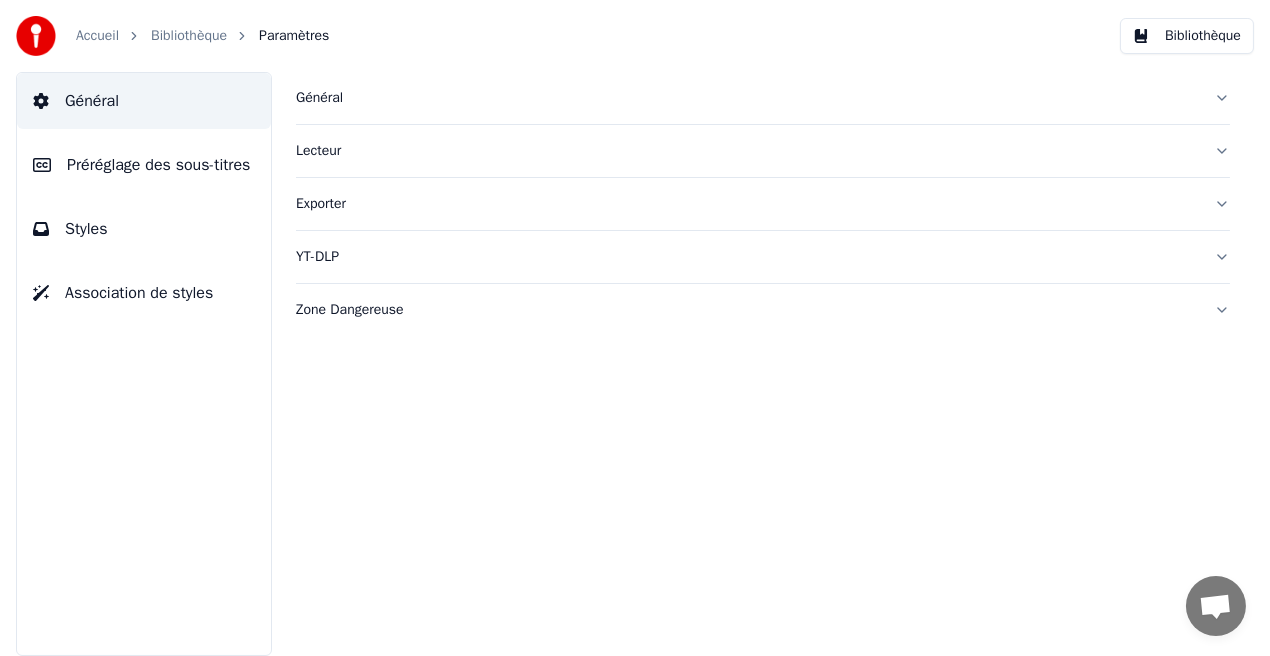 click on "Styles" at bounding box center (144, 229) 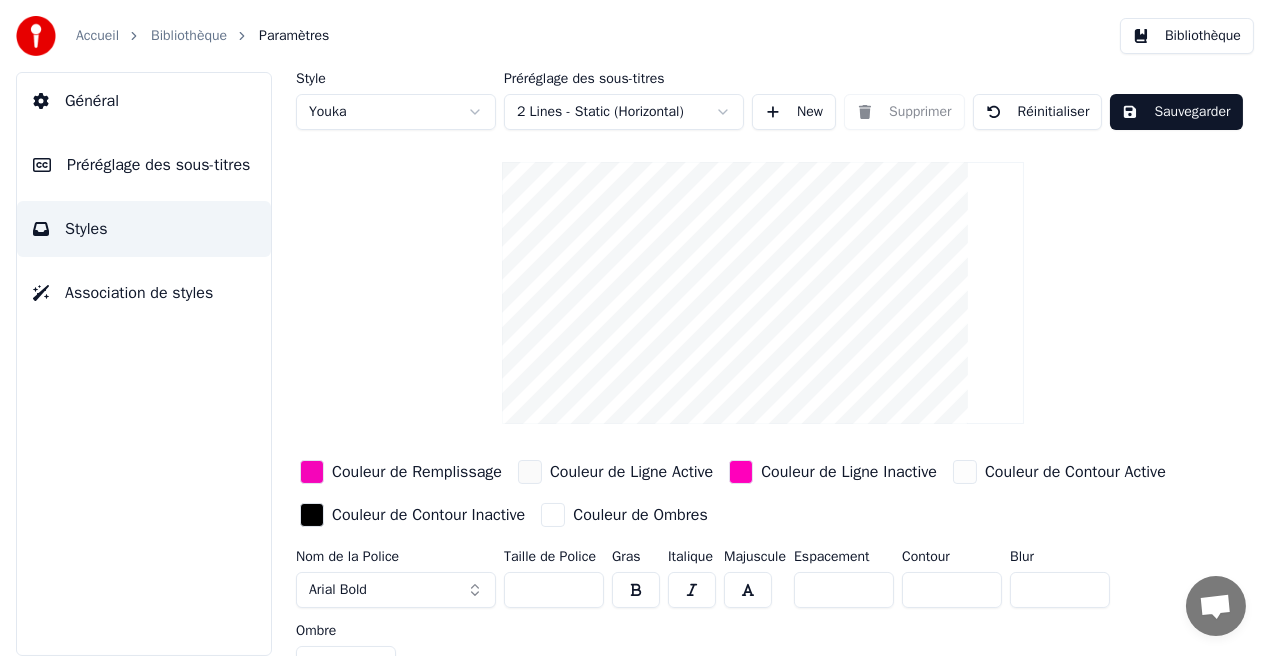 click on "Couleur de Remplissage" at bounding box center [417, 472] 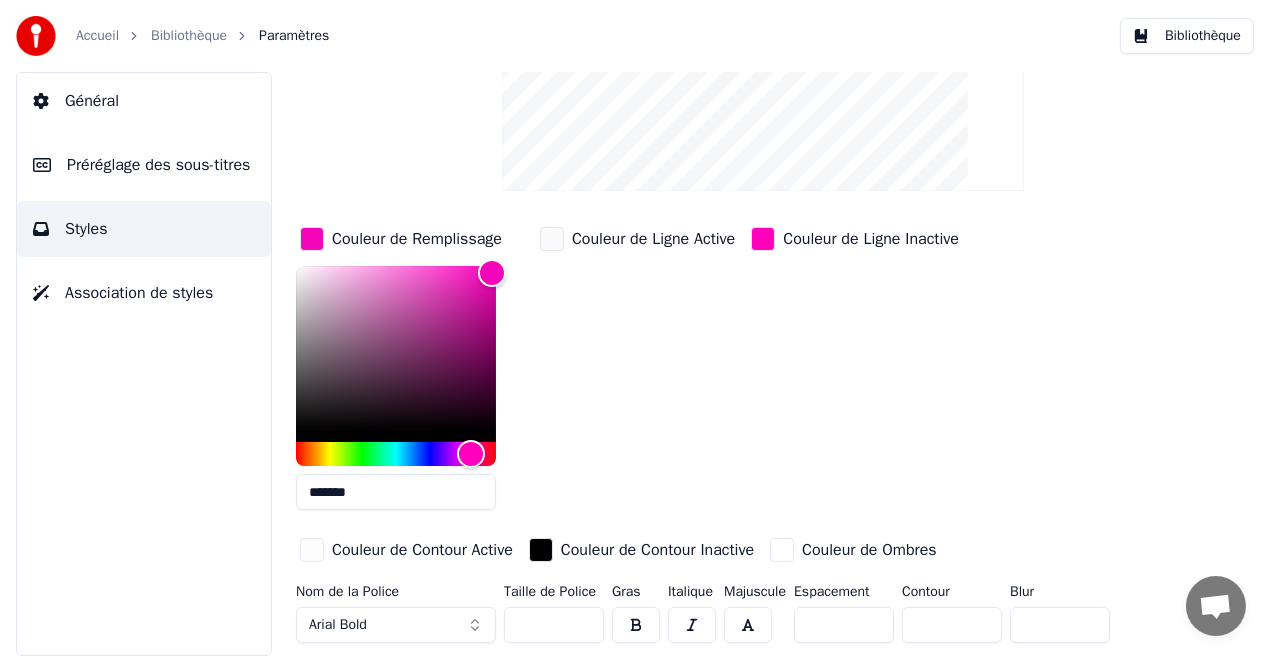 scroll, scrollTop: 276, scrollLeft: 0, axis: vertical 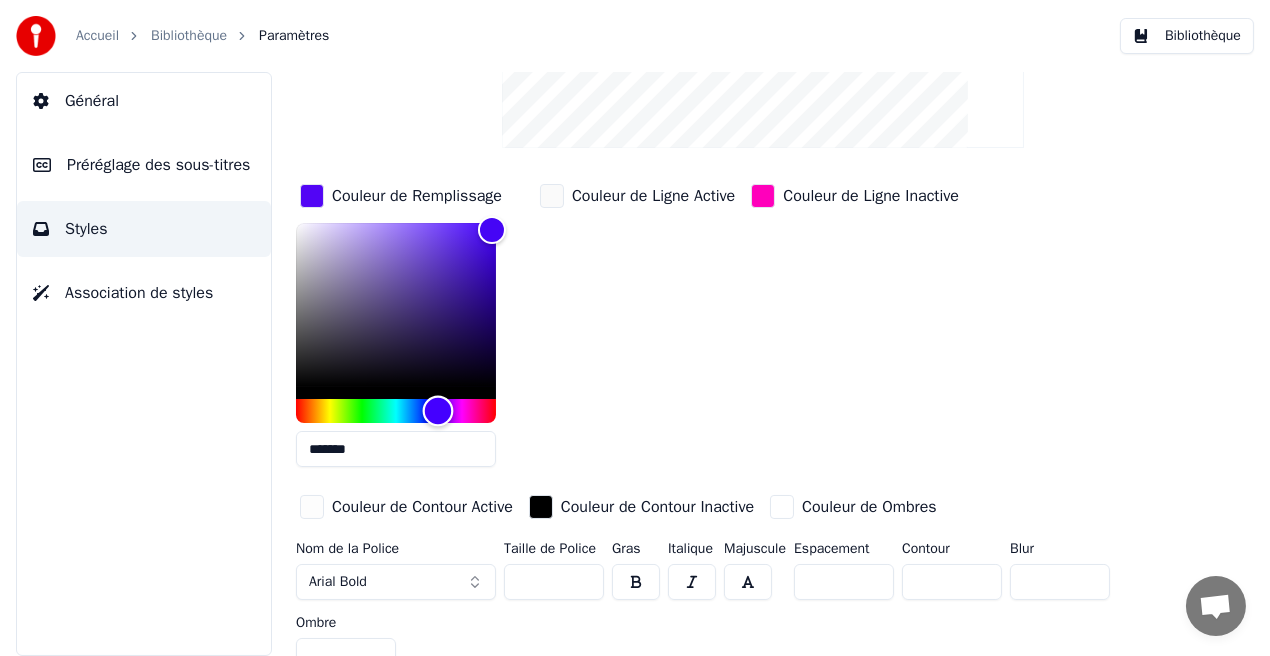 type on "*******" 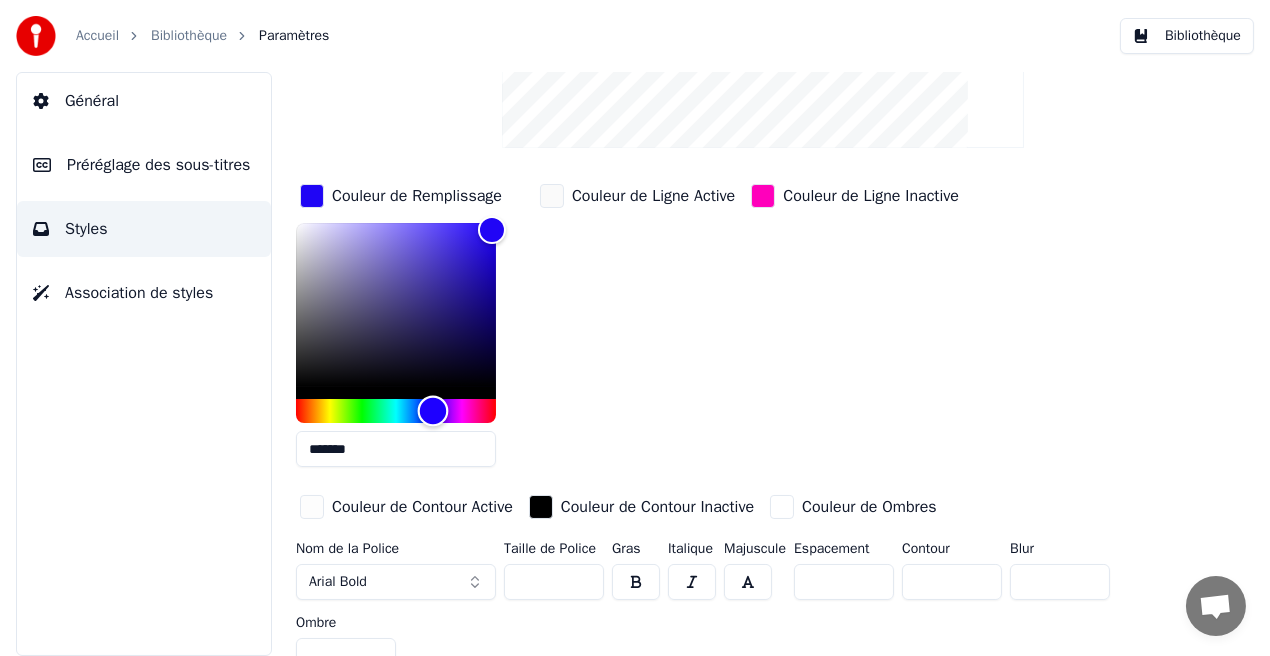 drag, startPoint x: 470, startPoint y: 401, endPoint x: 433, endPoint y: 411, distance: 38.327538 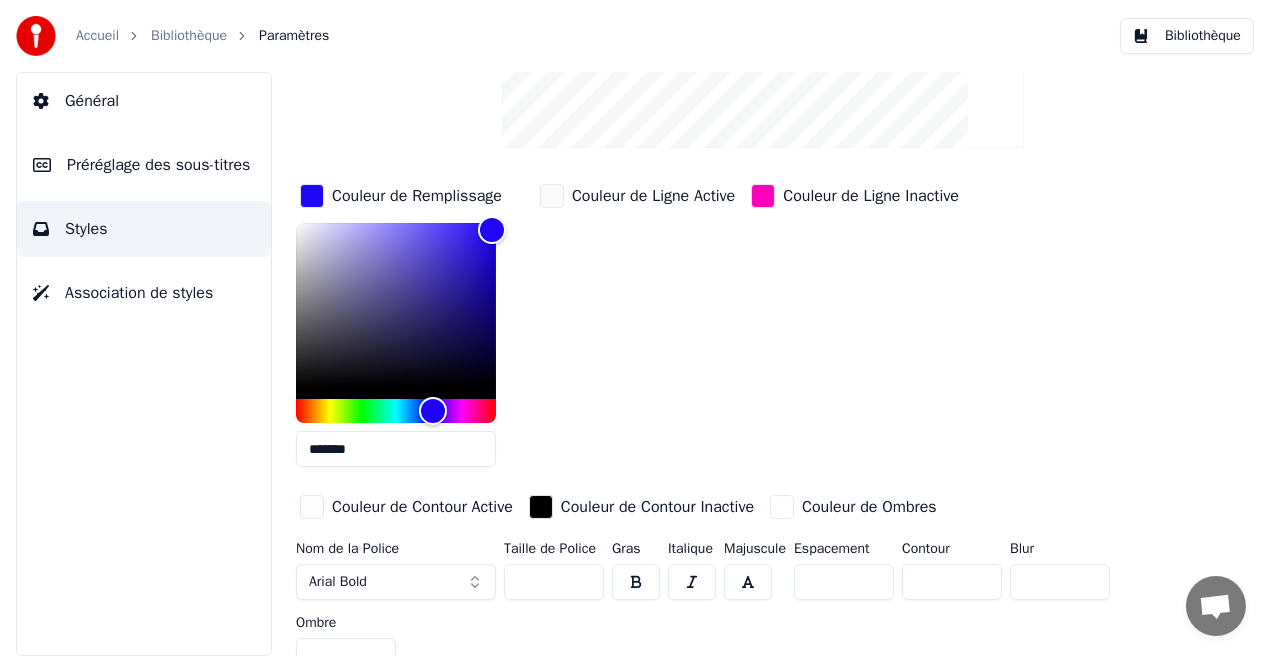 click on "Couleur de Ligne Inactive" at bounding box center (871, 196) 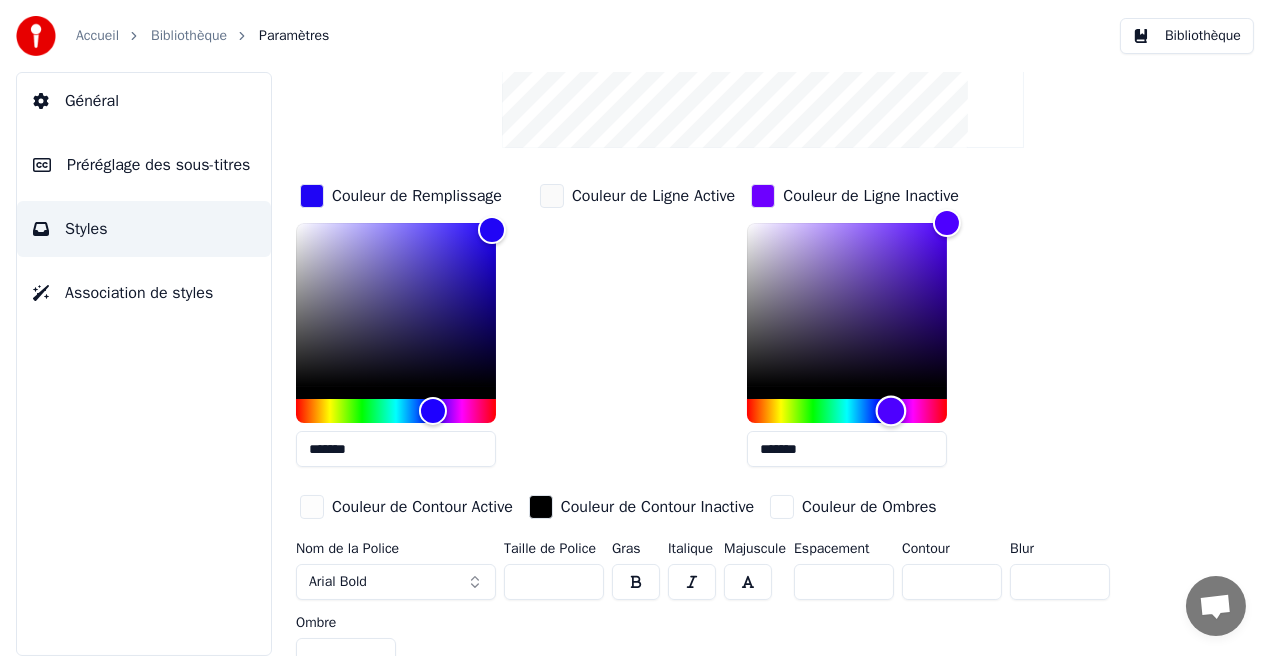 type on "*******" 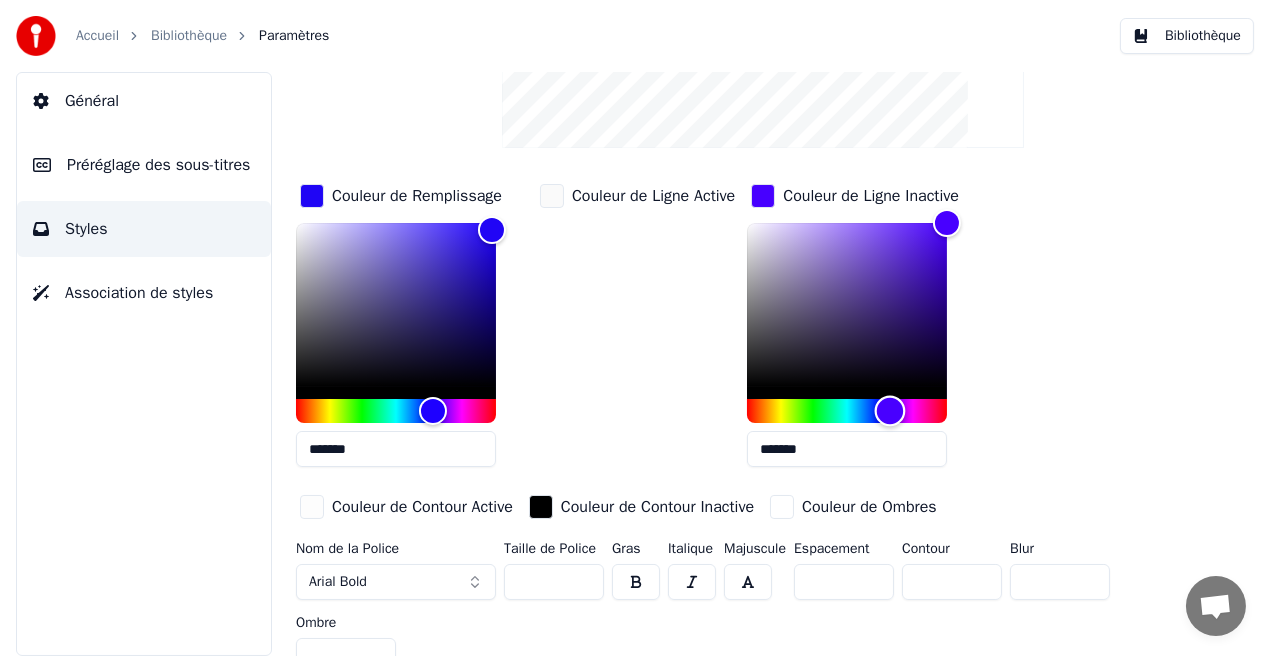 drag, startPoint x: 928, startPoint y: 417, endPoint x: 894, endPoint y: 423, distance: 34.525352 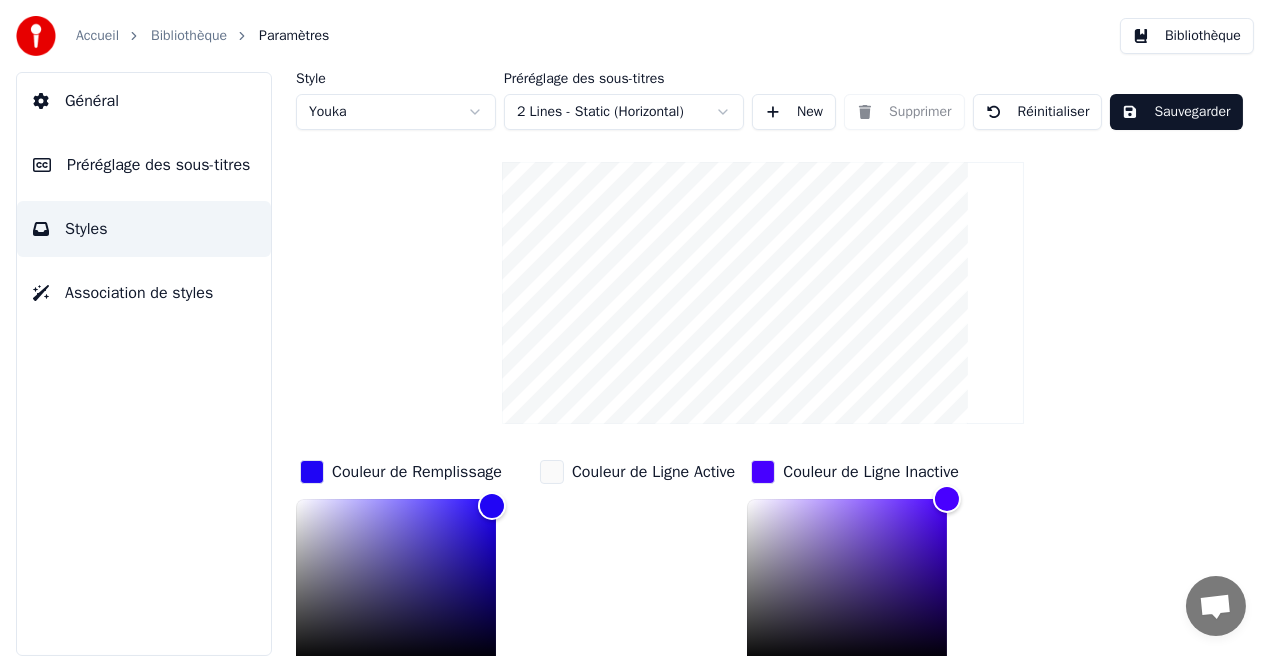 click on "Sauvegarder" at bounding box center [1176, 112] 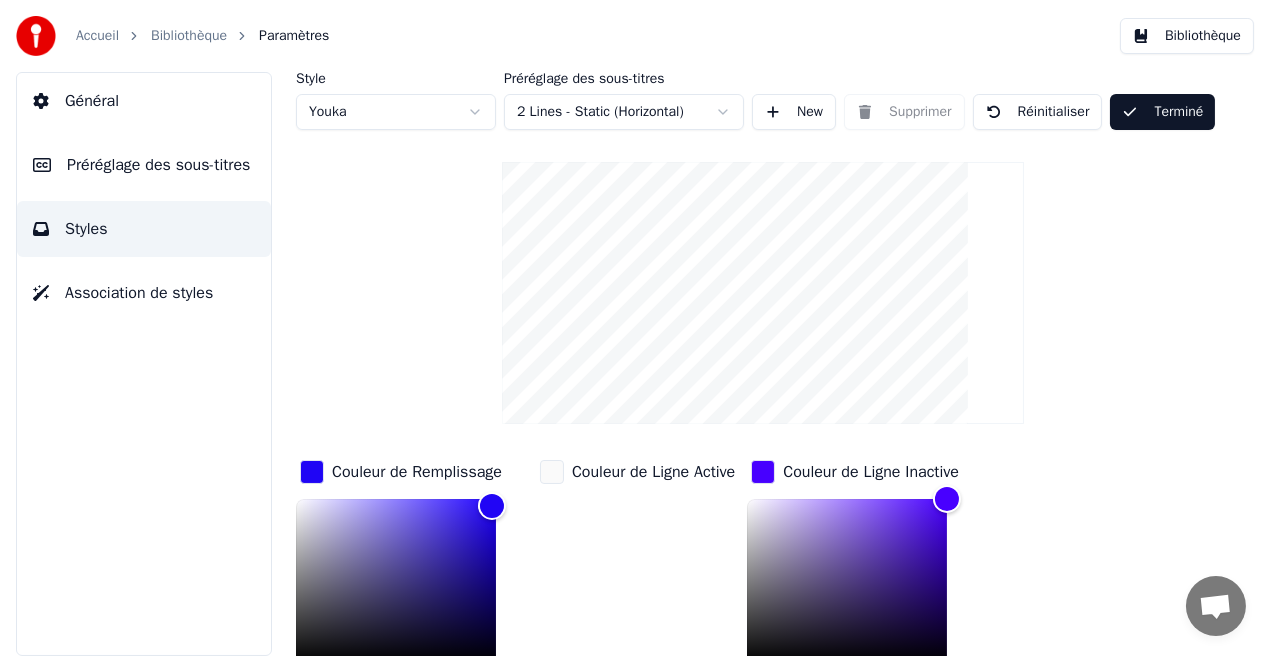 click on "Bibliothèque" at bounding box center [1187, 36] 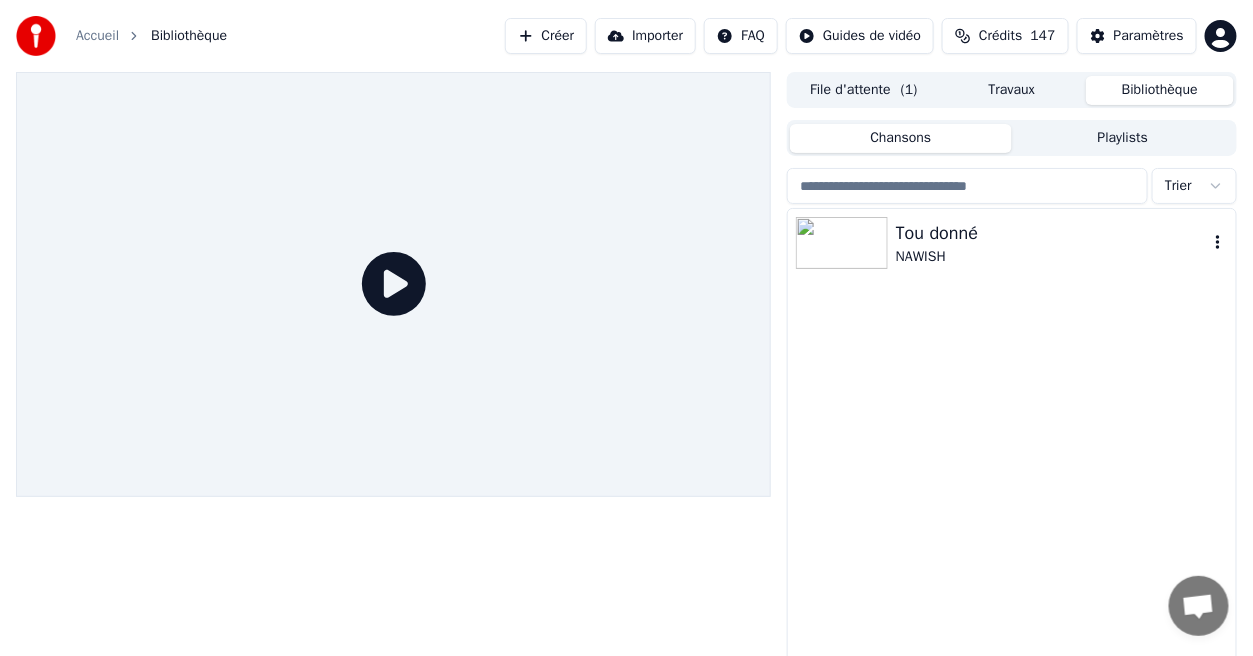 click on "NAWISH" at bounding box center (1052, 257) 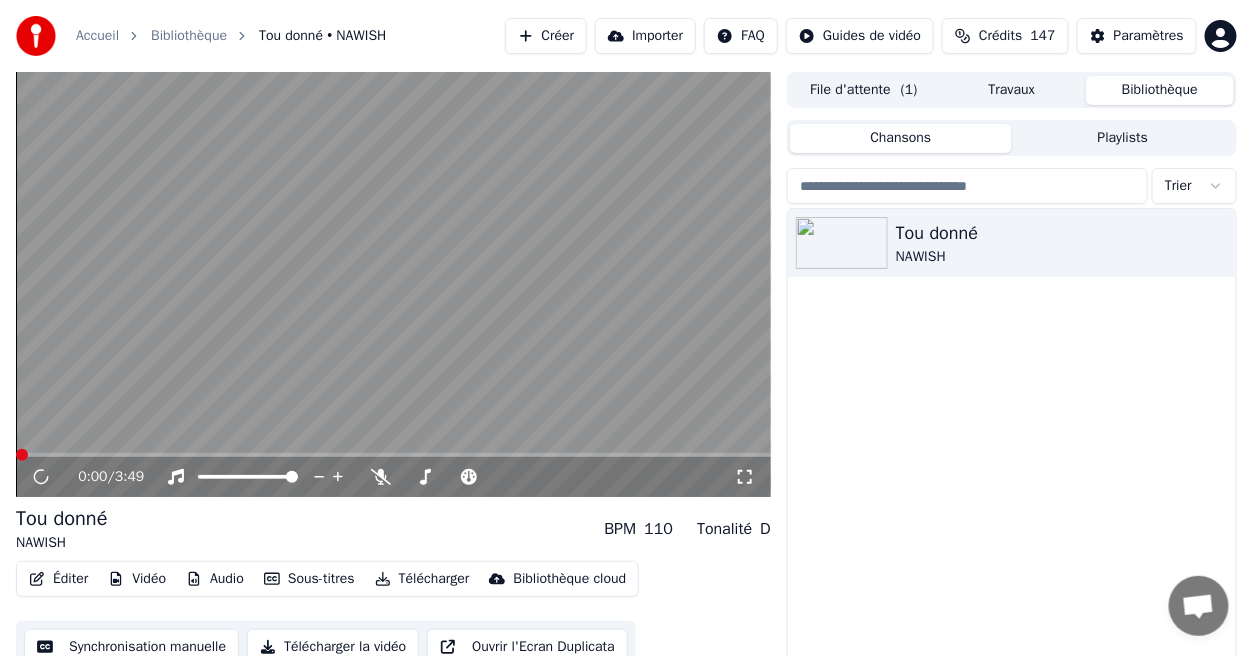 click 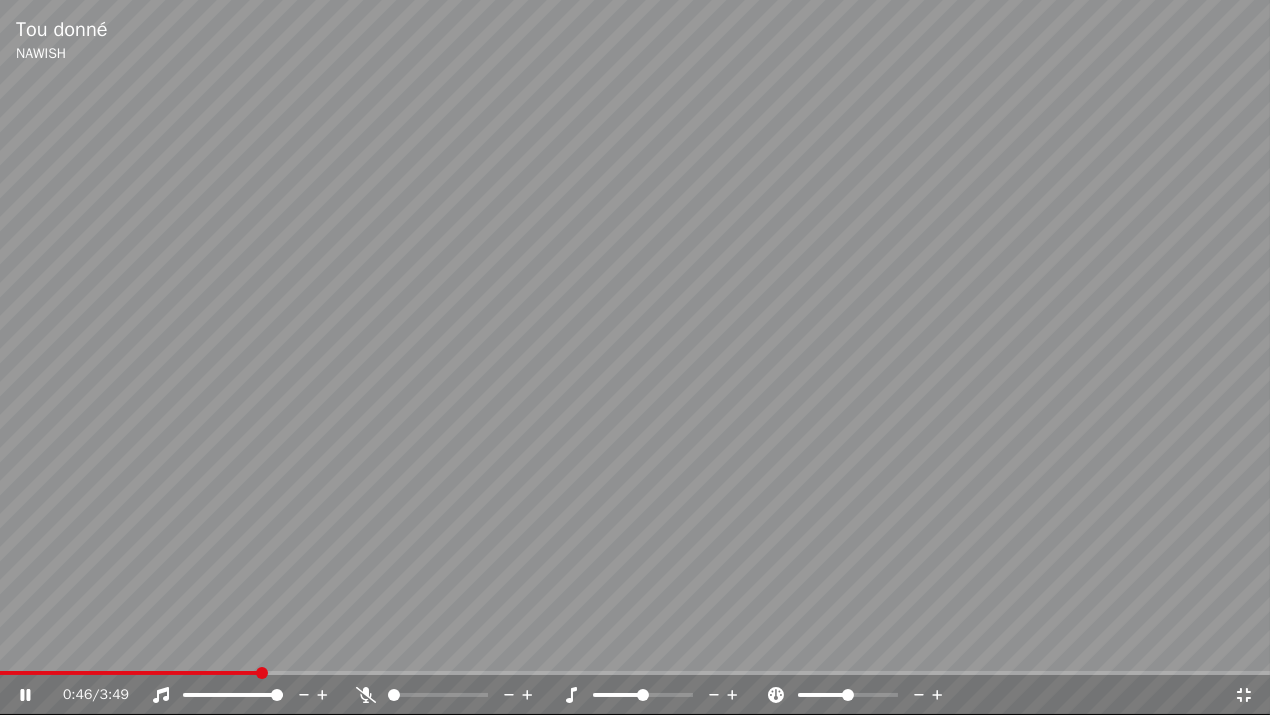 click 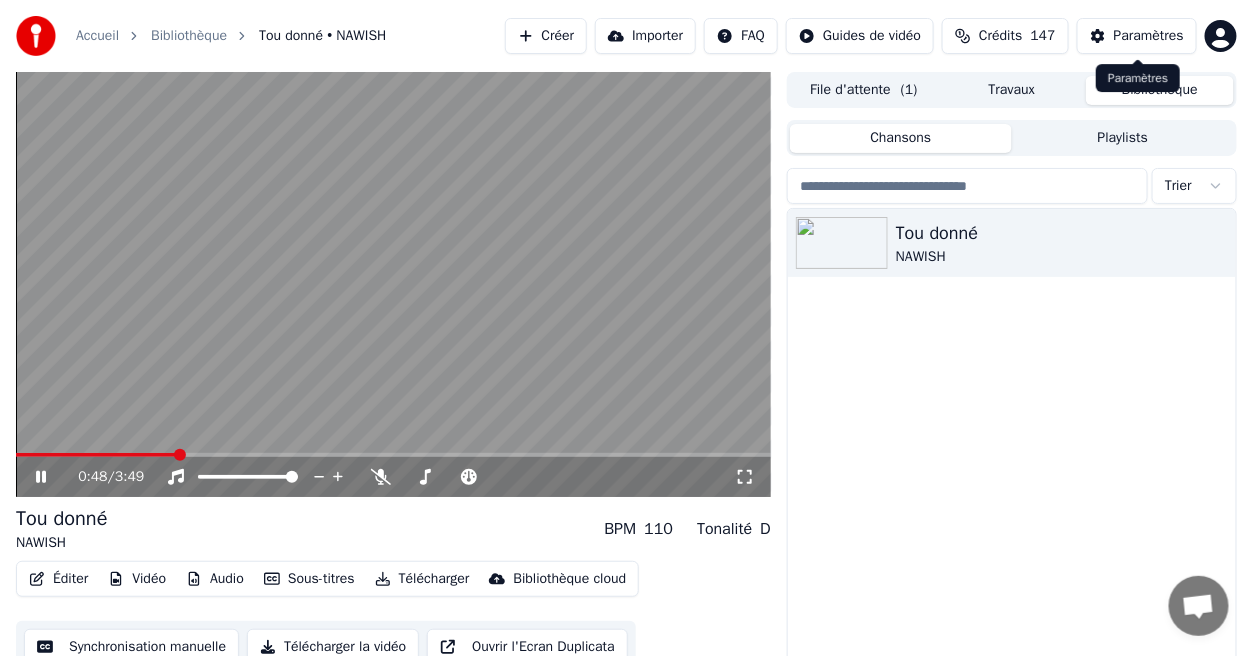 click on "Paramètres" at bounding box center [1149, 36] 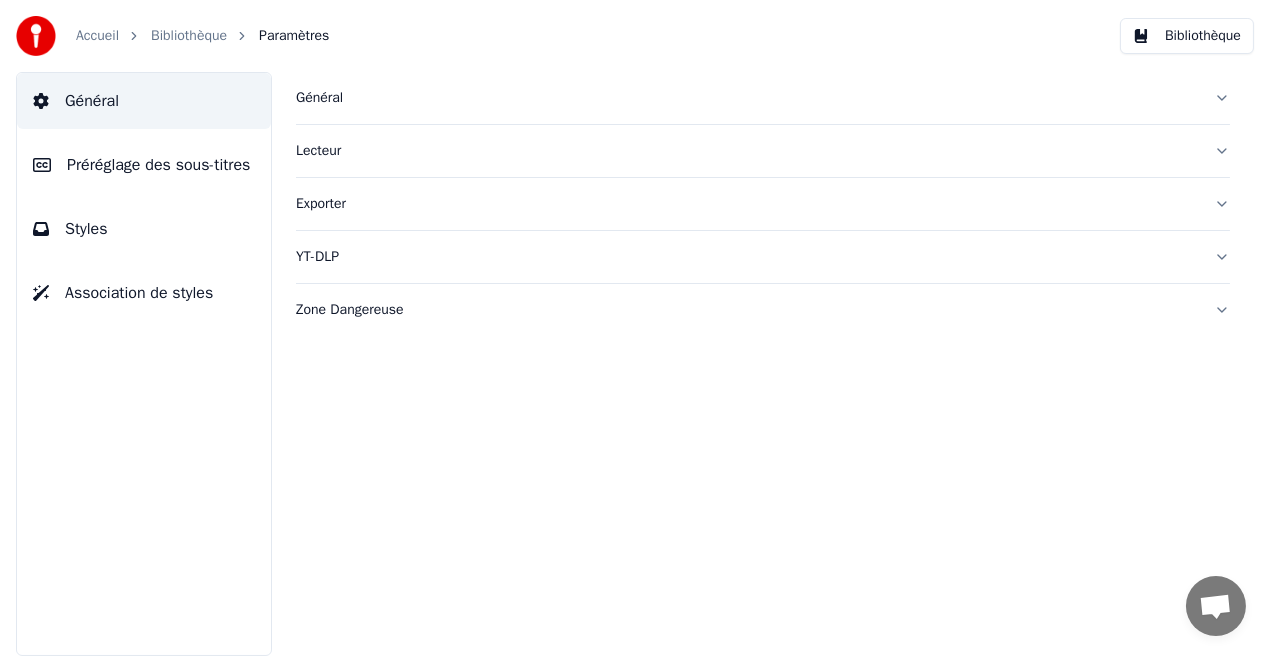 click on "Styles" at bounding box center [144, 229] 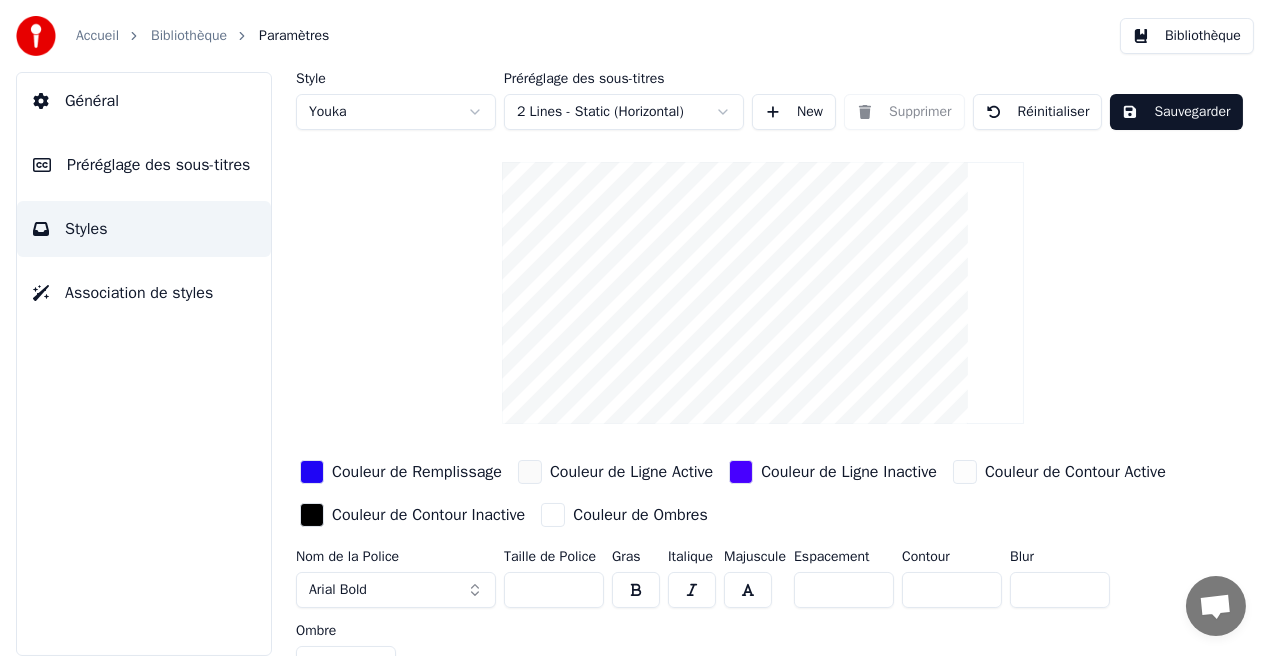 click on "Couleur de Ligne Inactive" at bounding box center (849, 472) 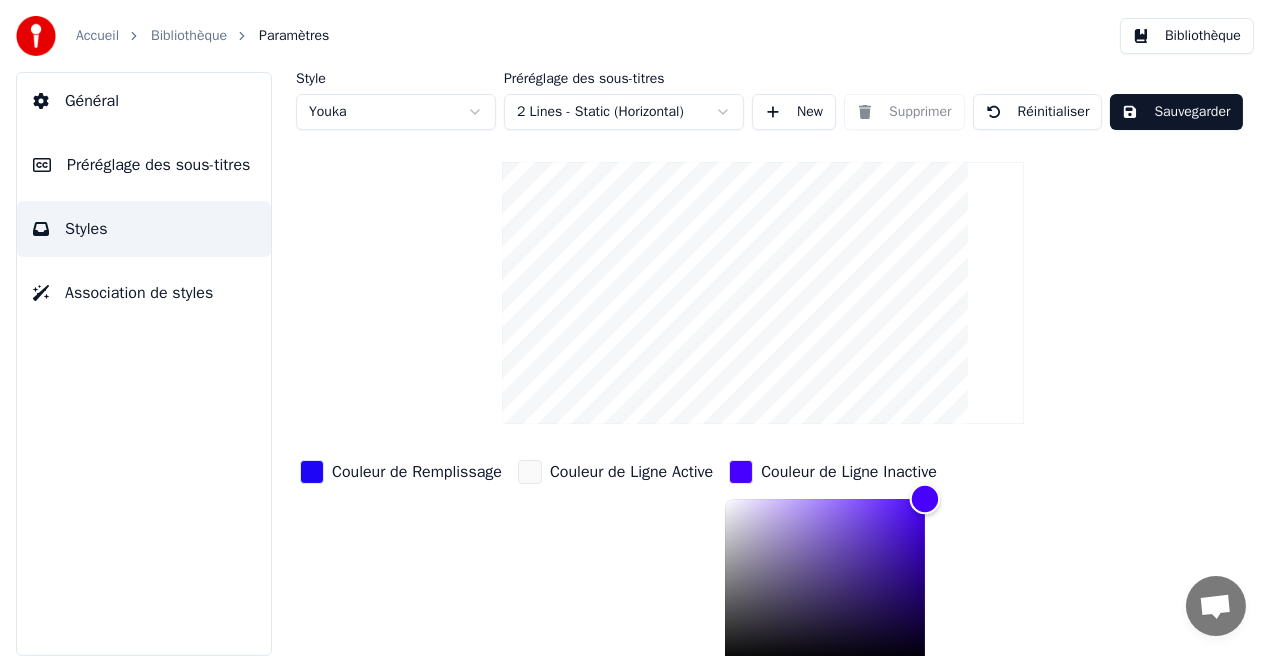 scroll, scrollTop: 5, scrollLeft: 0, axis: vertical 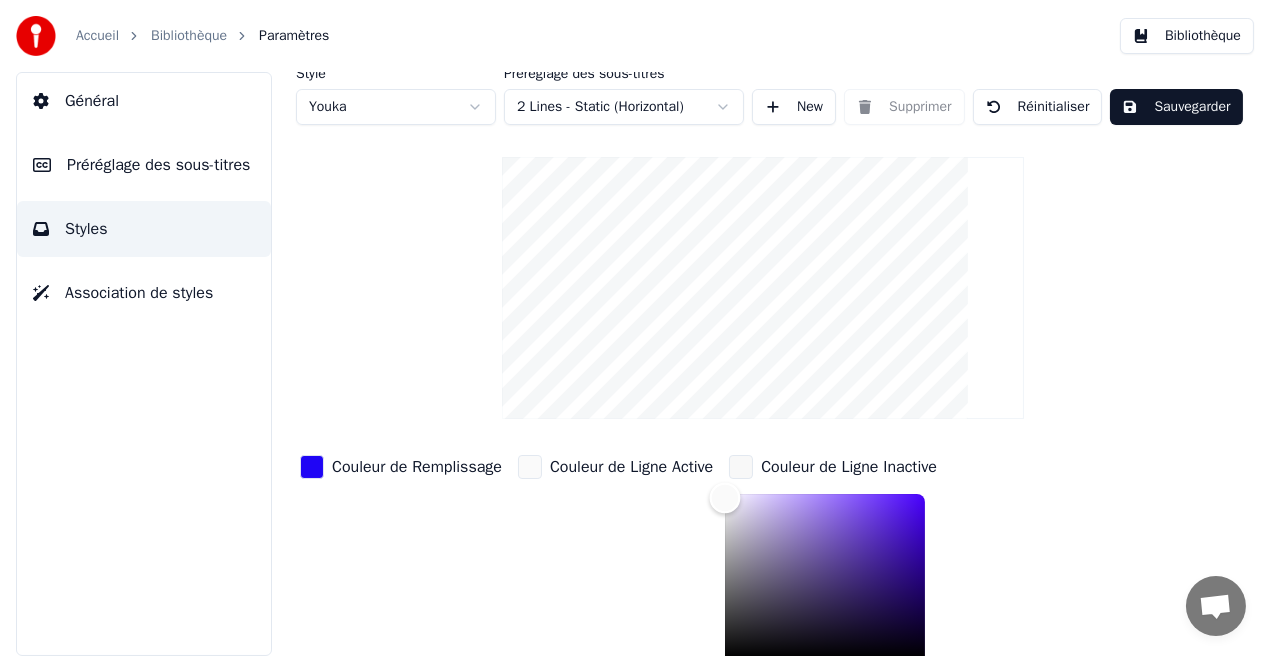 type on "*******" 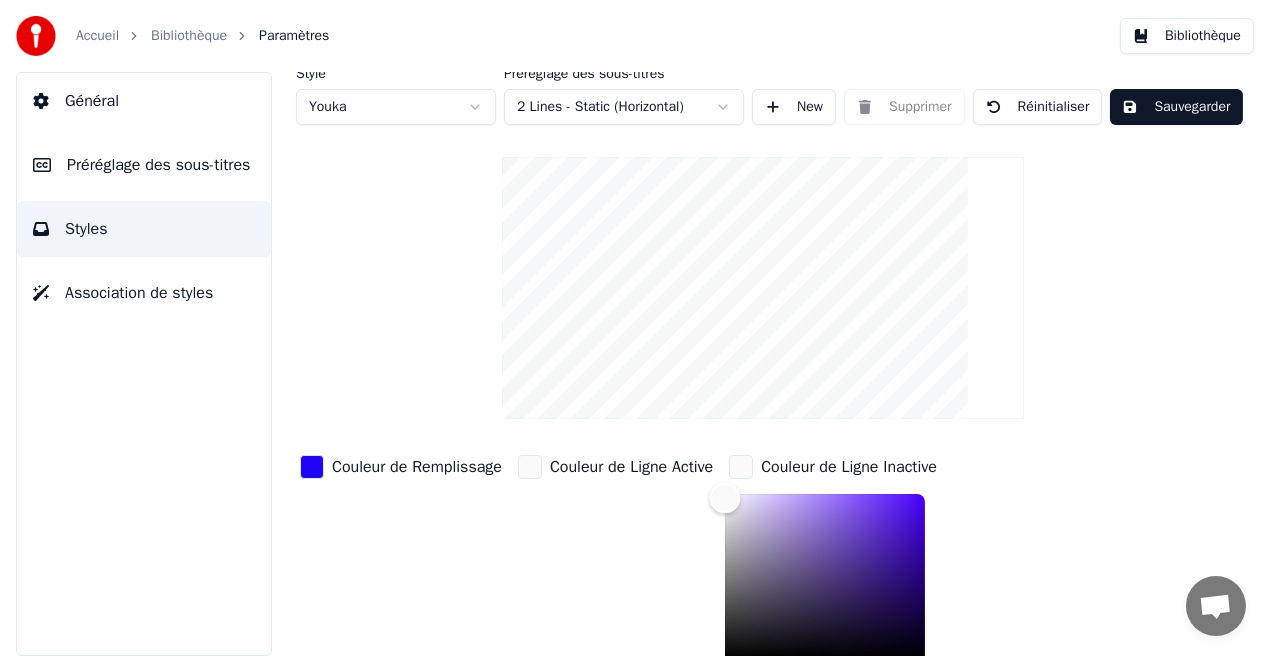 drag, startPoint x: 925, startPoint y: 505, endPoint x: 723, endPoint y: 496, distance: 202.2004 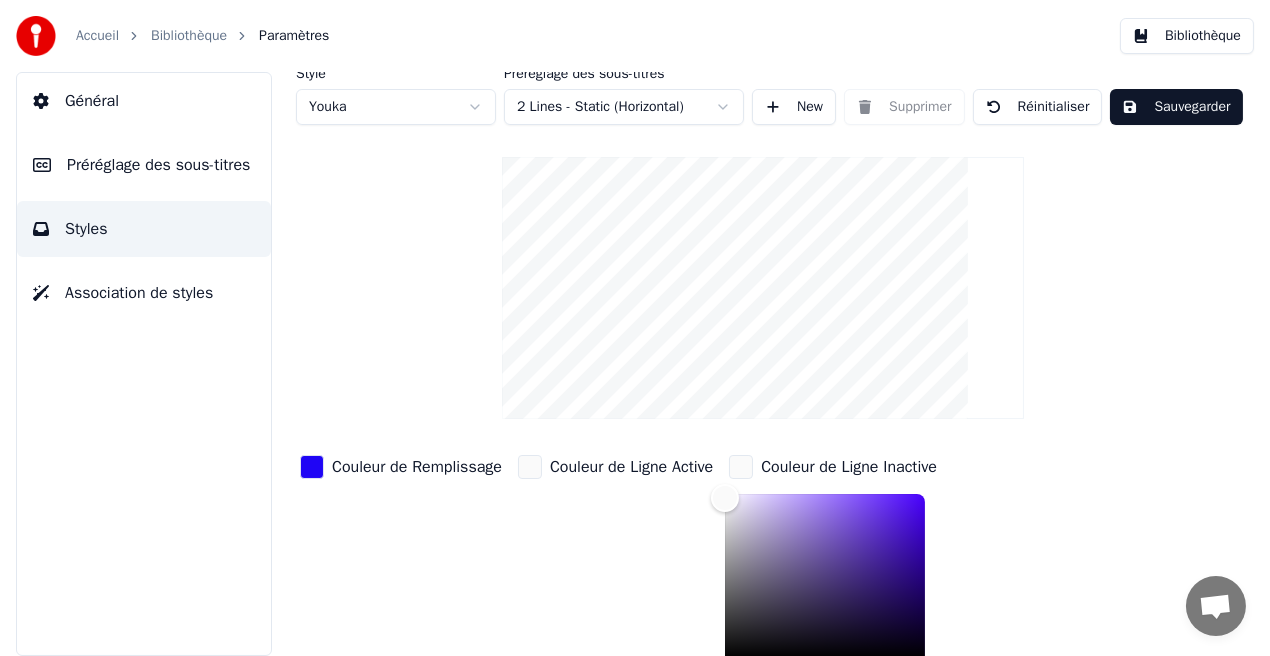 click on "Sauvegarder" at bounding box center (1176, 107) 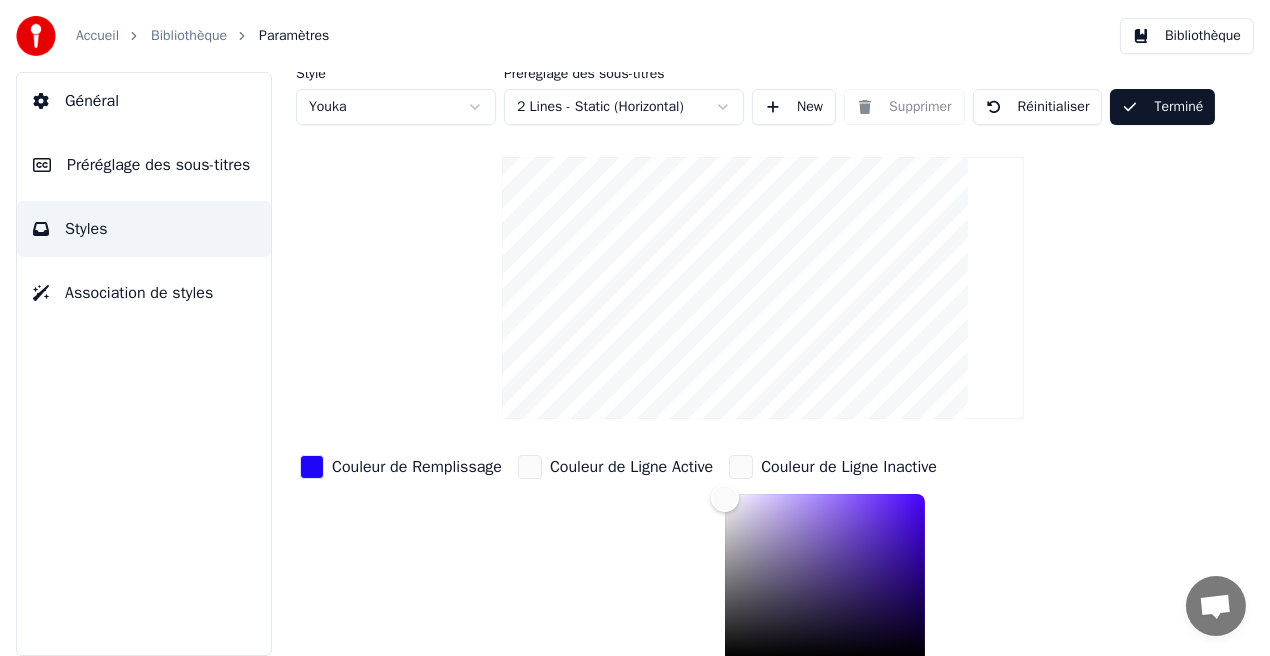 click on "Bibliothèque" at bounding box center [1187, 36] 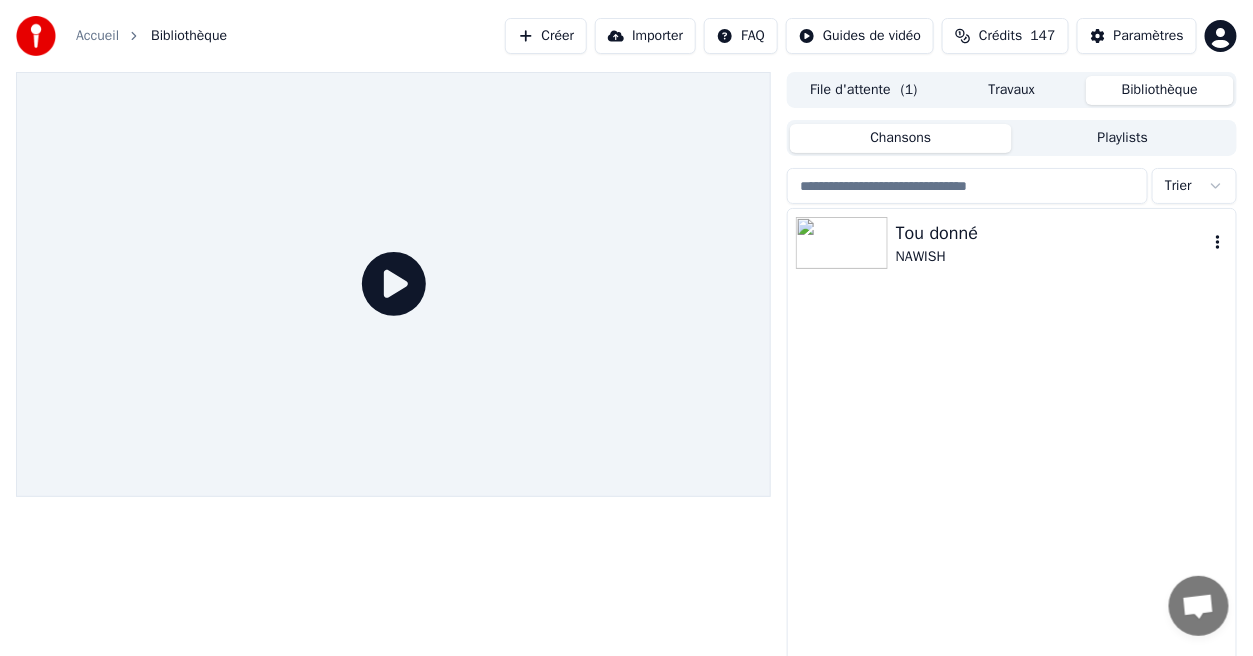 click on "Tou donné" at bounding box center [1052, 233] 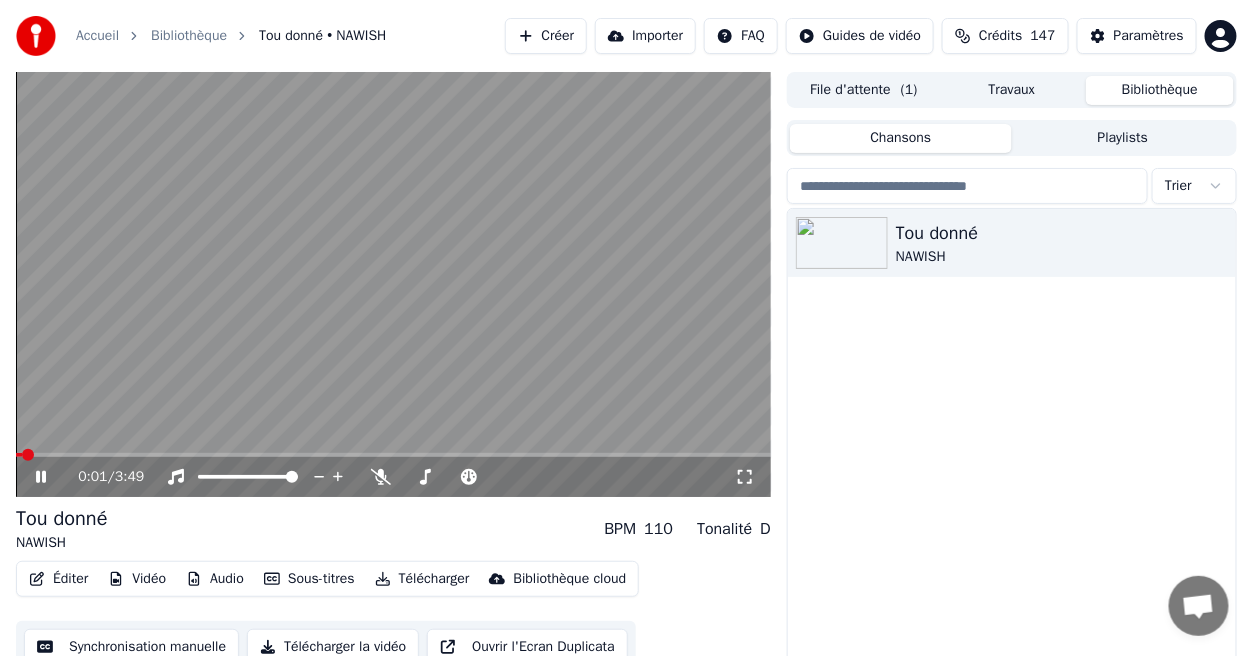 click on "0:01  /  3:49" at bounding box center [406, 477] 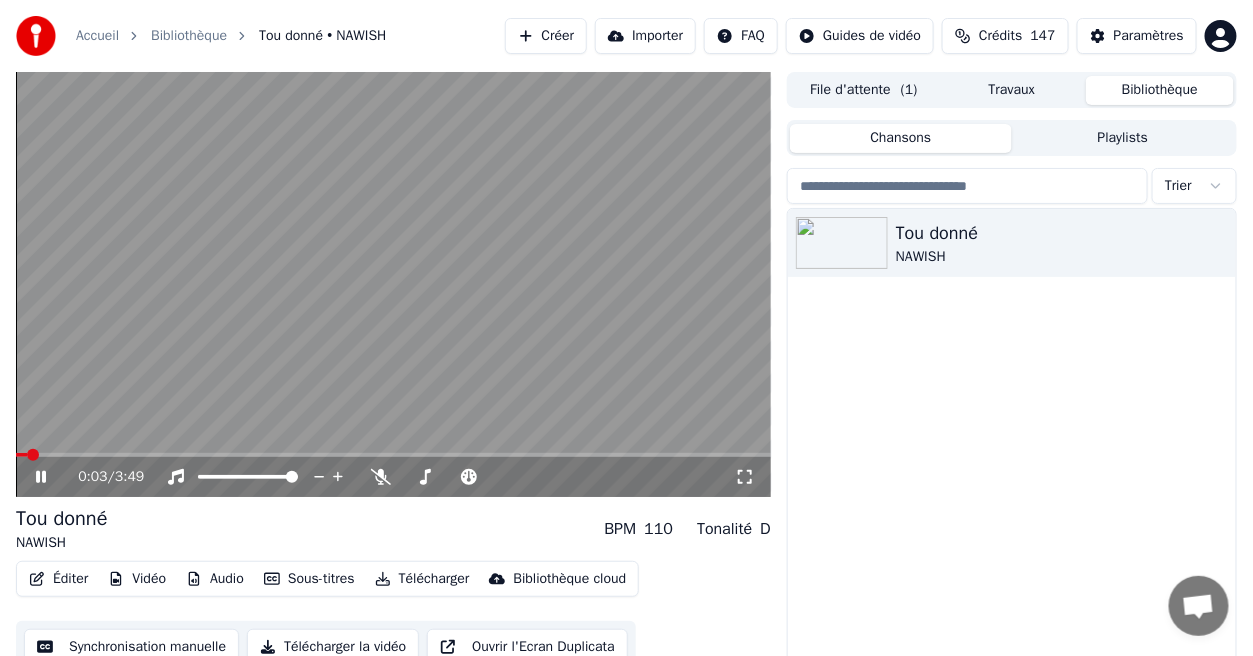 click 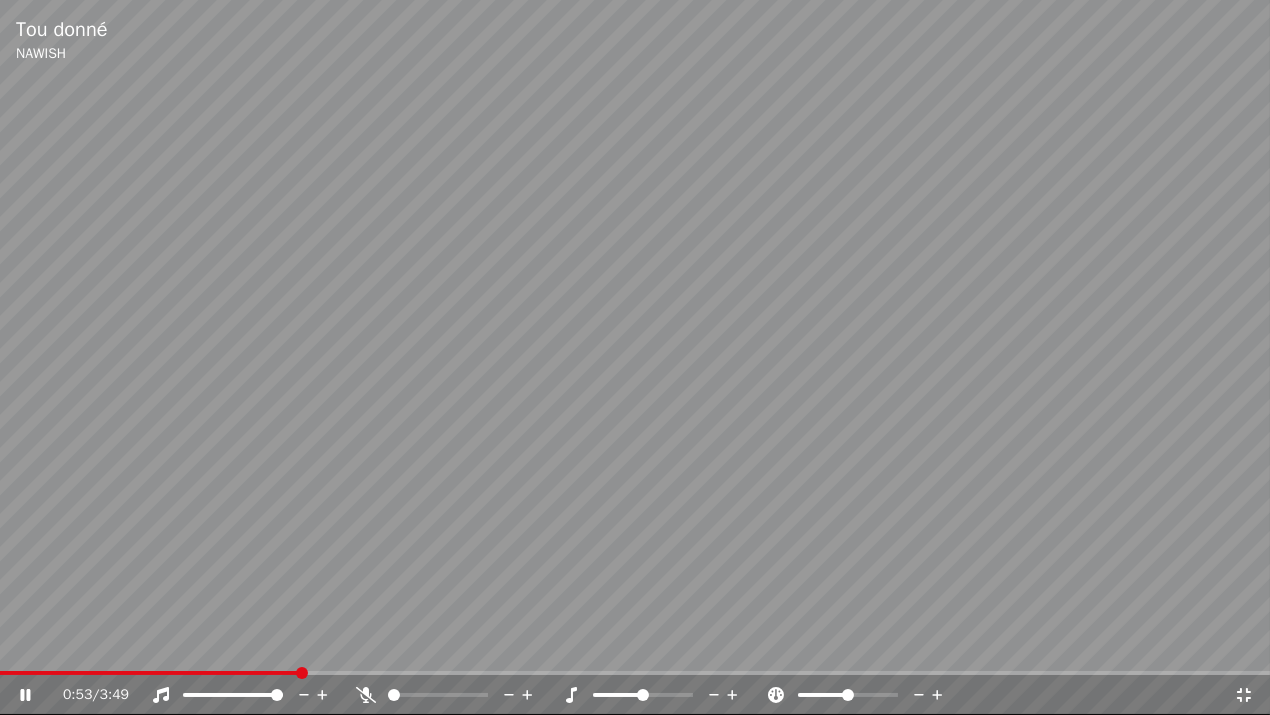 click 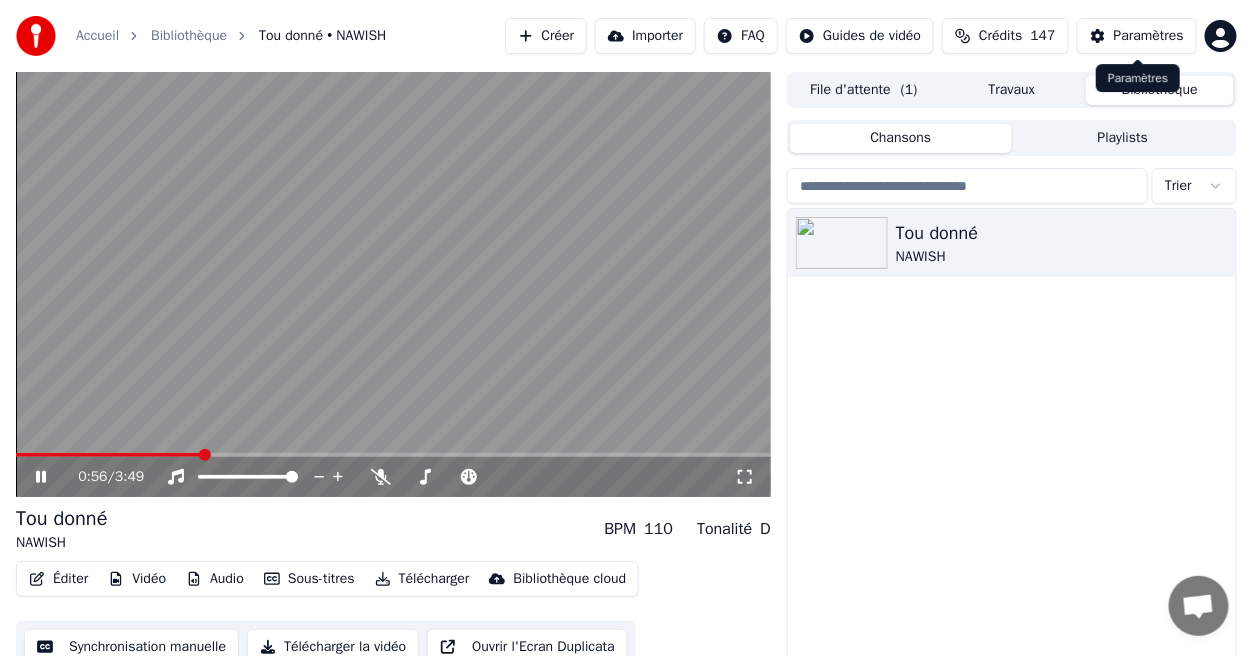click on "Paramètres" at bounding box center (1149, 36) 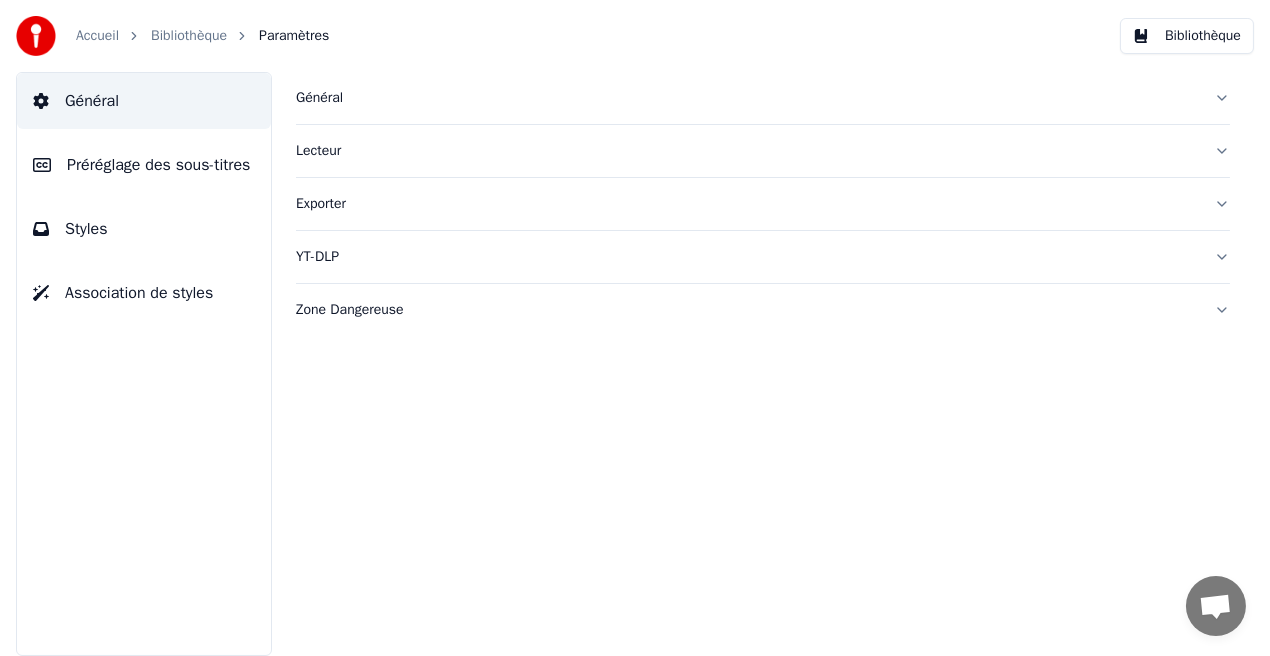 click on "Styles" at bounding box center [144, 229] 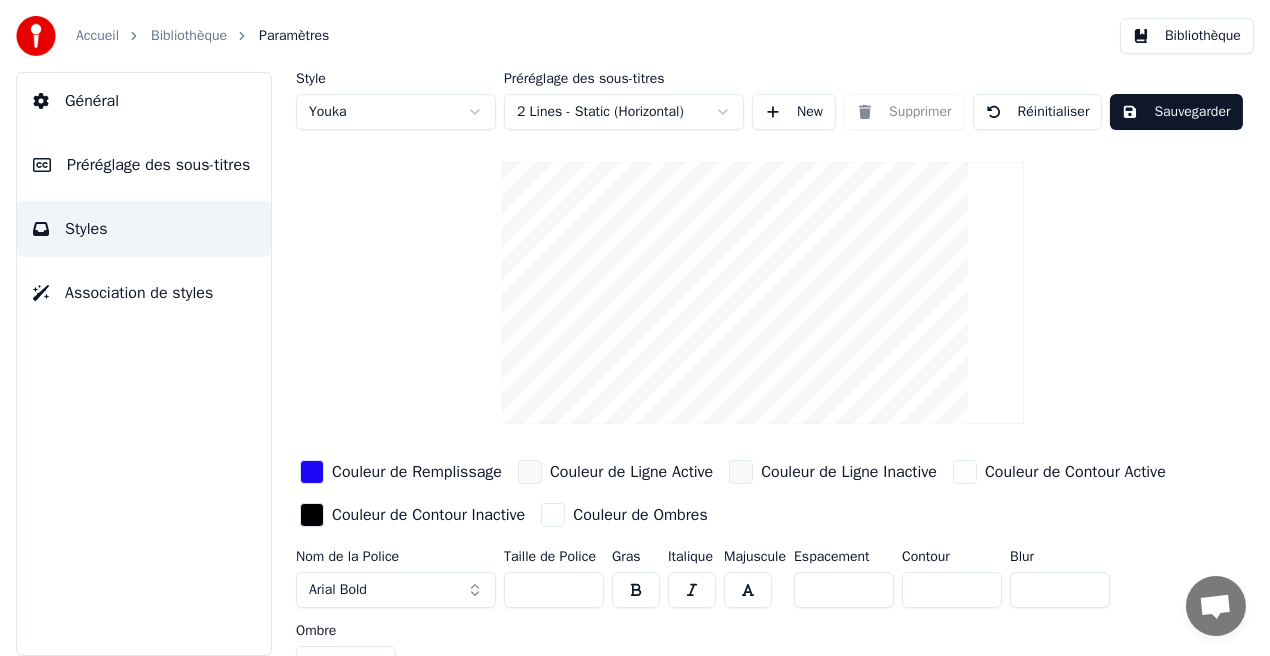 click on "*" at bounding box center (1060, 590) 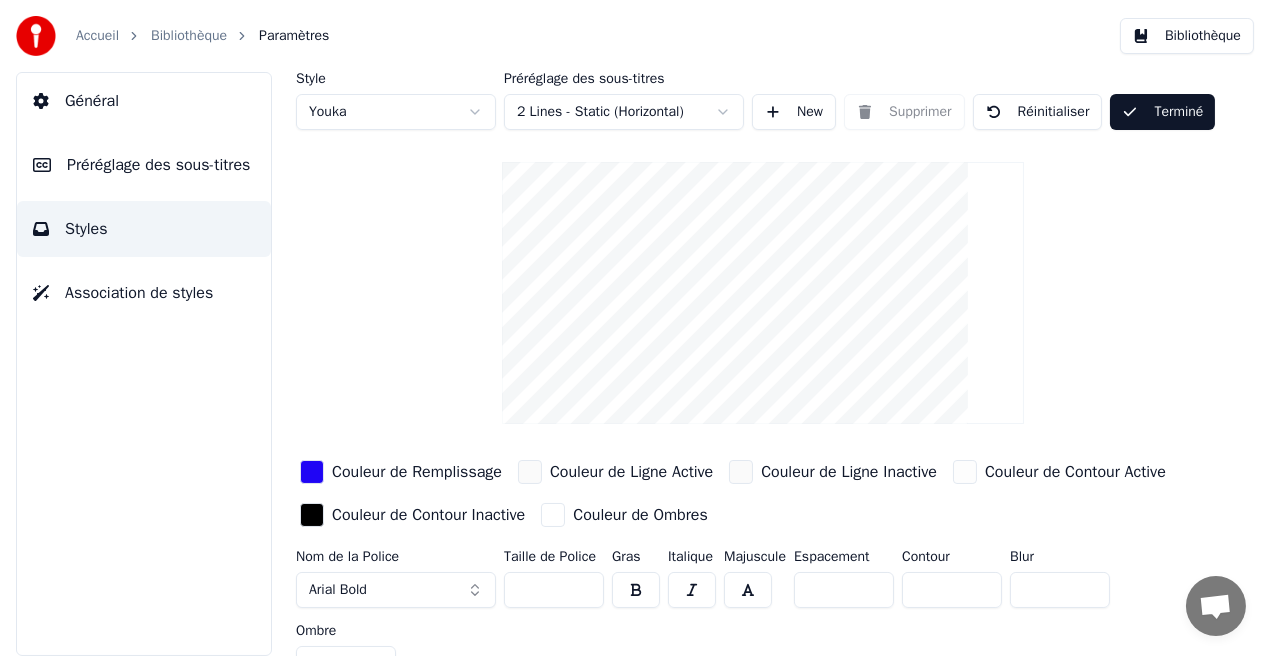 click on "Bibliothèque" at bounding box center [1187, 36] 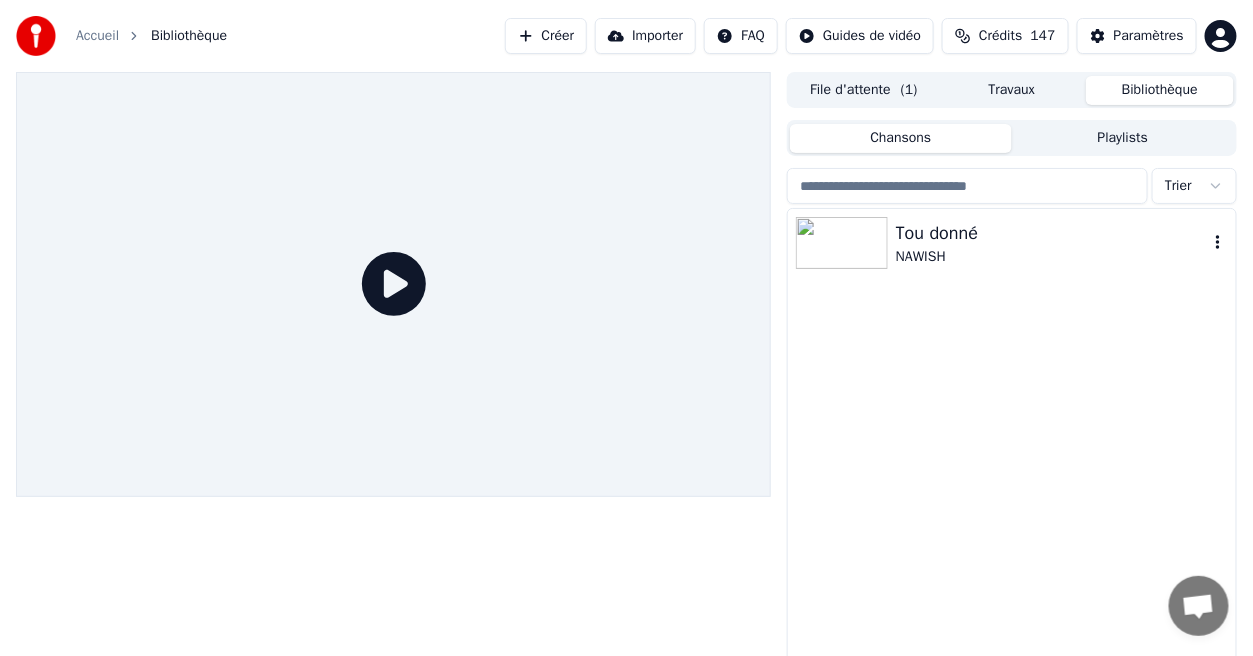 click on "Tou donné" at bounding box center [1052, 233] 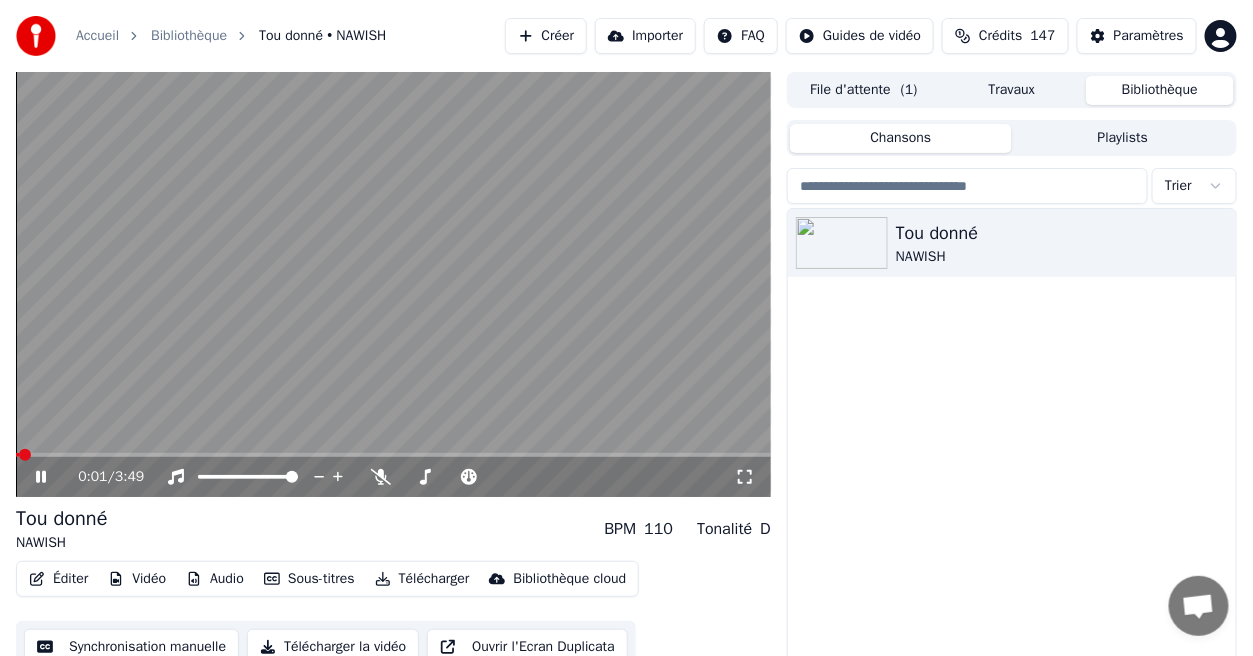 click 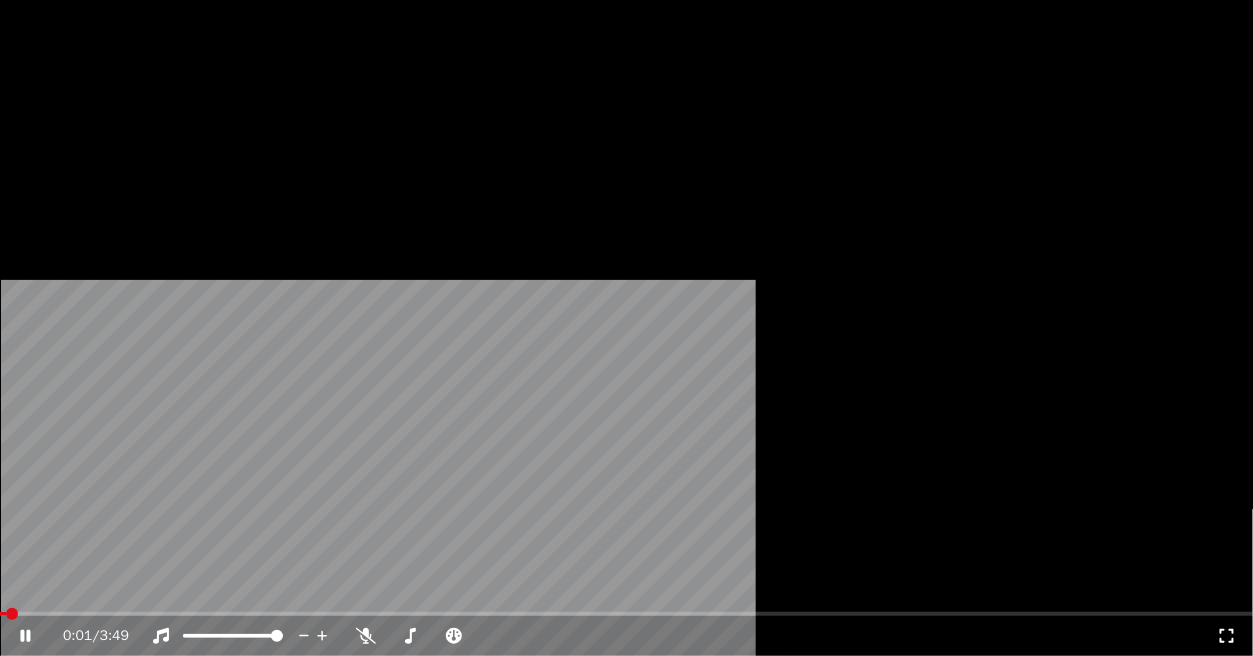 click at bounding box center (626, 352) 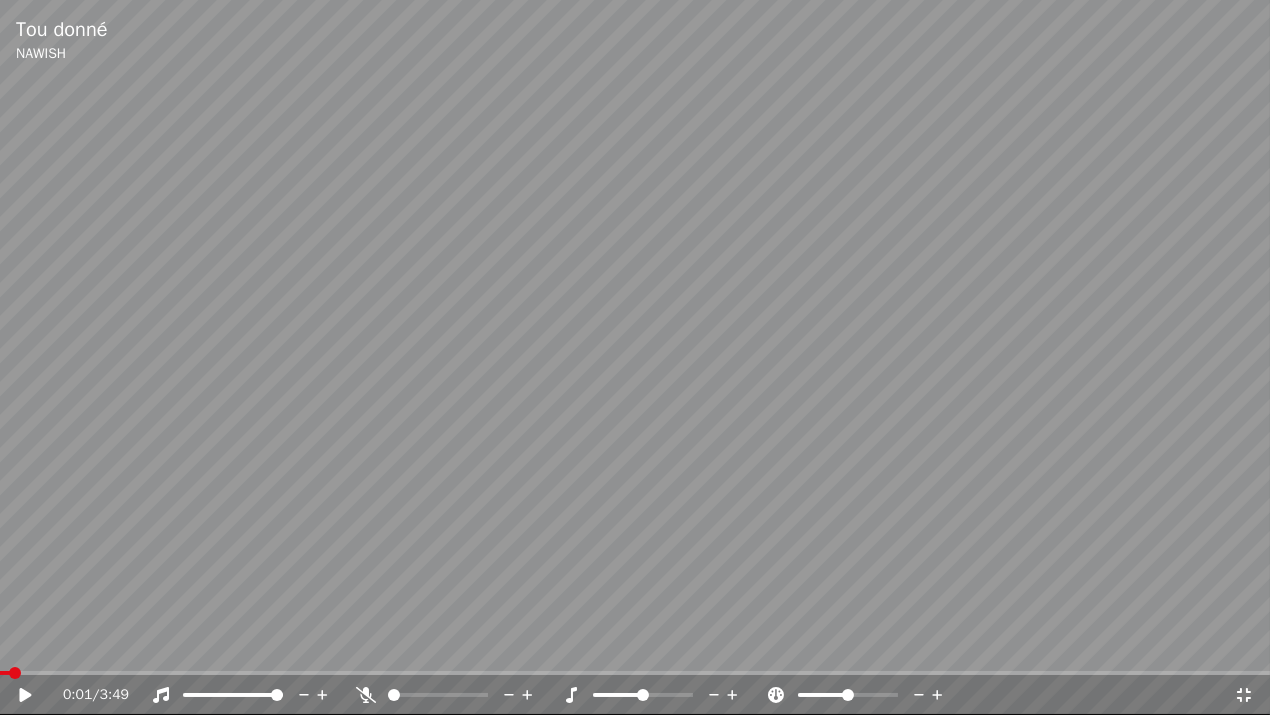 click 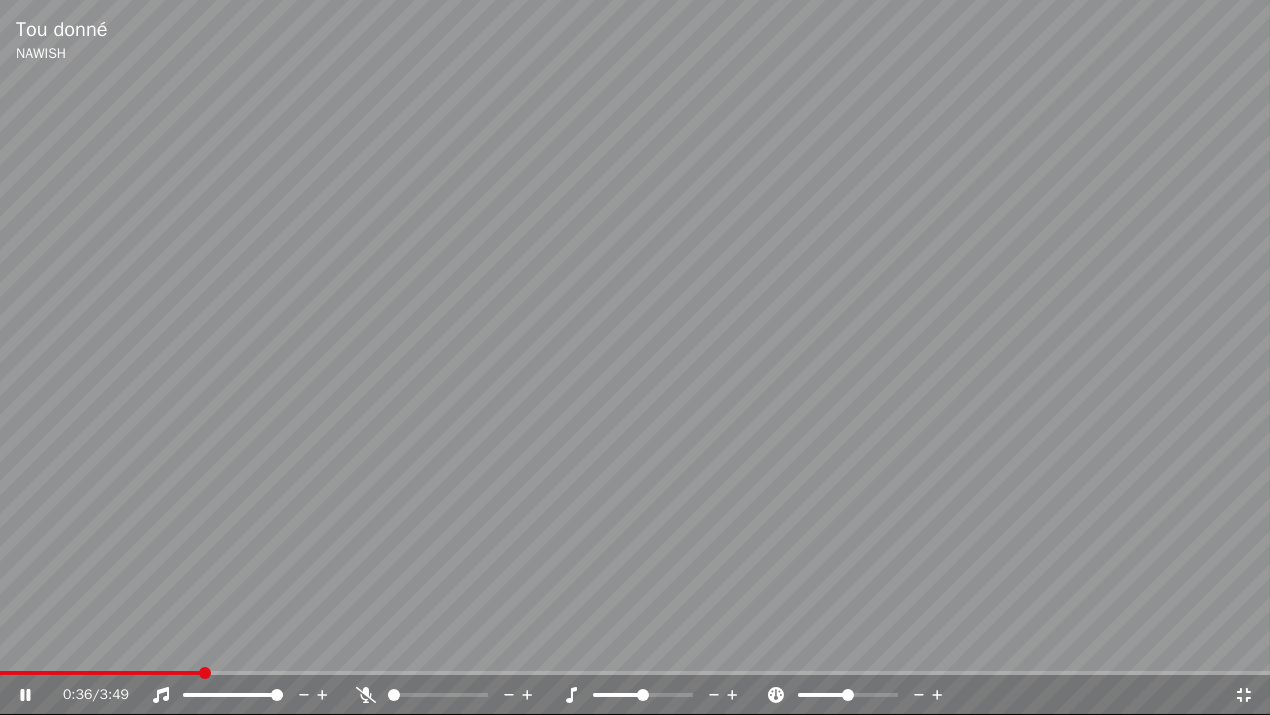 click 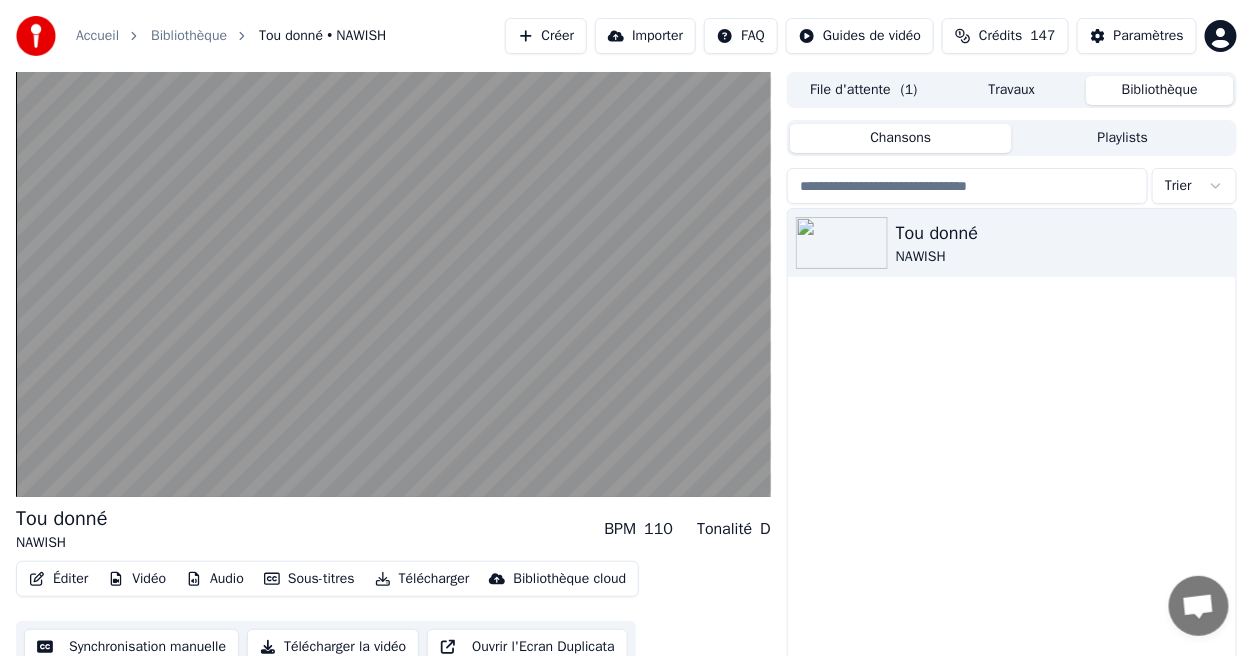 click on "Paramètres" at bounding box center (1149, 36) 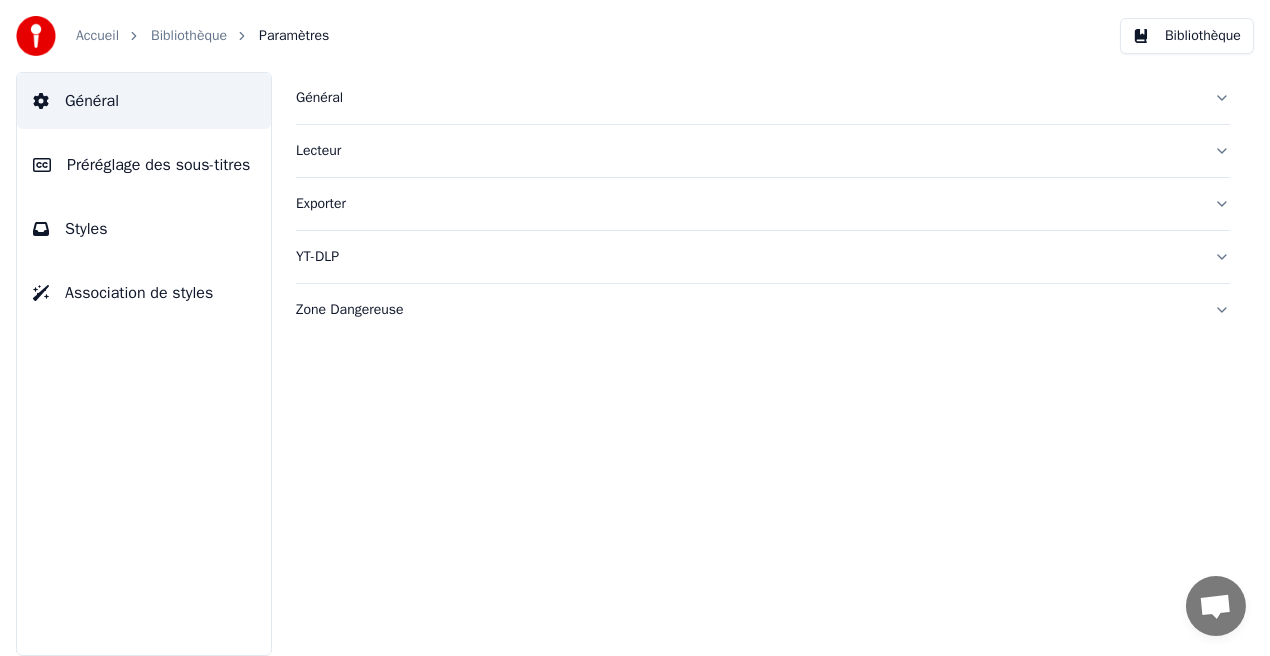 click on "Styles" at bounding box center [144, 229] 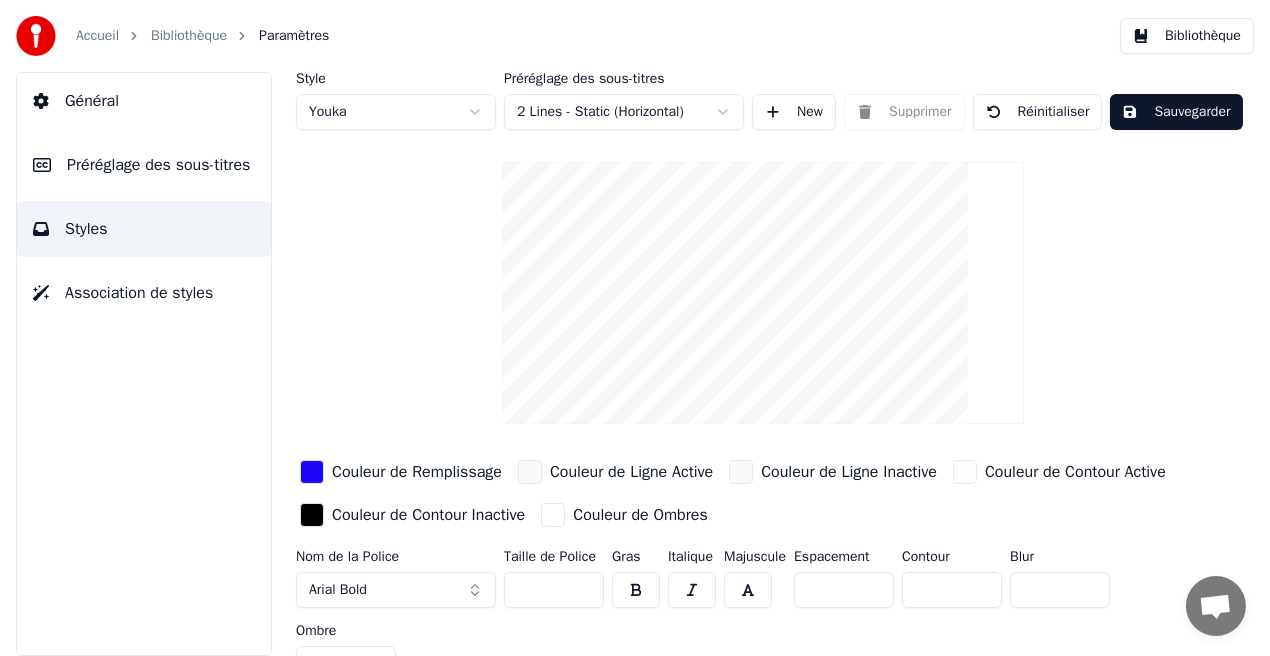 click on "*" at bounding box center (1060, 590) 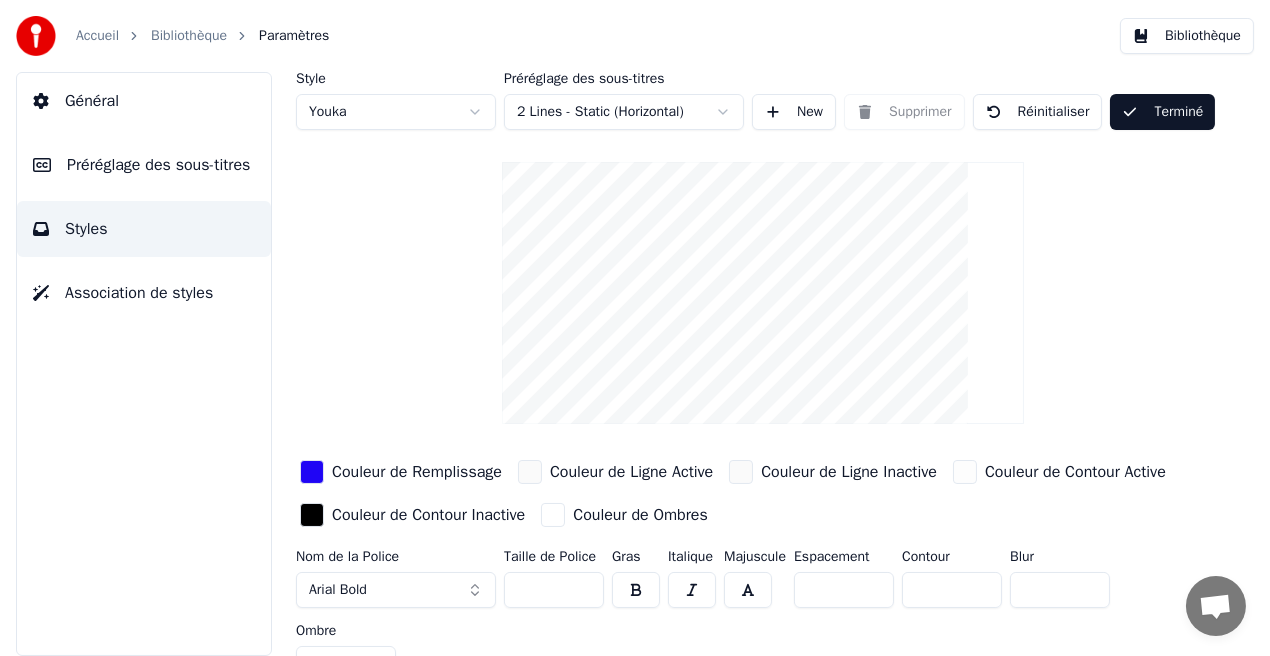 click on "Bibliothèque" at bounding box center (1187, 36) 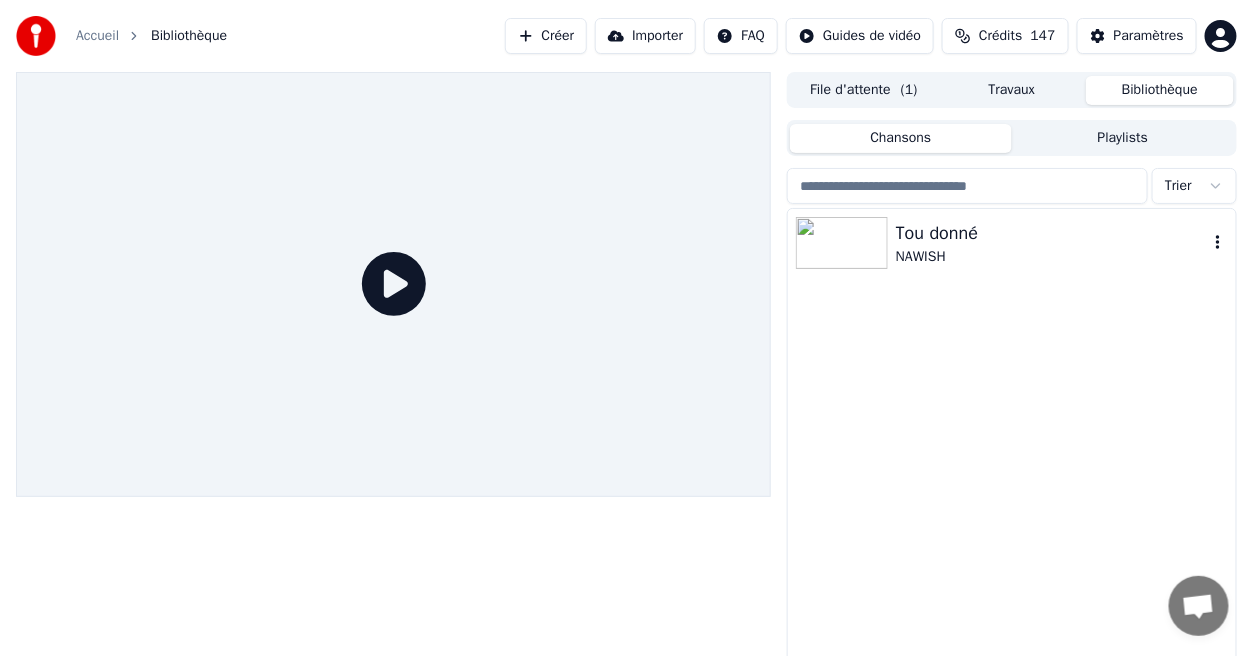 click on "NAWISH" at bounding box center [1052, 257] 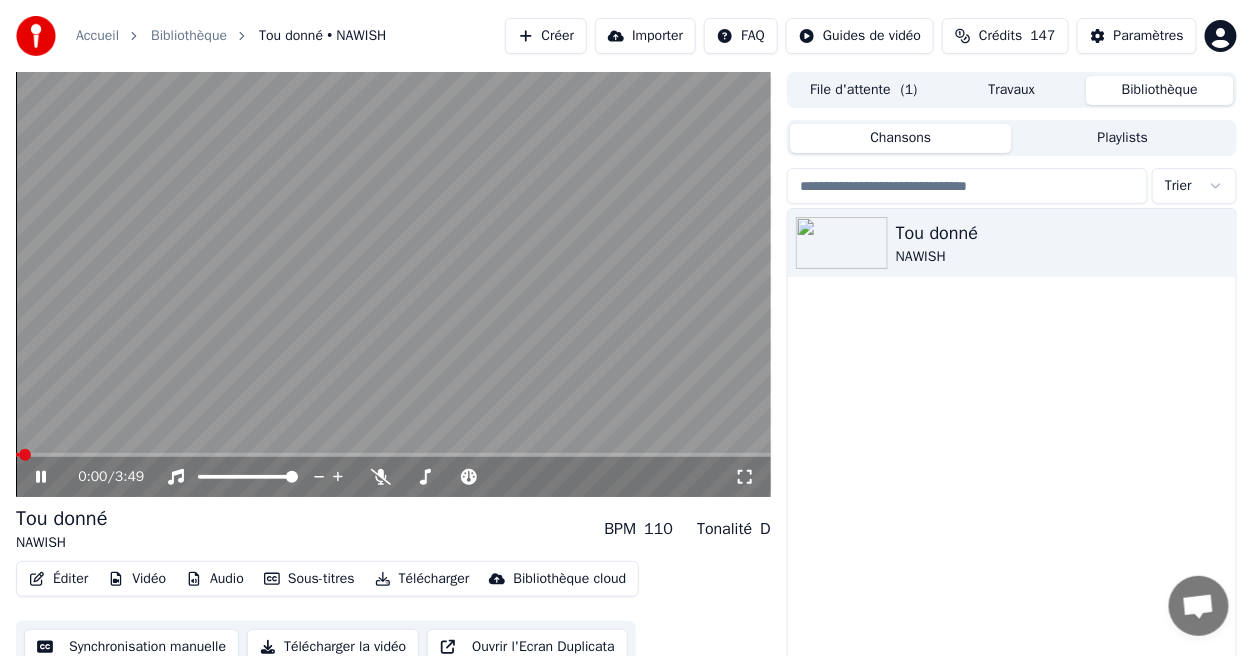 click 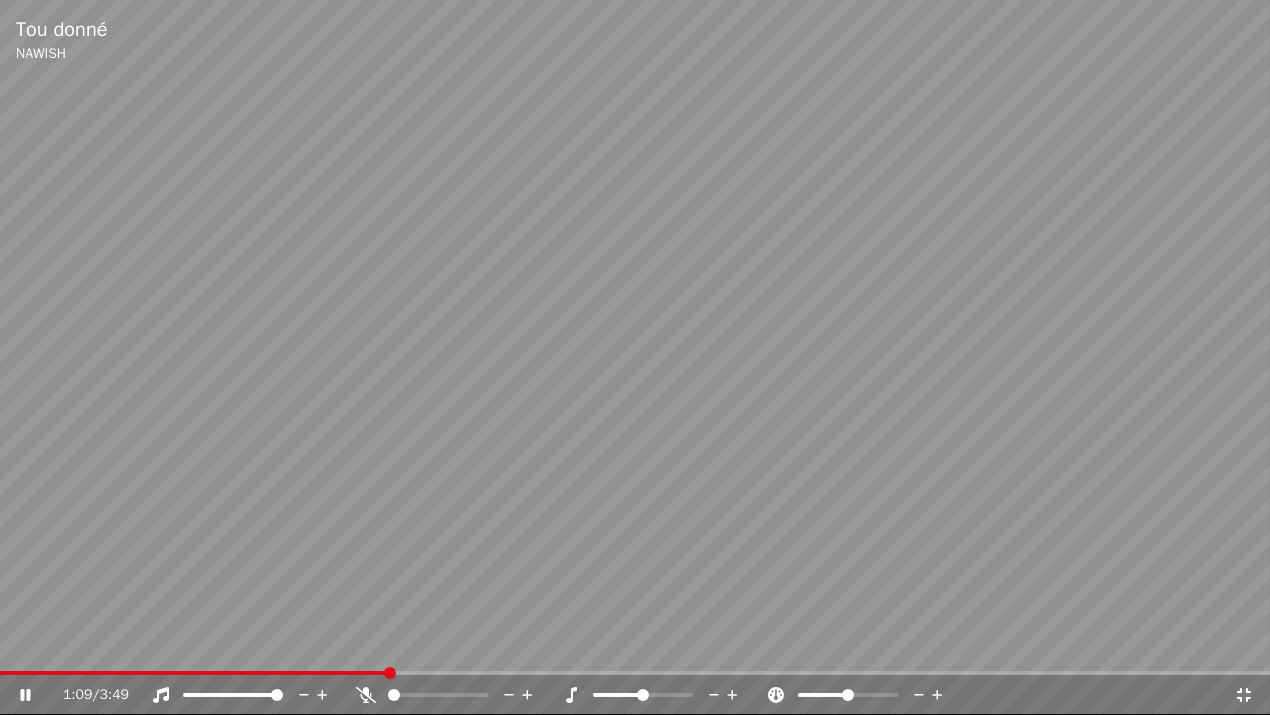 click 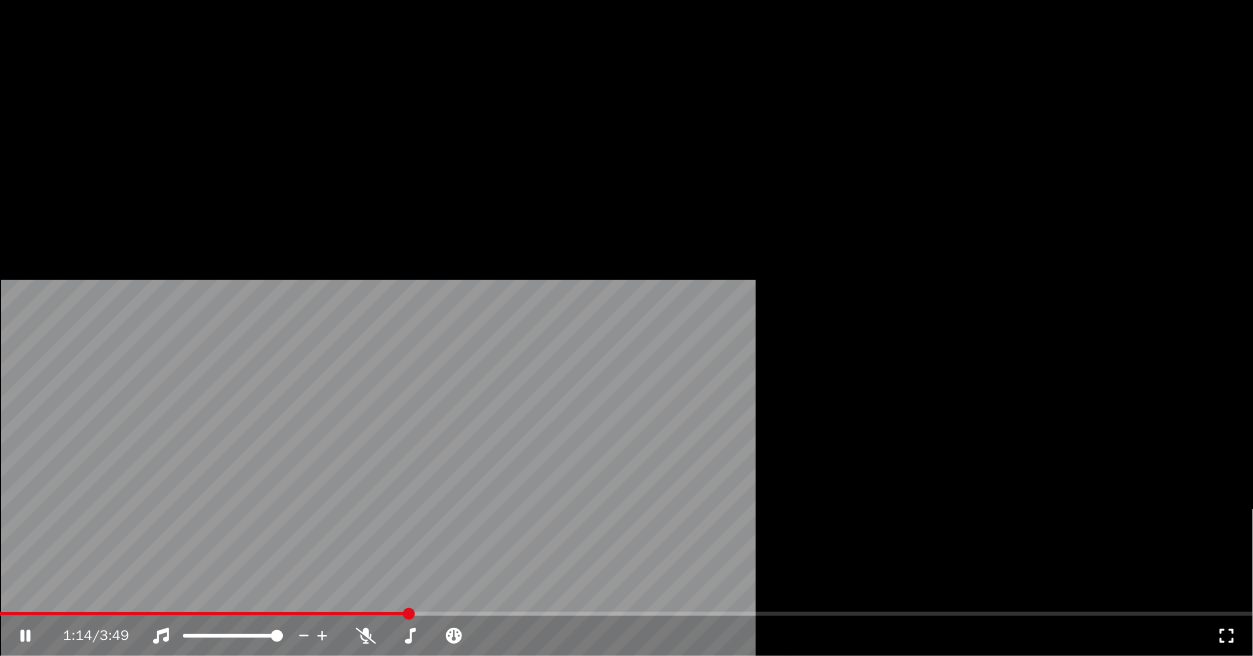 click on "Éditer" at bounding box center [58, 154] 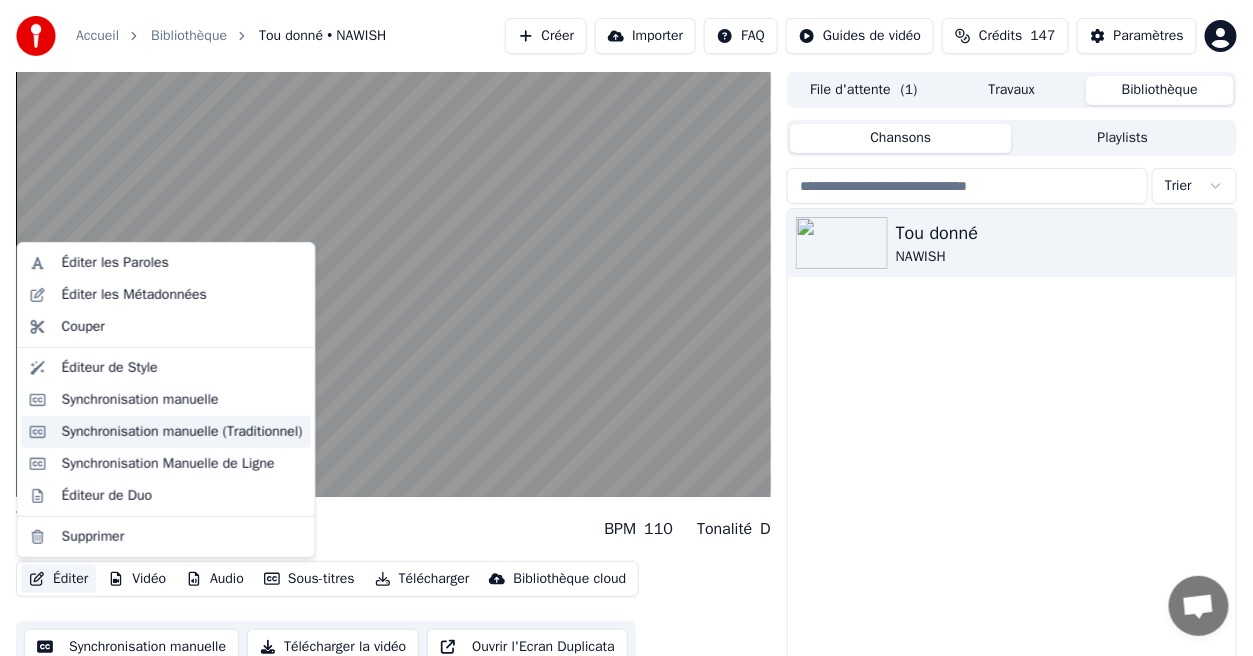 click on "Synchronisation manuelle (Traditionnel)" at bounding box center (182, 432) 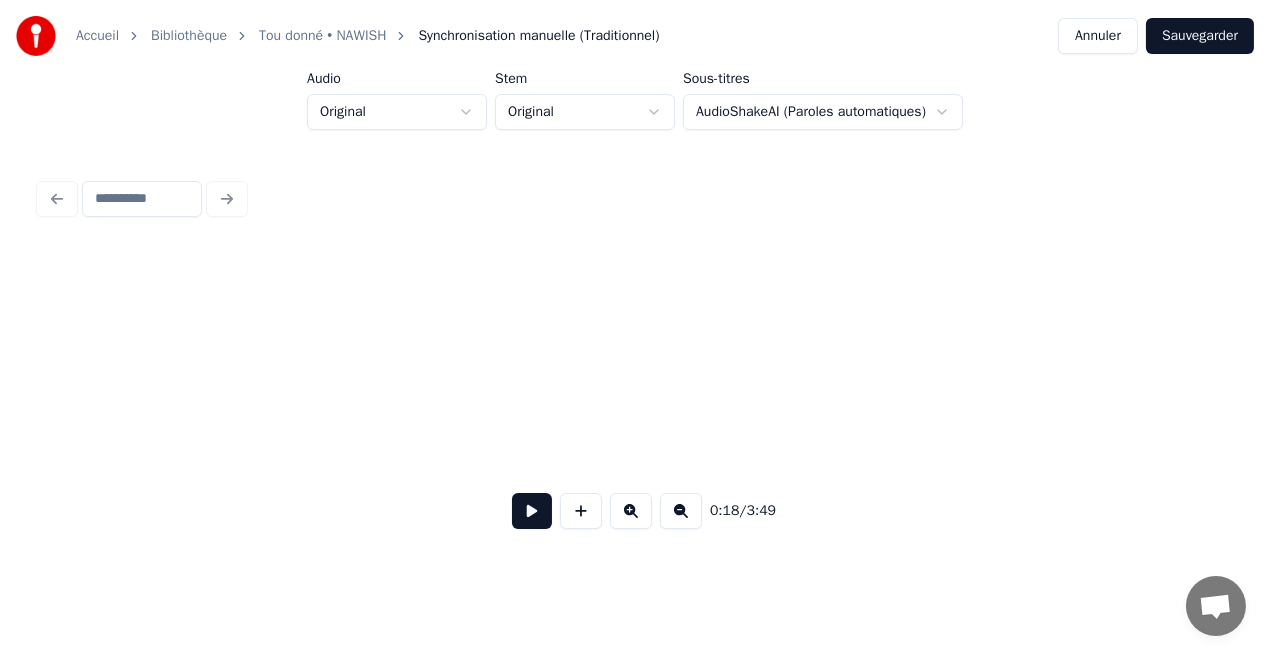 scroll, scrollTop: 0, scrollLeft: 3791, axis: horizontal 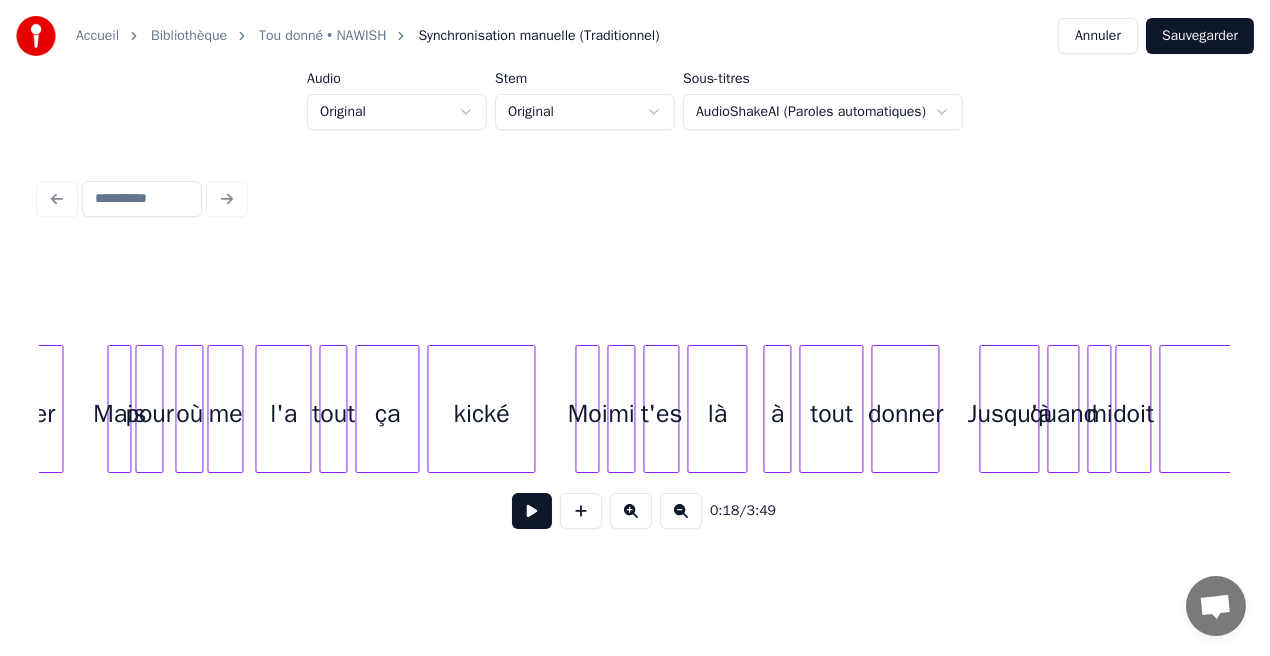 click at bounding box center (307, 409) 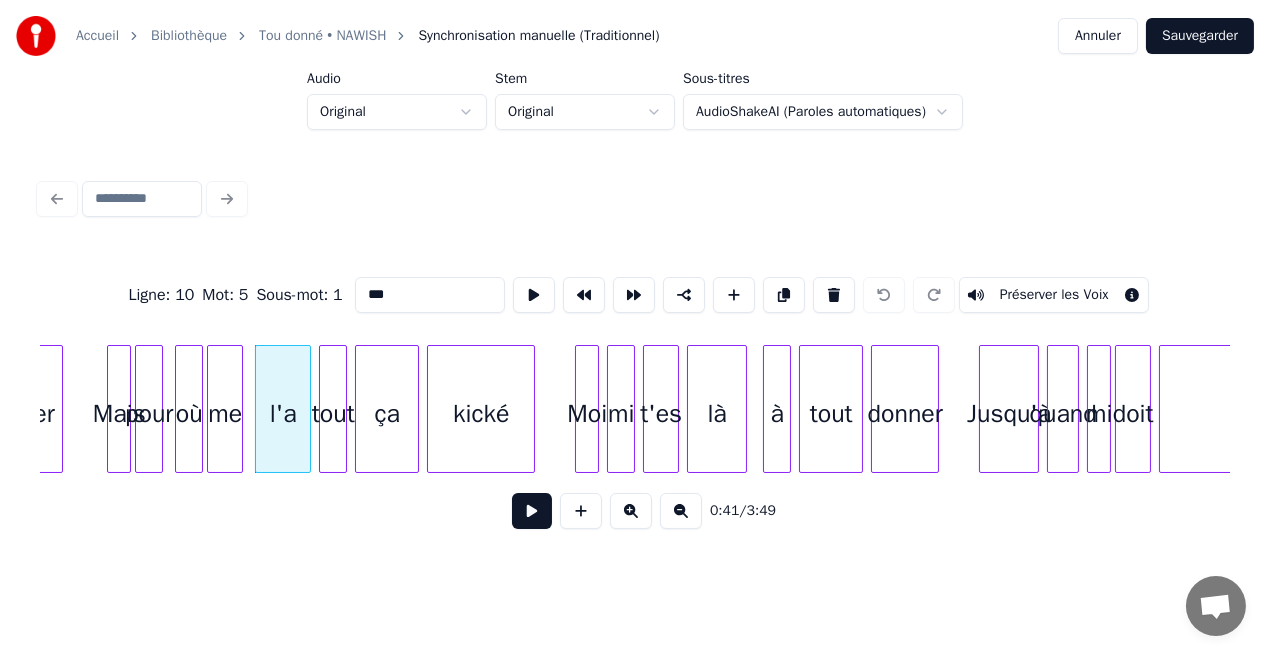 click at bounding box center [532, 511] 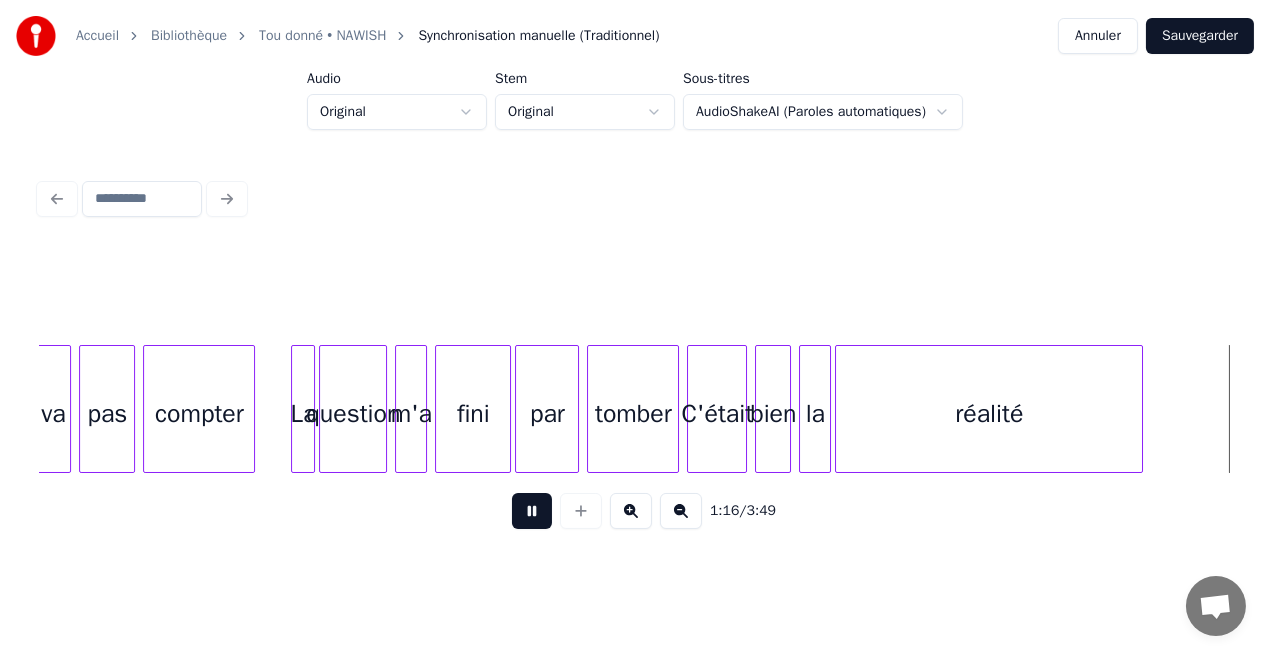 scroll, scrollTop: 0, scrollLeft: 15203, axis: horizontal 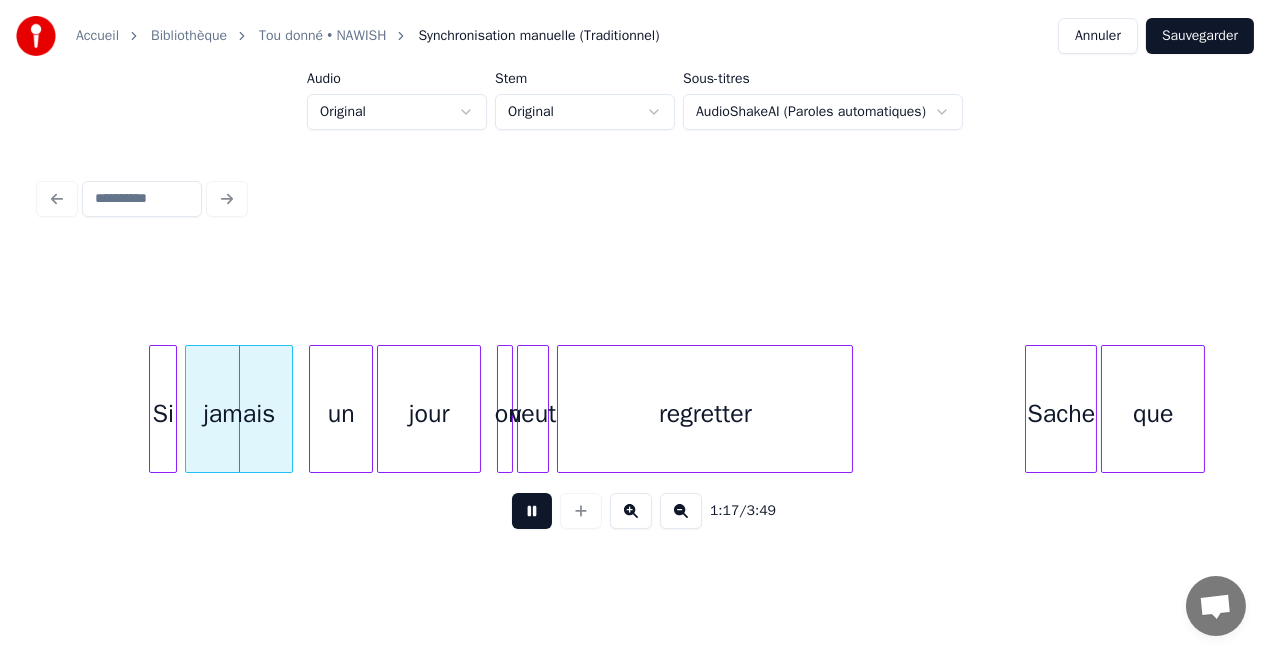 click on "Annuler" at bounding box center [1098, 36] 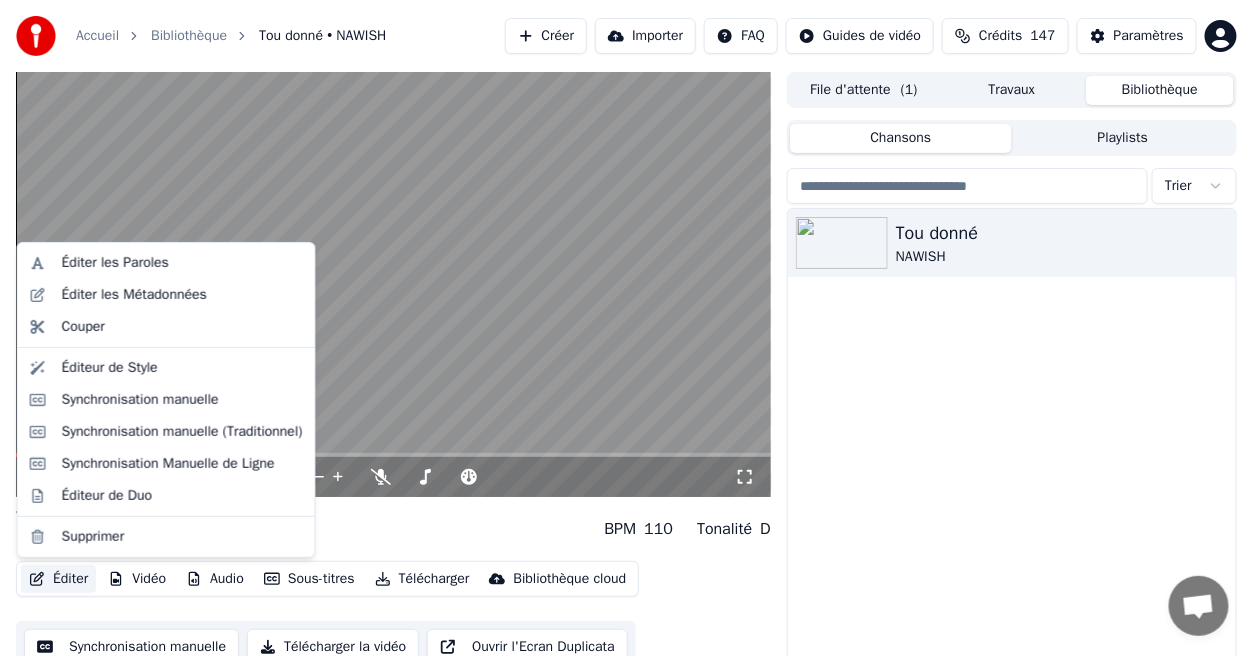 click on "Éditer" at bounding box center [58, 579] 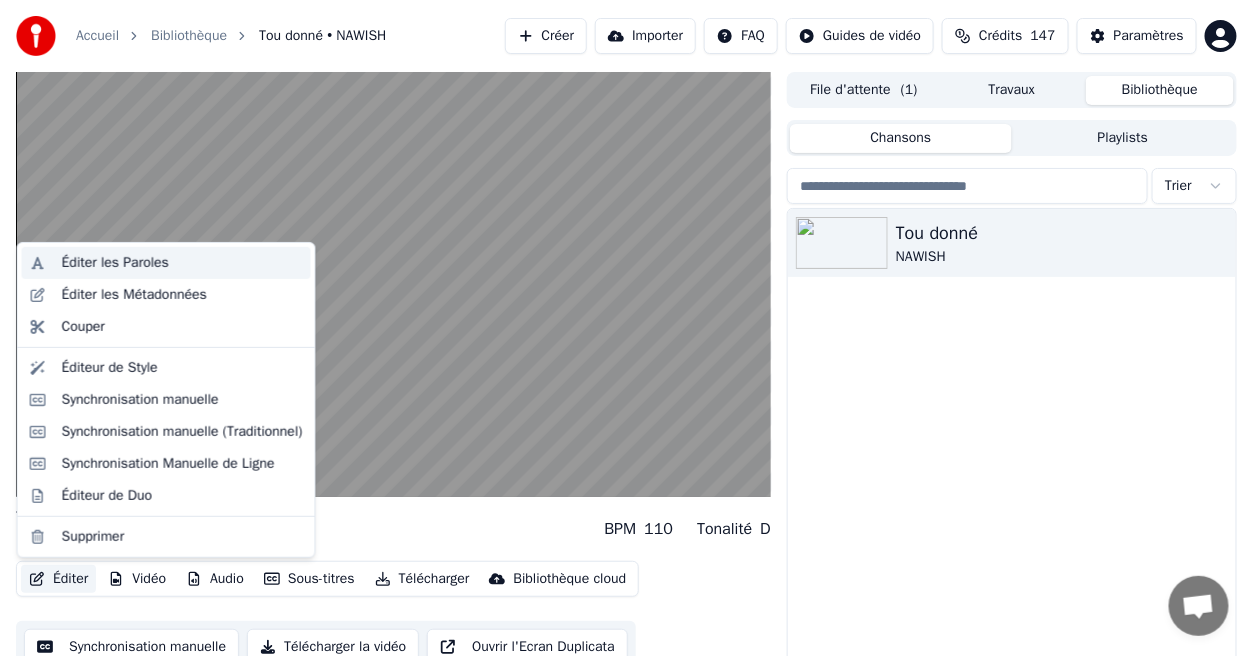 click on "Éditer les Paroles" at bounding box center [166, 263] 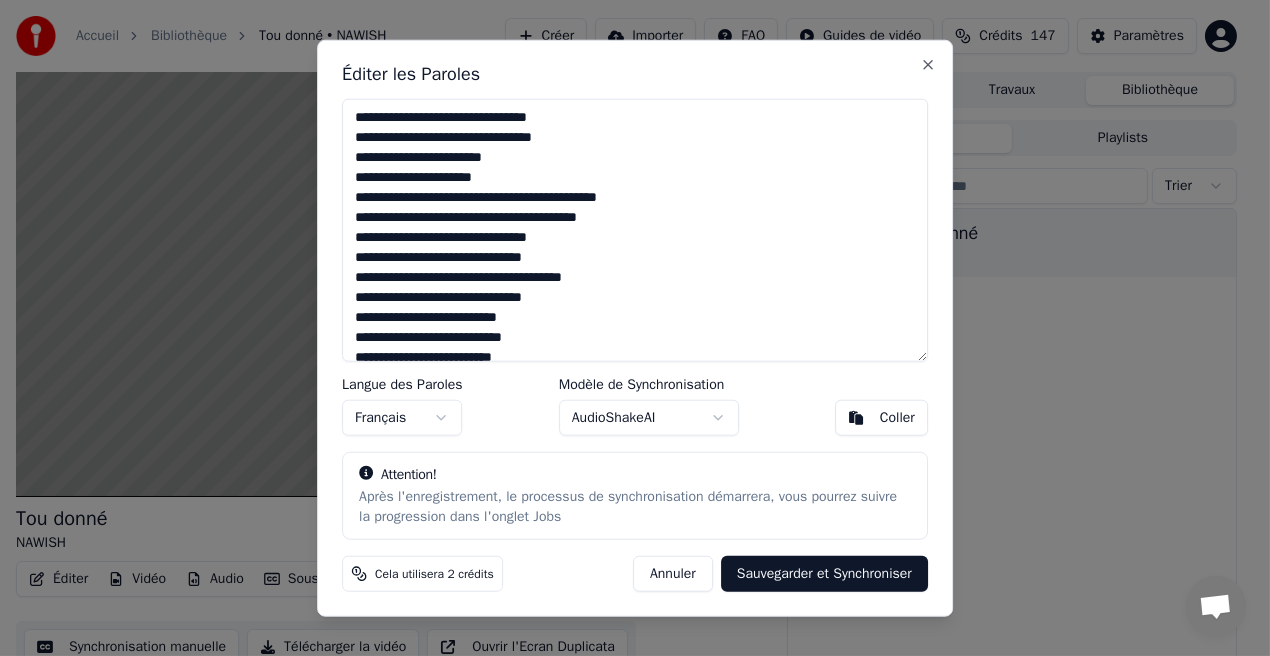 click on "Français" at bounding box center (402, 417) 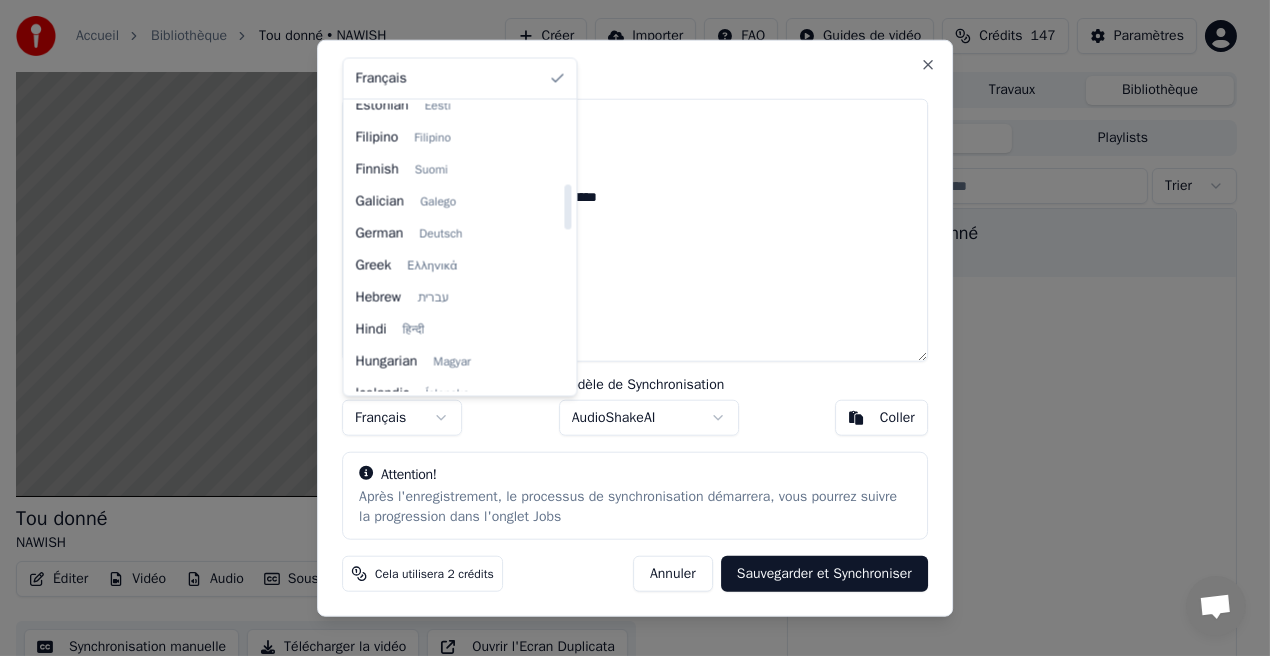 scroll, scrollTop: 509, scrollLeft: 0, axis: vertical 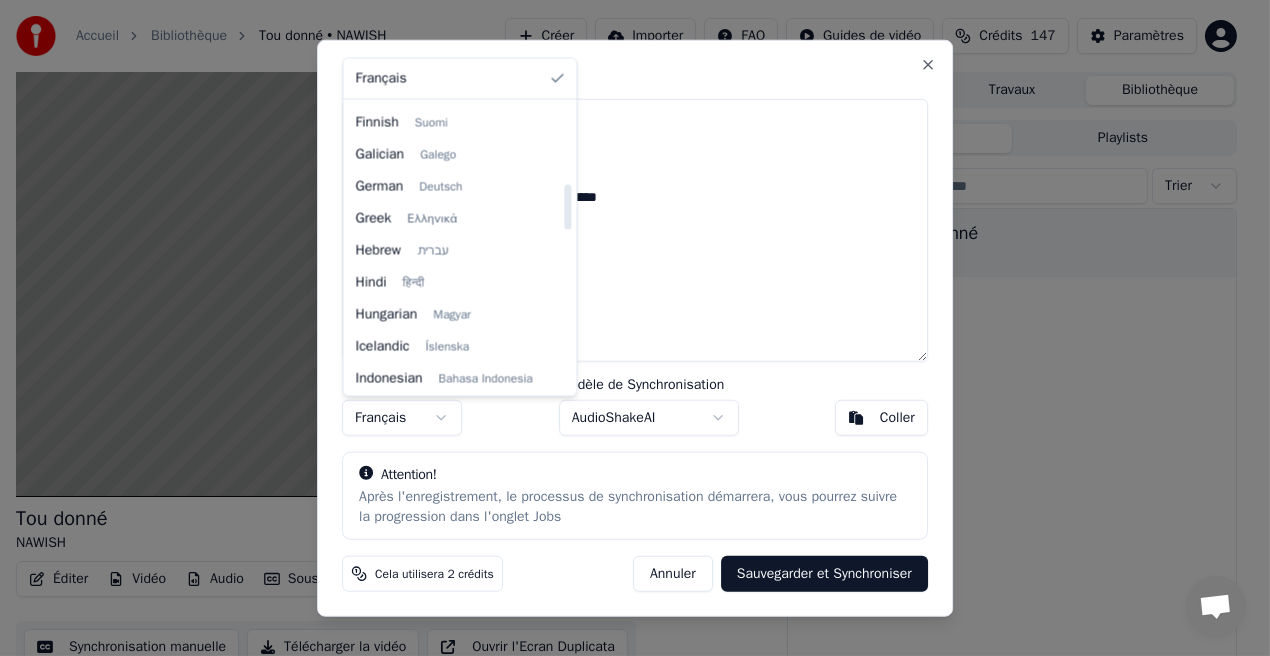 drag, startPoint x: 564, startPoint y: 136, endPoint x: 565, endPoint y: 216, distance: 80.00625 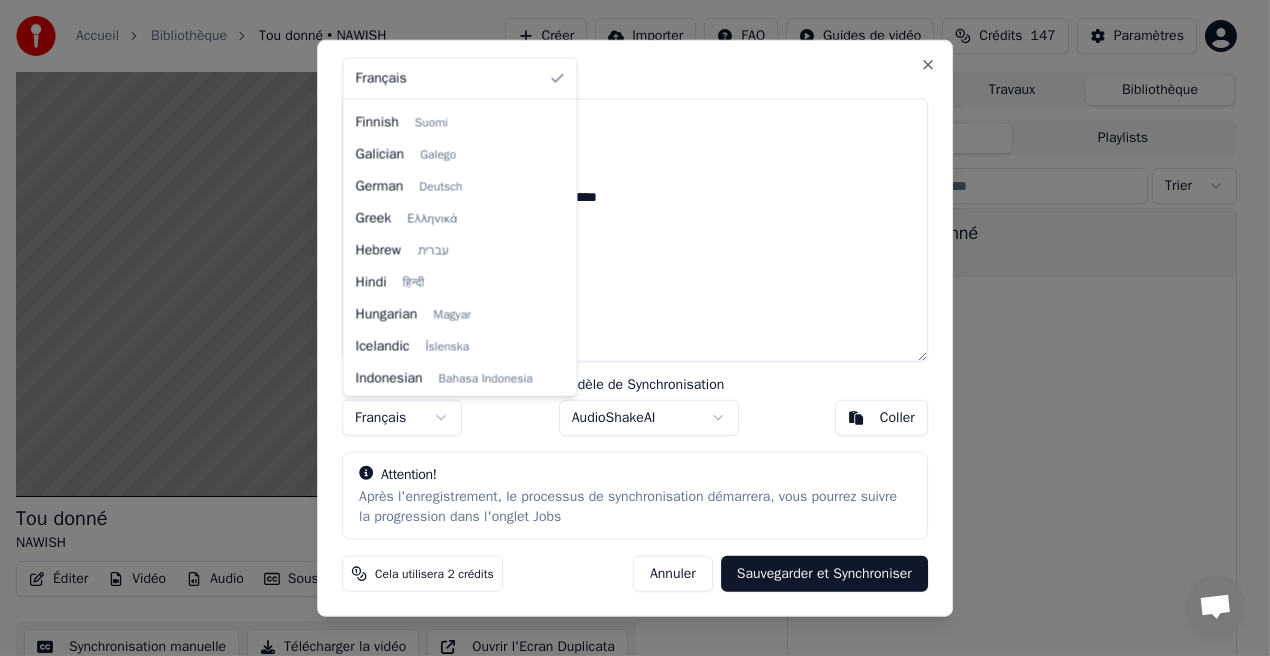 click on "Accueil Bibliothèque Tou donné • NAWISH Créer Importer FAQ Guides de vidéo Crédits 147 Paramètres Tou donné NAWISH BPM 110 Tonalité D Éditer Vidéo Audio Sous-titres Télécharger Bibliothèque cloud Synchronisation manuelle Télécharger la vidéo Ouvrir l'Ecran Duplicata File d'attente ( 1 ) Travaux Bibliothèque Chansons Playlists Trier Tou donné NAWISH Éditer les Paroles Langue des Paroles Français Modèle de Synchronisation AudioShakeAI Coller Attention! Après l'enregistrement, le processus de synchronisation démarrera, vous pourrez suivre la progression dans l'onglet Jobs Cela utilisera 2 crédits Annuler Sauvegarder et Synchroniser Close Français Afrikaans Afrikaans Arabic العربية Armenian Հայերեն Azerbaijani Azərbaycanca Belarusian Беларуская Bosnian Bosanski Bulgarian Български Catalan Català Chinese 中文 Croatian Hrvatski Czech Čeština Danish Dansk Dutch Nederlands English English Estonian Eesti Filipino Filipino Finnish Suomi Galician Galego" at bounding box center [626, 328] 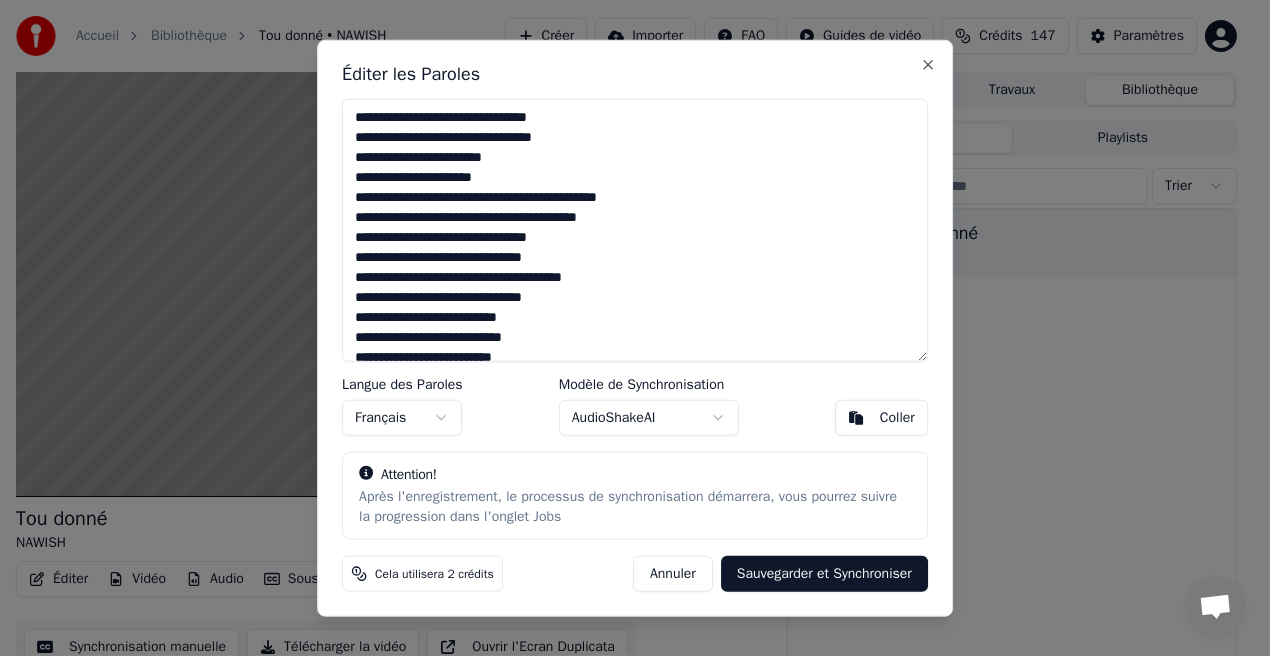 click on "Annuler" at bounding box center (673, 573) 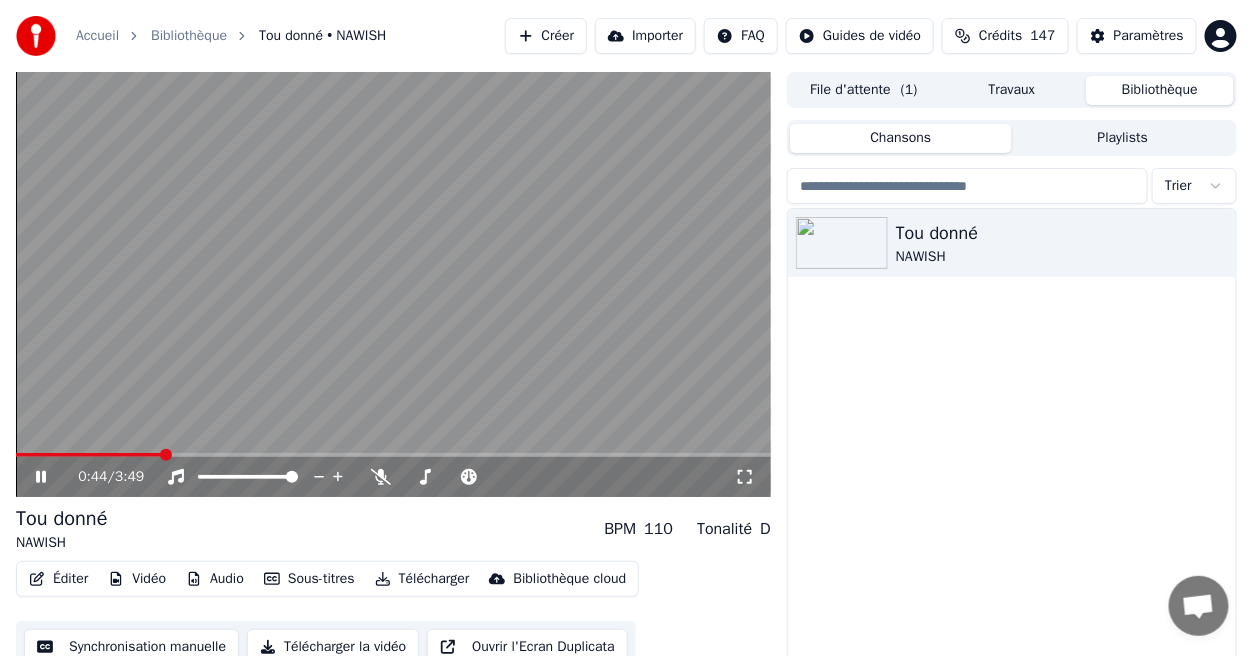 click on "Éditer" at bounding box center [58, 579] 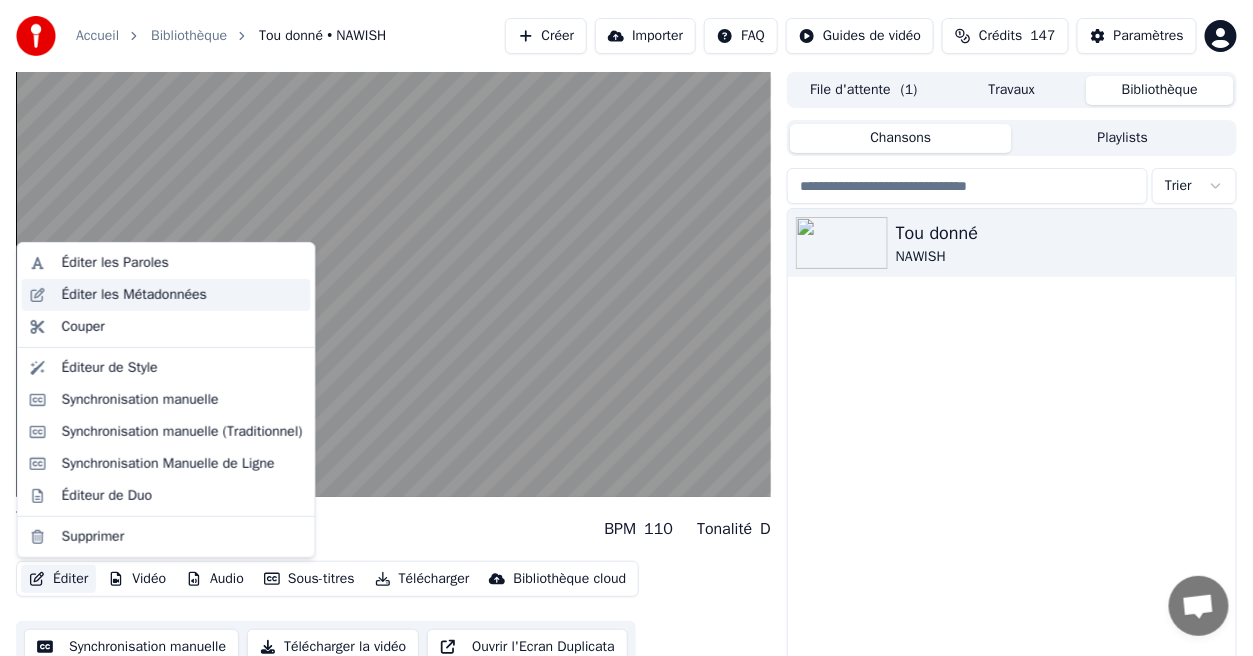 click on "Éditer les Métadonnées" at bounding box center (134, 295) 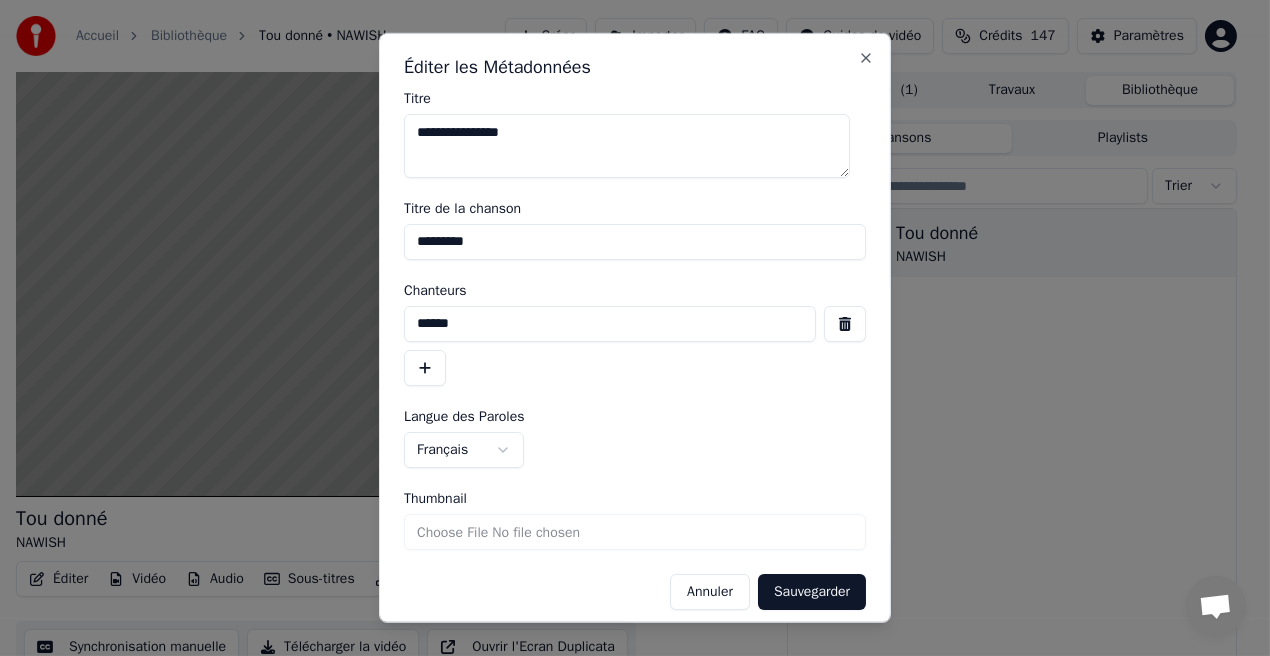 click on "Annuler" at bounding box center (710, 592) 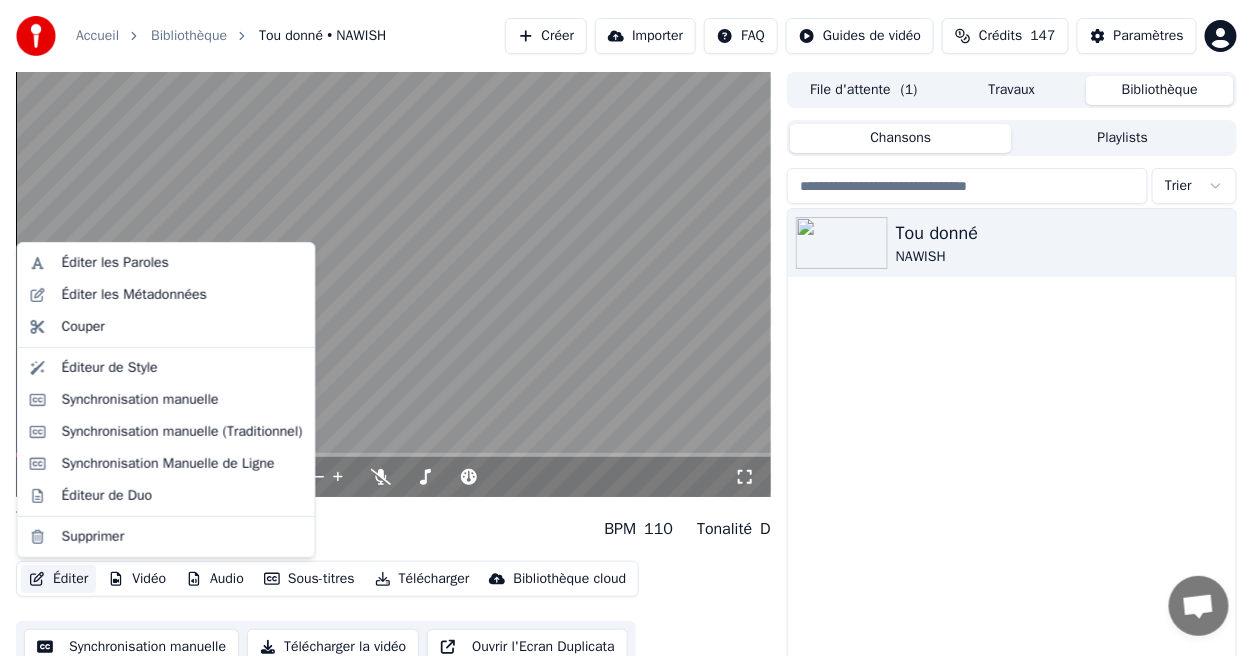 click on "Éditer" at bounding box center (58, 579) 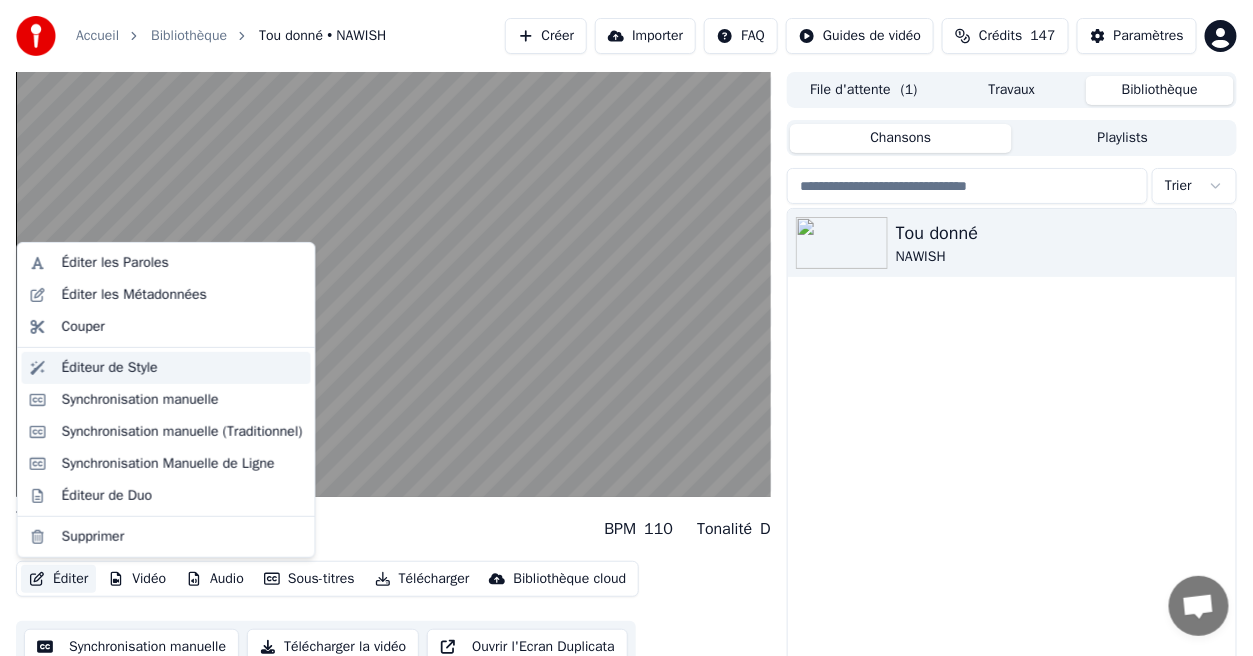 click on "Éditeur de Style" at bounding box center [110, 368] 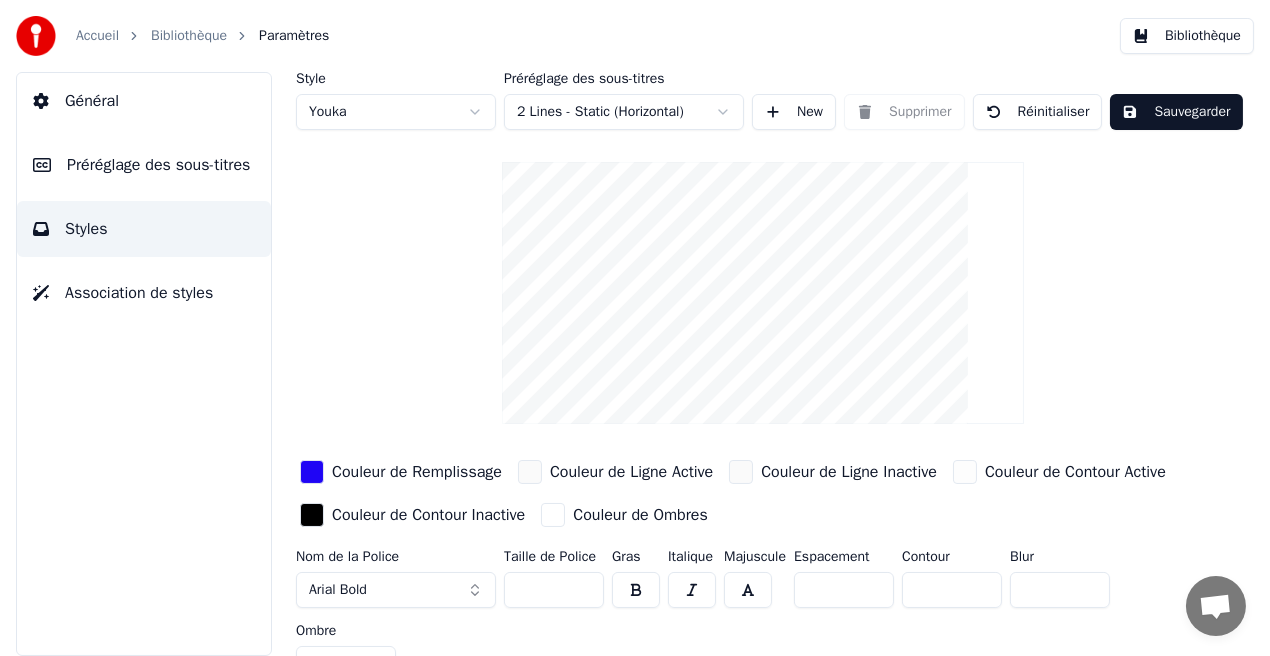 click on "*" at bounding box center (1060, 590) 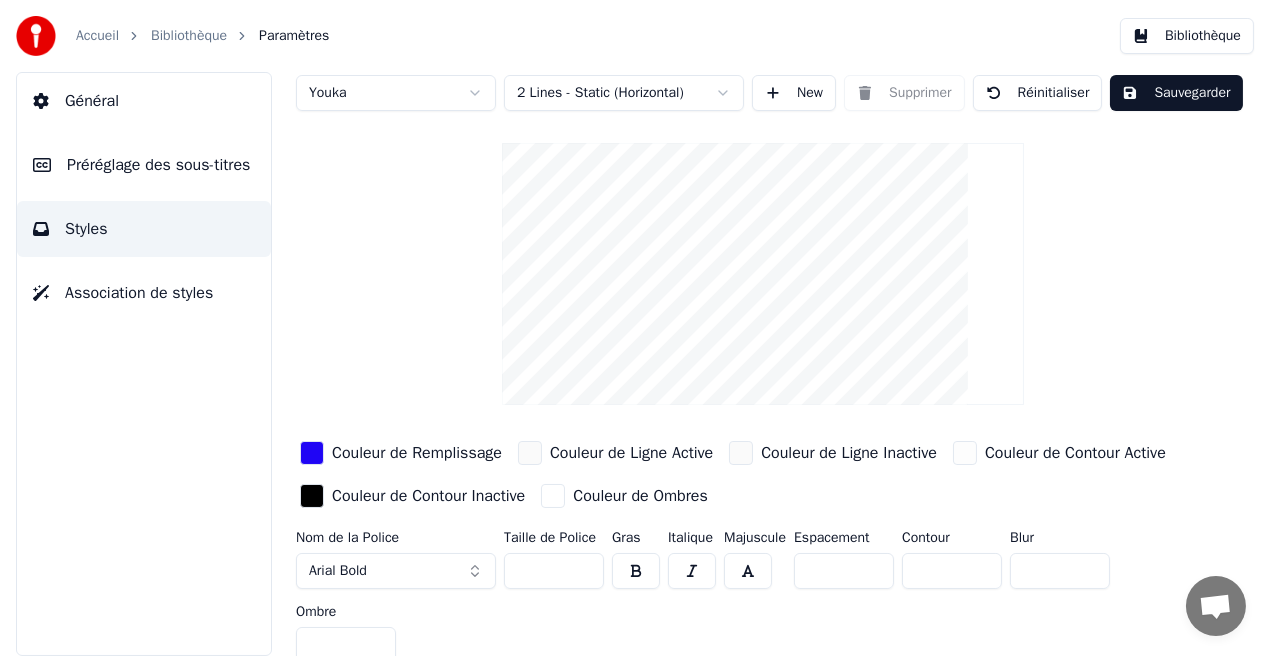 scroll, scrollTop: 31, scrollLeft: 0, axis: vertical 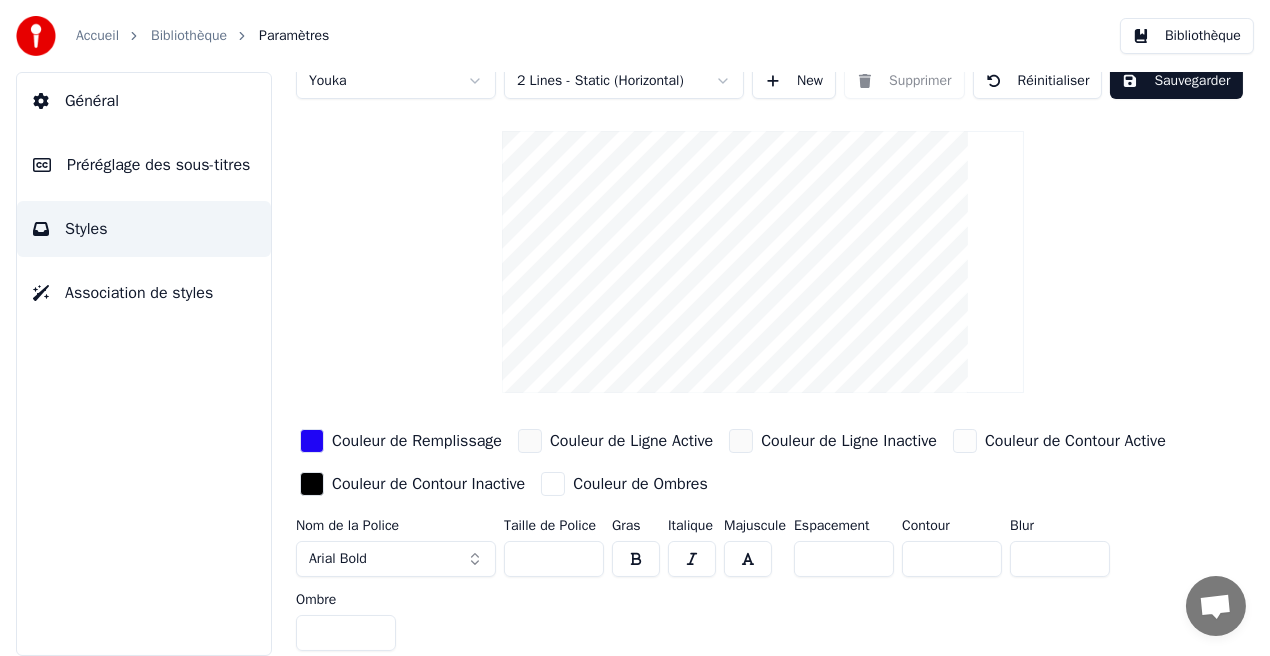 click on "*" at bounding box center (346, 633) 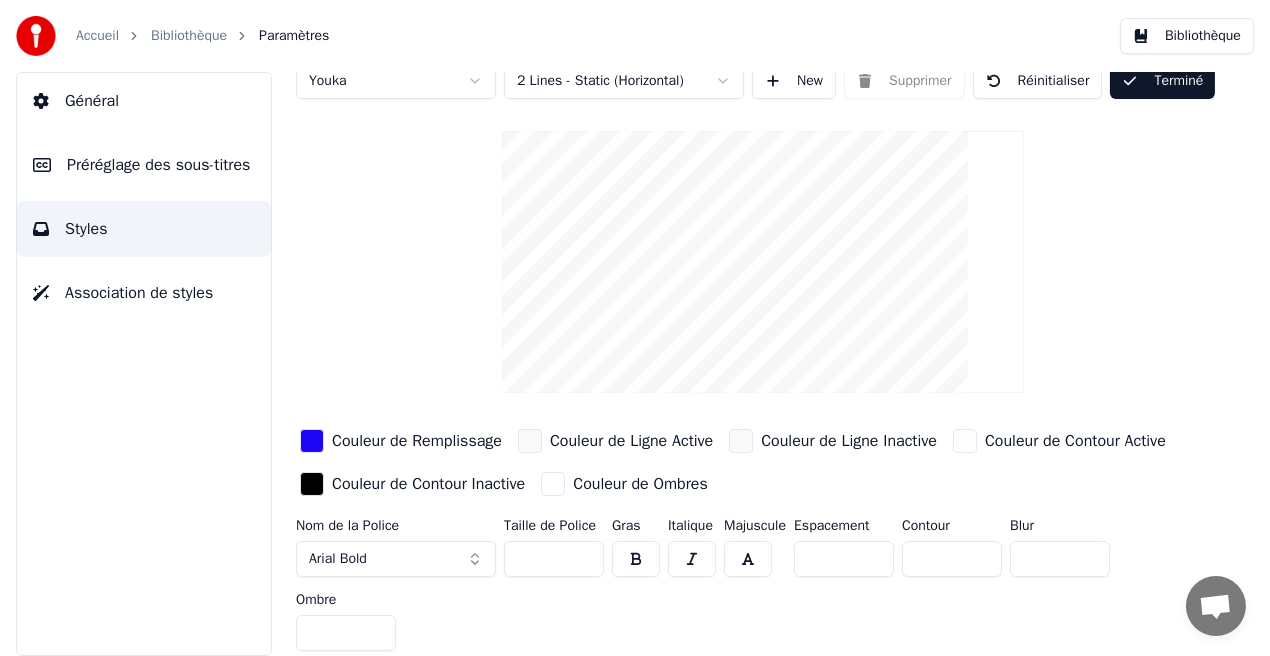 click on "Bibliothèque" at bounding box center (1187, 36) 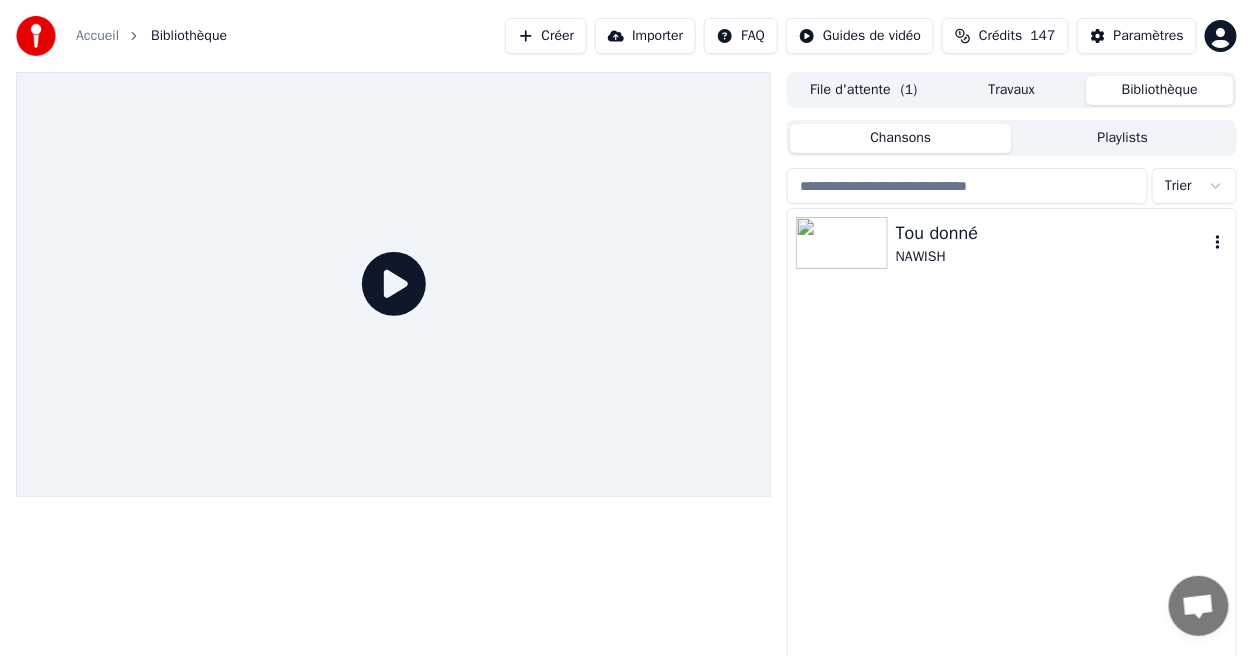 click on "Tou donné" at bounding box center (1052, 233) 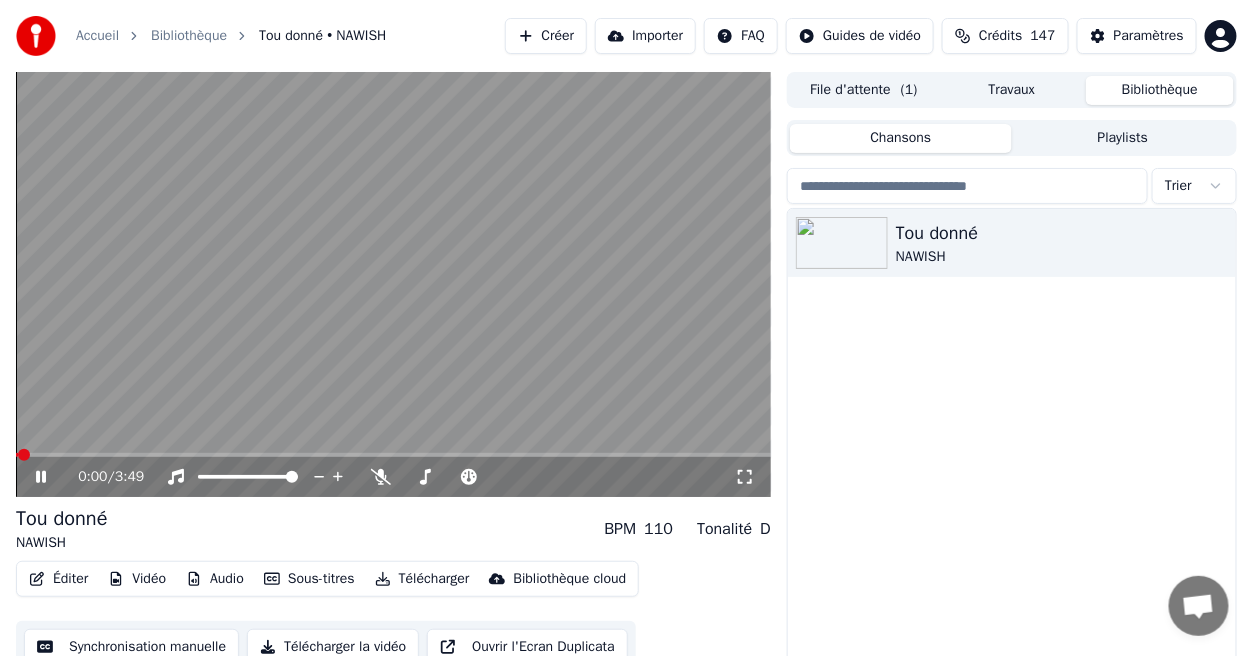 click 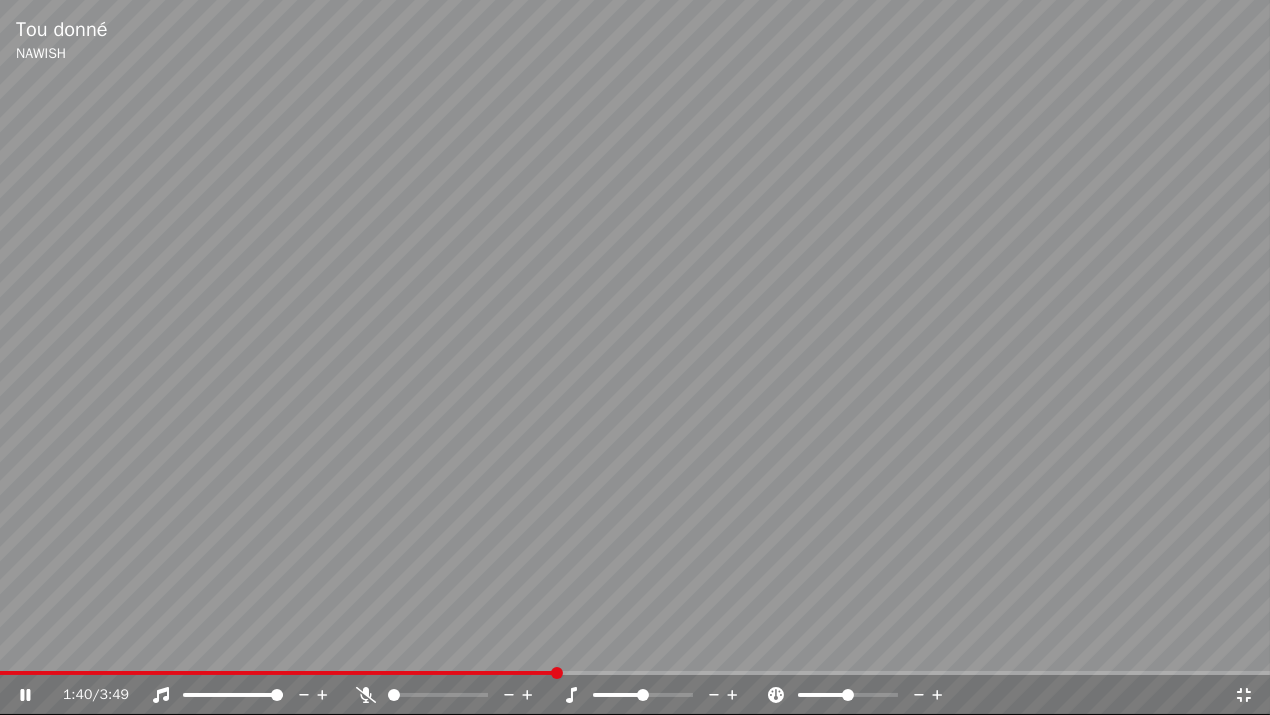 click 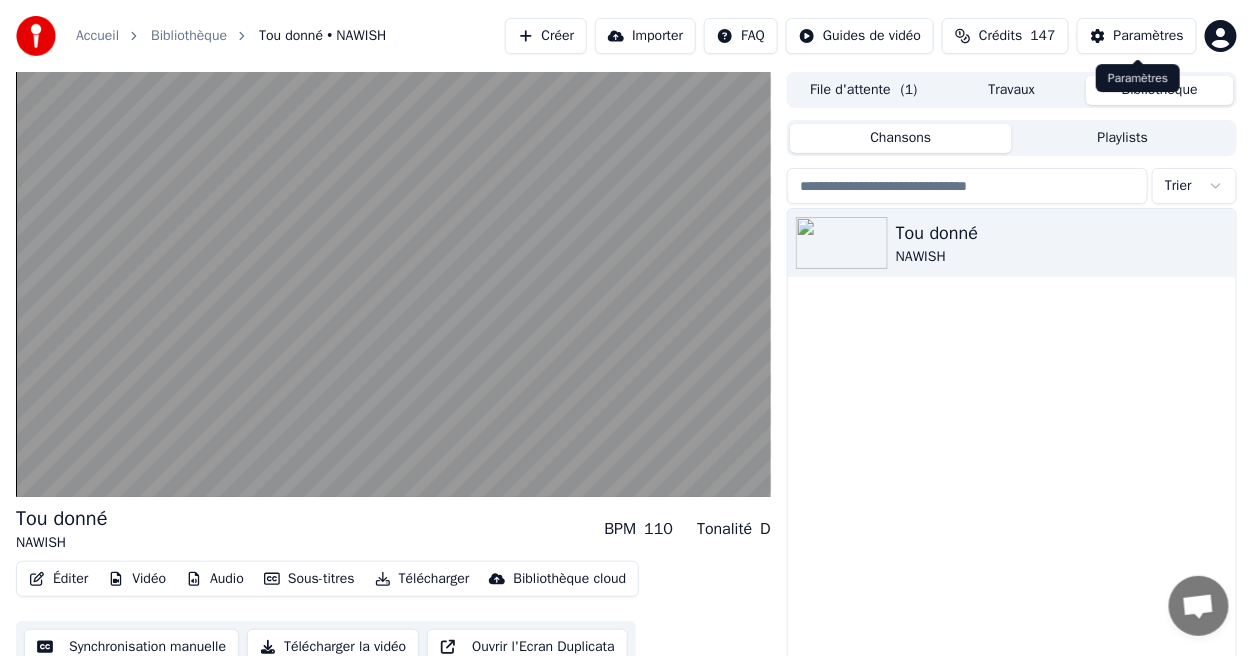 click on "Paramètres" at bounding box center [1149, 36] 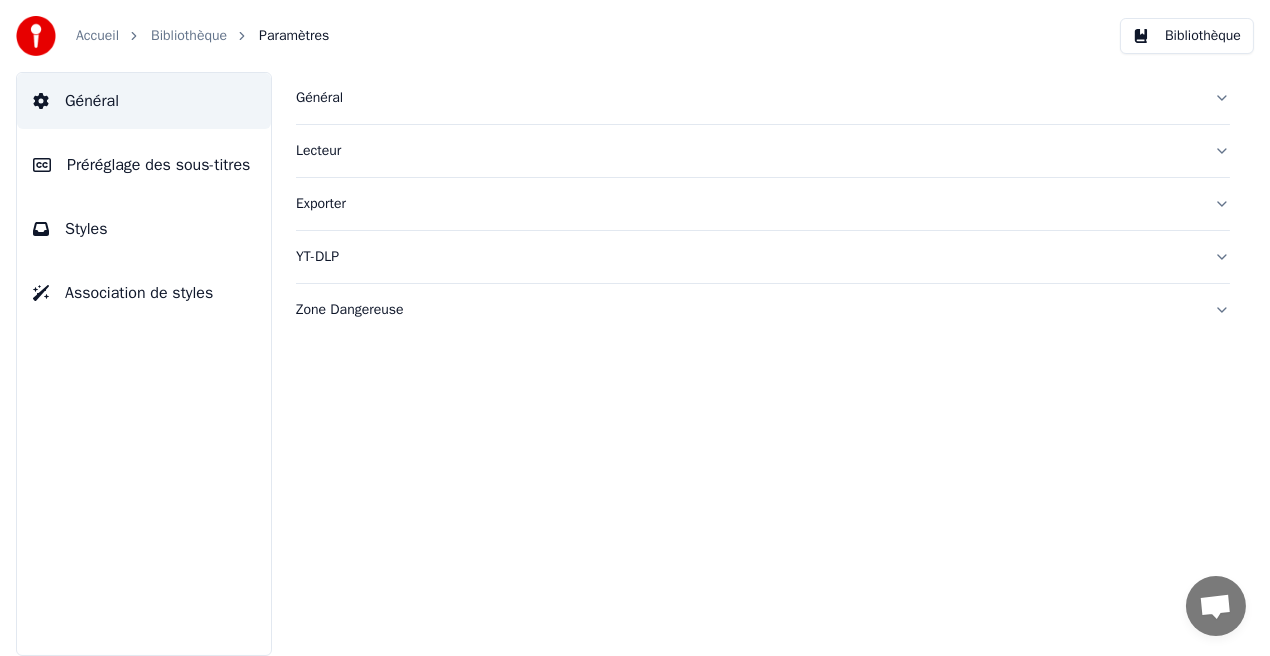 click on "Styles" at bounding box center (144, 229) 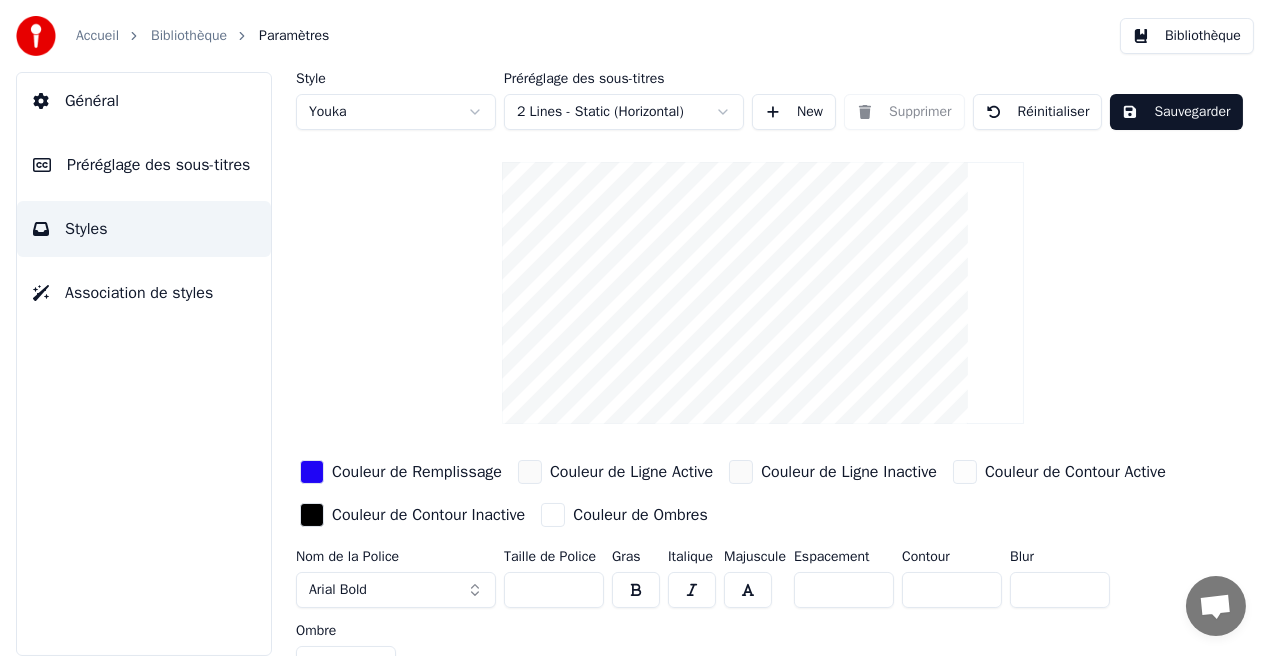 scroll, scrollTop: 31, scrollLeft: 0, axis: vertical 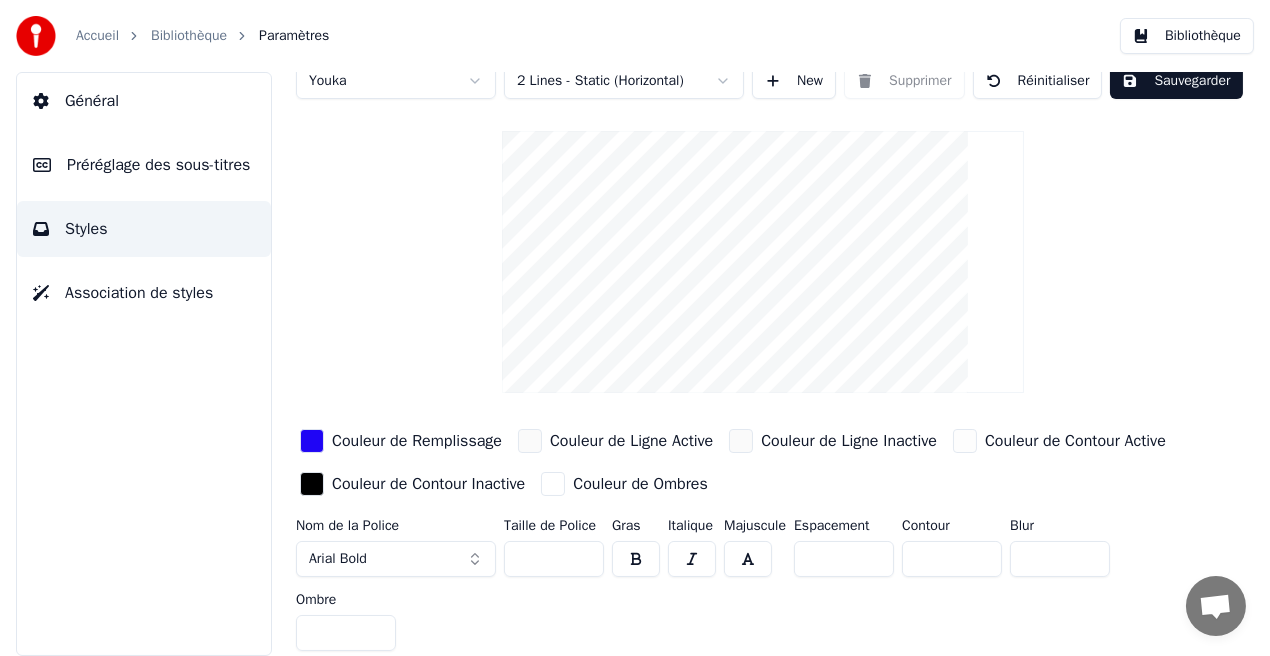 type on "*" 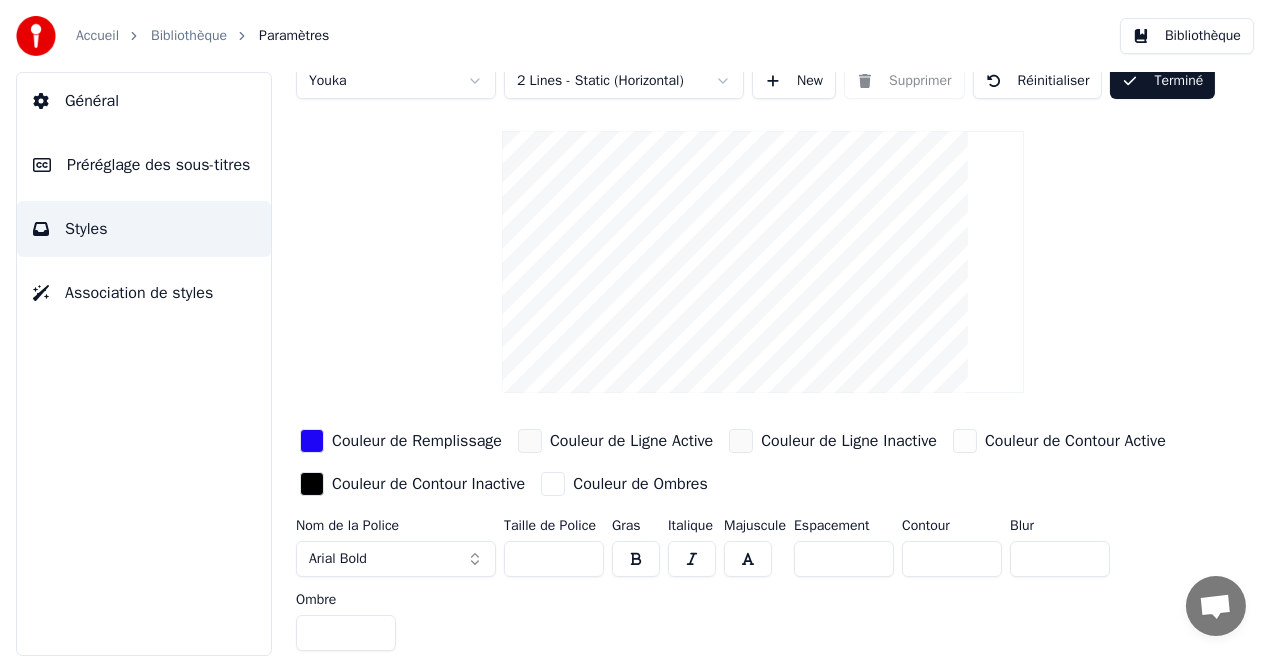 click on "Bibliothèque" at bounding box center [1187, 36] 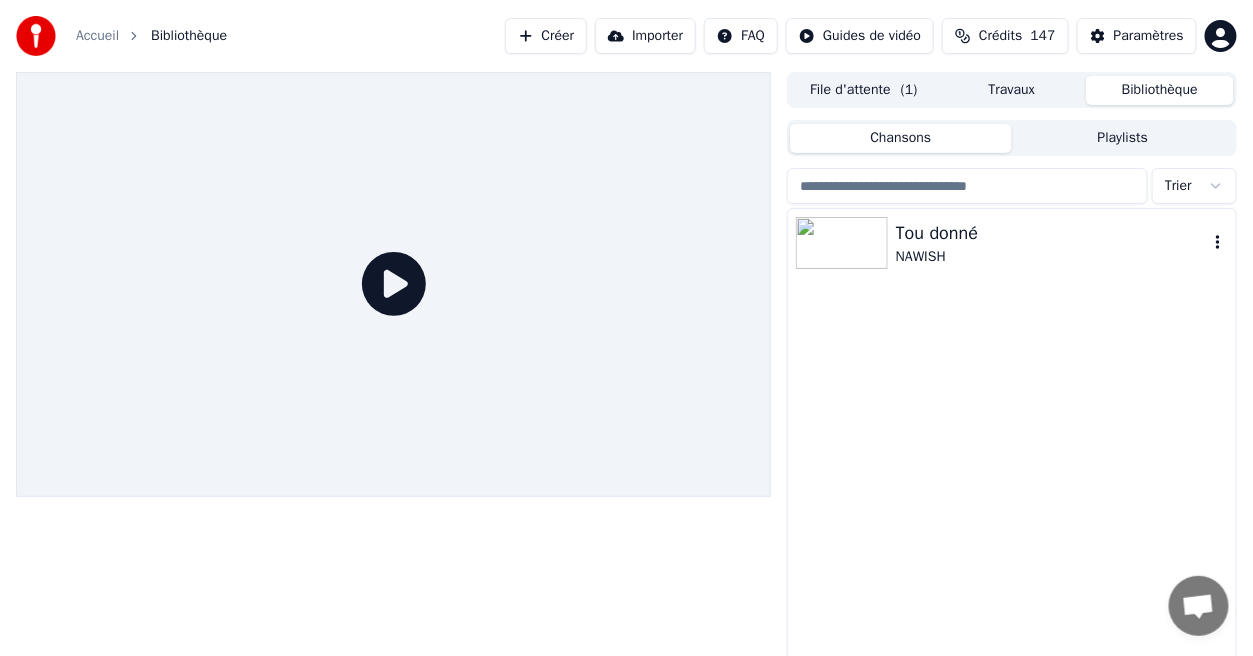click on "Tou donné" at bounding box center [1052, 233] 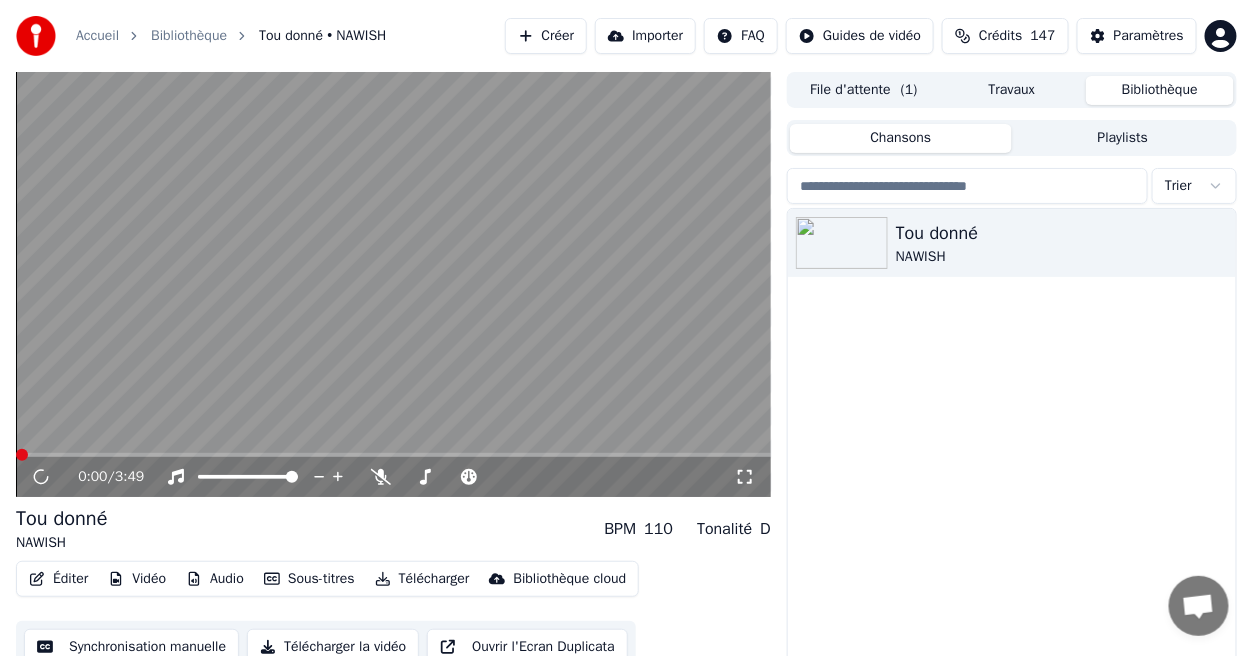 click 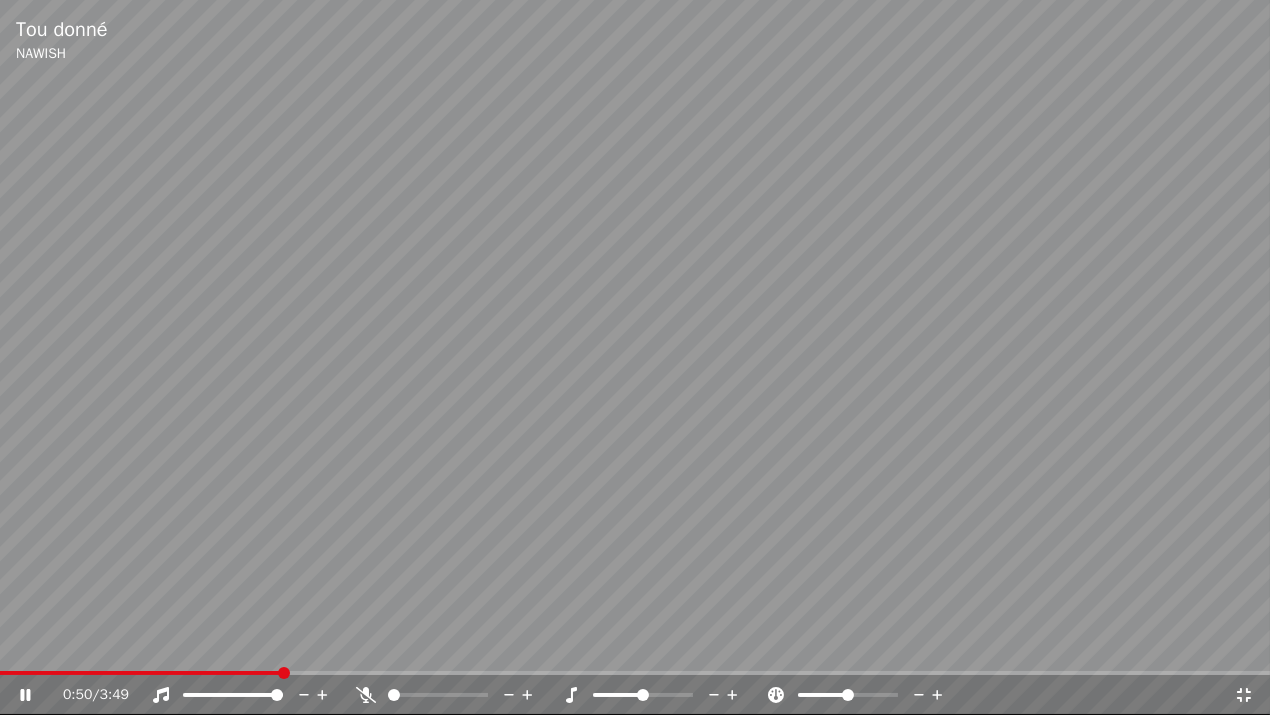 click 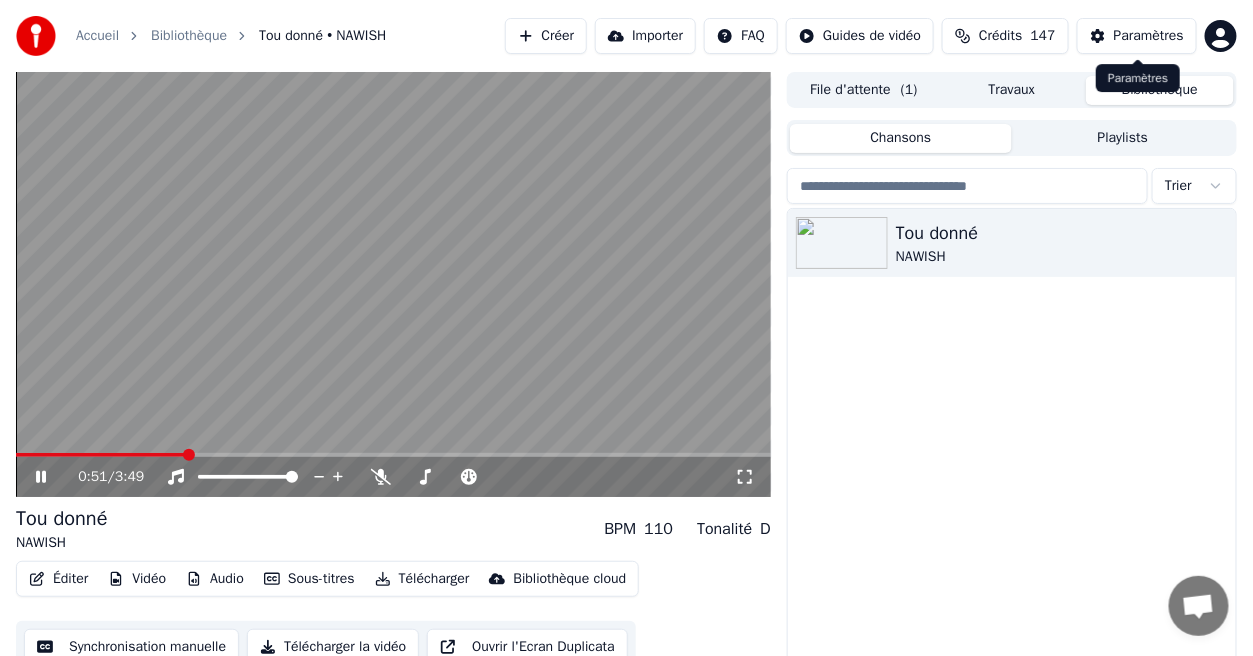 click on "Paramètres" at bounding box center [1149, 36] 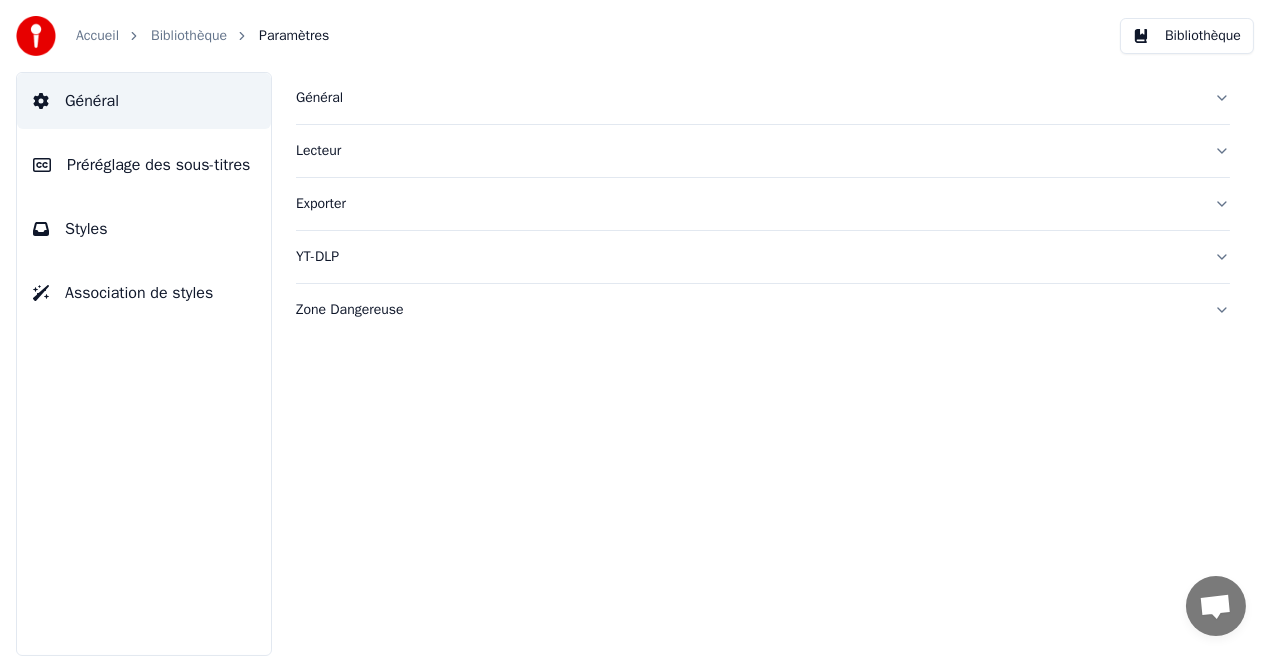 click on "Styles" at bounding box center [144, 229] 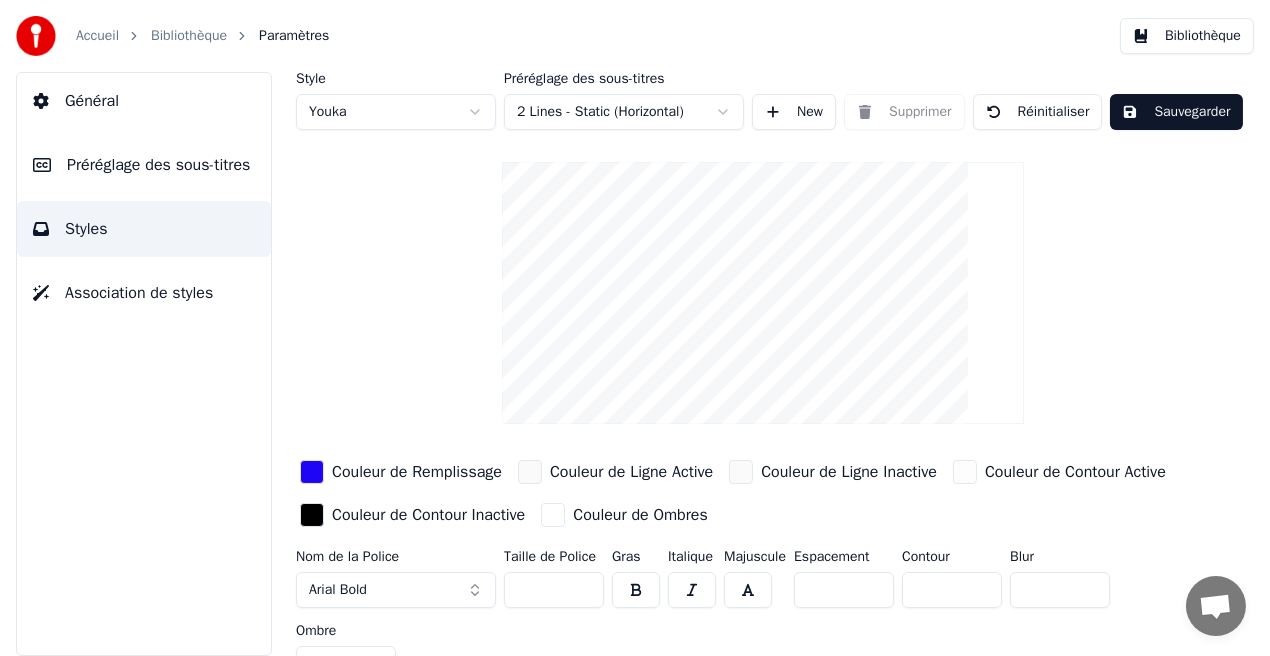 click on "Couleur de Remplissage" at bounding box center [417, 472] 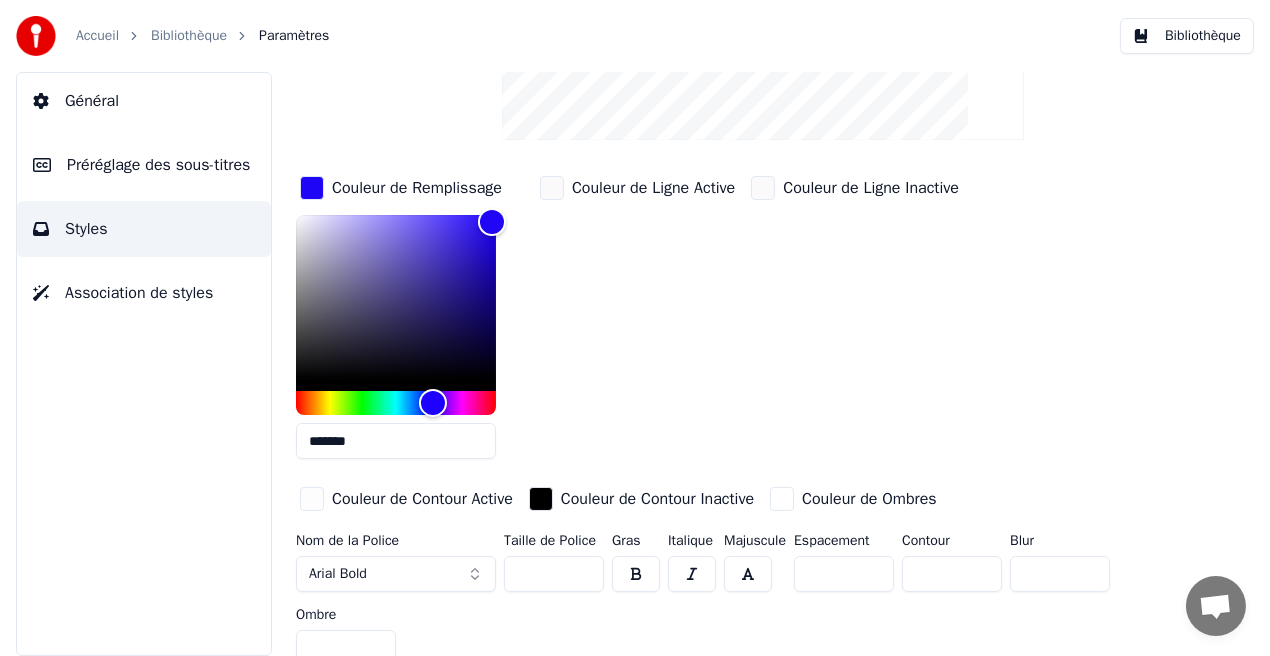scroll, scrollTop: 298, scrollLeft: 0, axis: vertical 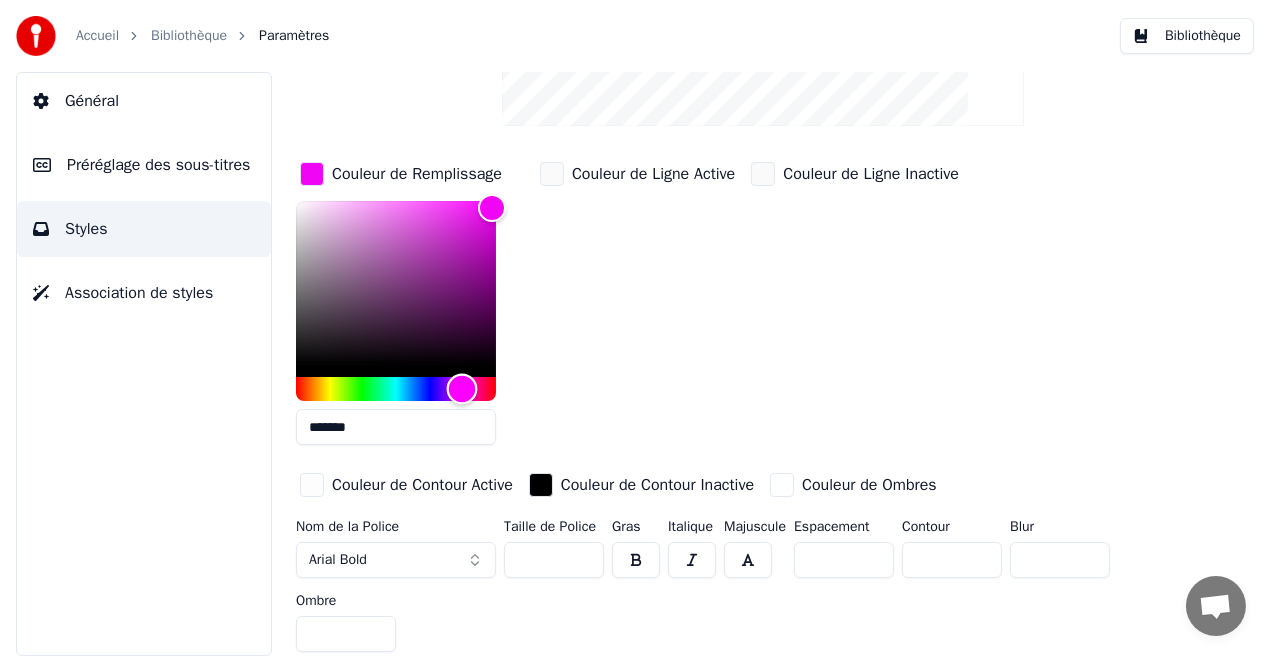 type on "*******" 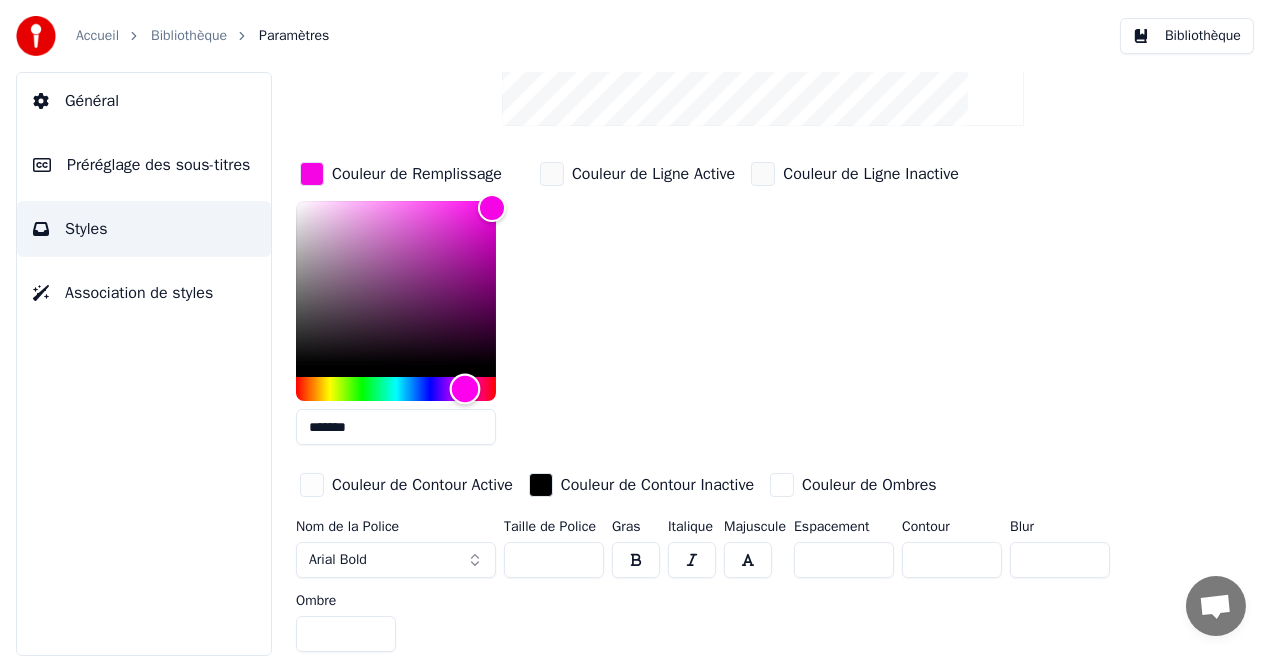 drag, startPoint x: 437, startPoint y: 390, endPoint x: 465, endPoint y: 396, distance: 28.635643 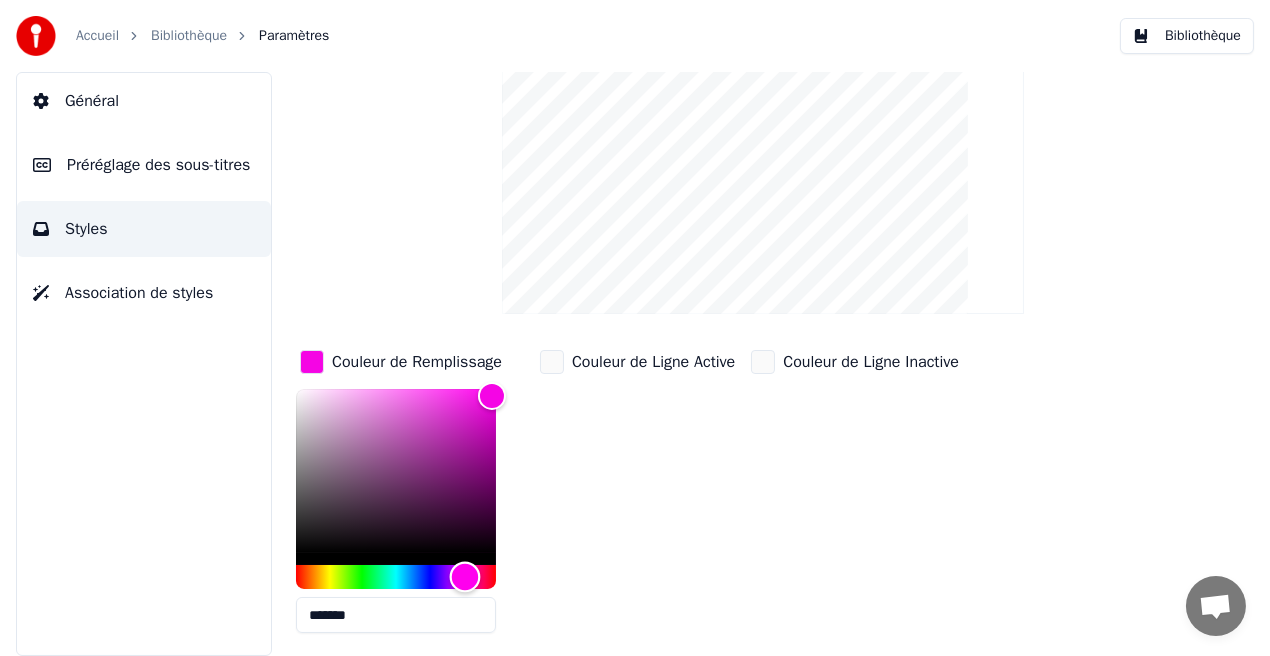 scroll, scrollTop: 30, scrollLeft: 0, axis: vertical 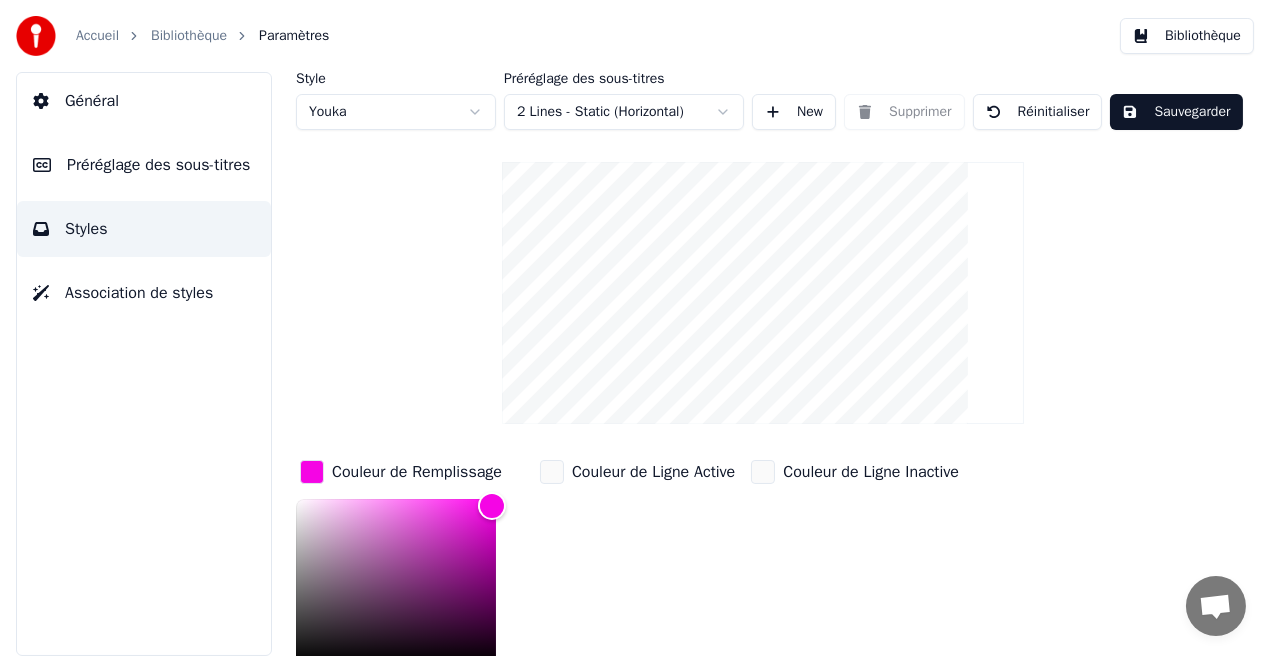 click on "Sauvegarder" at bounding box center [1176, 112] 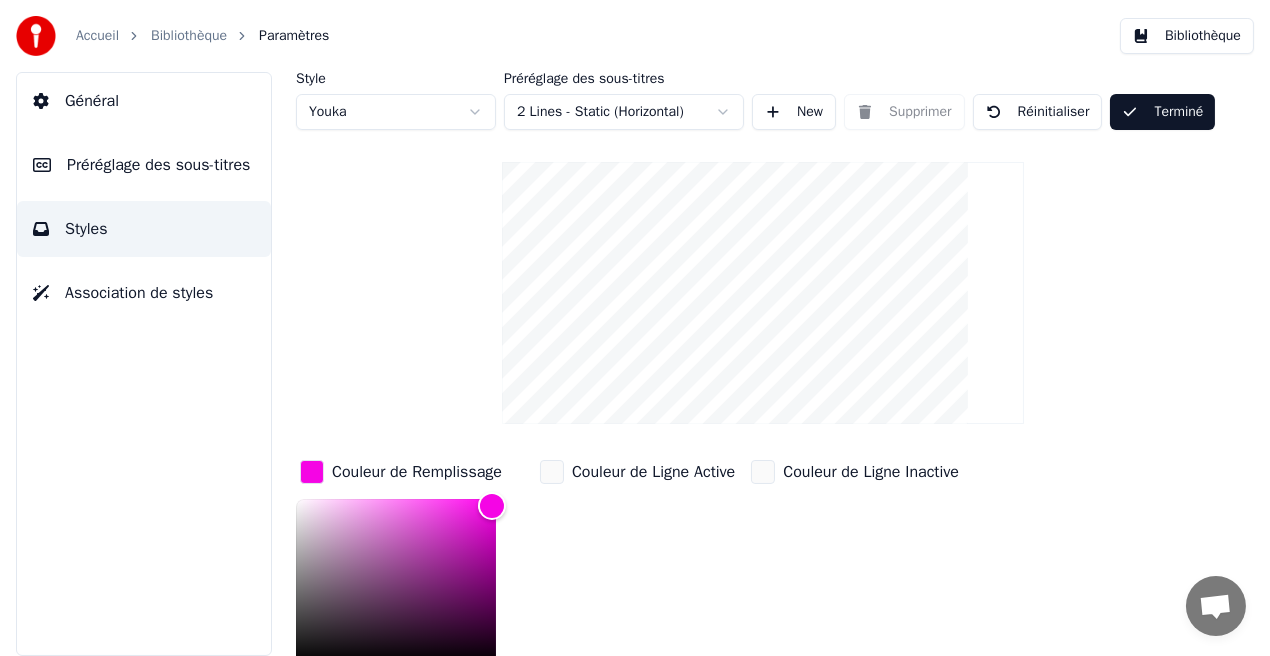 click on "Bibliothèque" at bounding box center [1187, 36] 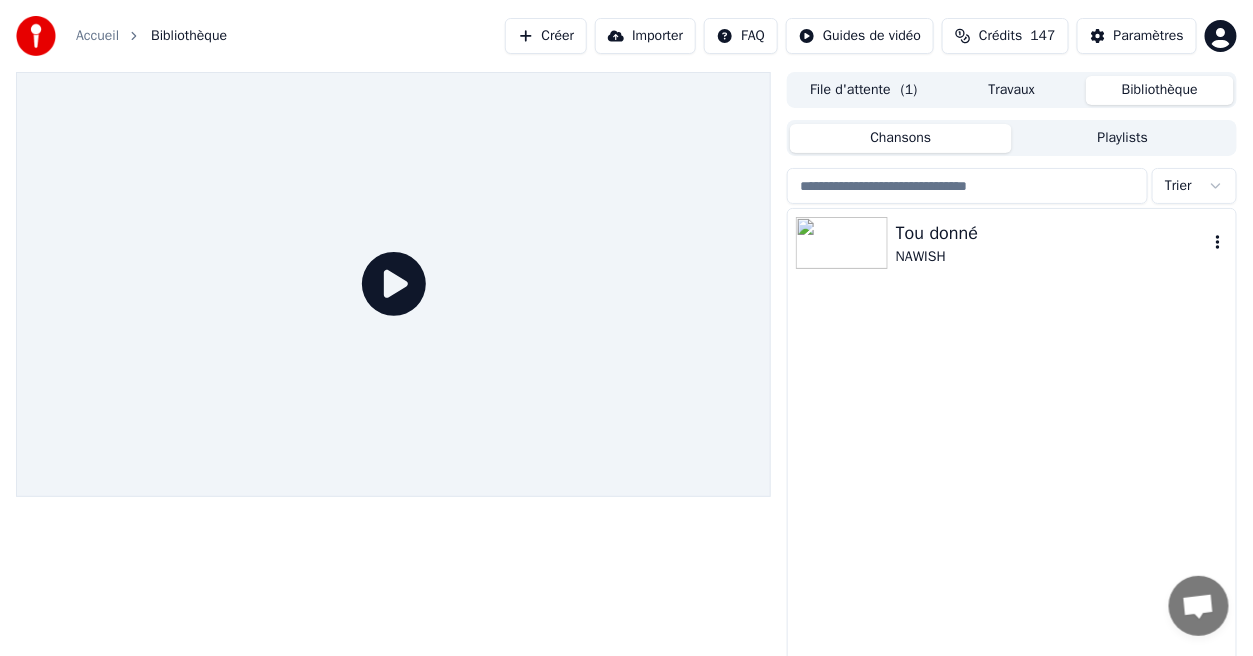 click on "NAWISH" at bounding box center [1052, 257] 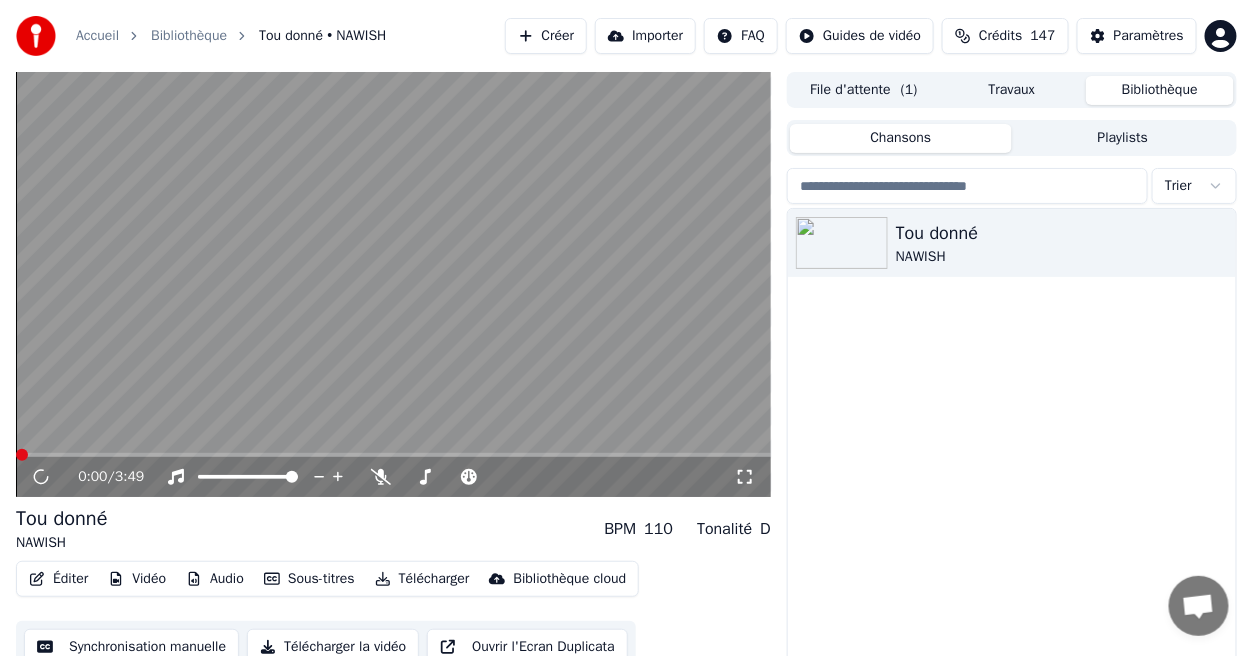 click 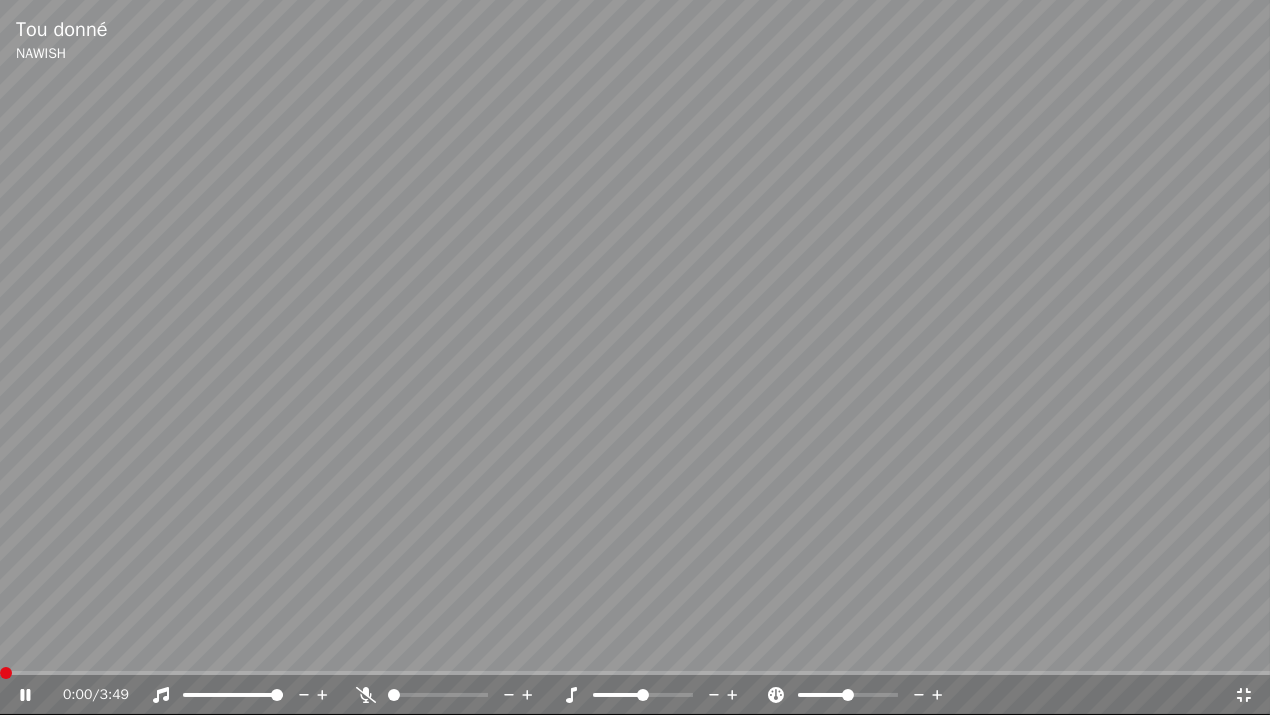 click 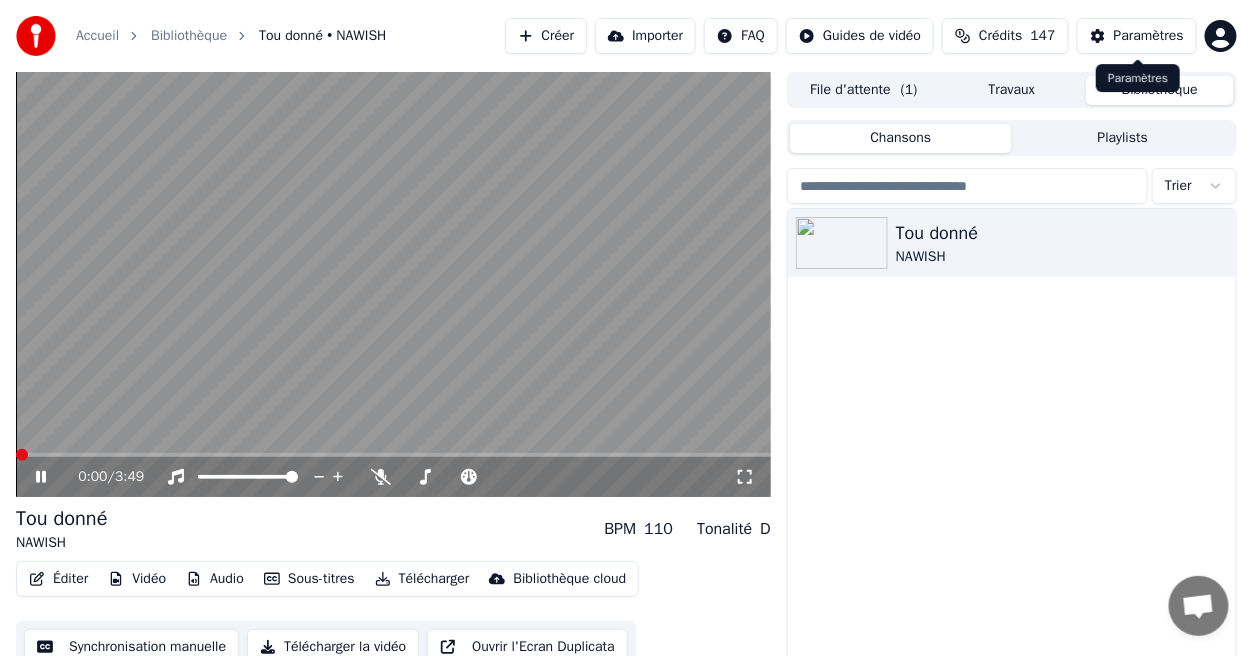 click on "Paramètres" at bounding box center [1149, 36] 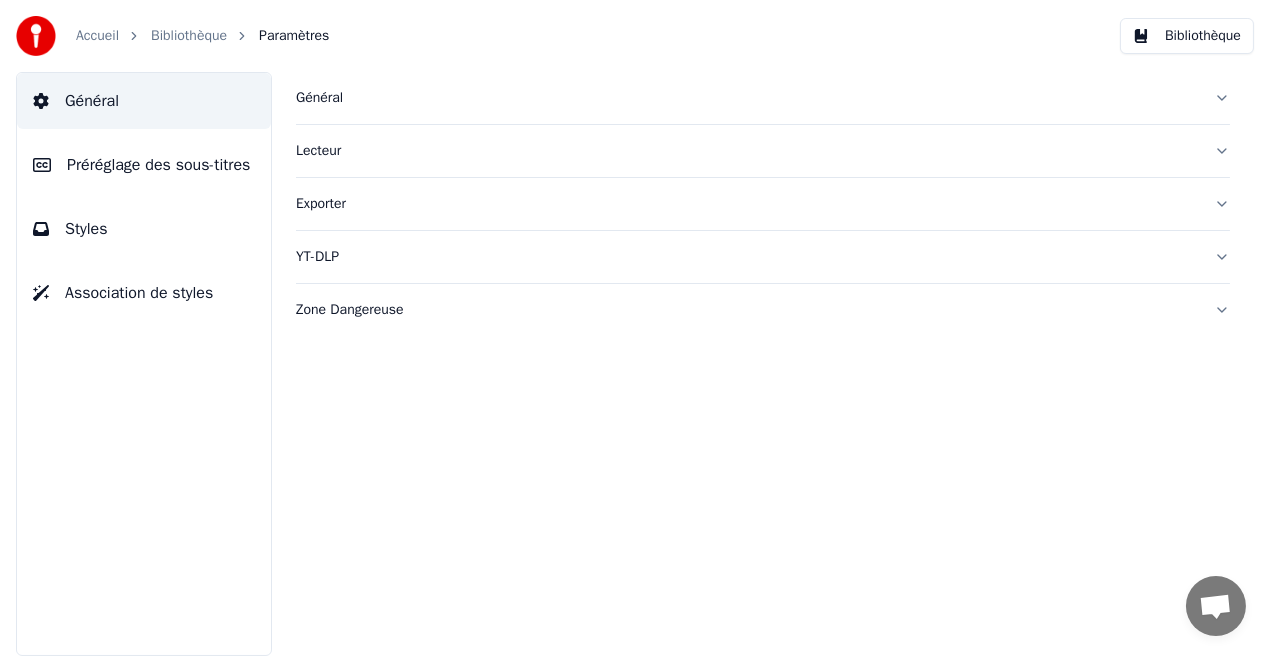 click on "Styles" at bounding box center (144, 229) 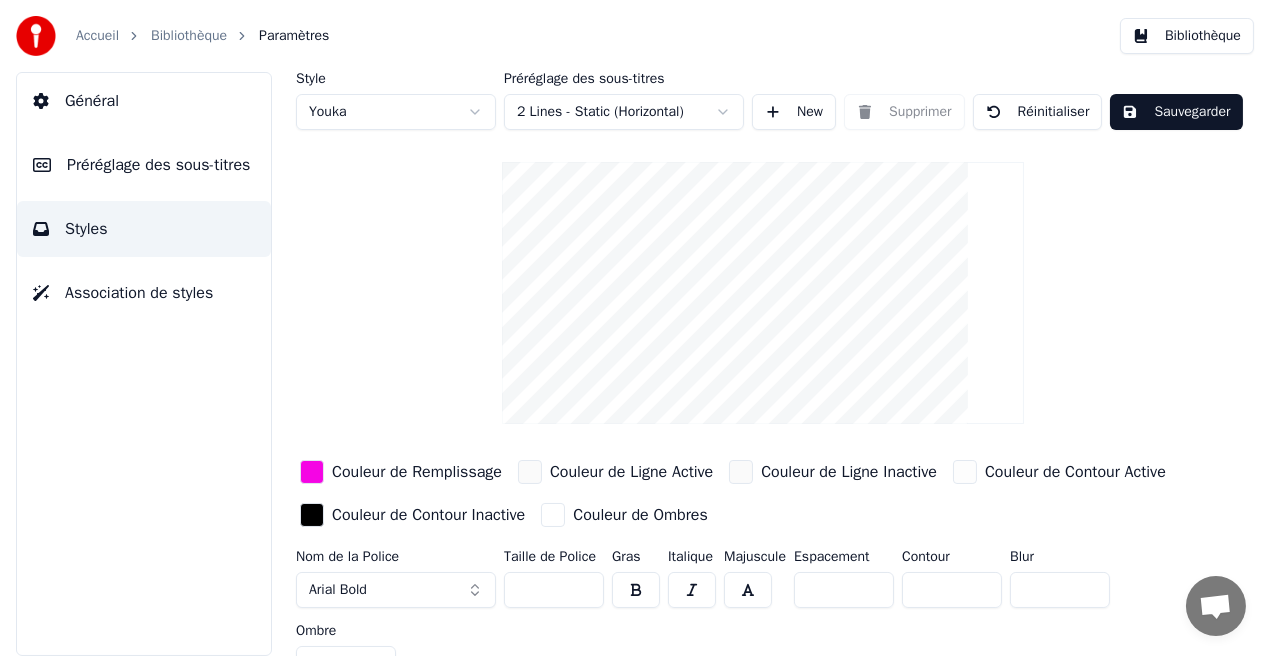click on "Couleur de Remplissage" at bounding box center [417, 472] 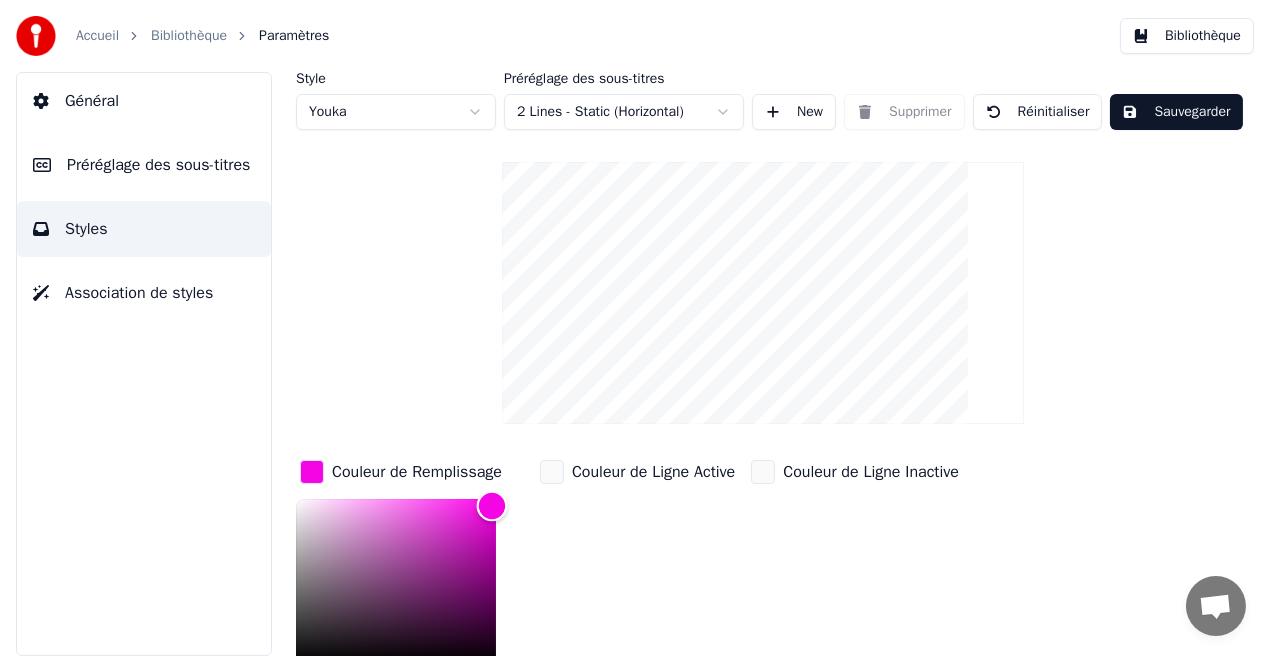 scroll, scrollTop: 5, scrollLeft: 0, axis: vertical 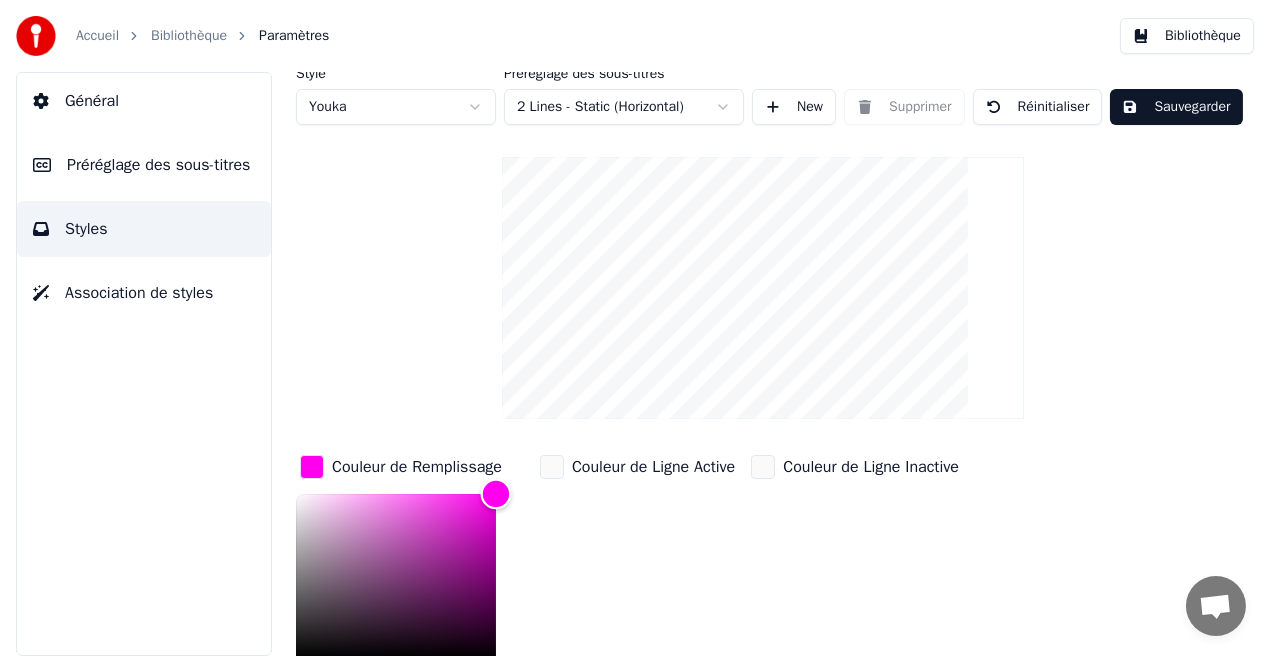 drag, startPoint x: 483, startPoint y: 498, endPoint x: 515, endPoint y: 489, distance: 33.24154 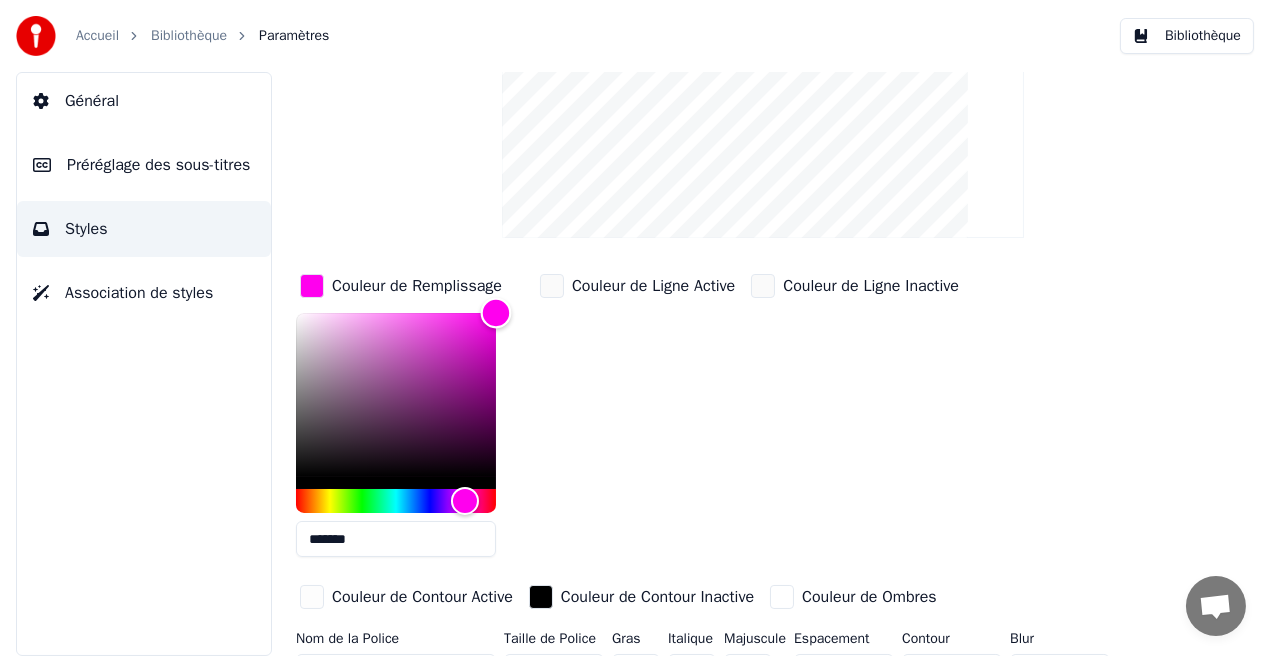 scroll, scrollTop: 187, scrollLeft: 0, axis: vertical 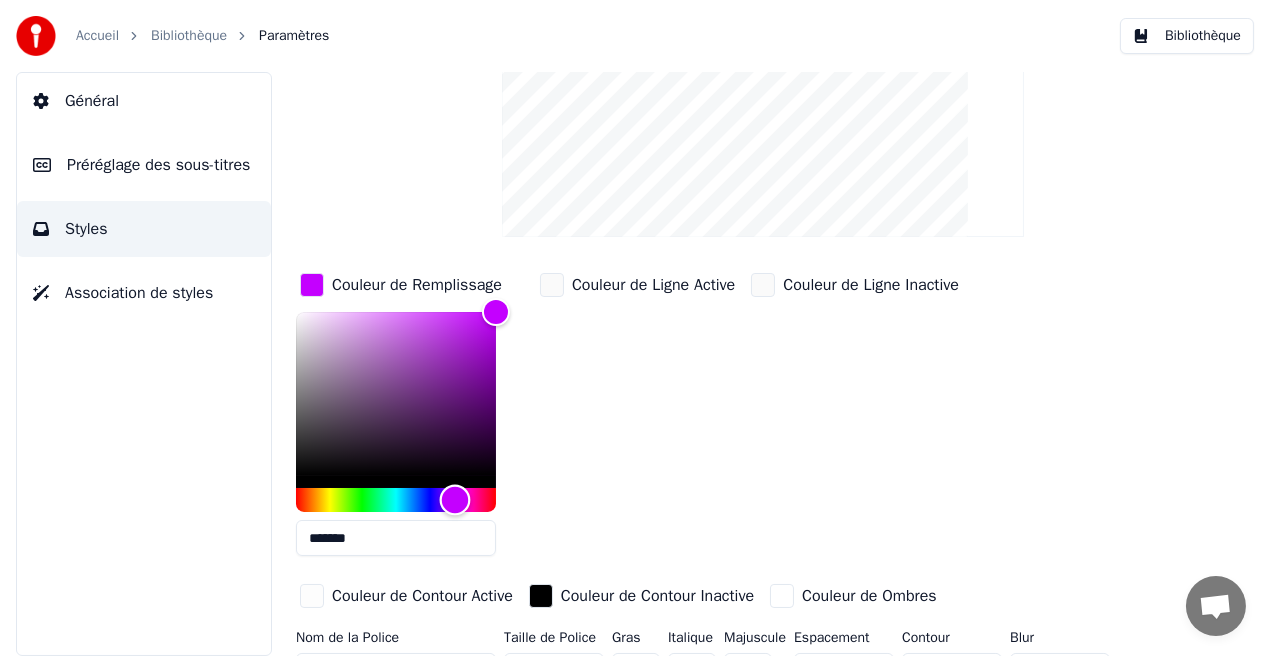 type on "*******" 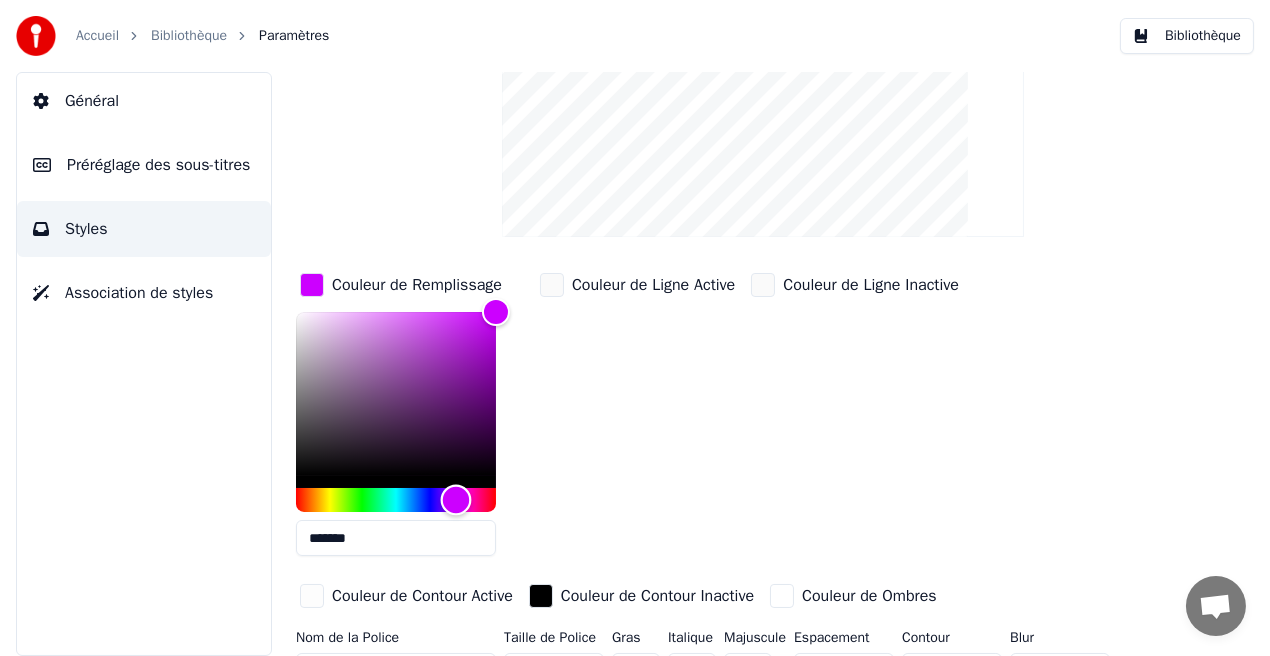 drag, startPoint x: 469, startPoint y: 491, endPoint x: 456, endPoint y: 497, distance: 14.3178215 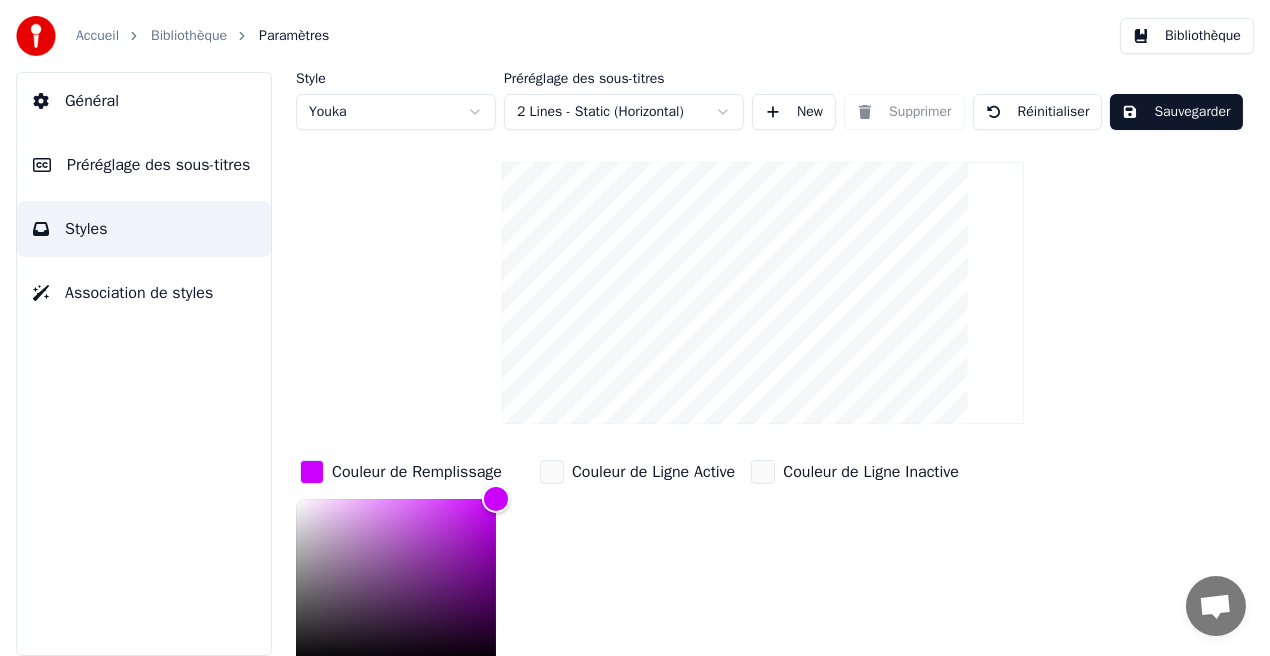 click on "Sauvegarder" at bounding box center [1176, 112] 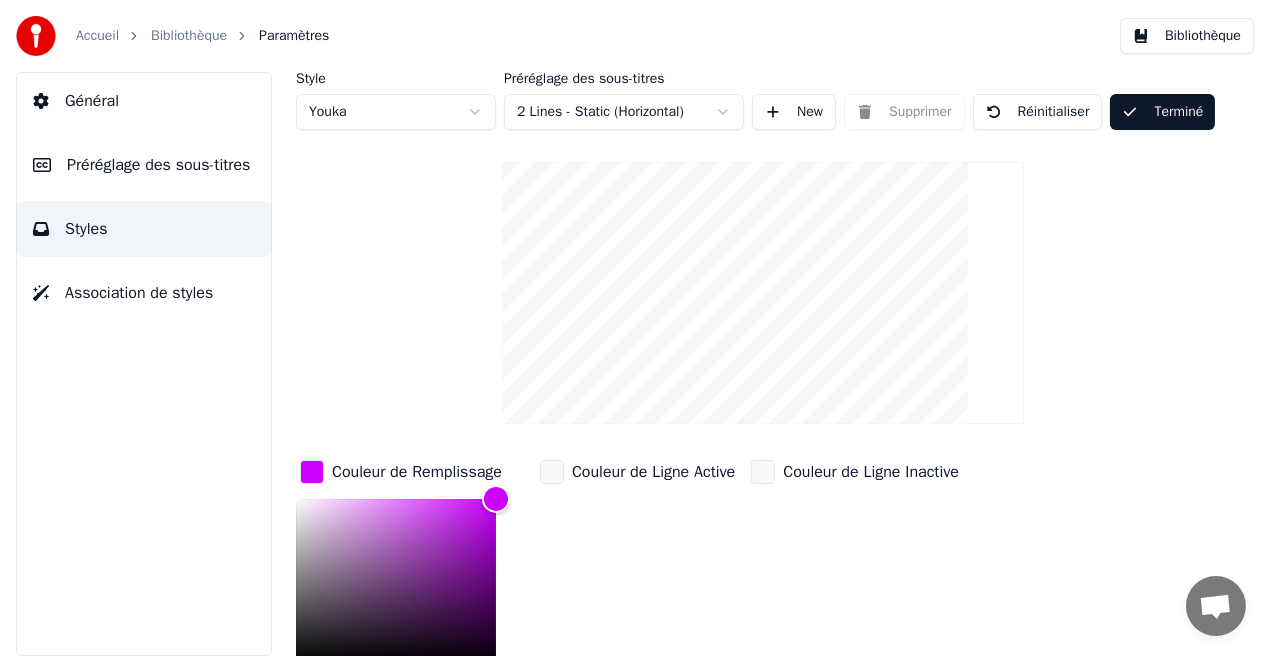 click on "Bibliothèque" at bounding box center (1187, 36) 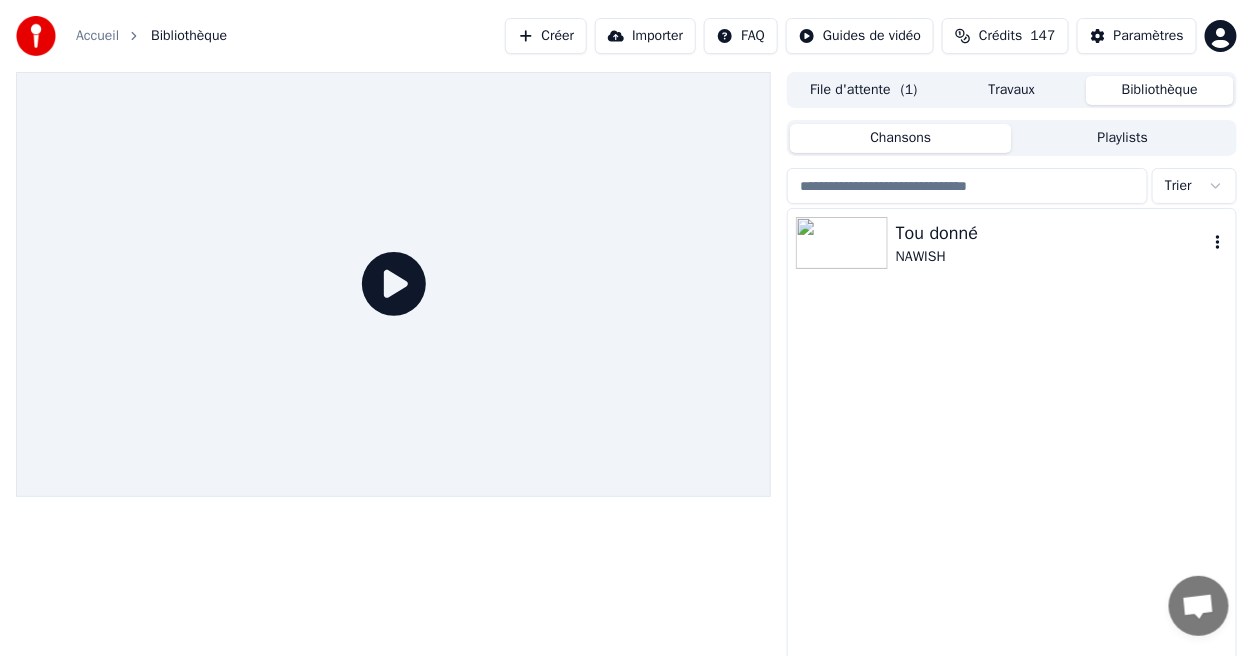 click on "NAWISH" at bounding box center (1052, 257) 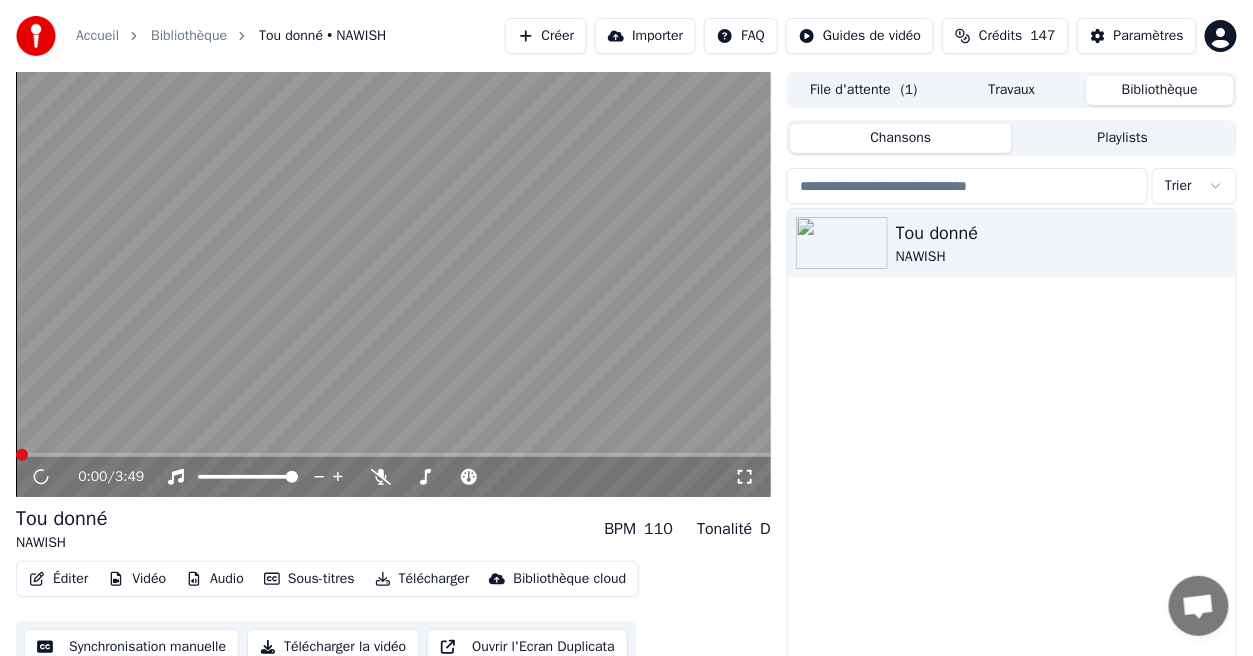 click 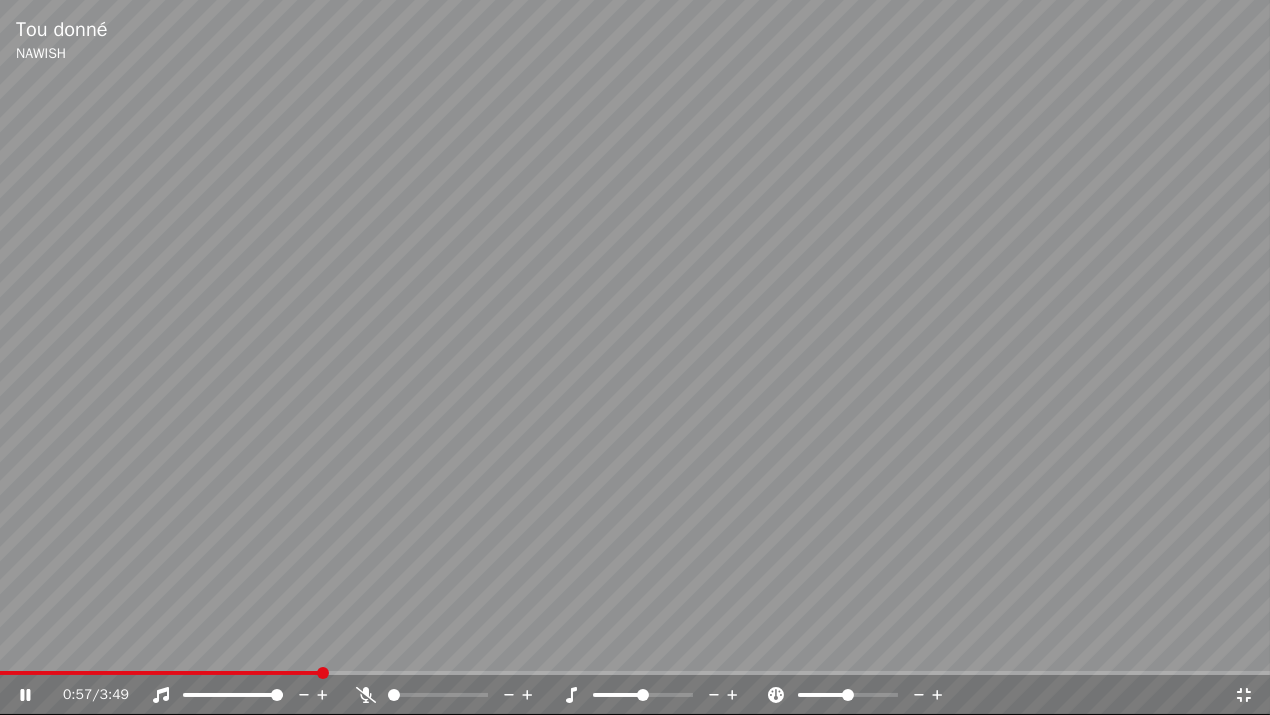 click 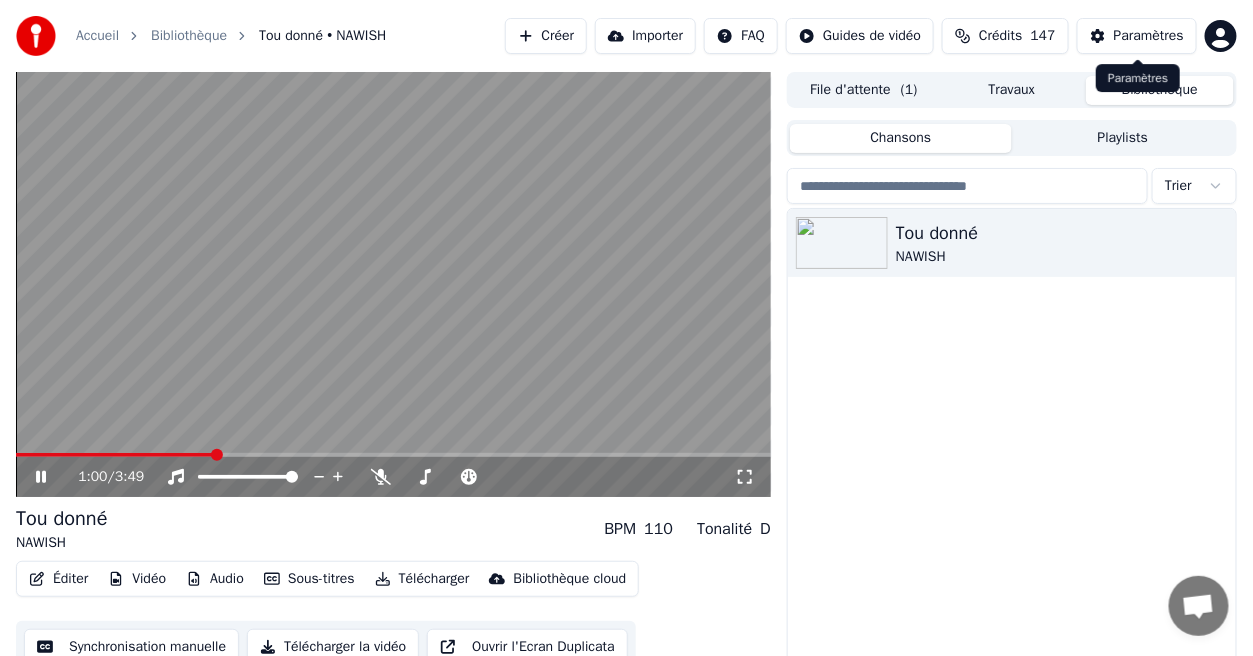 click on "Paramètres" at bounding box center [1149, 36] 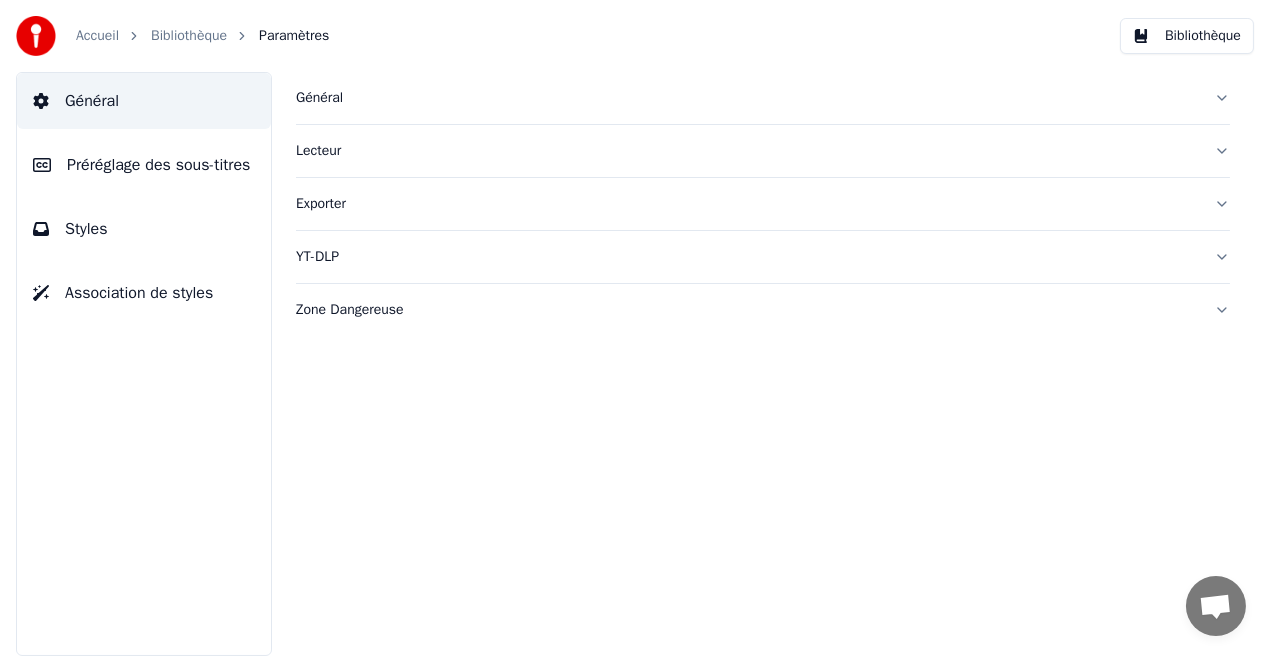 click on "Styles" at bounding box center (144, 229) 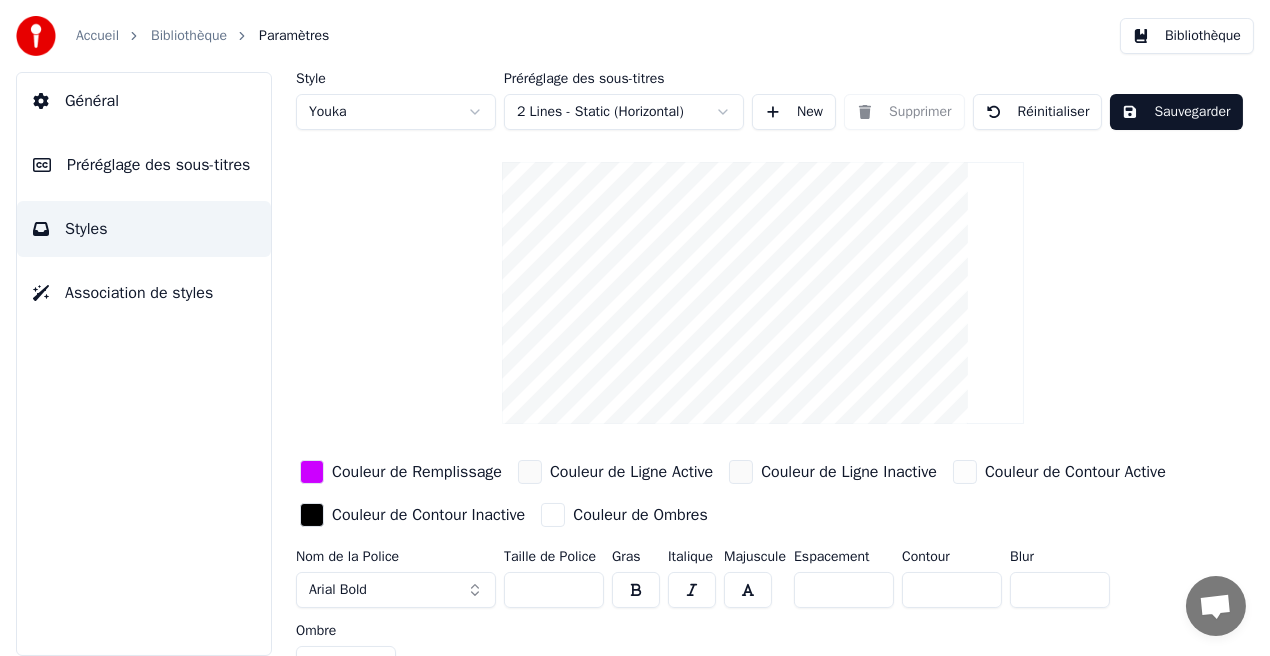 click on "Couleur de Remplissage" at bounding box center [417, 472] 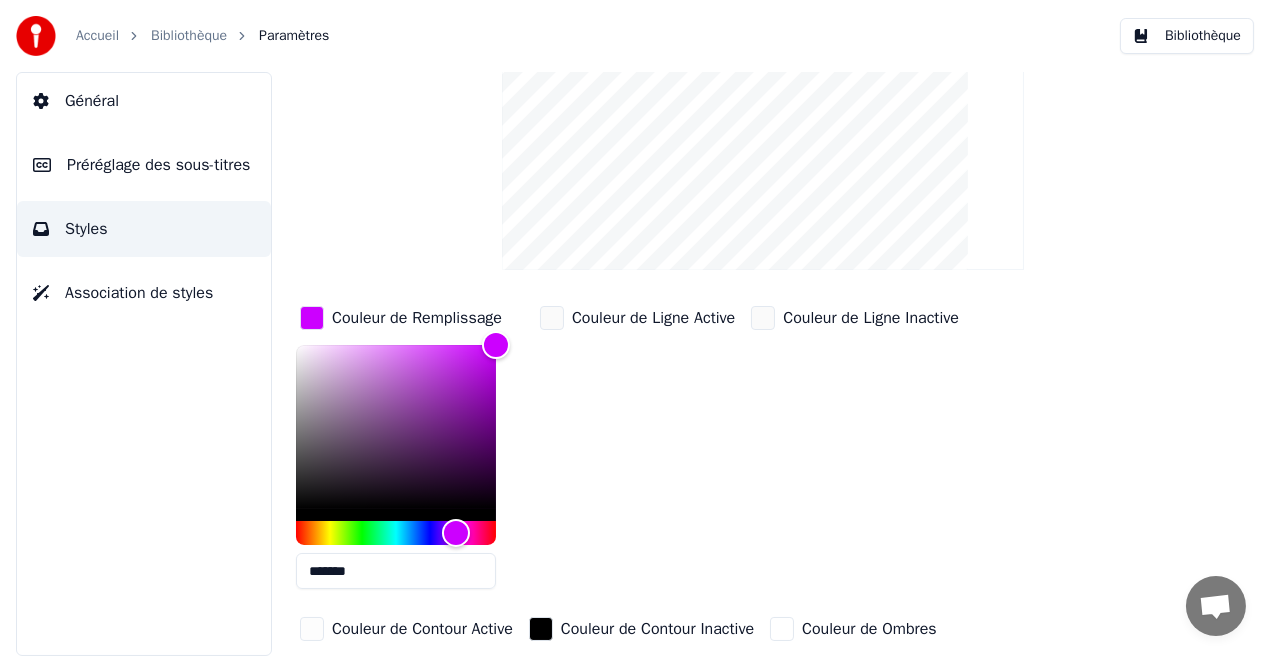 scroll, scrollTop: 163, scrollLeft: 0, axis: vertical 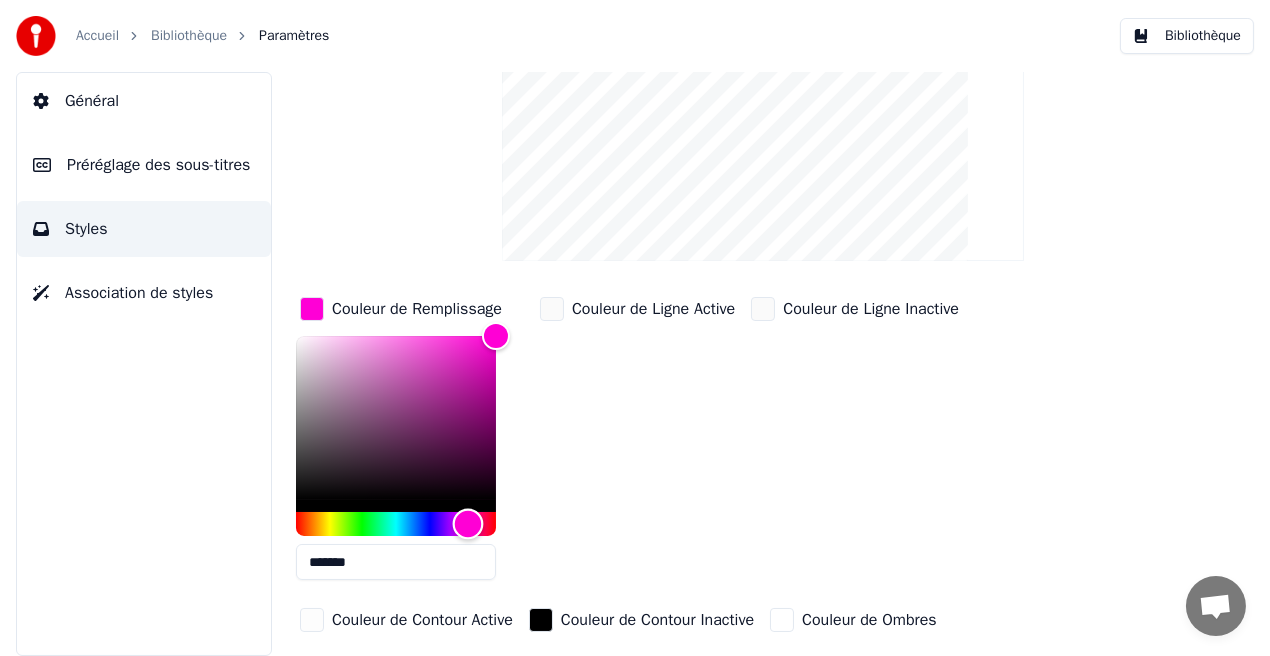 type on "*******" 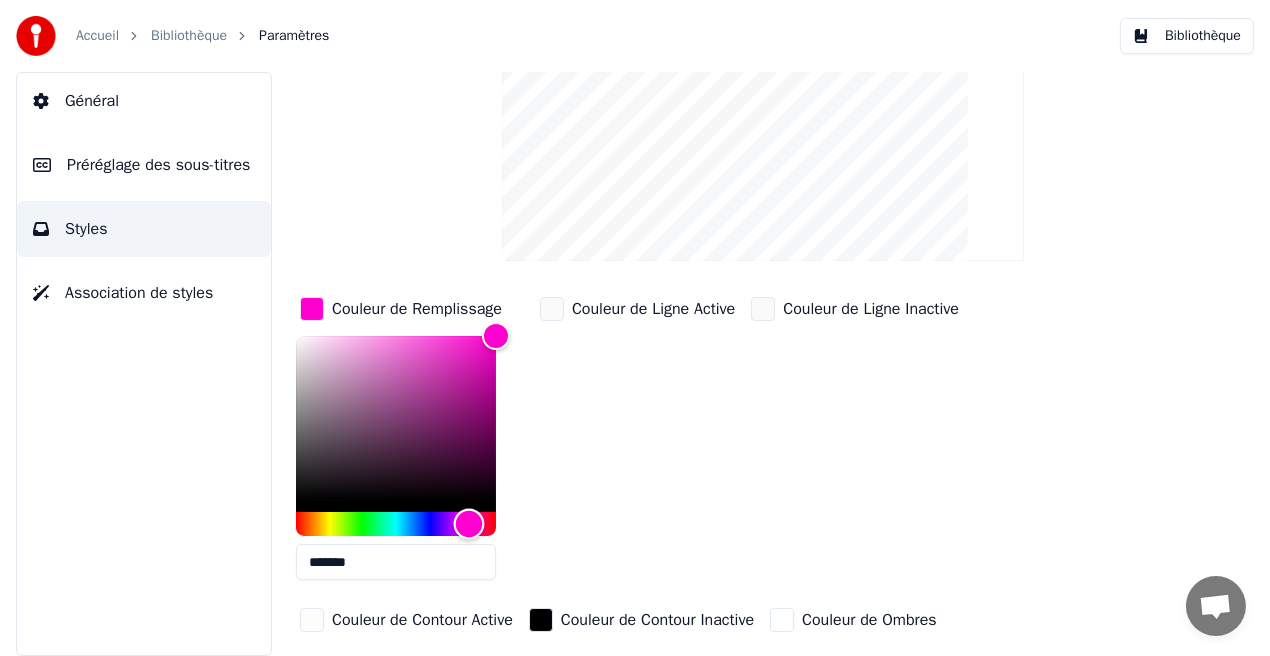 click at bounding box center [469, 524] 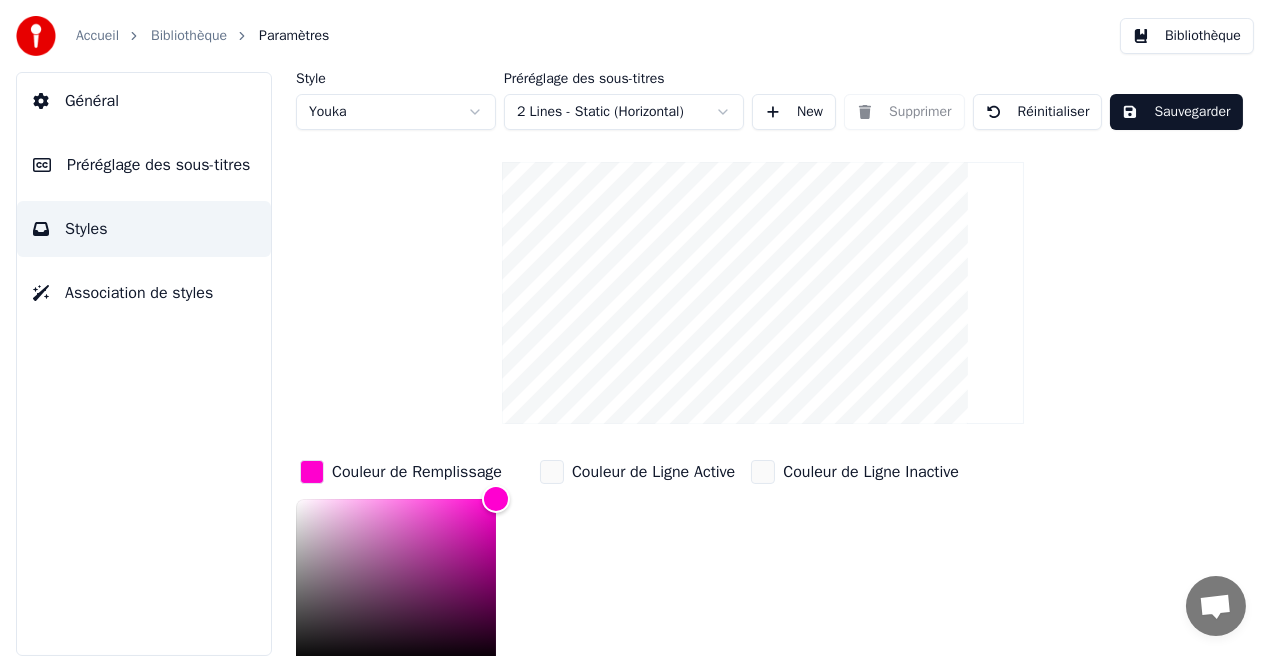 click on "Sauvegarder" at bounding box center [1176, 112] 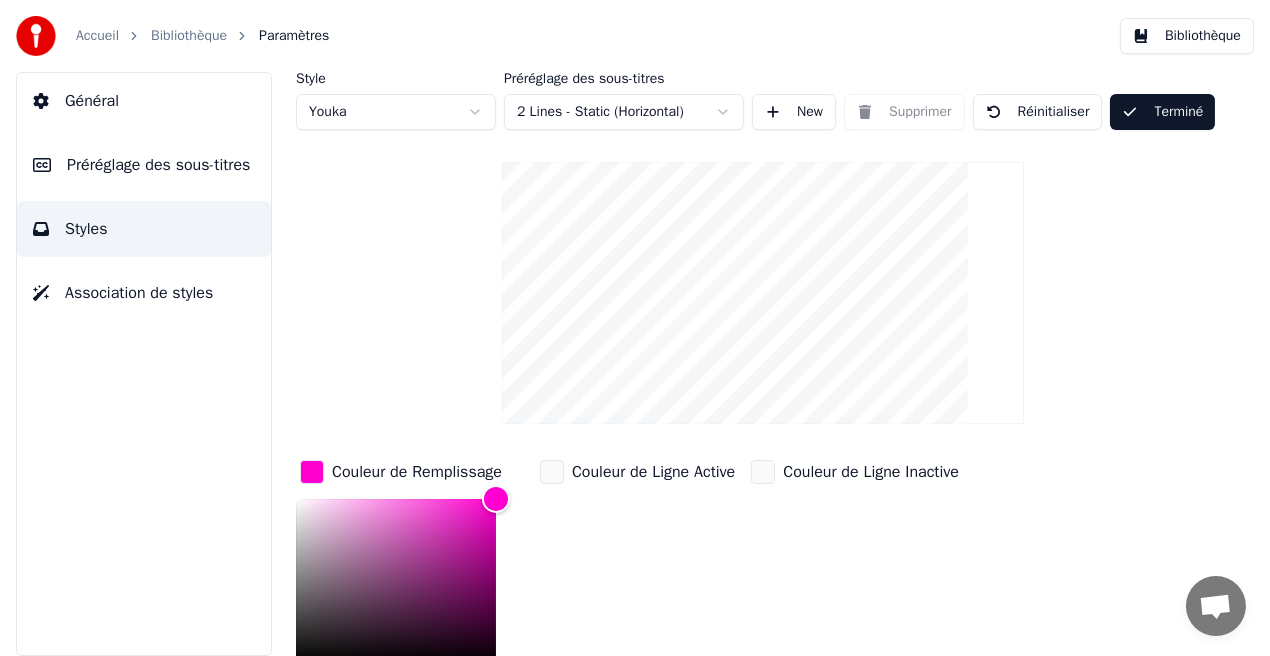 click on "Bibliothèque" at bounding box center (1187, 36) 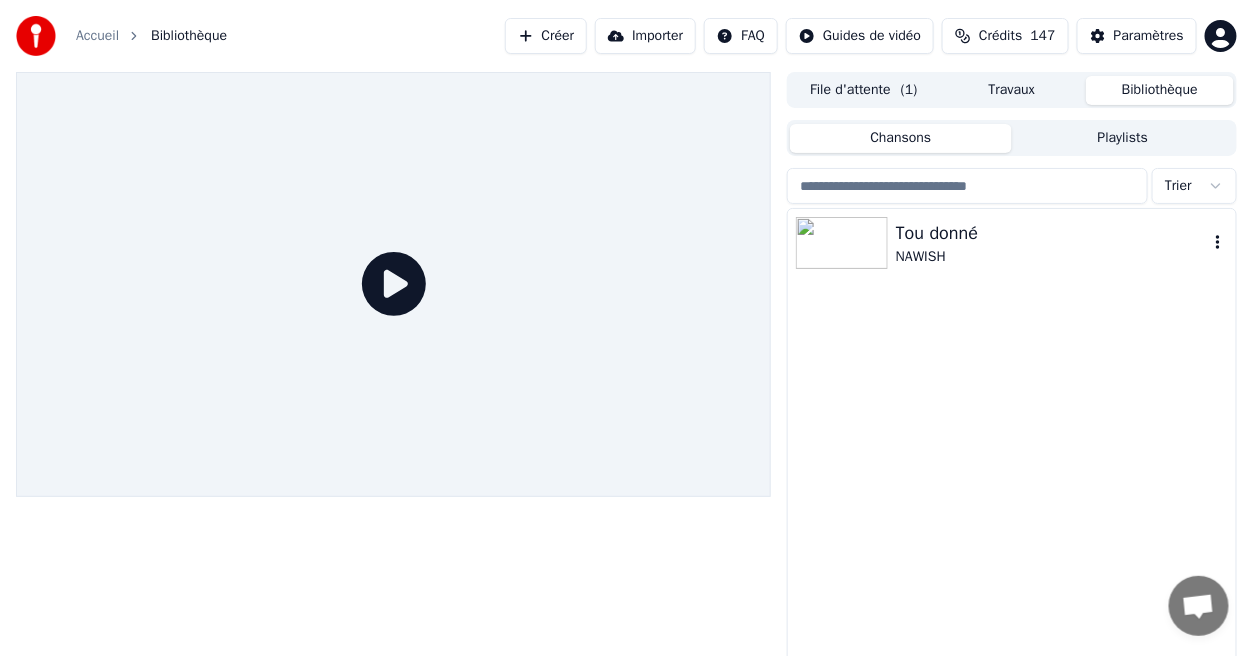 click on "Tou donné" at bounding box center [1052, 233] 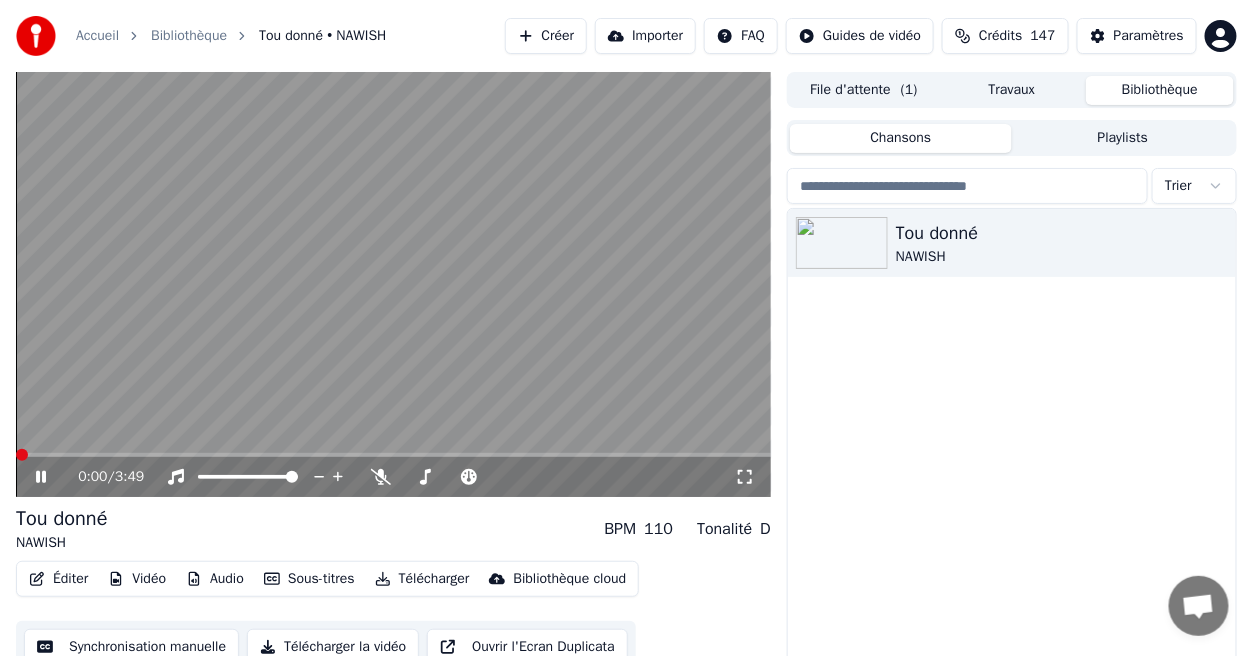 click 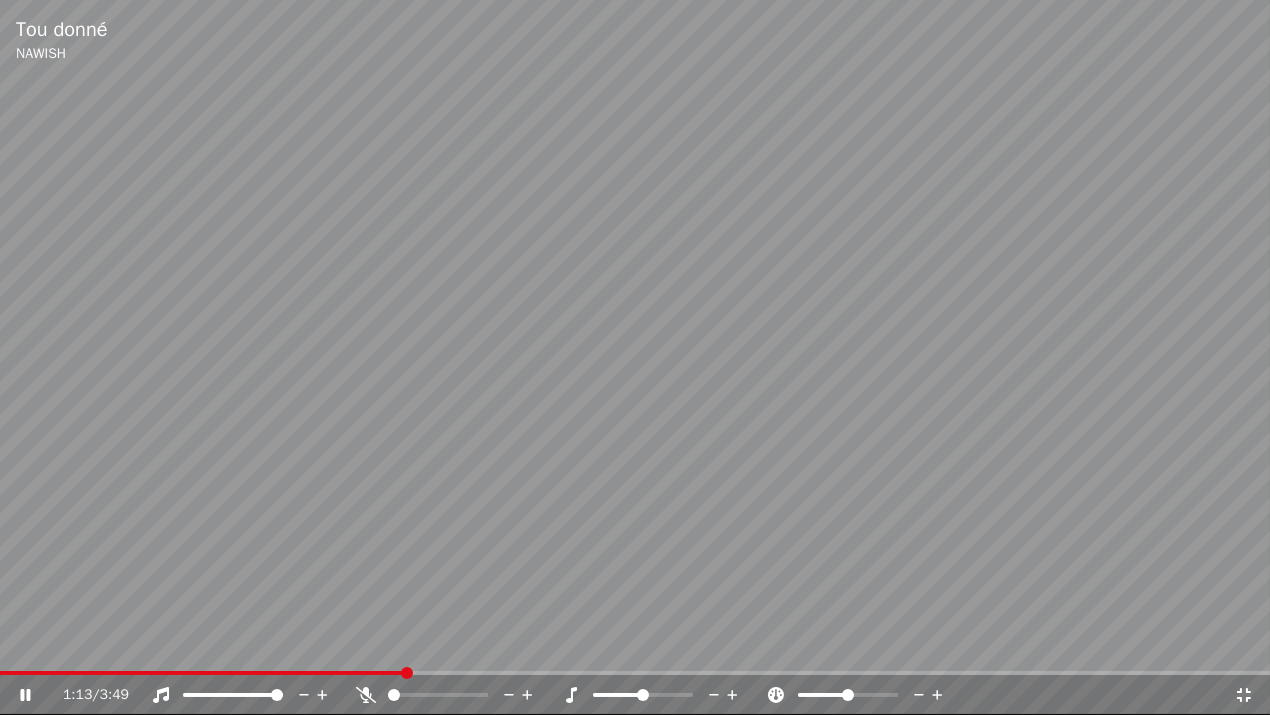 click 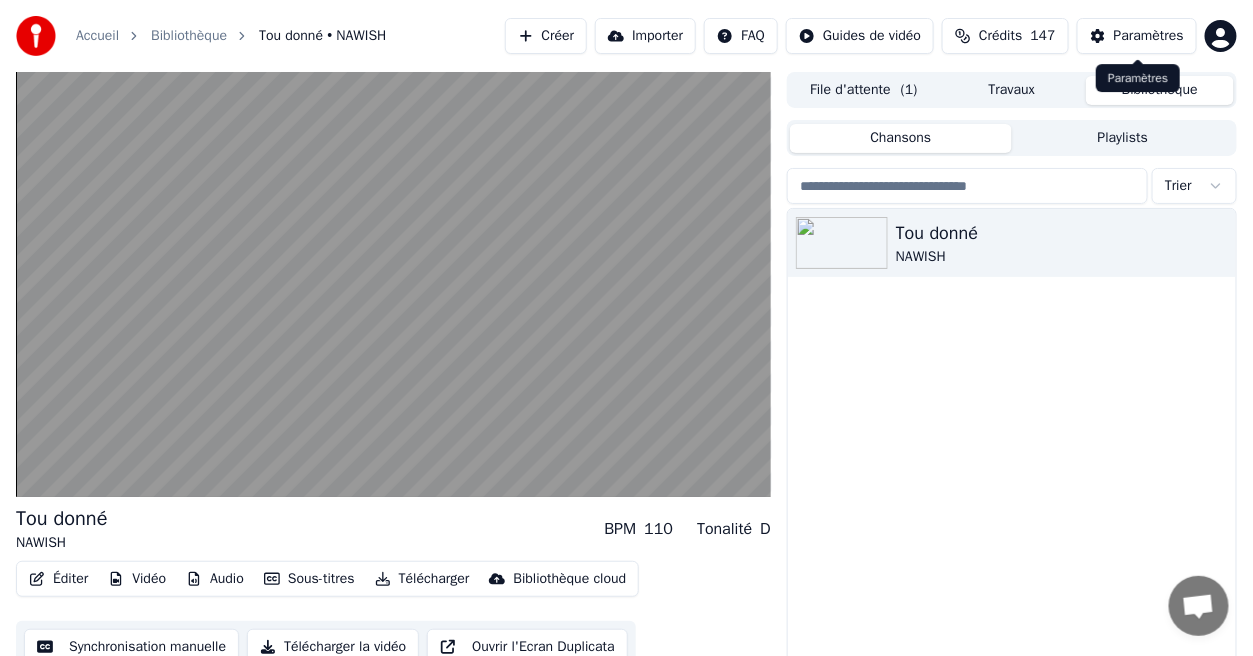 click on "Paramètres" at bounding box center [1149, 36] 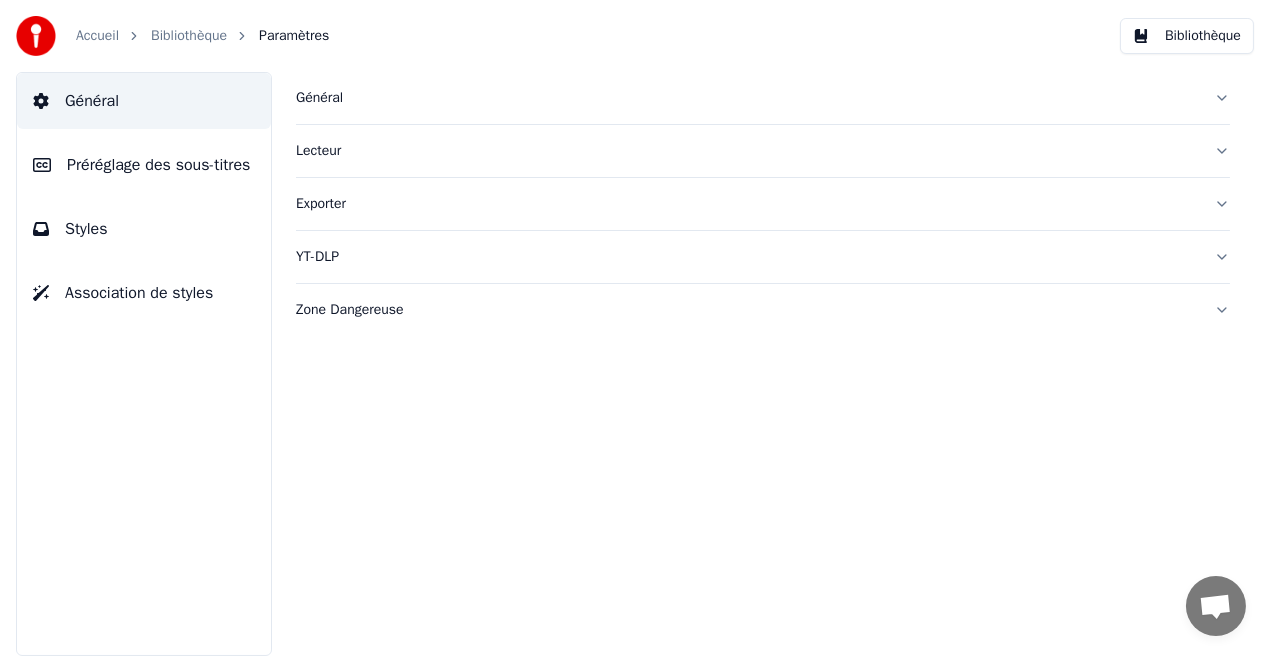 click on "Préréglage des sous-titres" at bounding box center [158, 165] 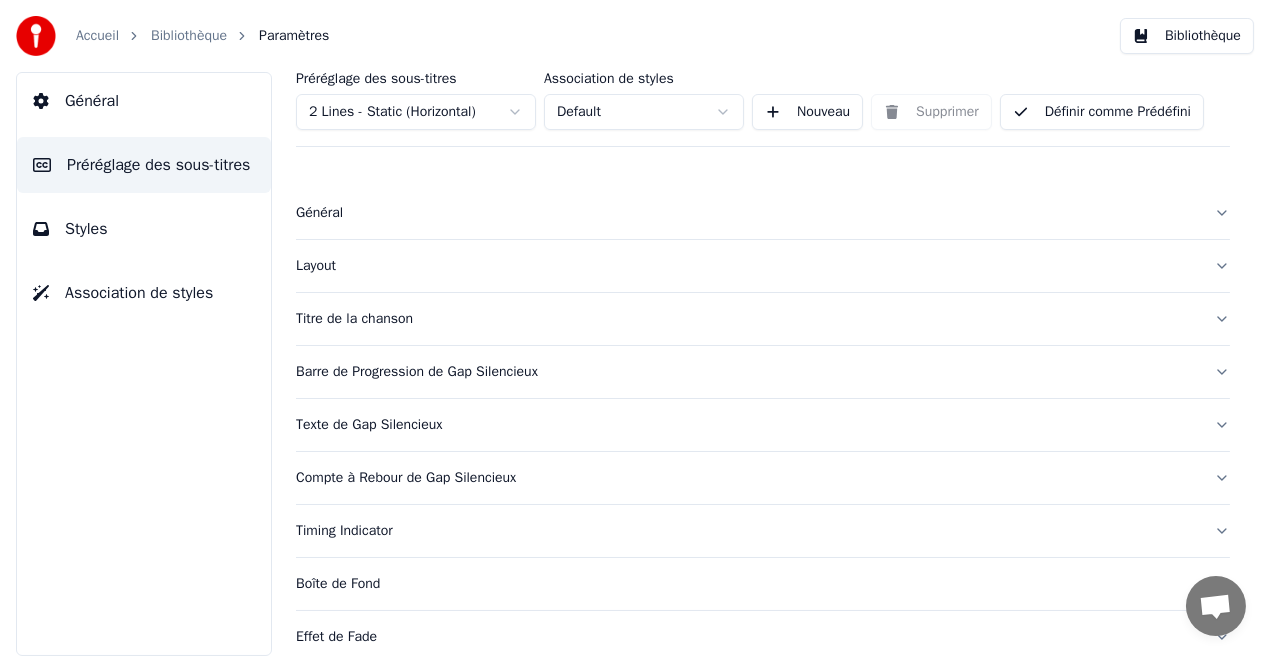 click on "Layout" at bounding box center [747, 266] 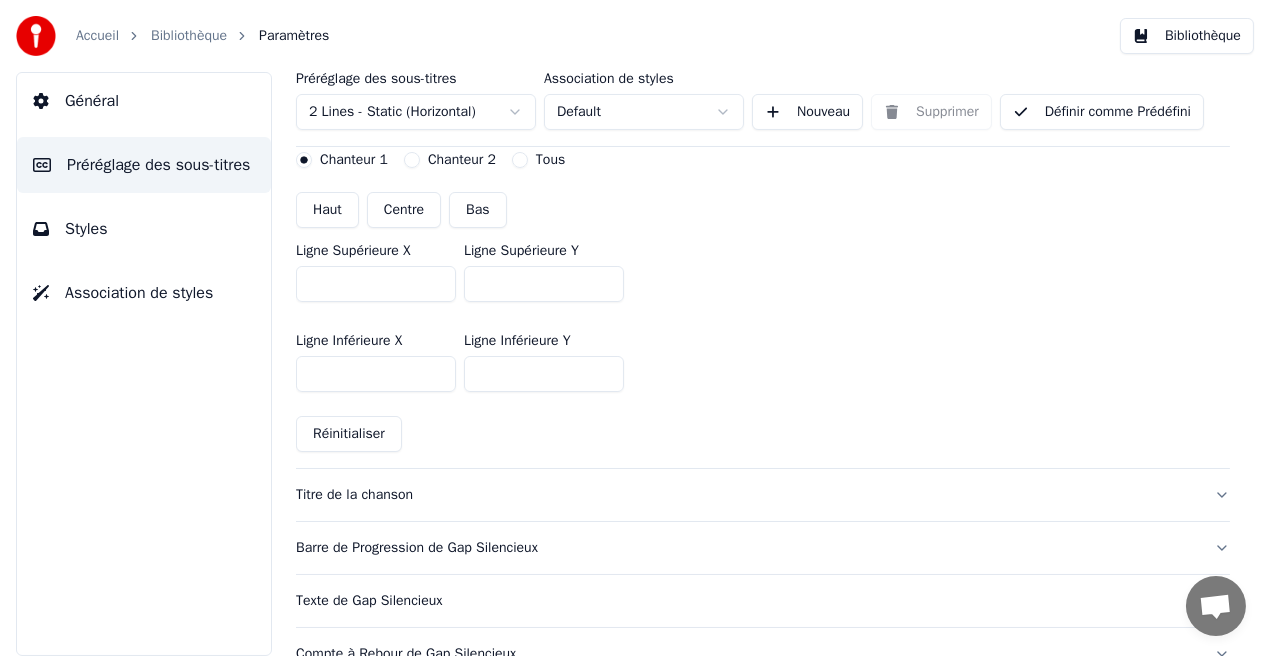 scroll, scrollTop: 465, scrollLeft: 0, axis: vertical 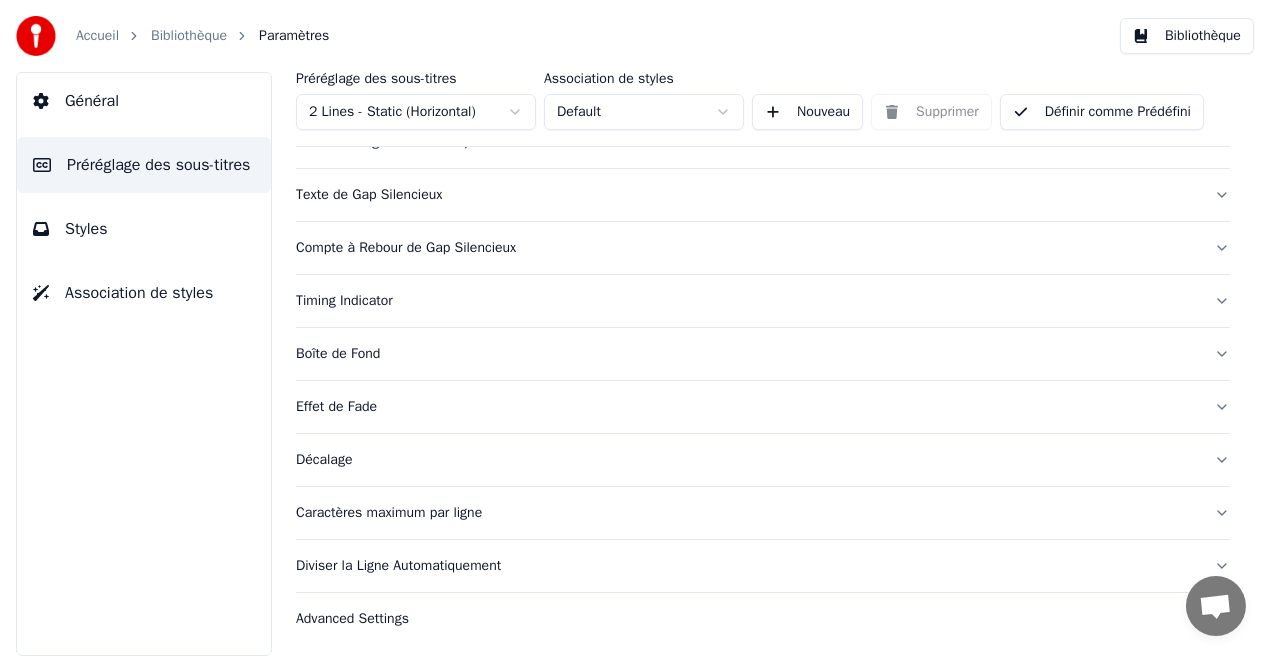 click on "Effet de Fade" at bounding box center (747, 407) 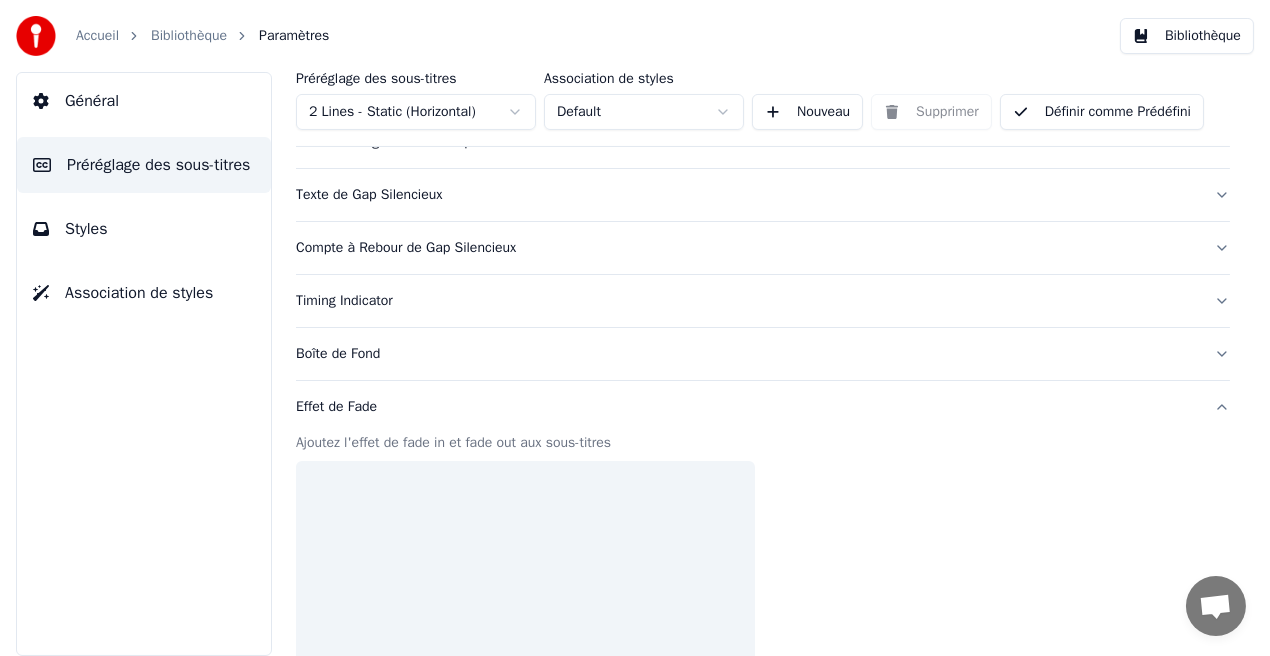 scroll, scrollTop: 230, scrollLeft: 0, axis: vertical 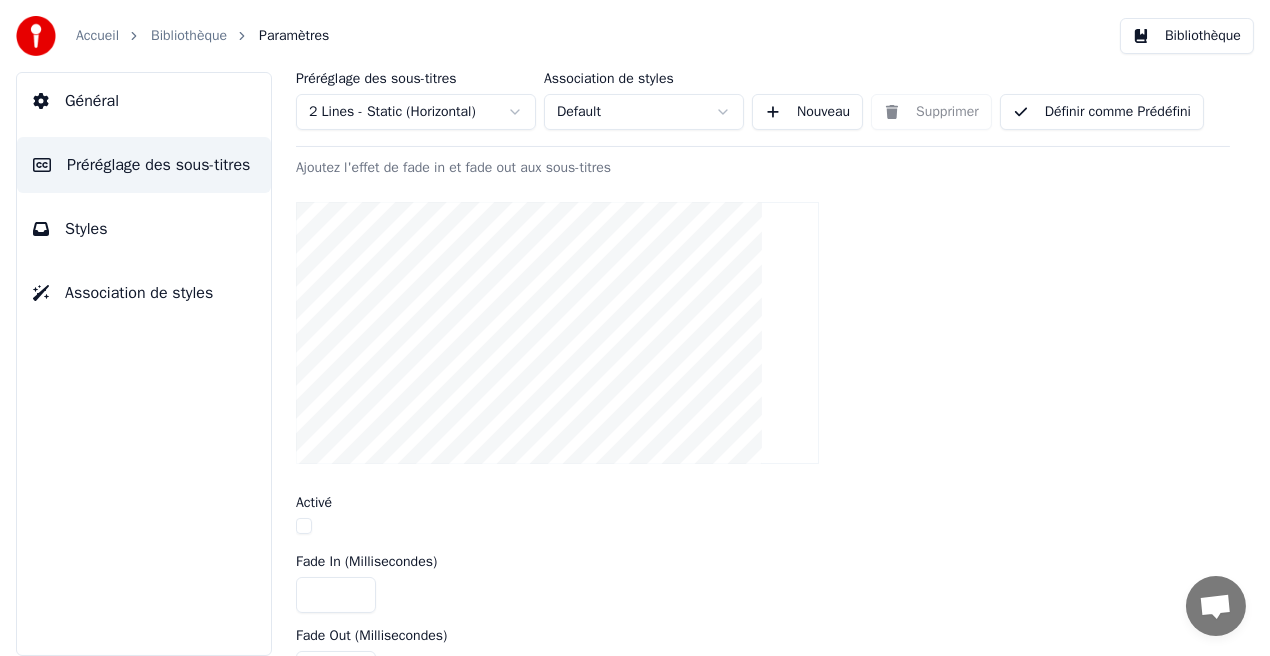 click at bounding box center (304, 526) 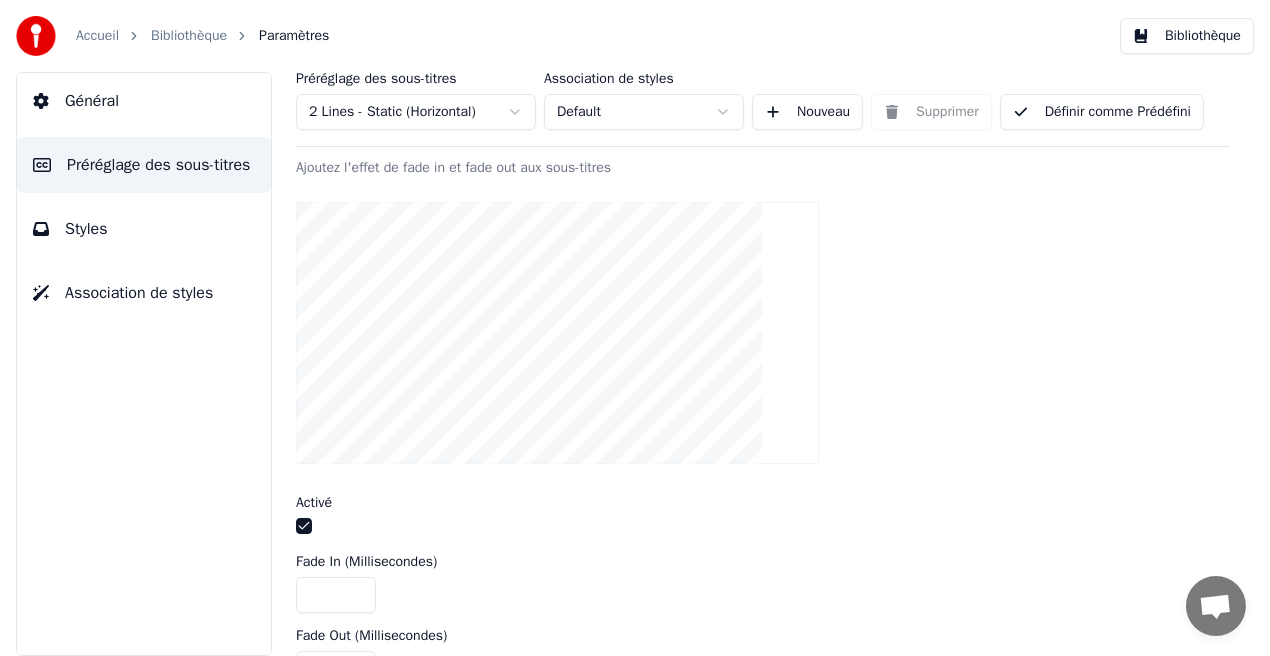 click at bounding box center (304, 526) 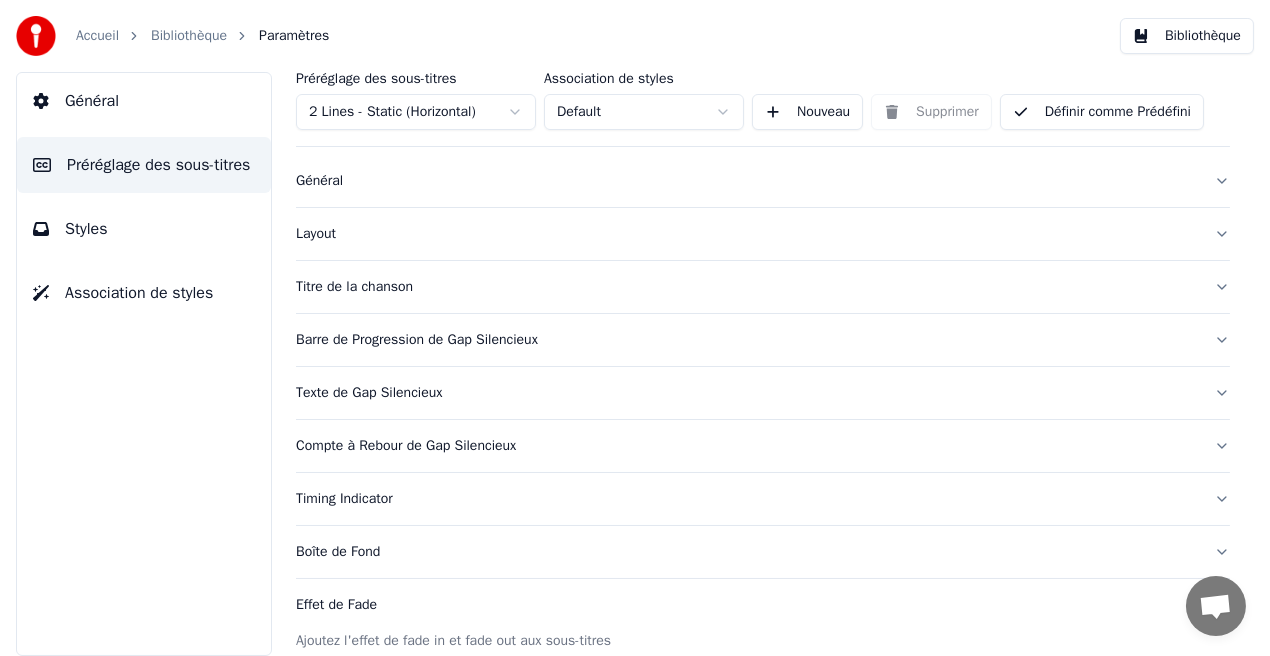 scroll, scrollTop: 0, scrollLeft: 0, axis: both 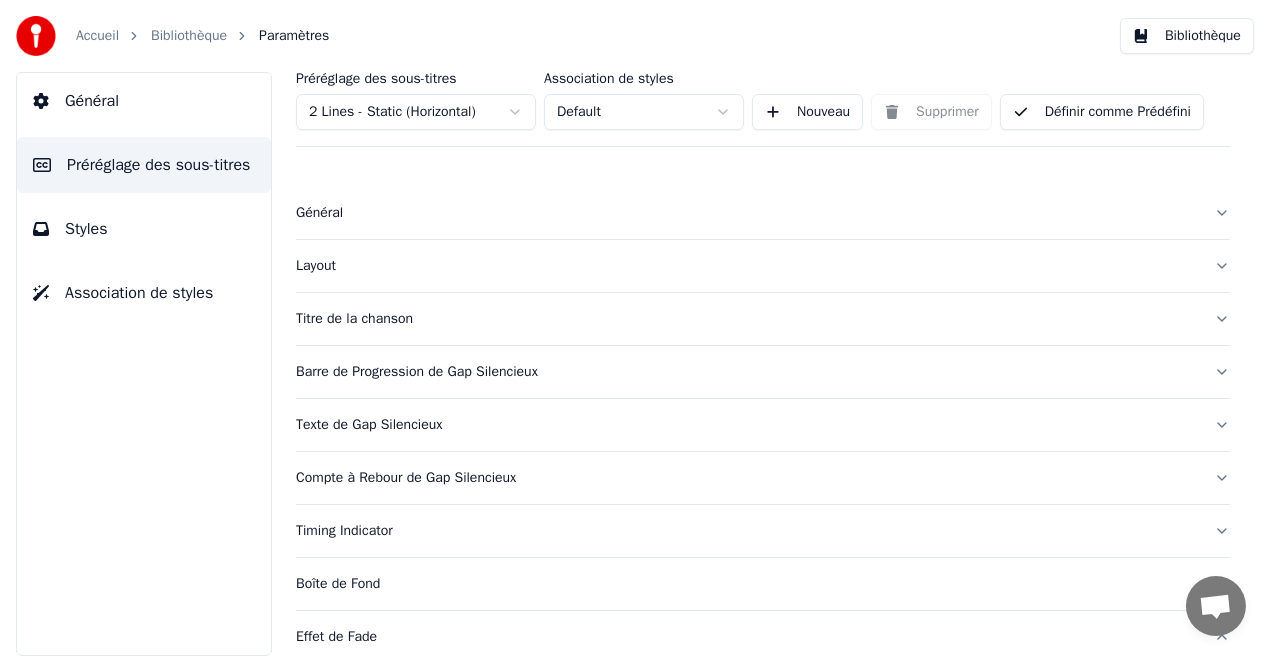 click on "Général" at bounding box center [747, 213] 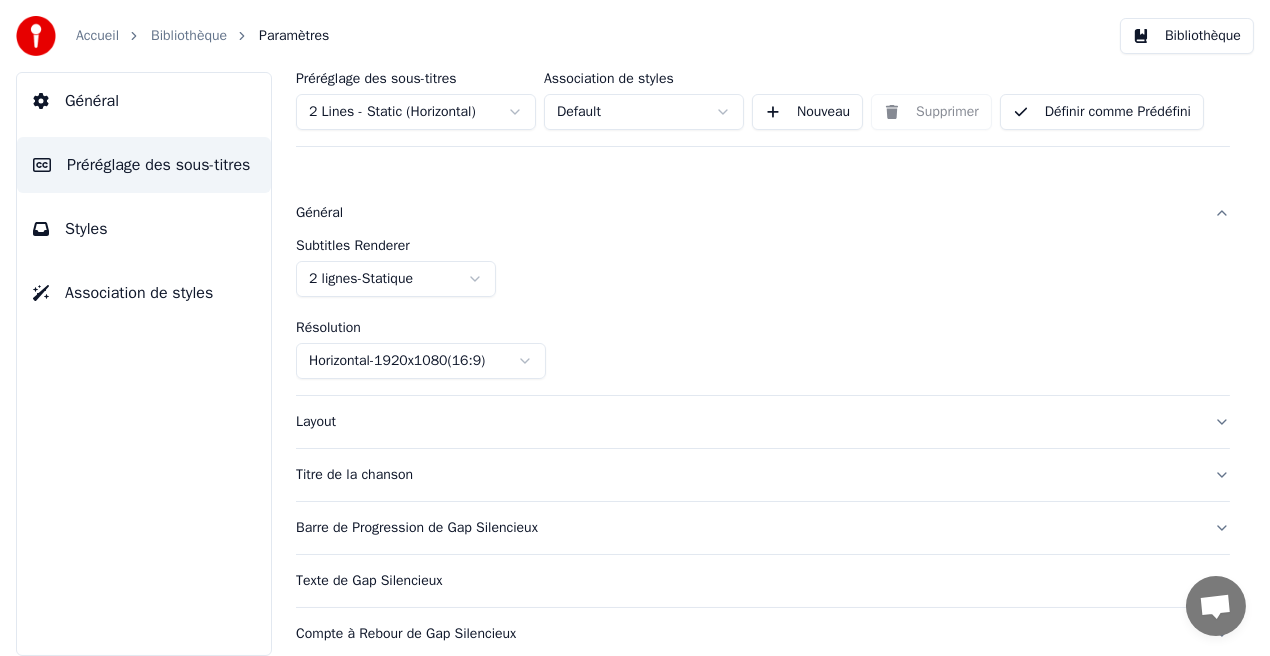 click on "Styles" at bounding box center (144, 229) 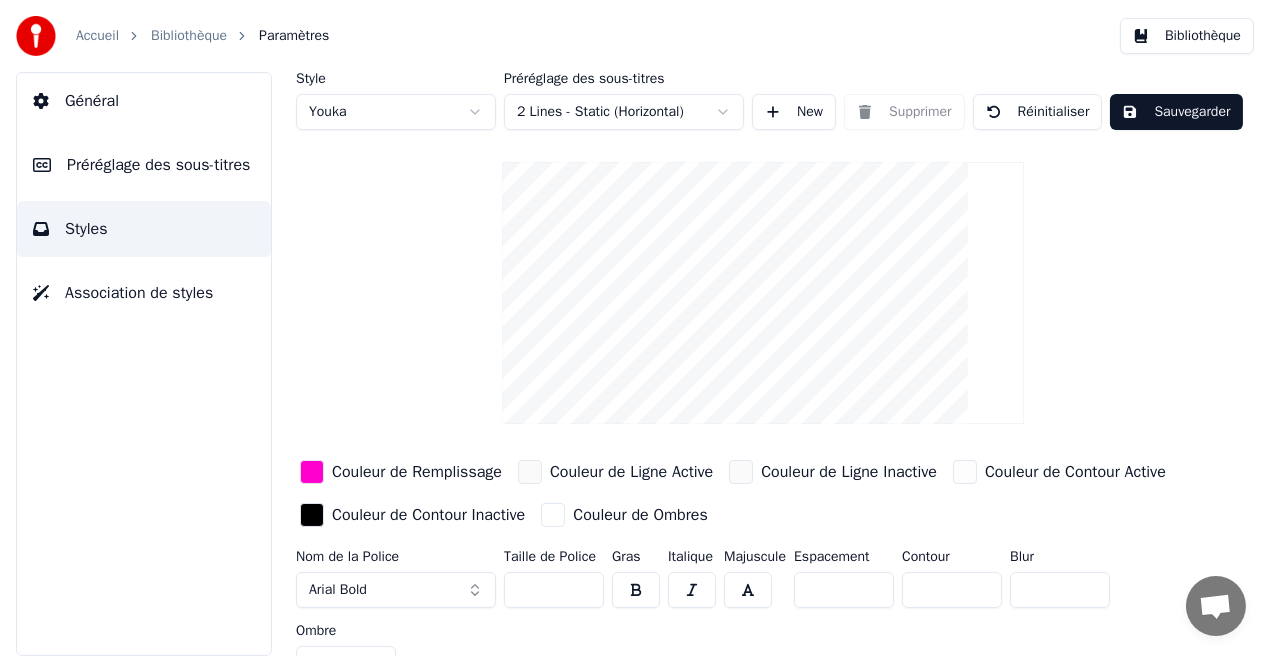 click on "Couleur de Ombres" at bounding box center (640, 515) 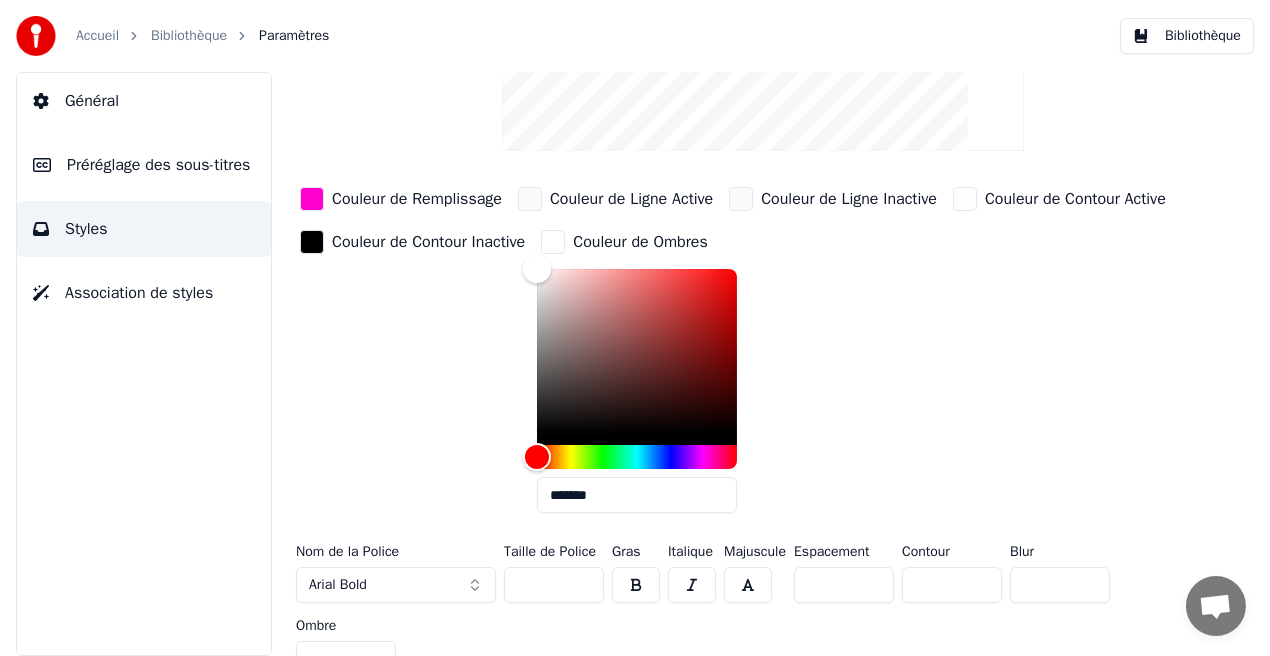 scroll, scrollTop: 298, scrollLeft: 0, axis: vertical 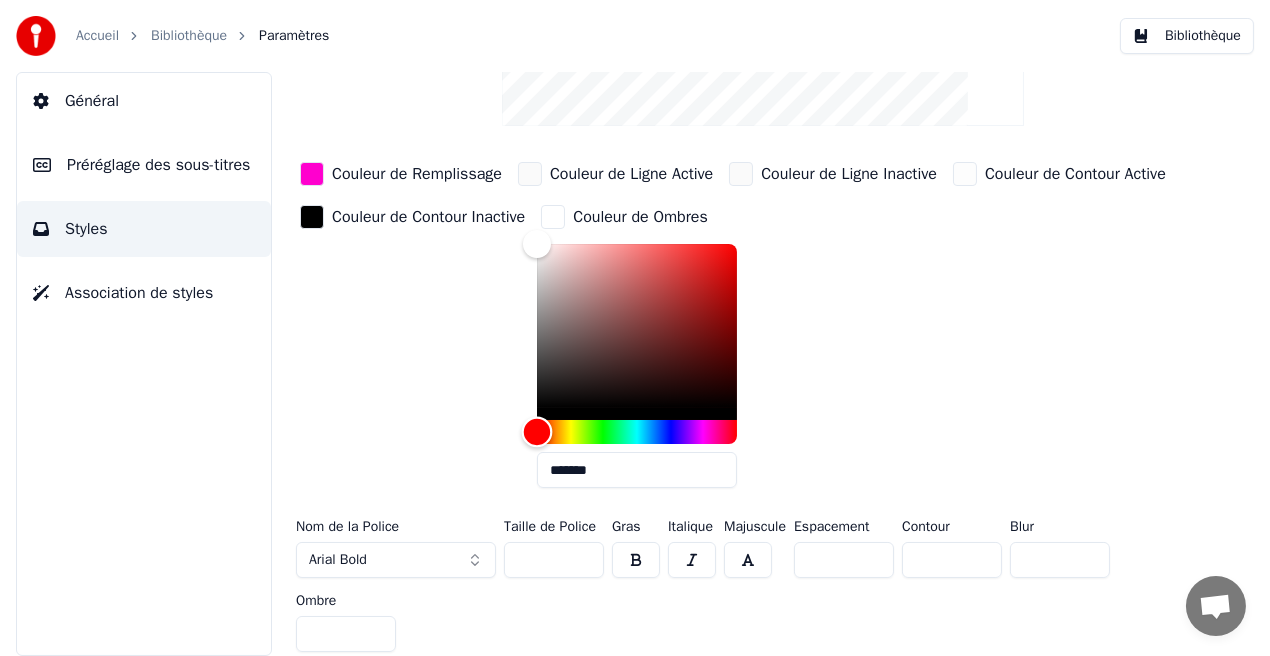 drag, startPoint x: 544, startPoint y: 425, endPoint x: 532, endPoint y: 440, distance: 19.209373 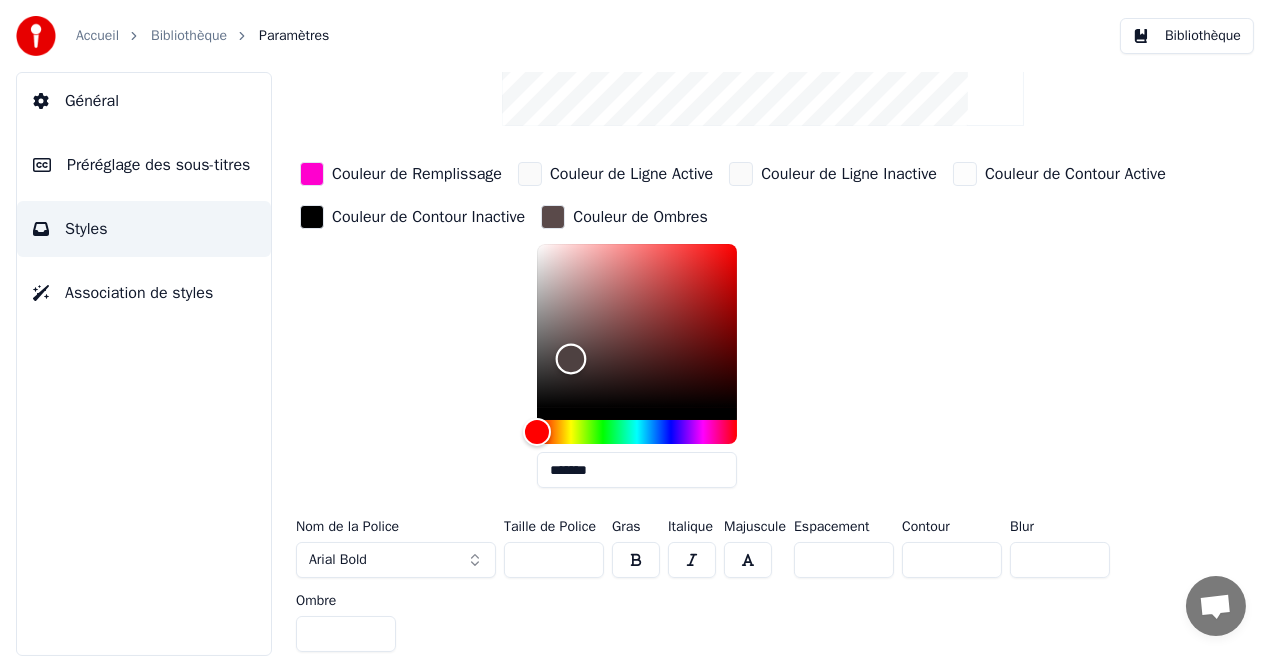 type on "*******" 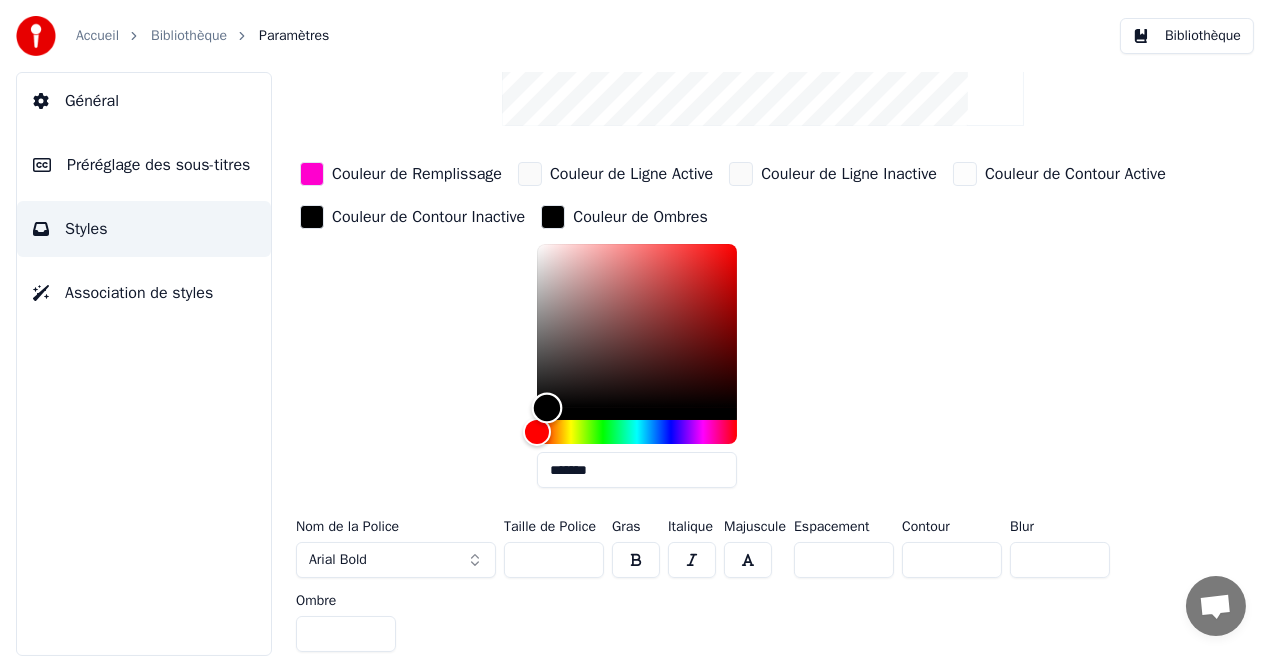 drag, startPoint x: 542, startPoint y: 243, endPoint x: 552, endPoint y: 417, distance: 174.28712 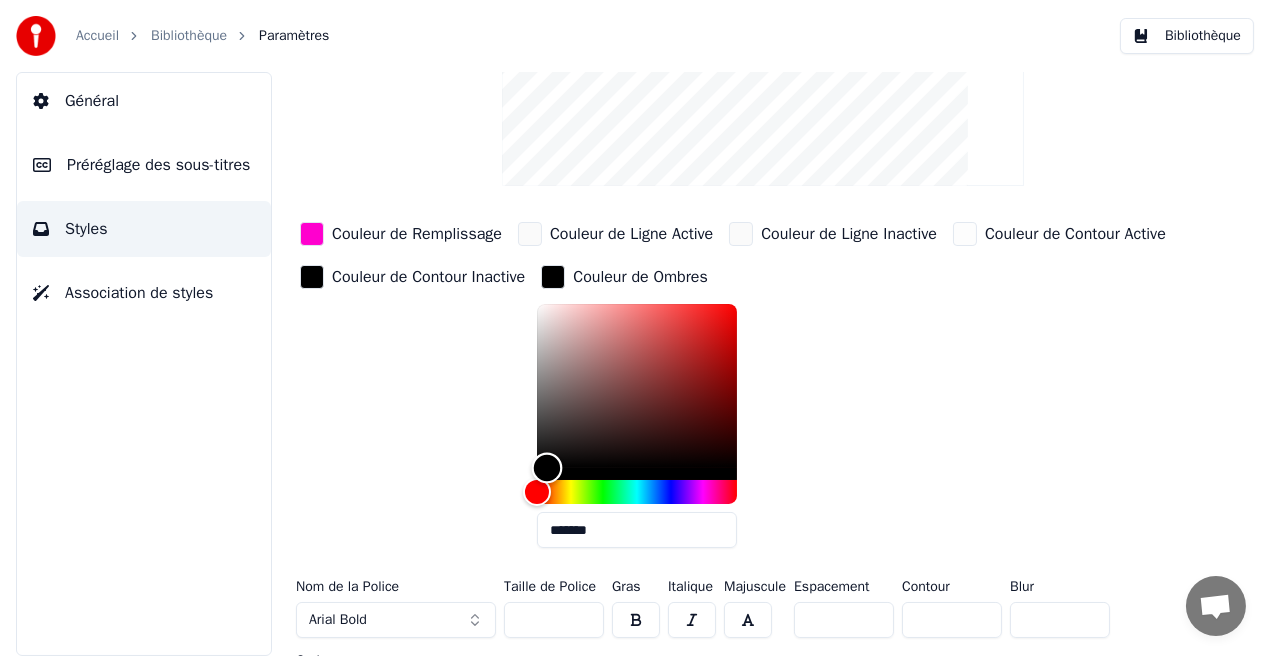 scroll, scrollTop: 216, scrollLeft: 0, axis: vertical 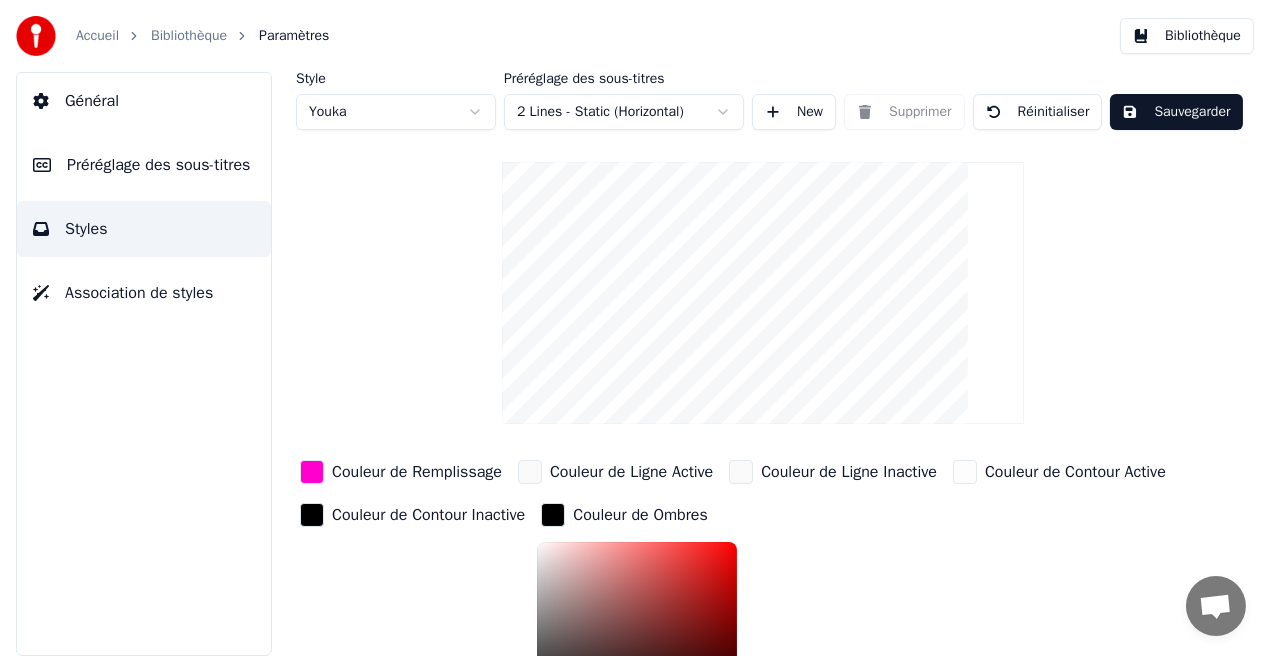 click on "Sauvegarder" at bounding box center (1176, 112) 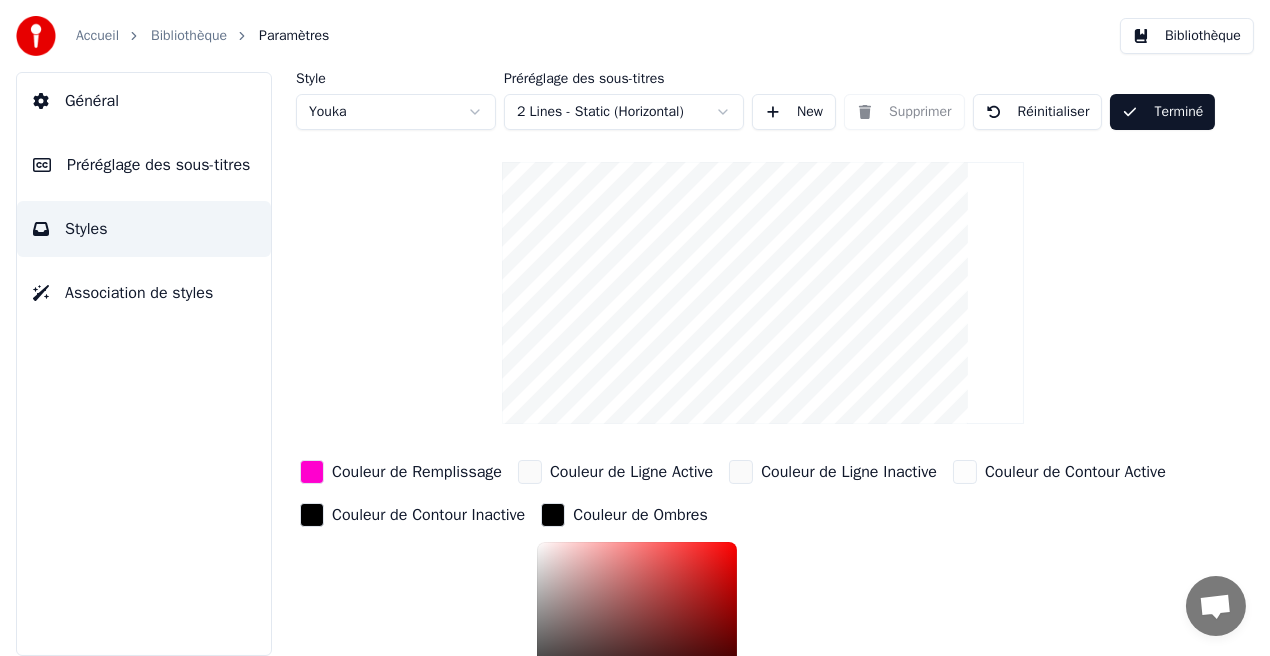 click on "Bibliothèque" at bounding box center [1187, 36] 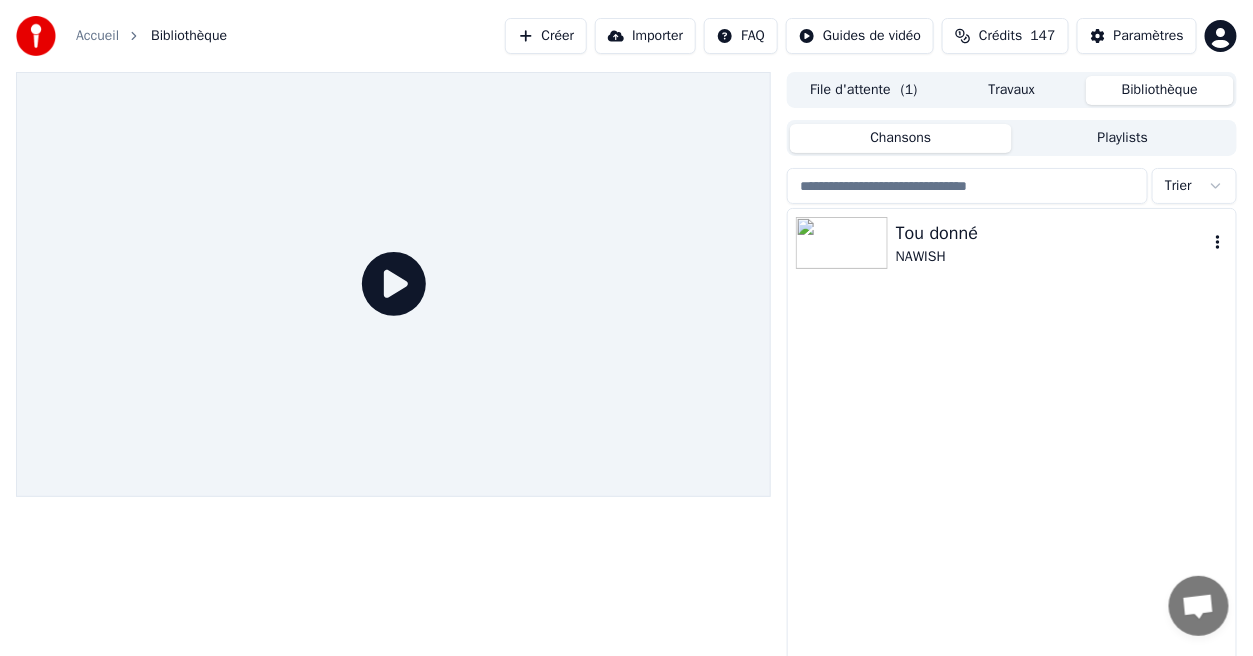 click on "NAWISH" at bounding box center (1052, 257) 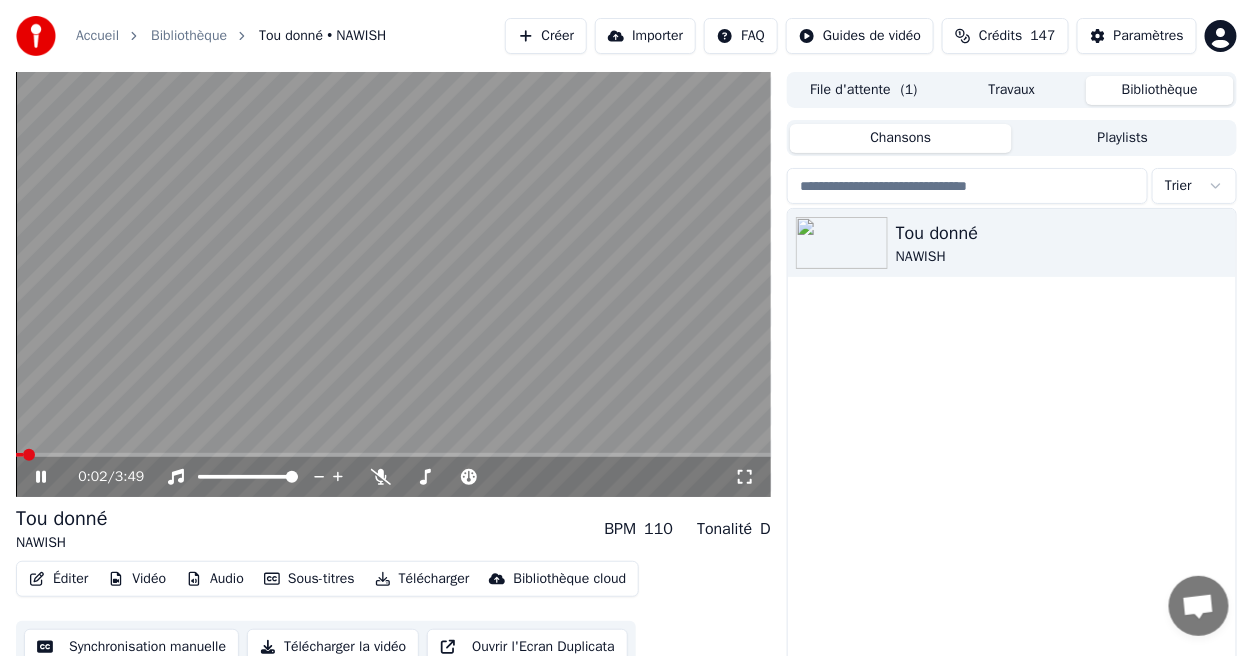click 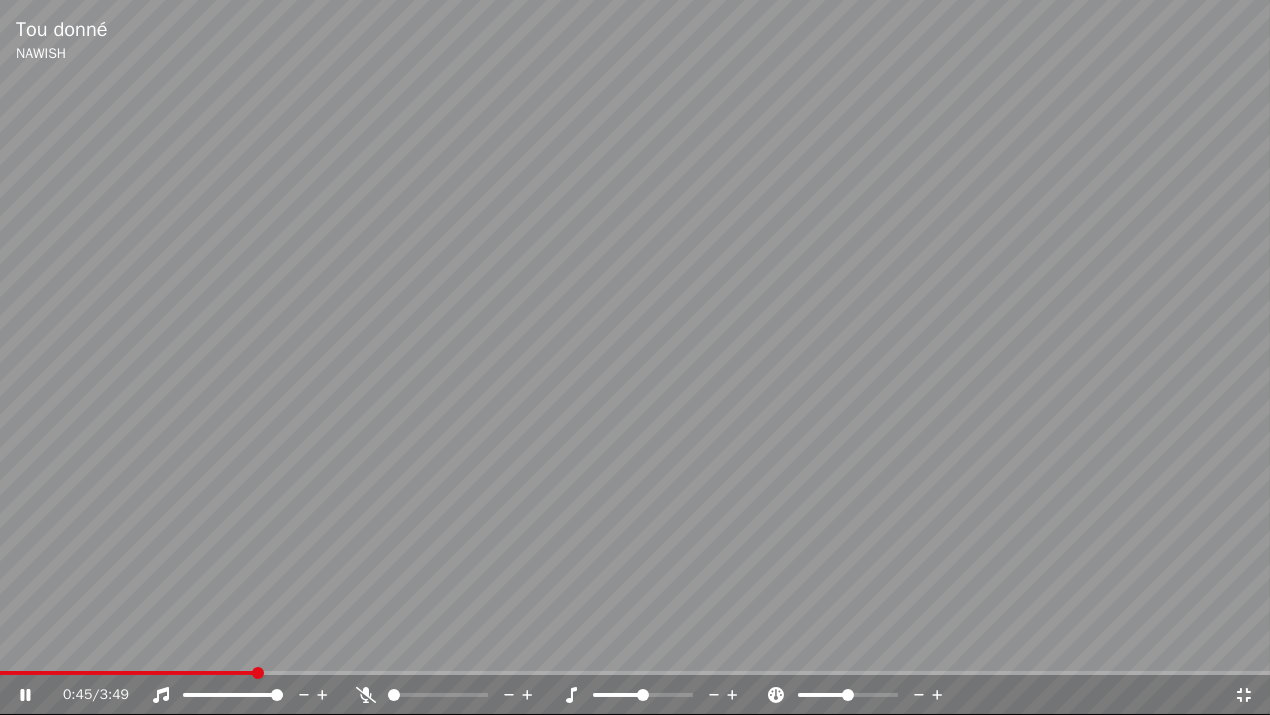 click 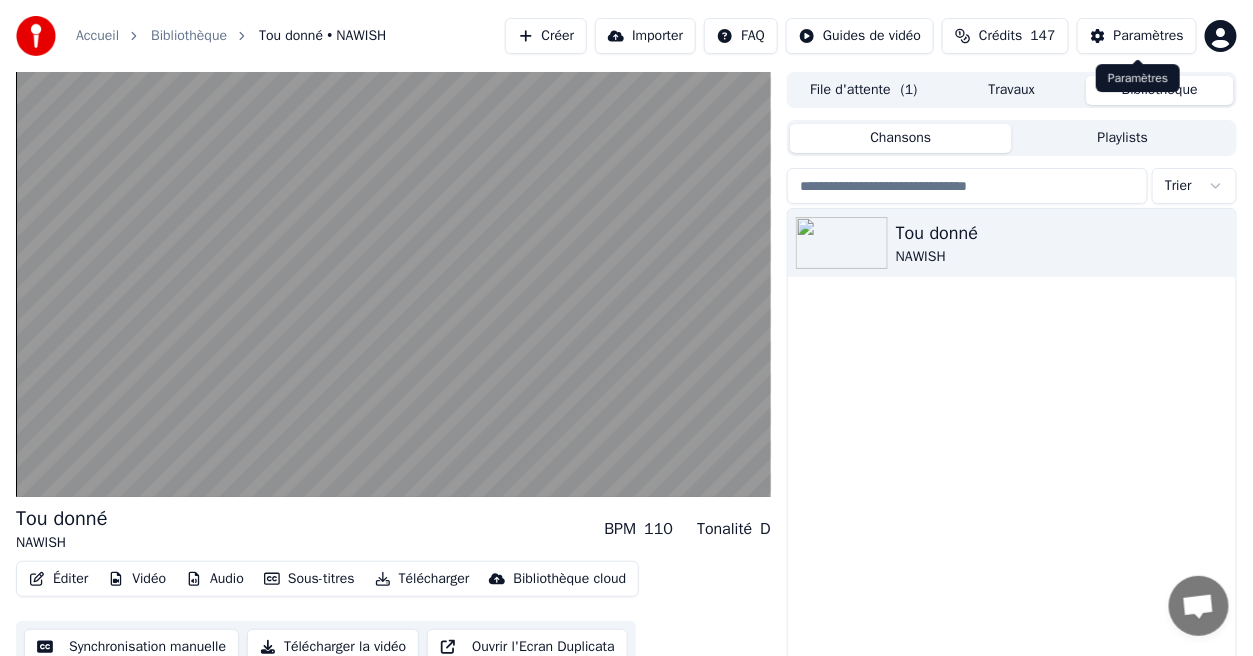 click on "Paramètres" at bounding box center (1149, 36) 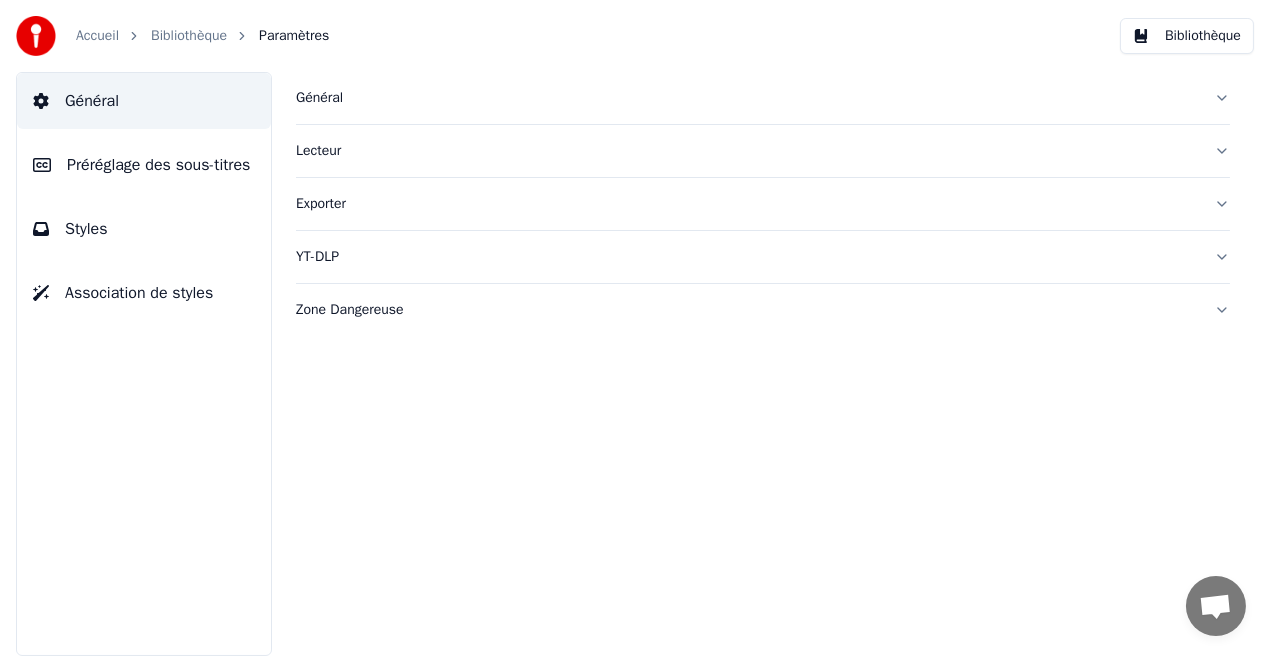 click on "Styles" at bounding box center (144, 229) 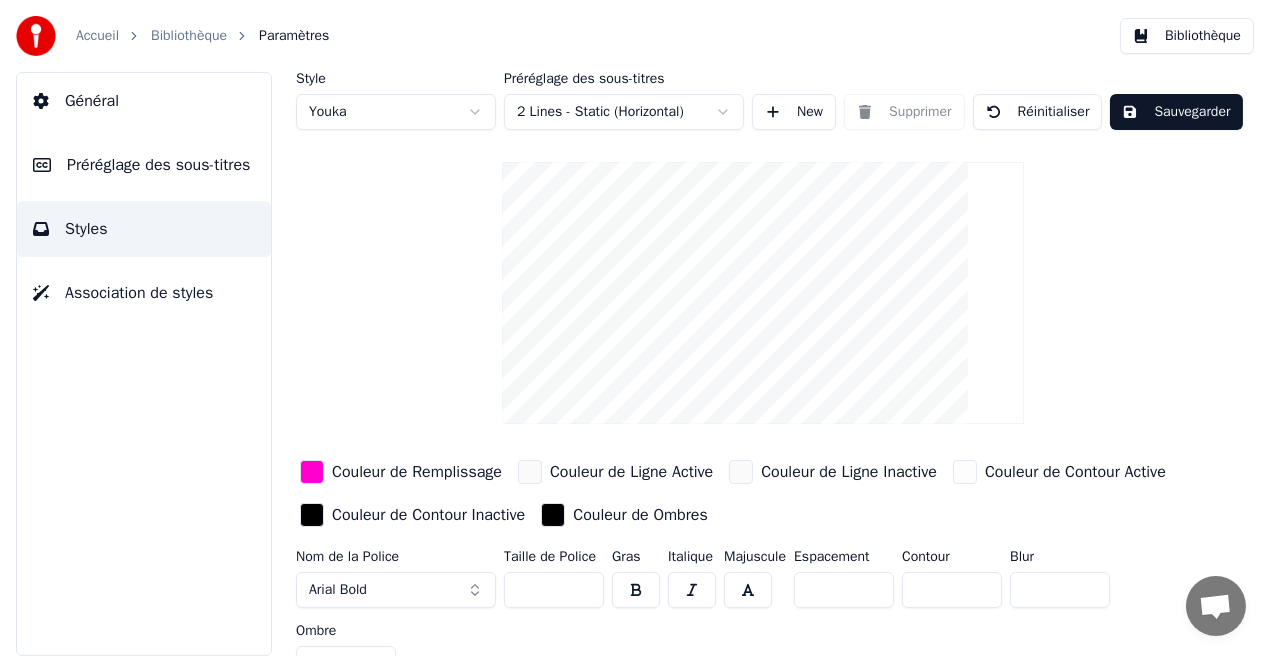 click on "Couleur de Ombres" at bounding box center (640, 515) 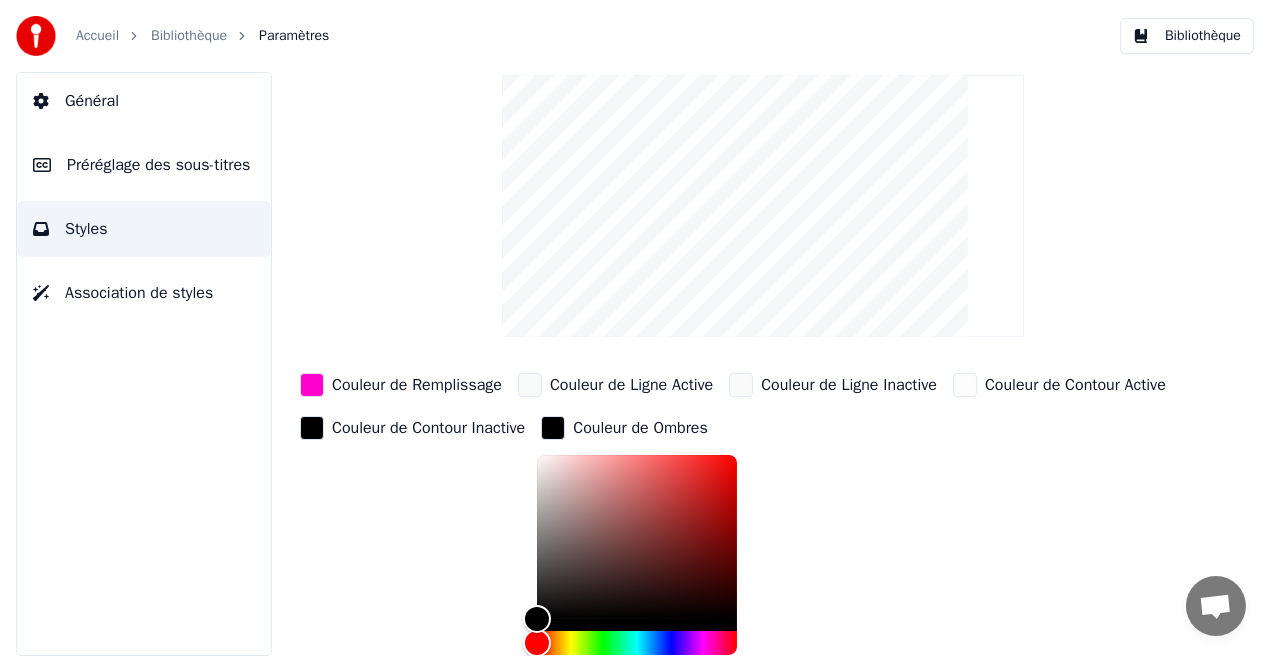 scroll, scrollTop: 124, scrollLeft: 0, axis: vertical 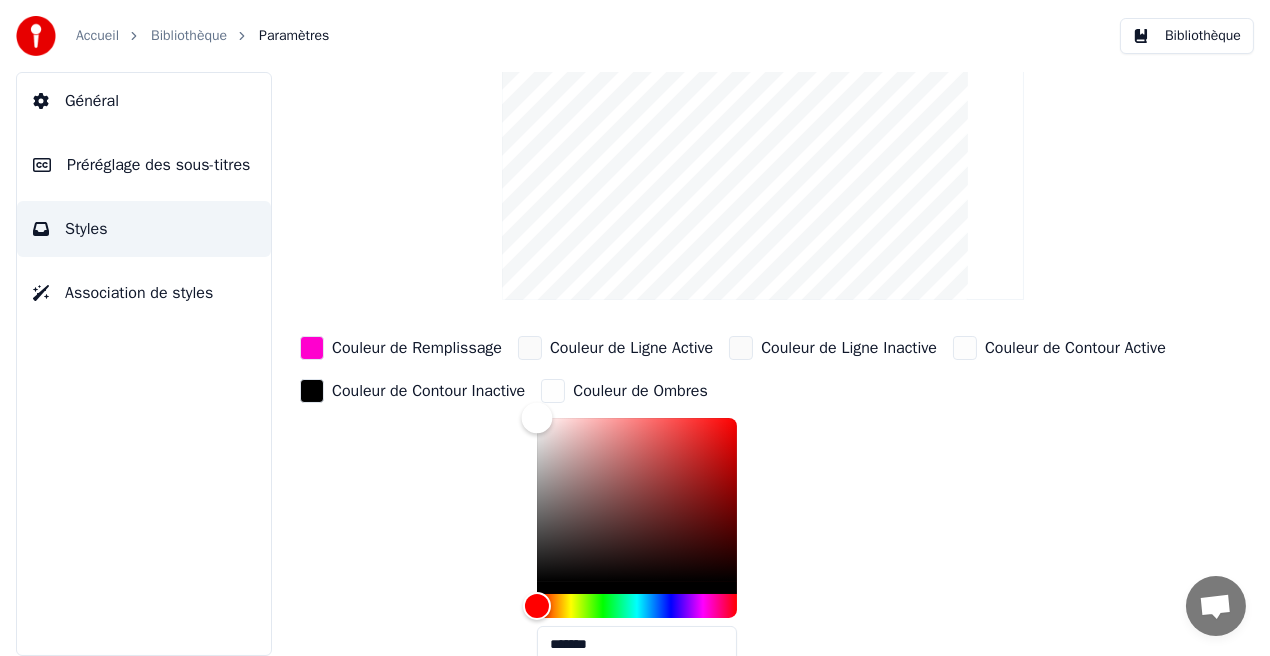 type on "*******" 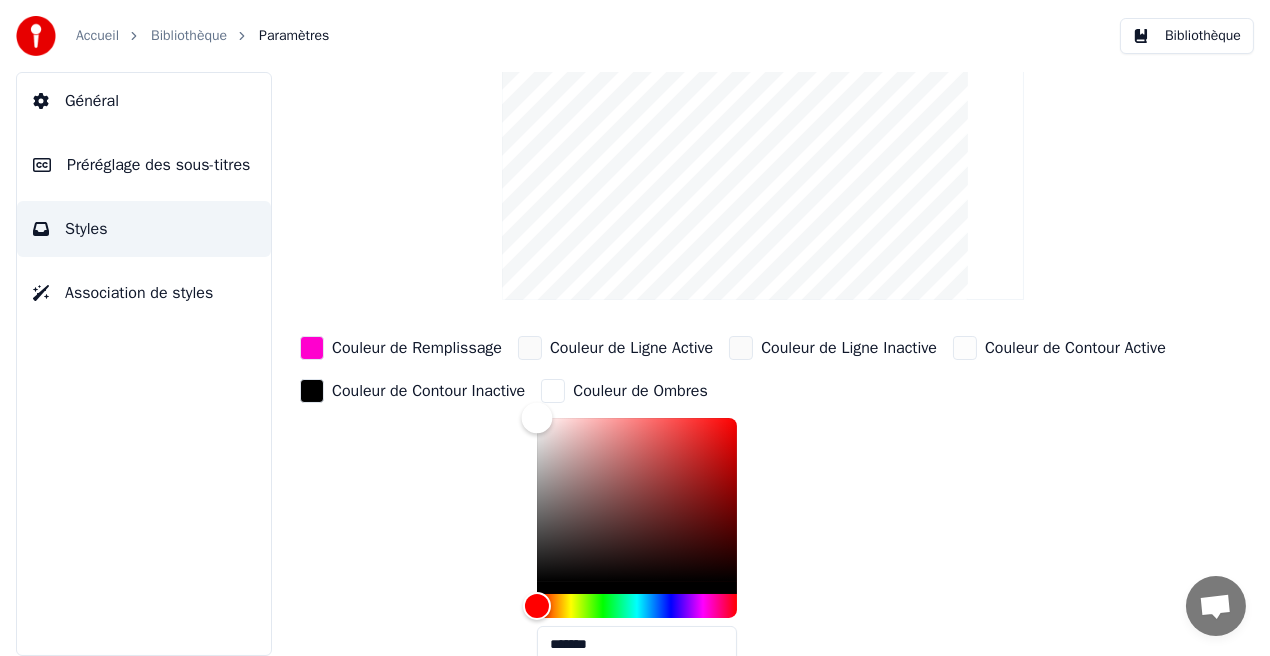 drag, startPoint x: 546, startPoint y: 576, endPoint x: 530, endPoint y: 413, distance: 163.78339 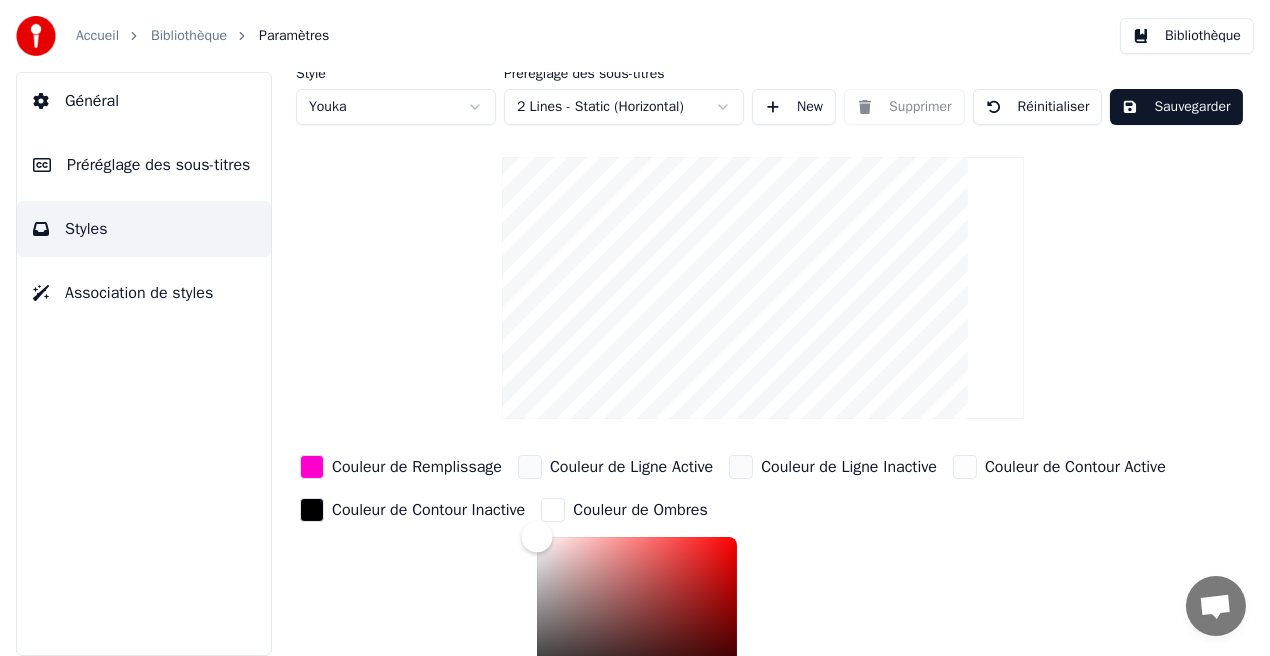 scroll, scrollTop: 0, scrollLeft: 0, axis: both 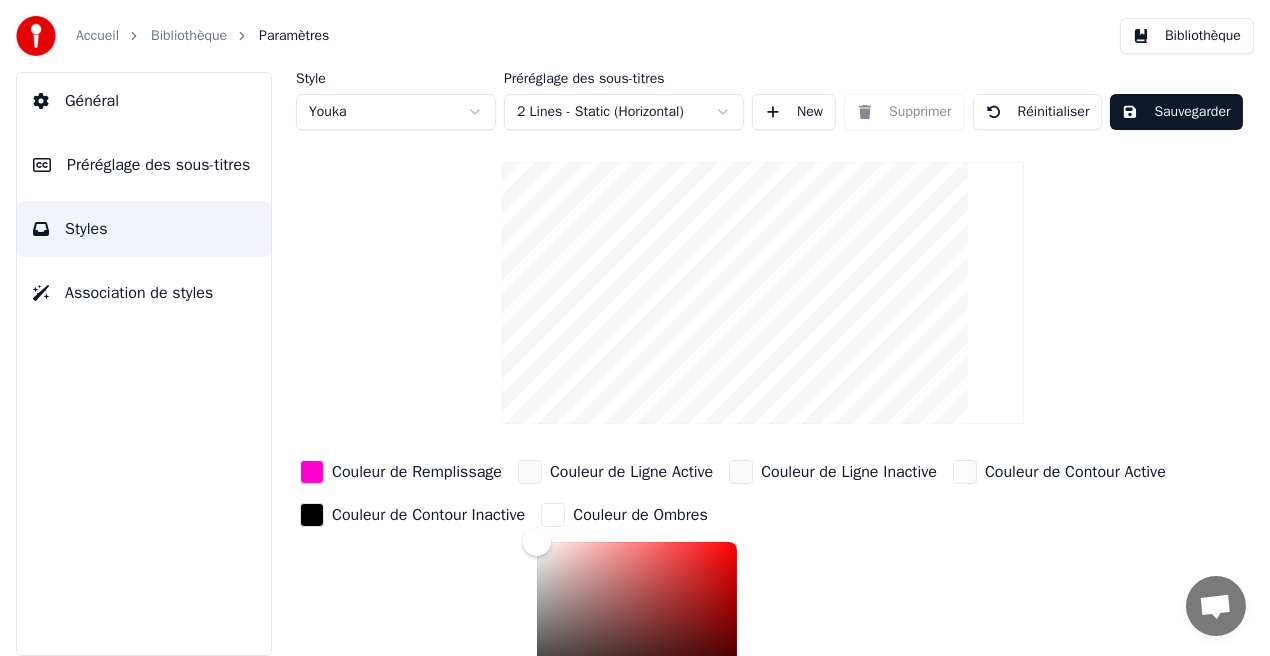 click on "Sauvegarder" at bounding box center (1176, 112) 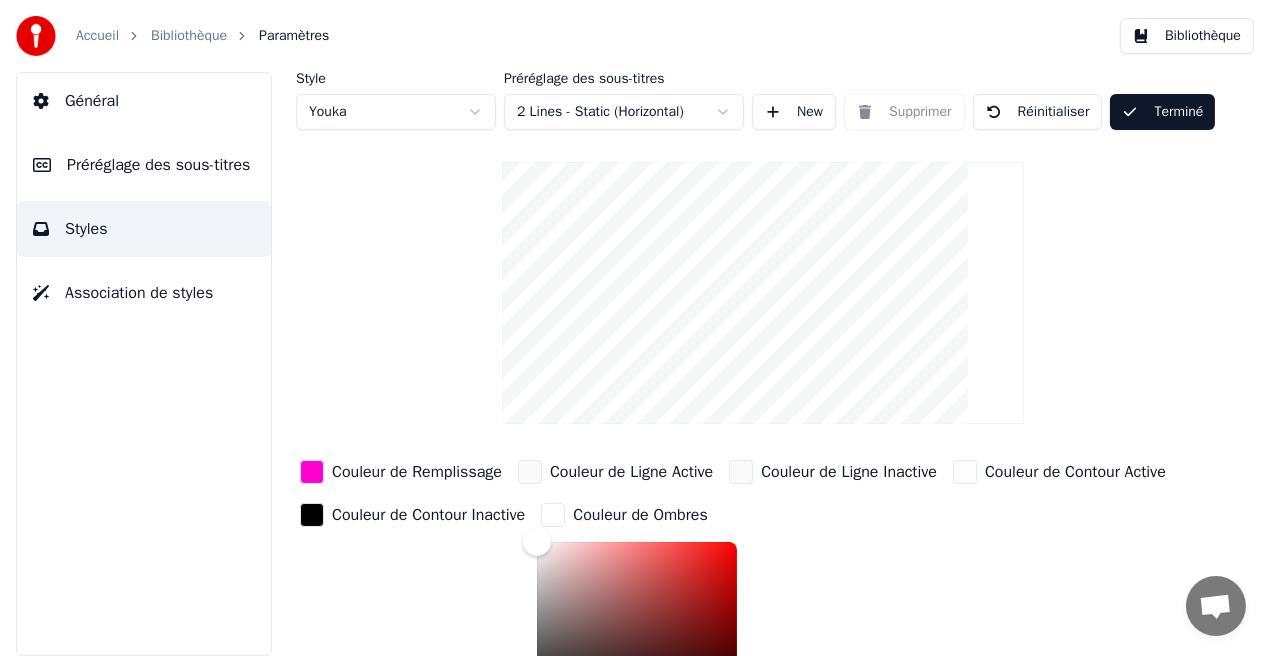 click on "Bibliothèque" at bounding box center [1187, 36] 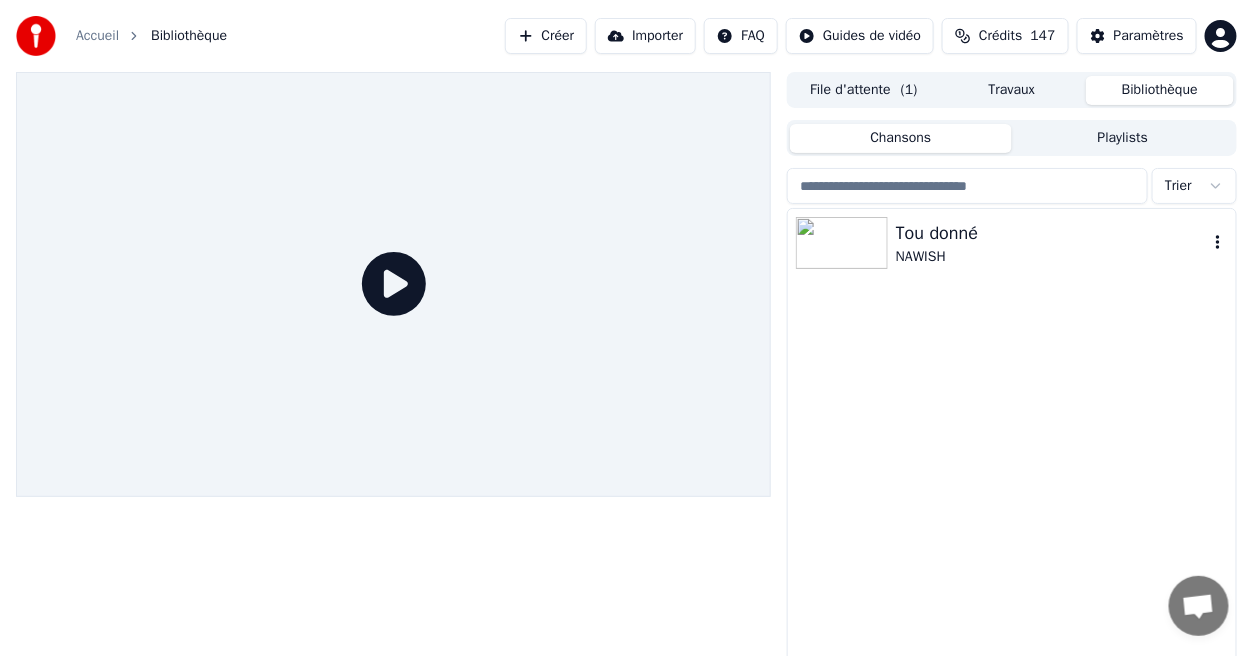 click on "Tou donné" at bounding box center [1052, 233] 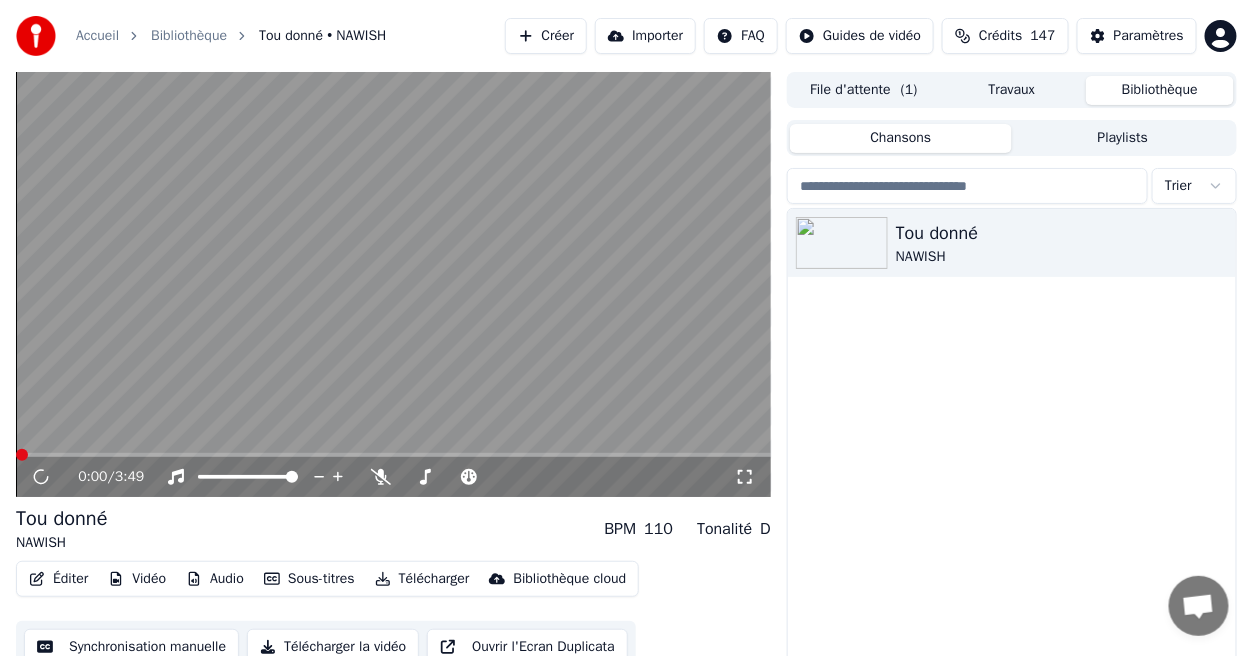 click 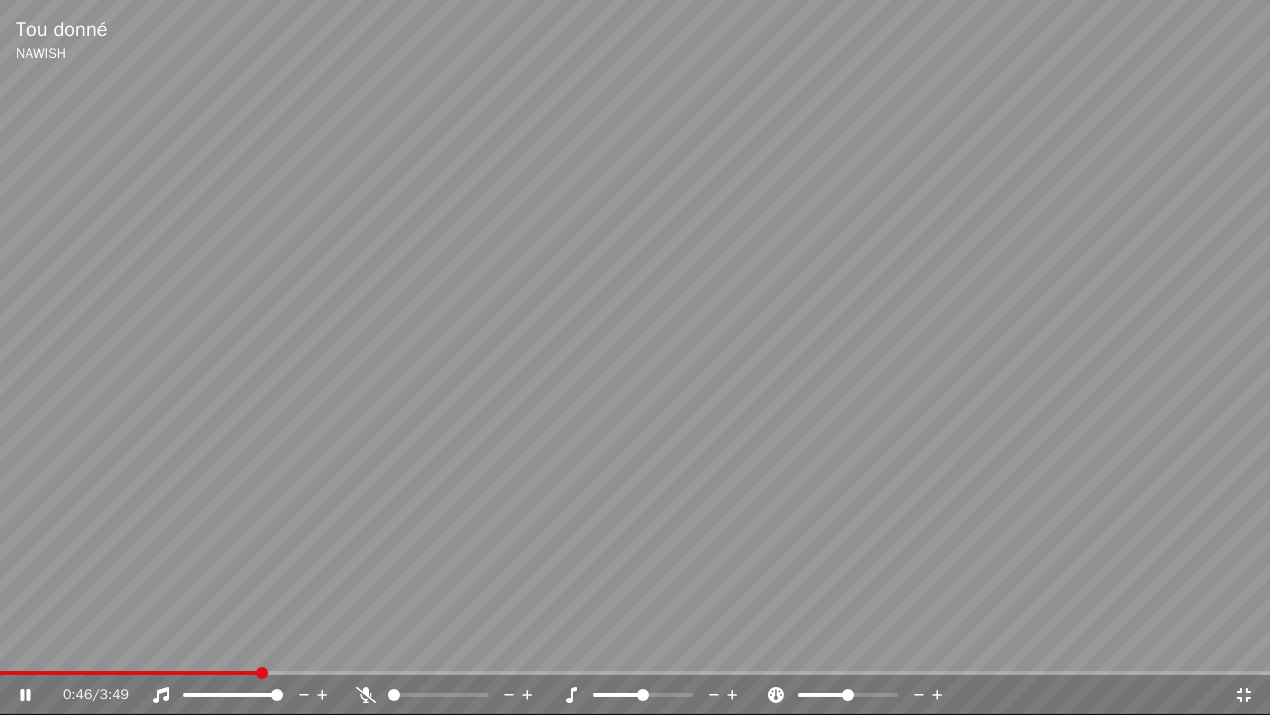click 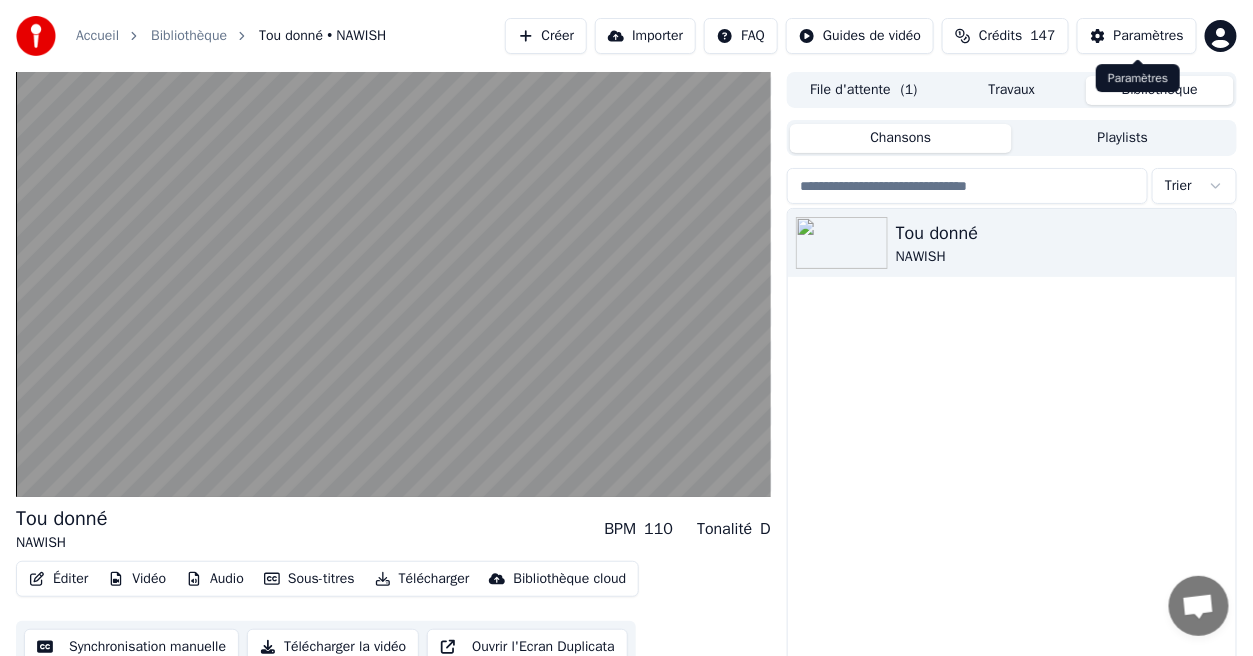 click on "Paramètres" at bounding box center [1149, 36] 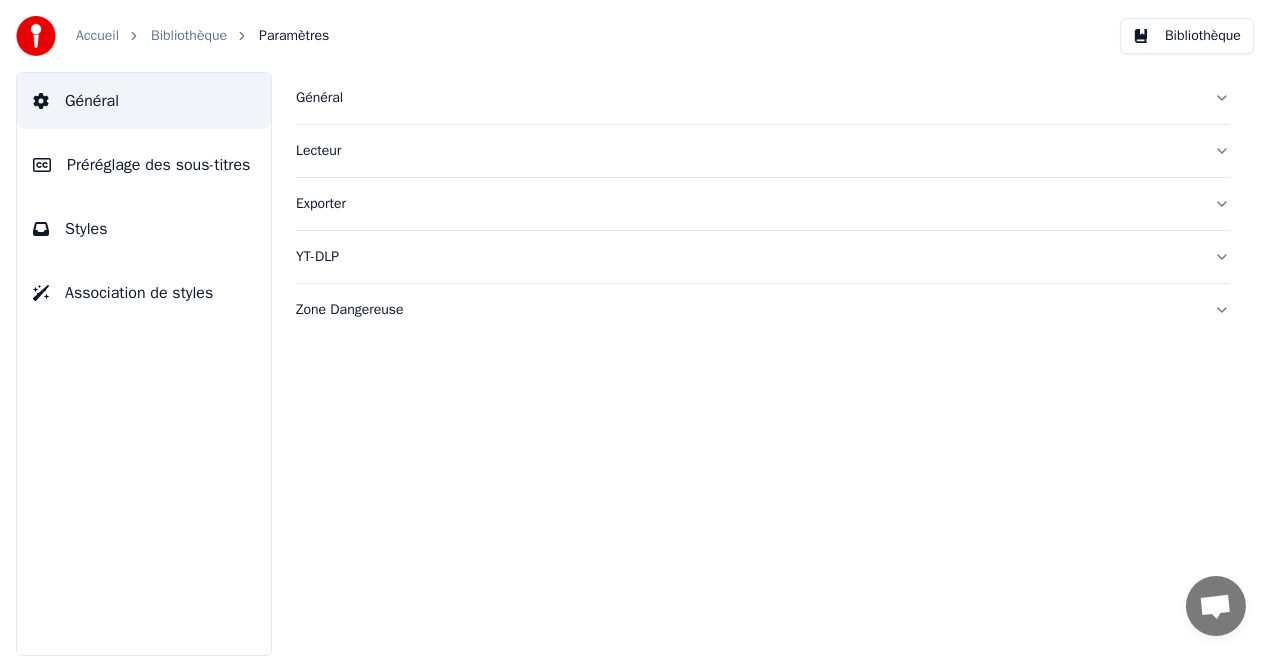 click on "Styles" at bounding box center [144, 229] 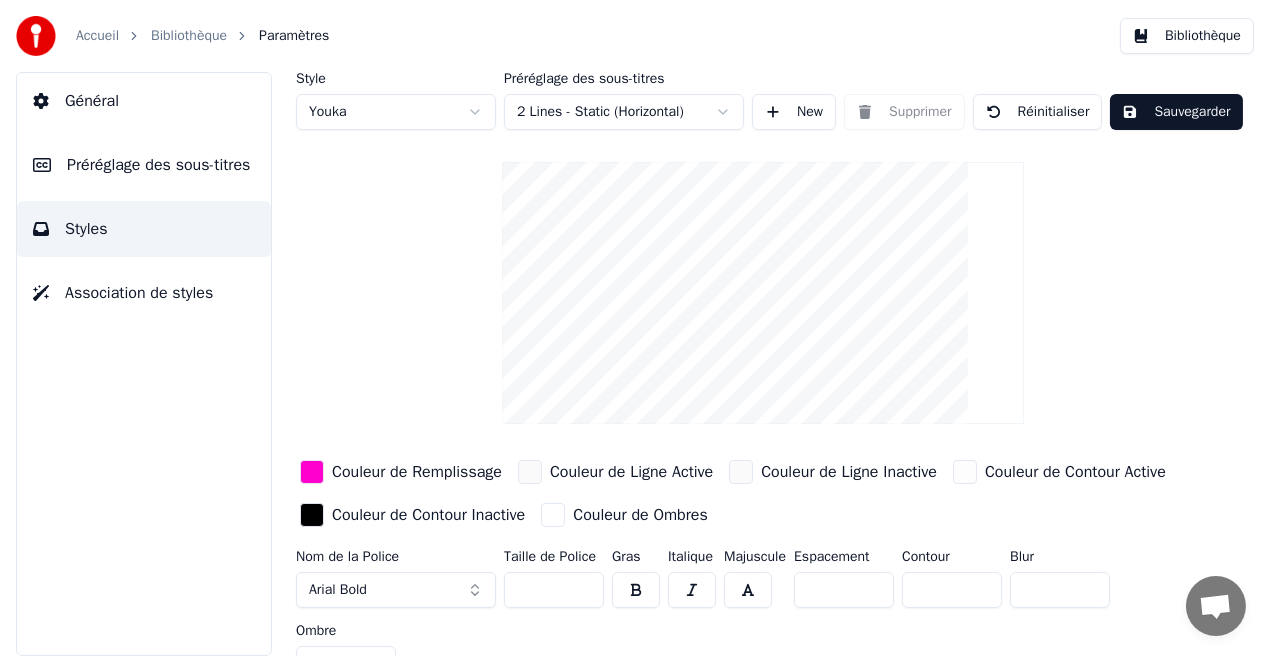scroll, scrollTop: 31, scrollLeft: 0, axis: vertical 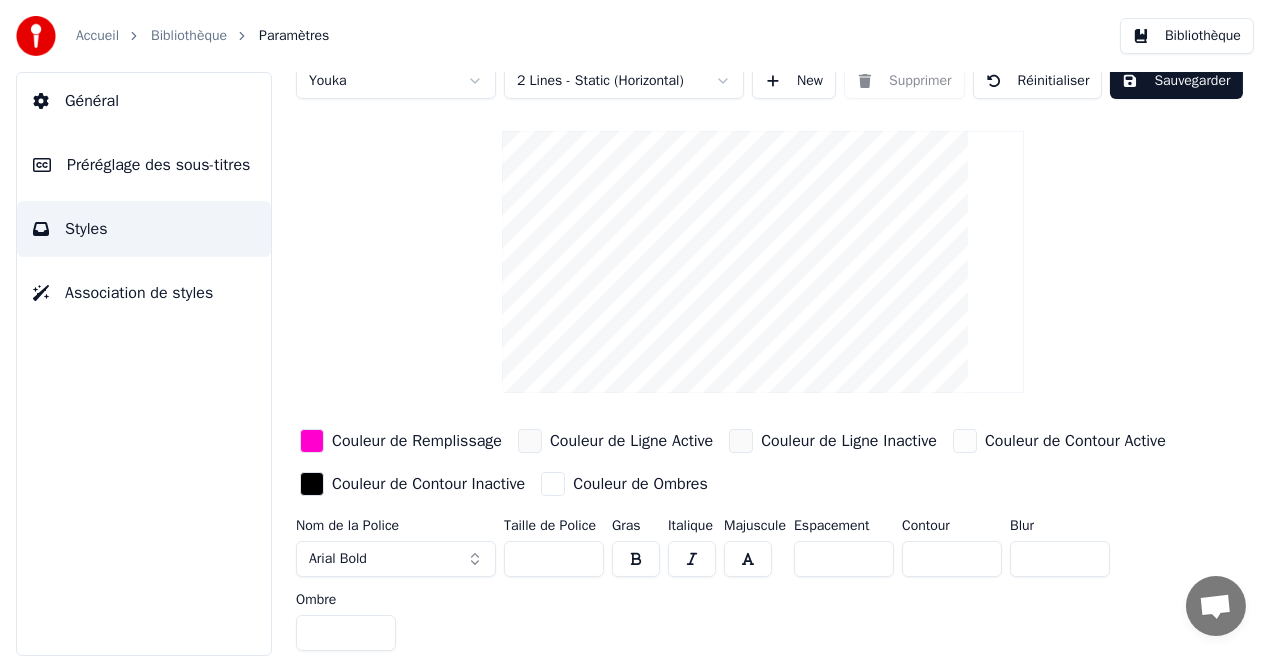 type on "*" 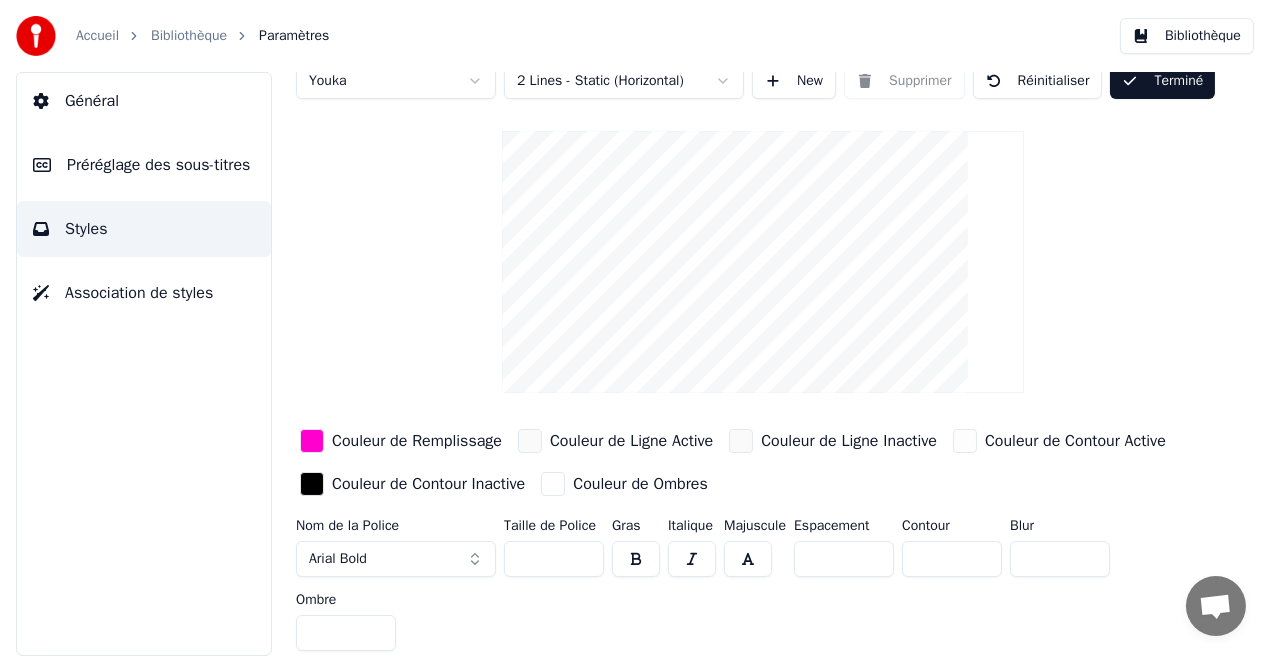 click on "Bibliothèque" at bounding box center [1187, 36] 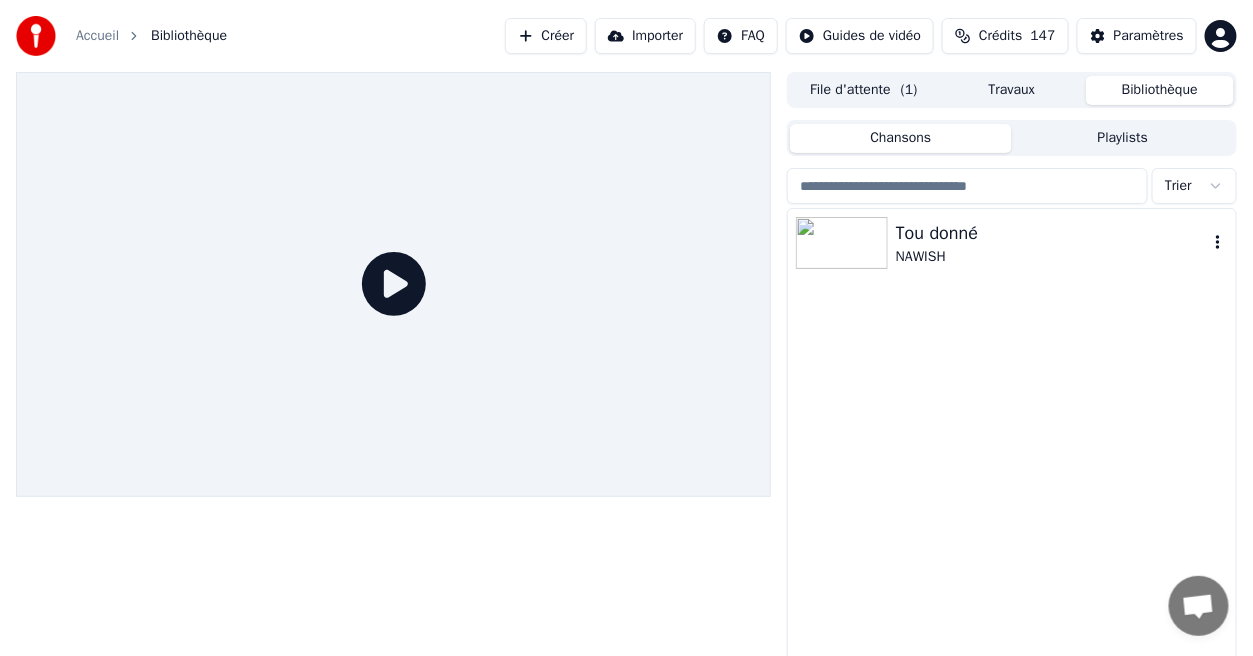 click on "Tou donné" at bounding box center [1052, 233] 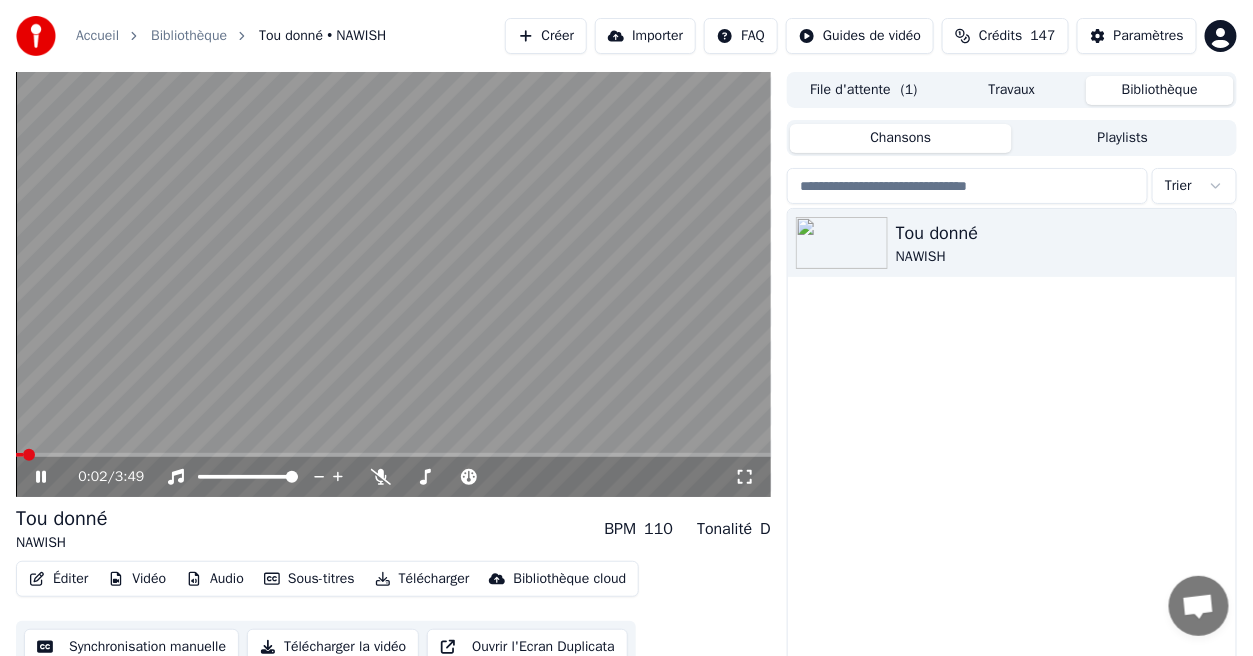 click 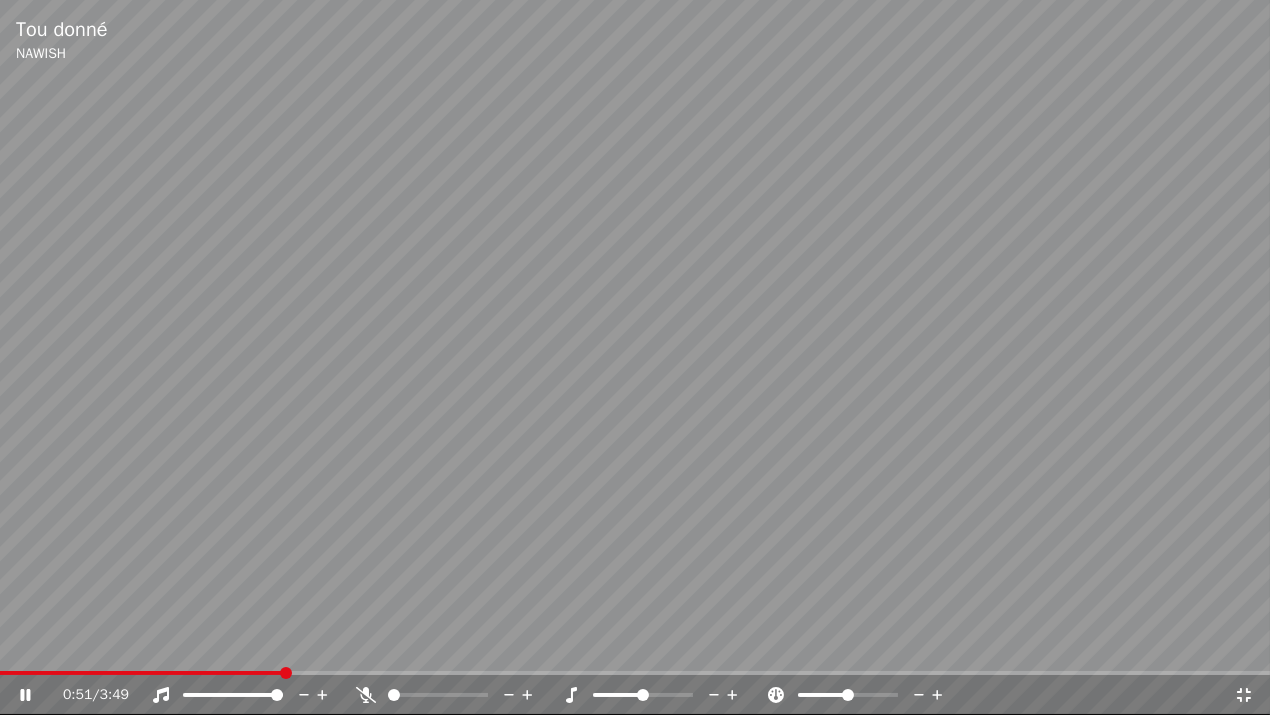 click 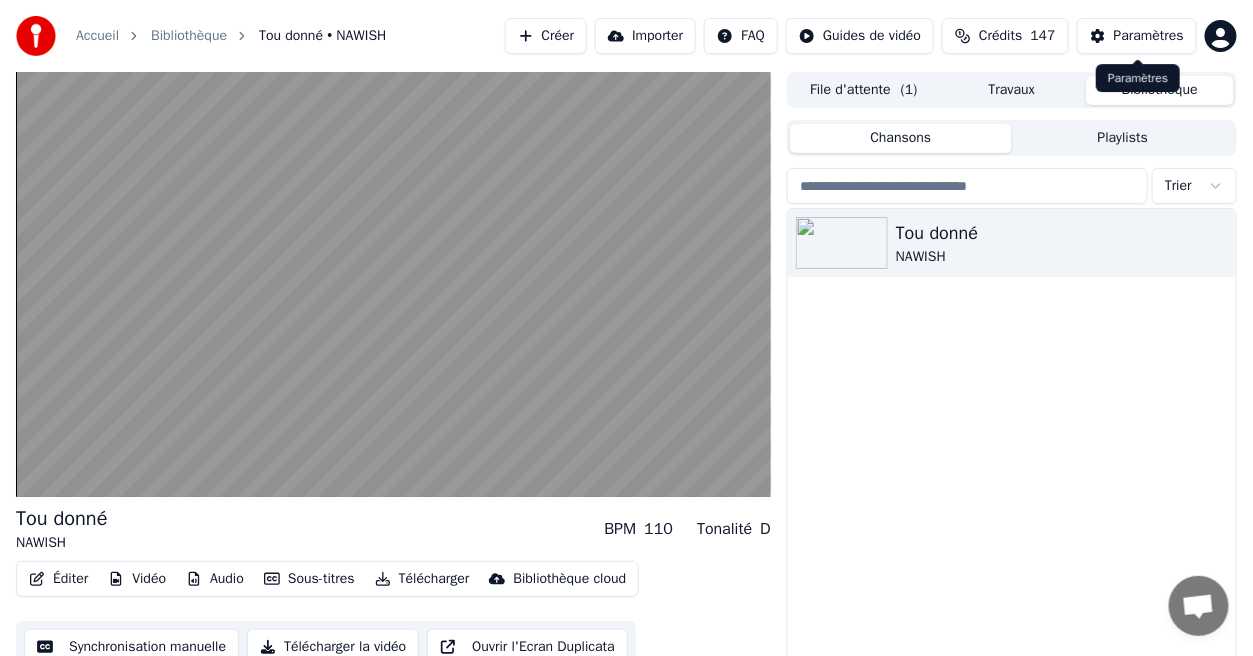 click on "Paramètres" at bounding box center [1149, 36] 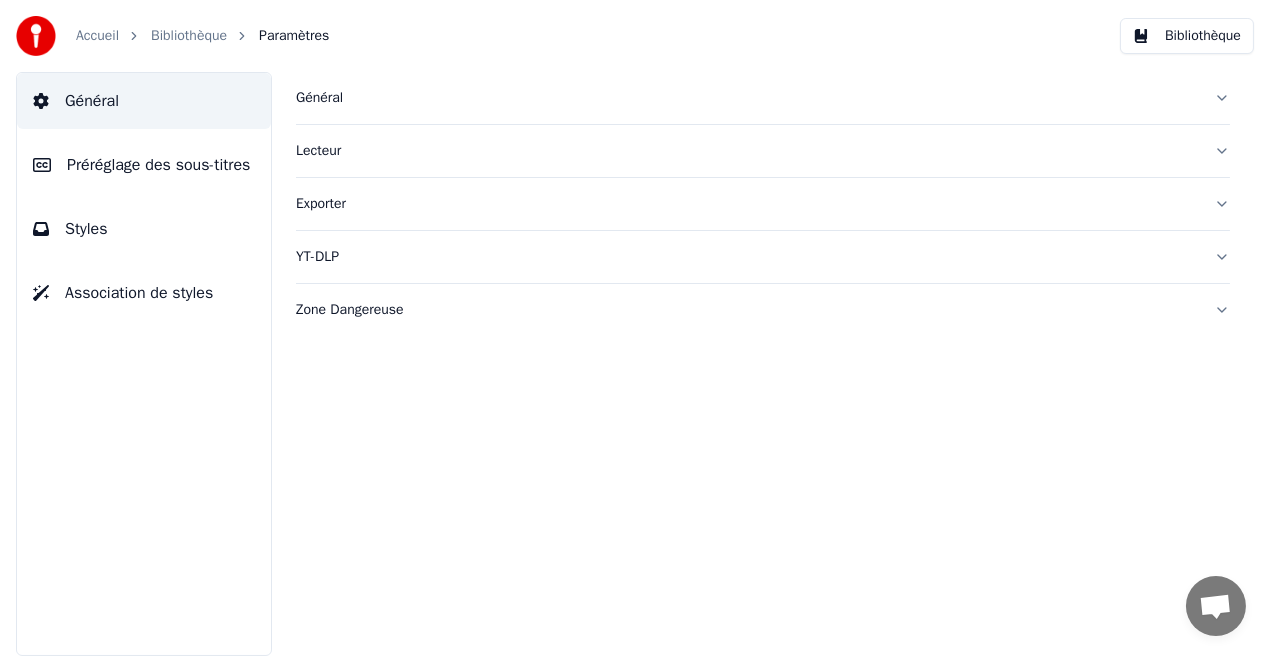 click on "Styles" at bounding box center (144, 229) 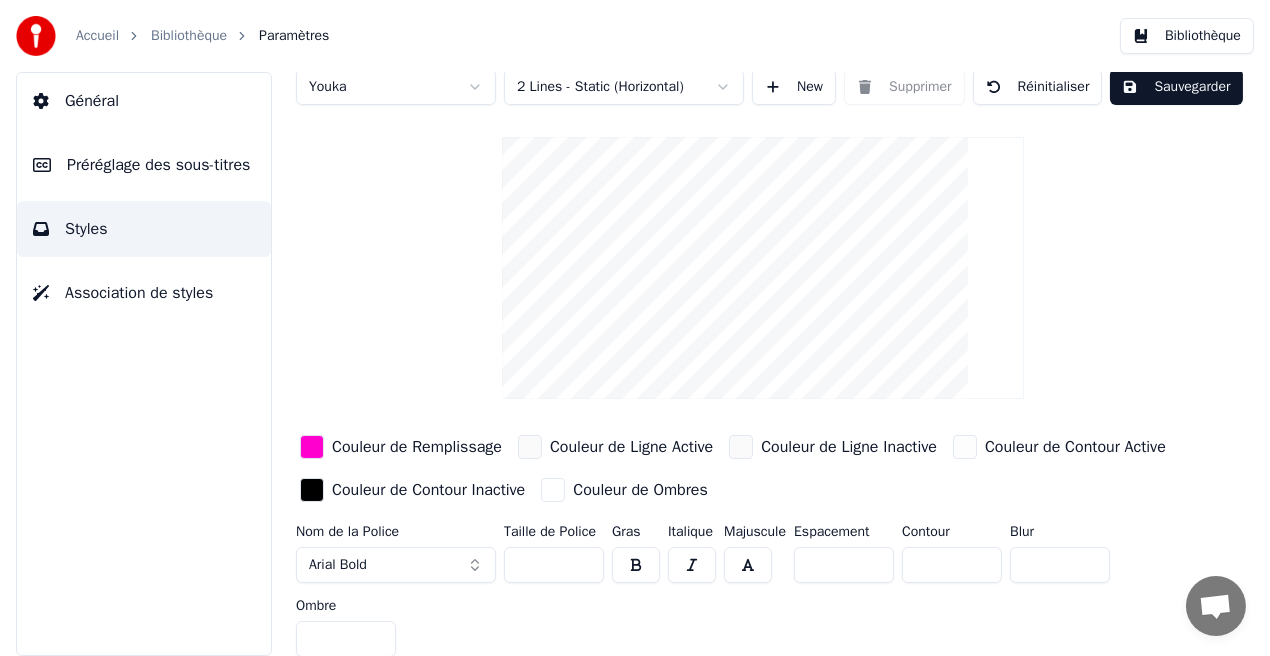 scroll, scrollTop: 31, scrollLeft: 0, axis: vertical 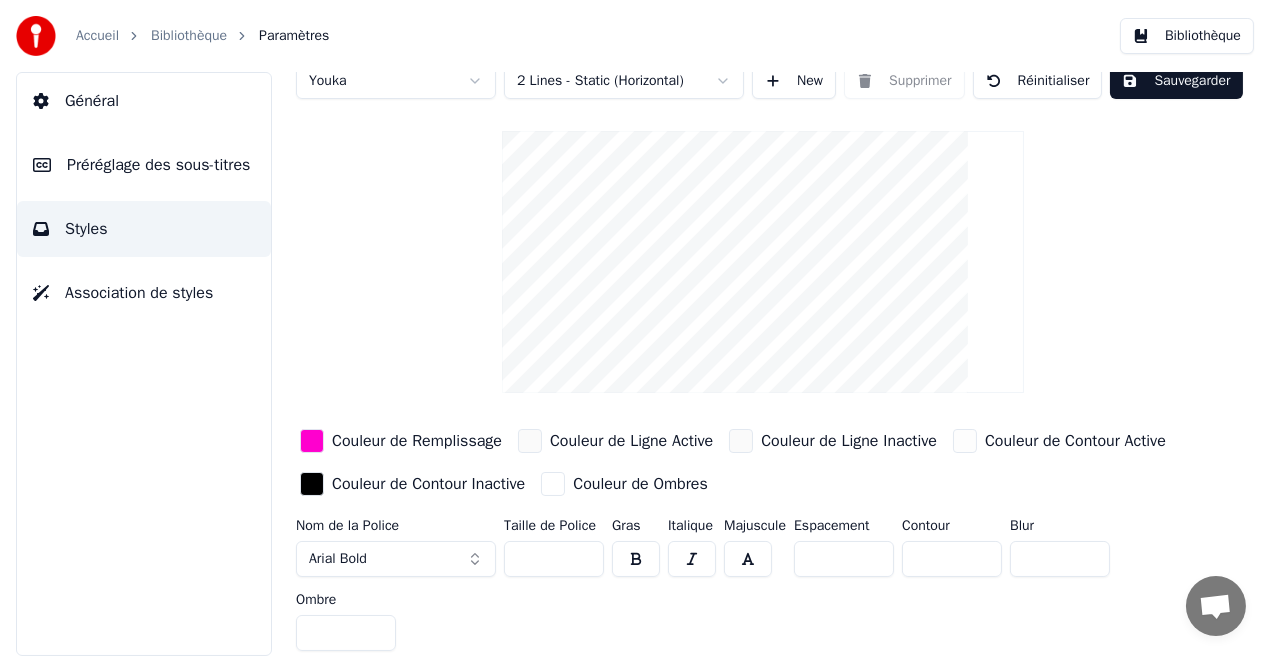 click on "Couleur de Ombres" at bounding box center [640, 484] 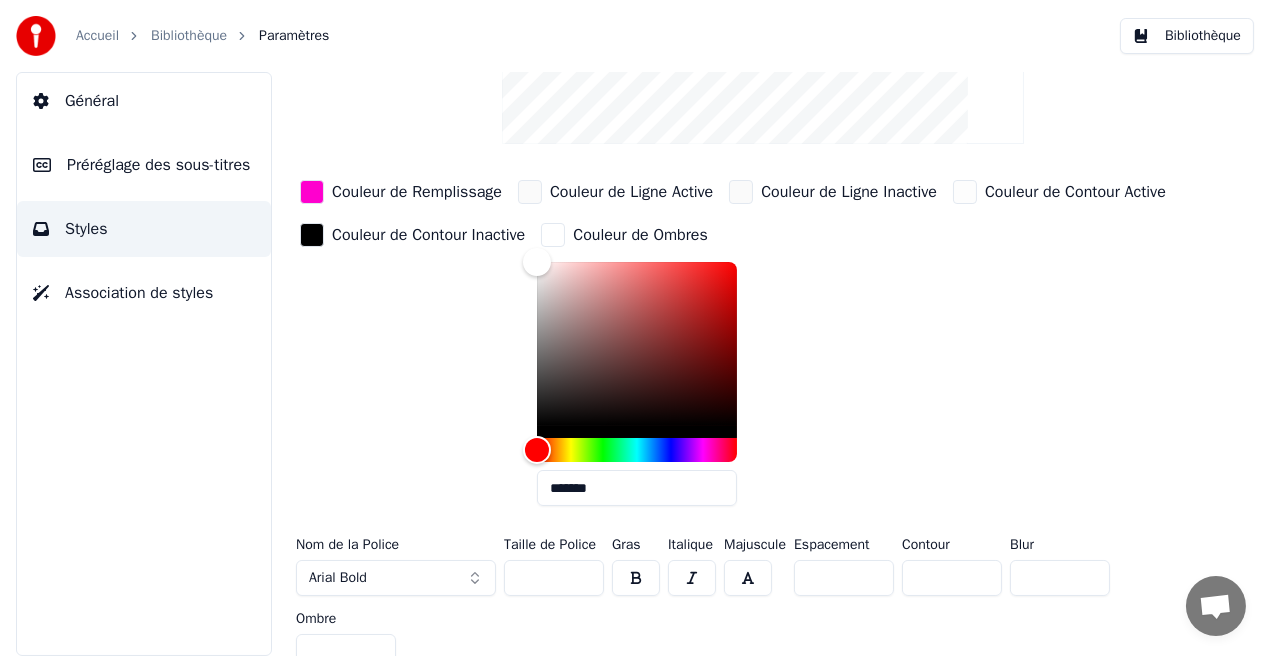 scroll, scrollTop: 298, scrollLeft: 0, axis: vertical 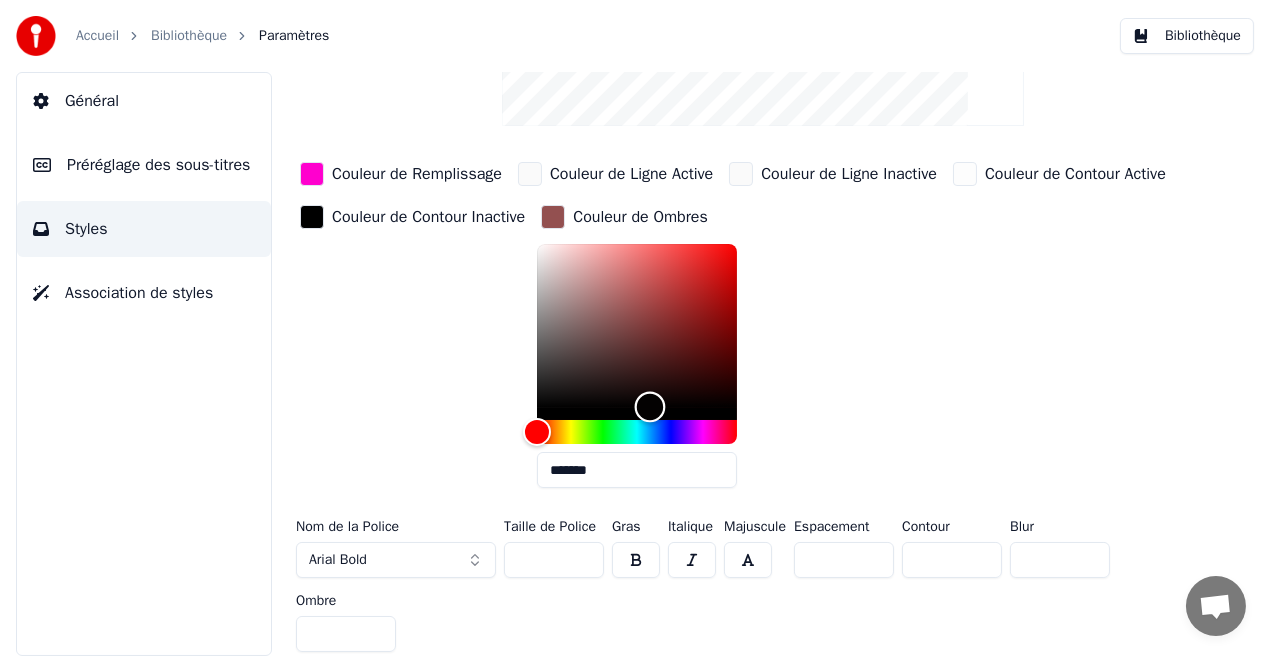 type on "*******" 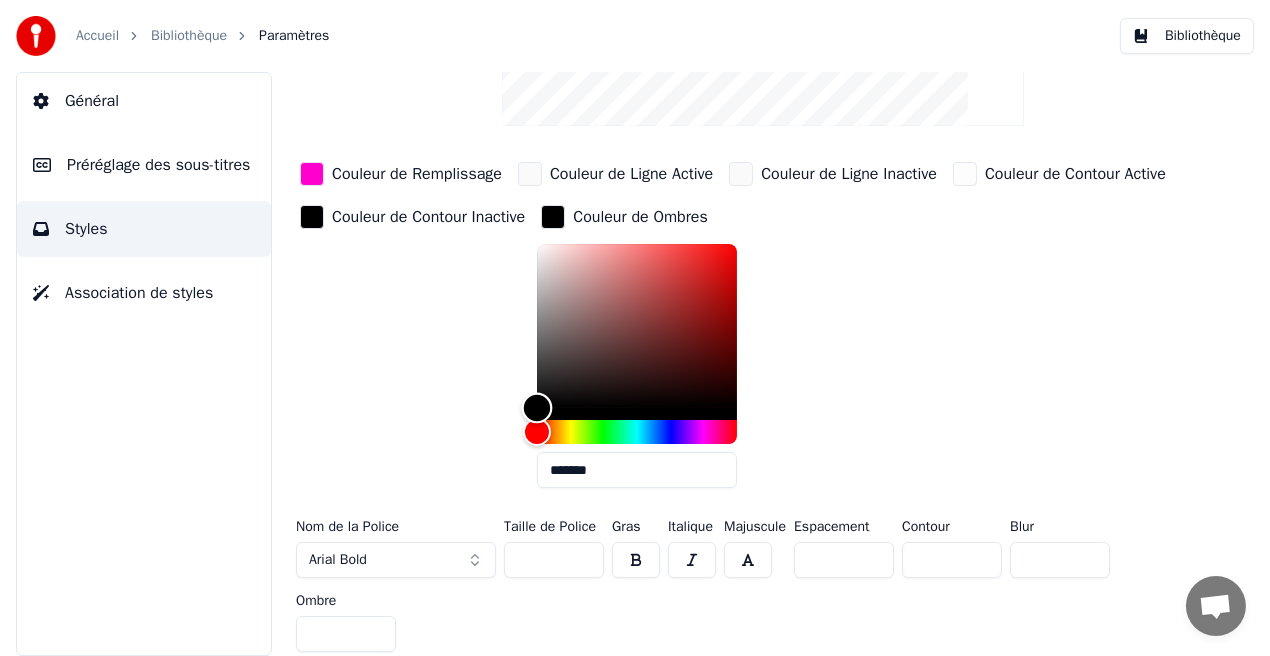drag, startPoint x: 539, startPoint y: 241, endPoint x: 532, endPoint y: 439, distance: 198.1237 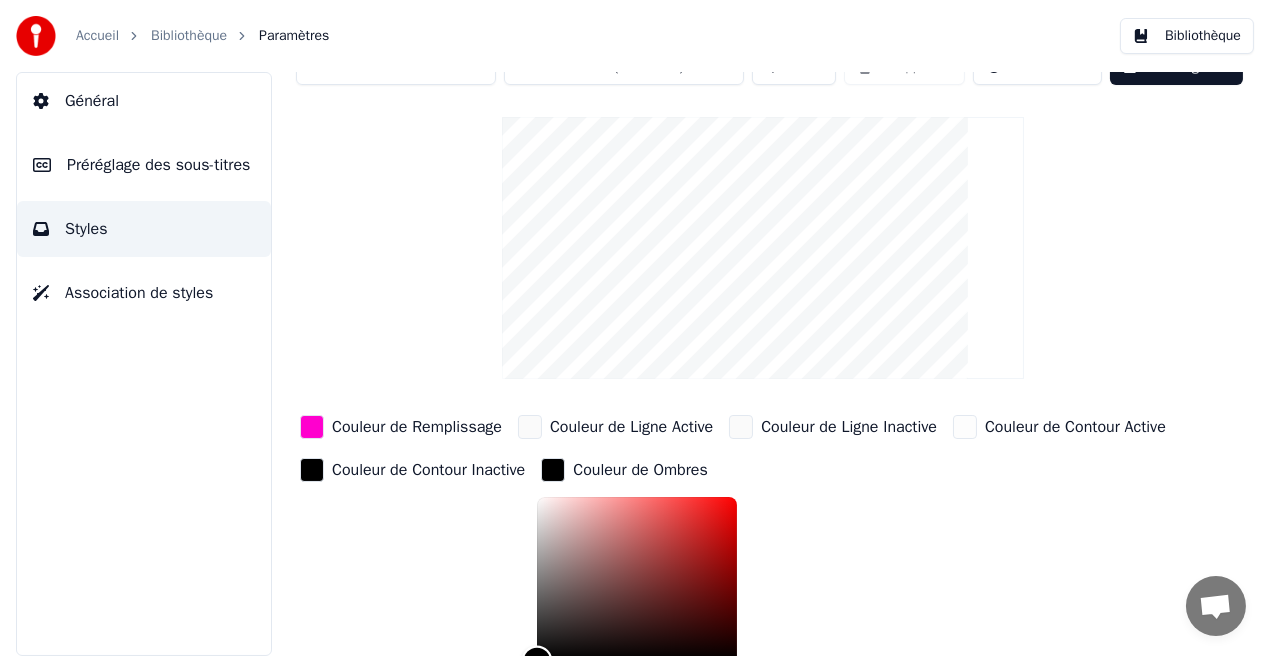 scroll, scrollTop: 0, scrollLeft: 0, axis: both 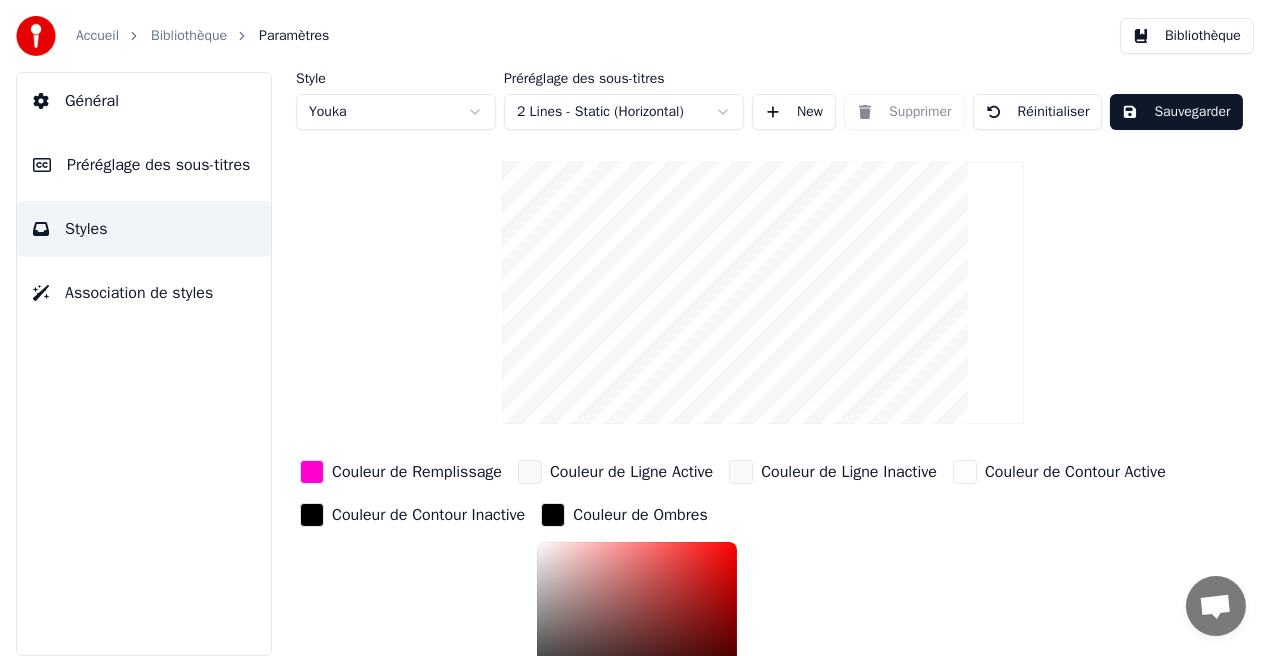 click on "Sauvegarder" at bounding box center (1176, 112) 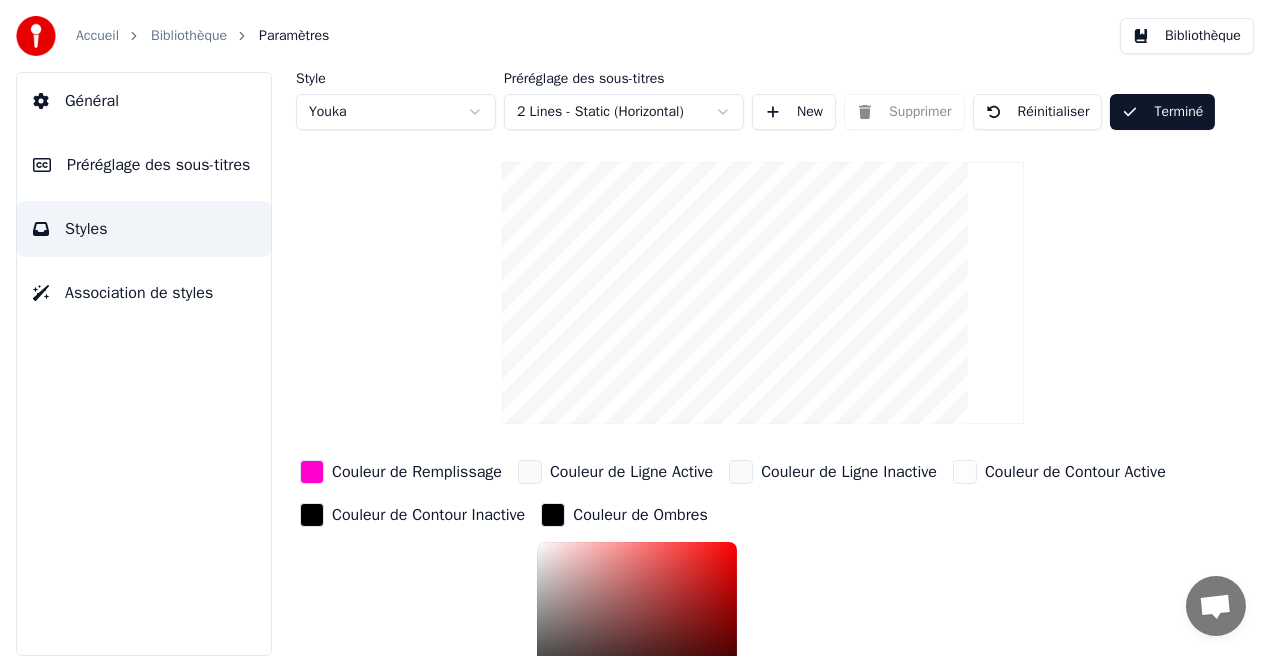 click on "Bibliothèque" at bounding box center [1187, 36] 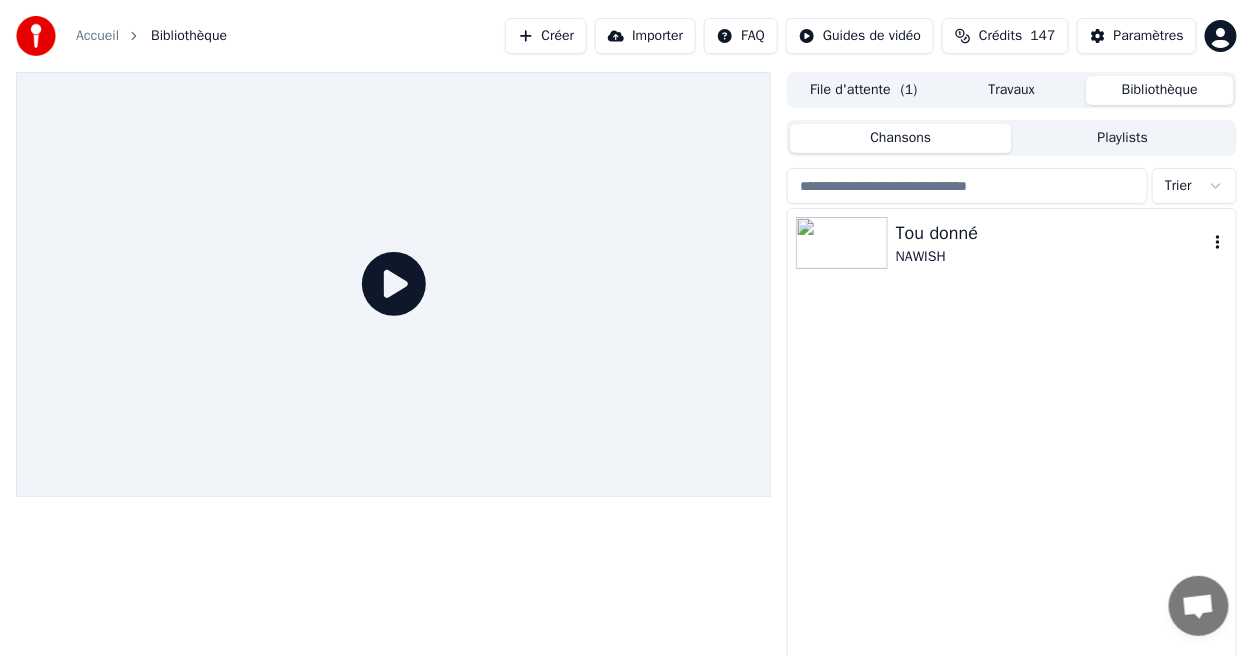 click on "Tou donné" at bounding box center [1052, 233] 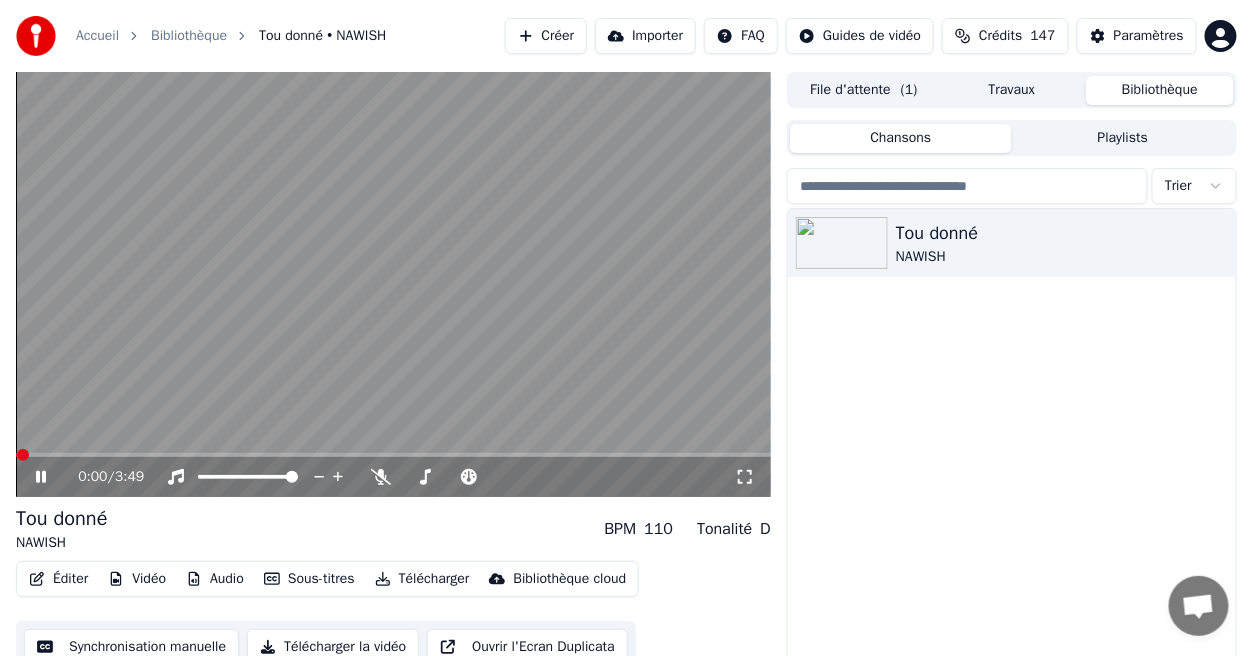 click 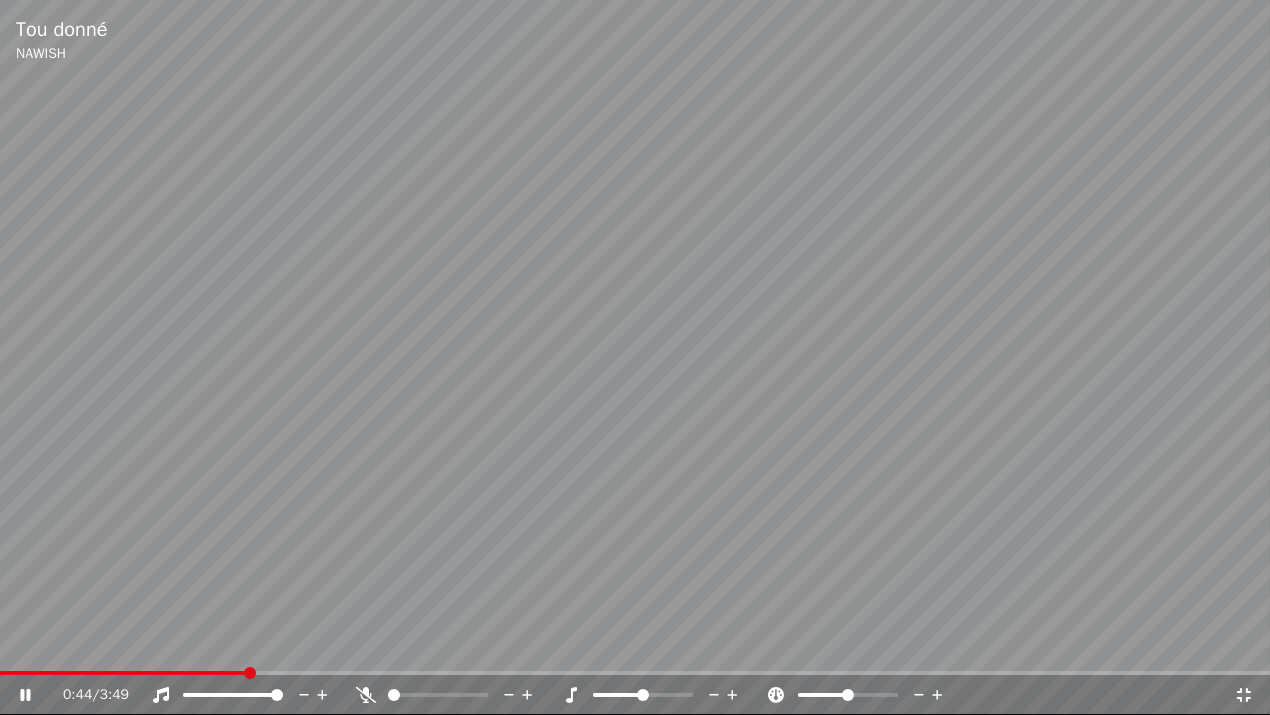 click 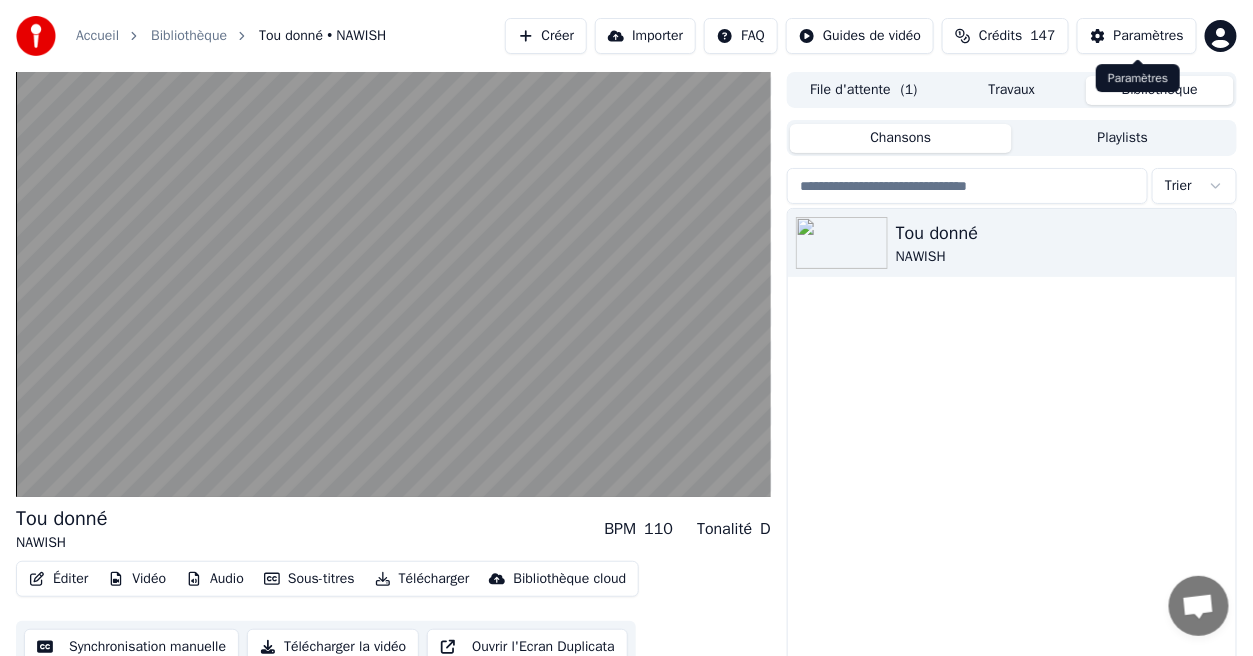 click on "Paramètres" at bounding box center (1137, 36) 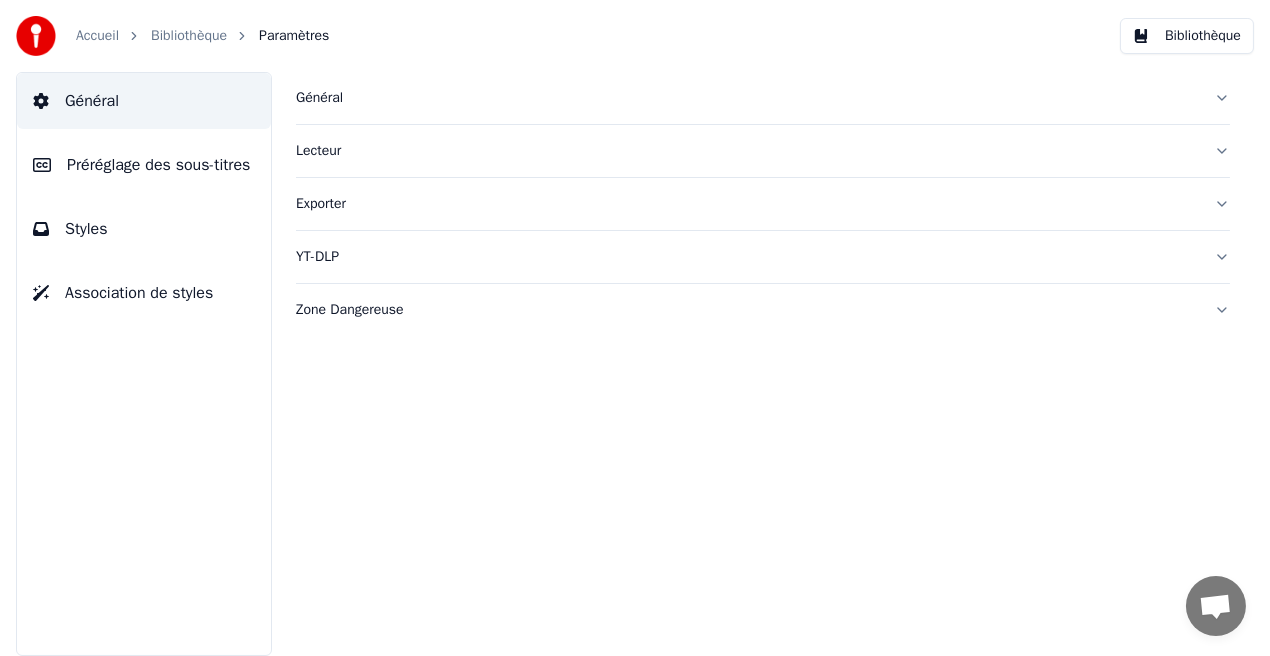 click on "Styles" at bounding box center (144, 229) 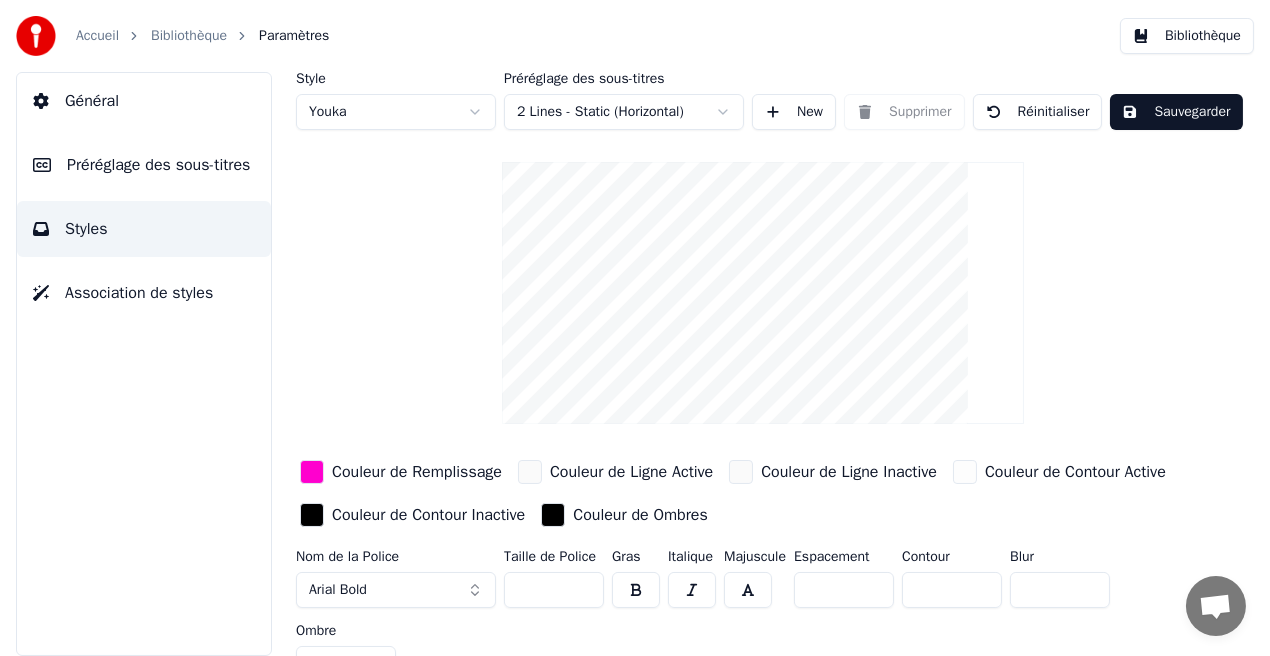 scroll, scrollTop: 31, scrollLeft: 0, axis: vertical 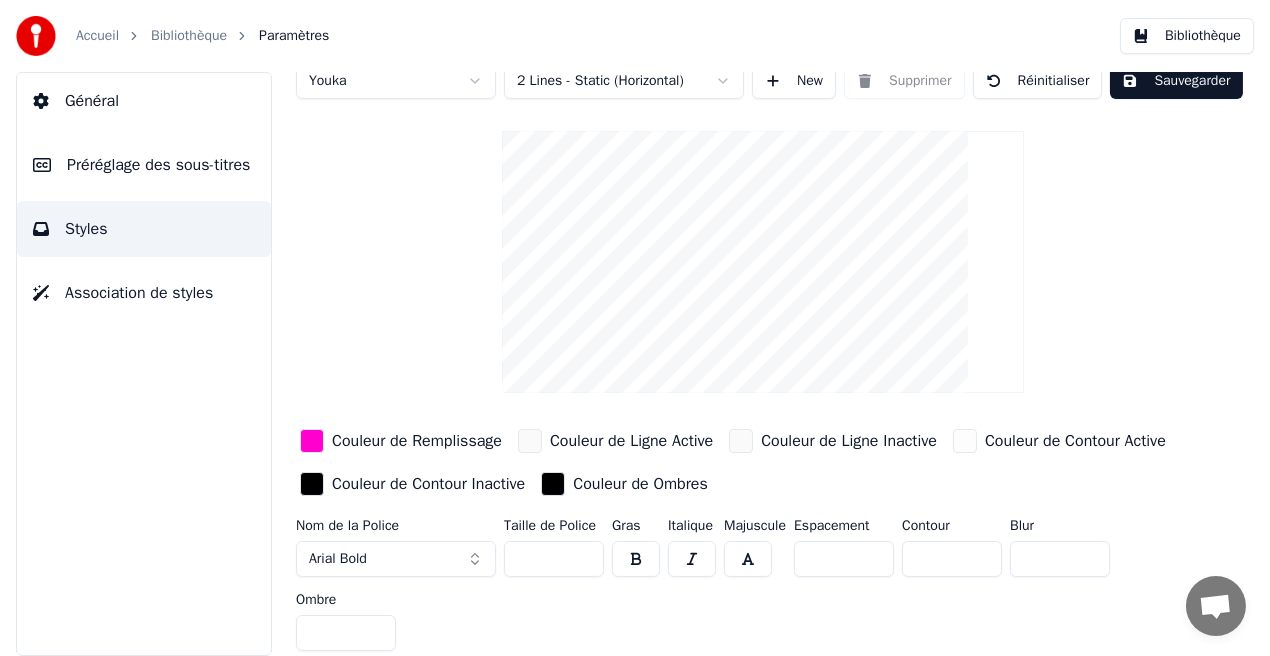 click on "Couleur de Ombres" at bounding box center [640, 484] 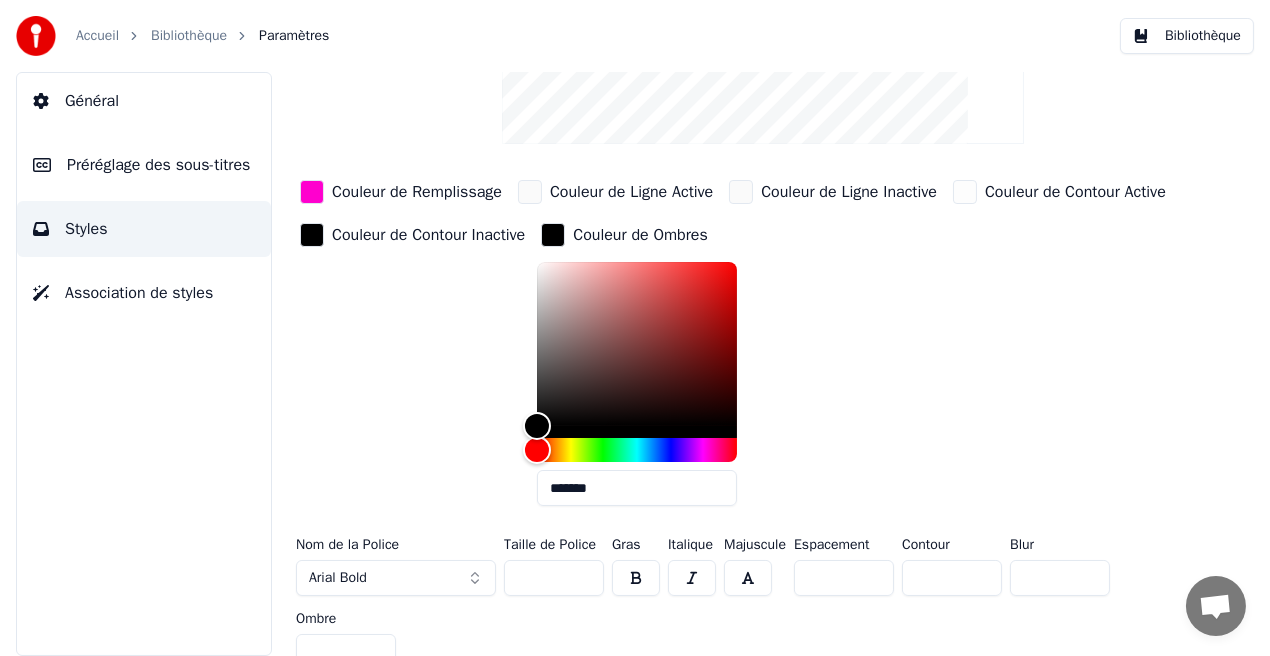 scroll, scrollTop: 298, scrollLeft: 0, axis: vertical 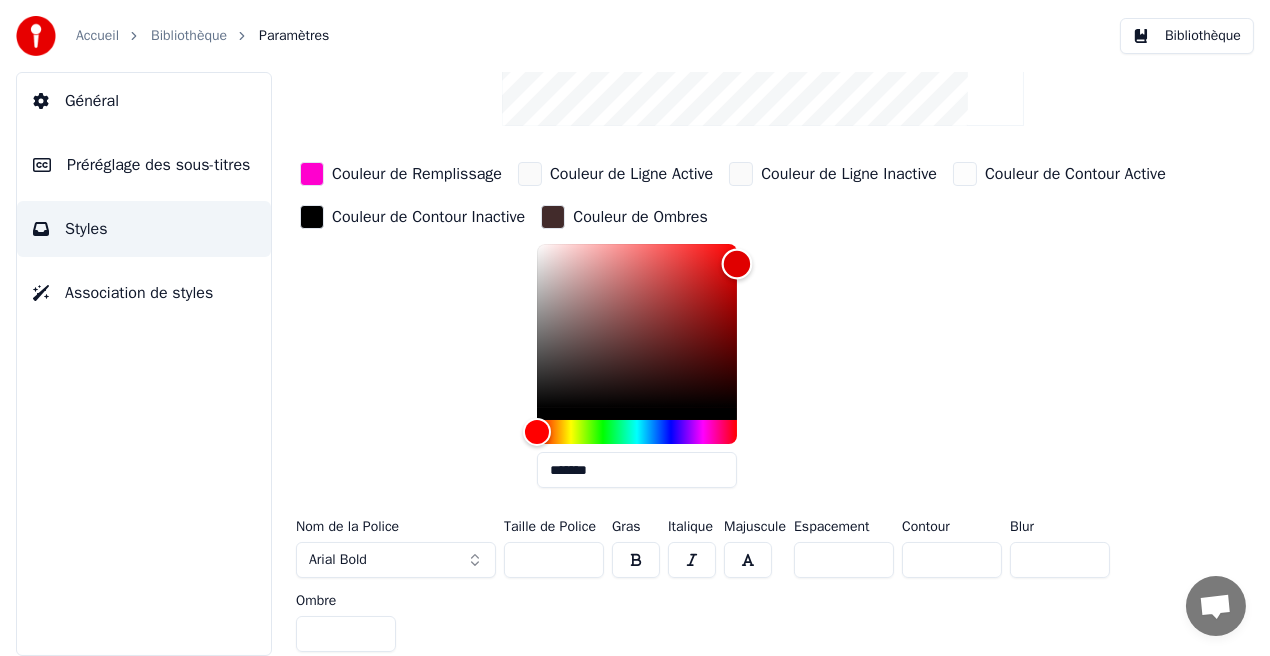 type on "*******" 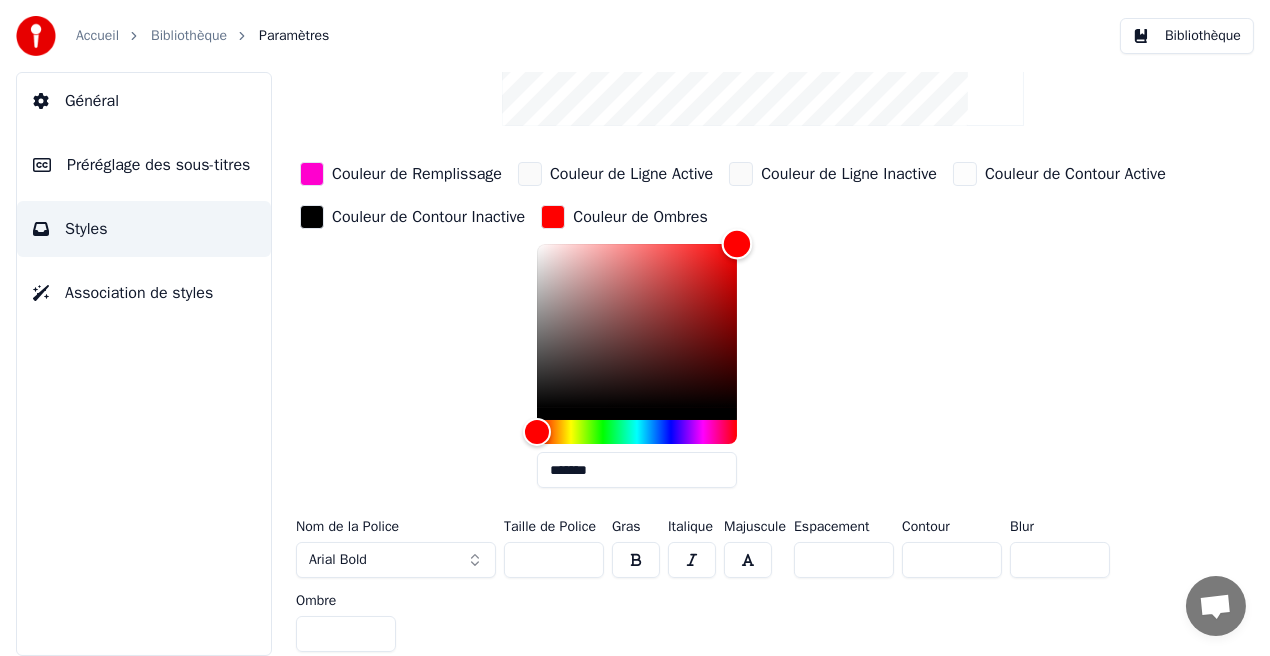 drag, startPoint x: 540, startPoint y: 408, endPoint x: 852, endPoint y: 199, distance: 375.53296 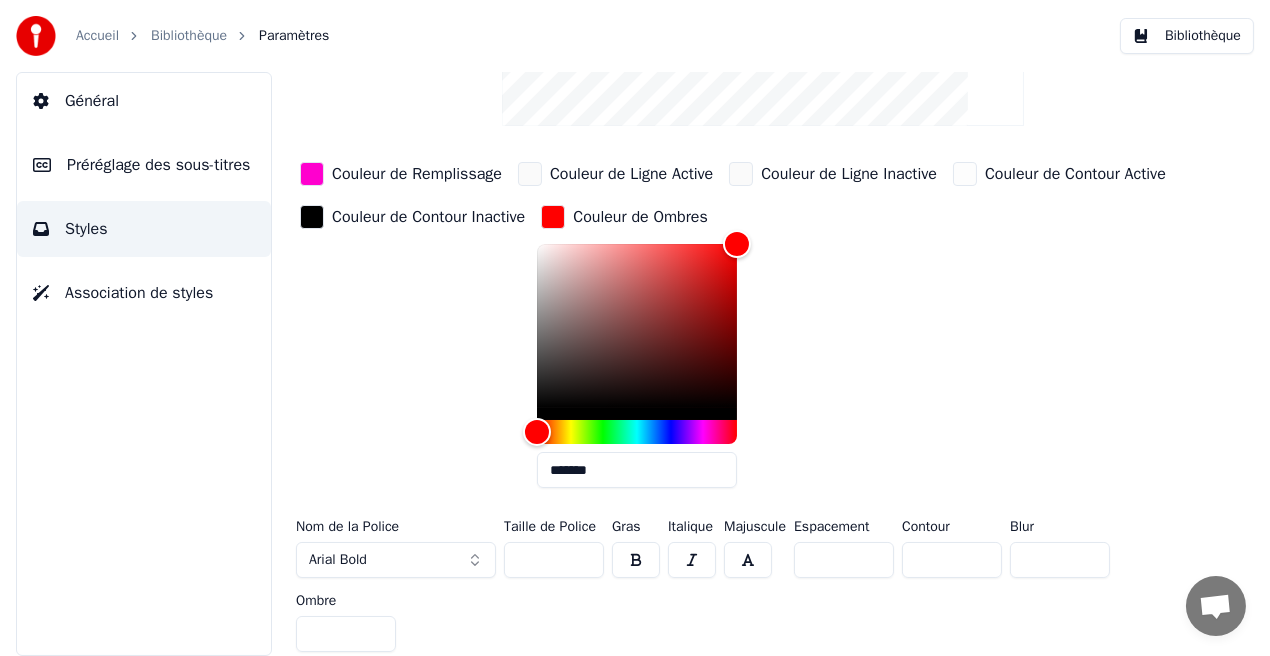 click on "Bibliothèque" at bounding box center [1187, 36] 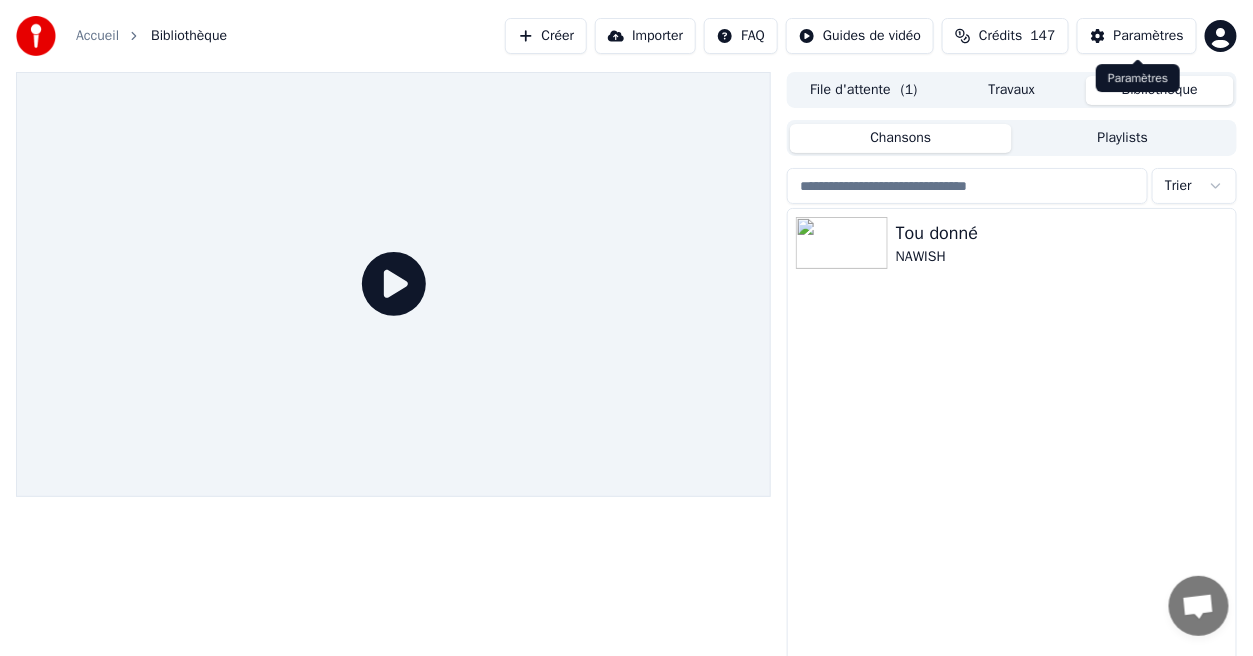 click on "Paramètres" at bounding box center (1149, 36) 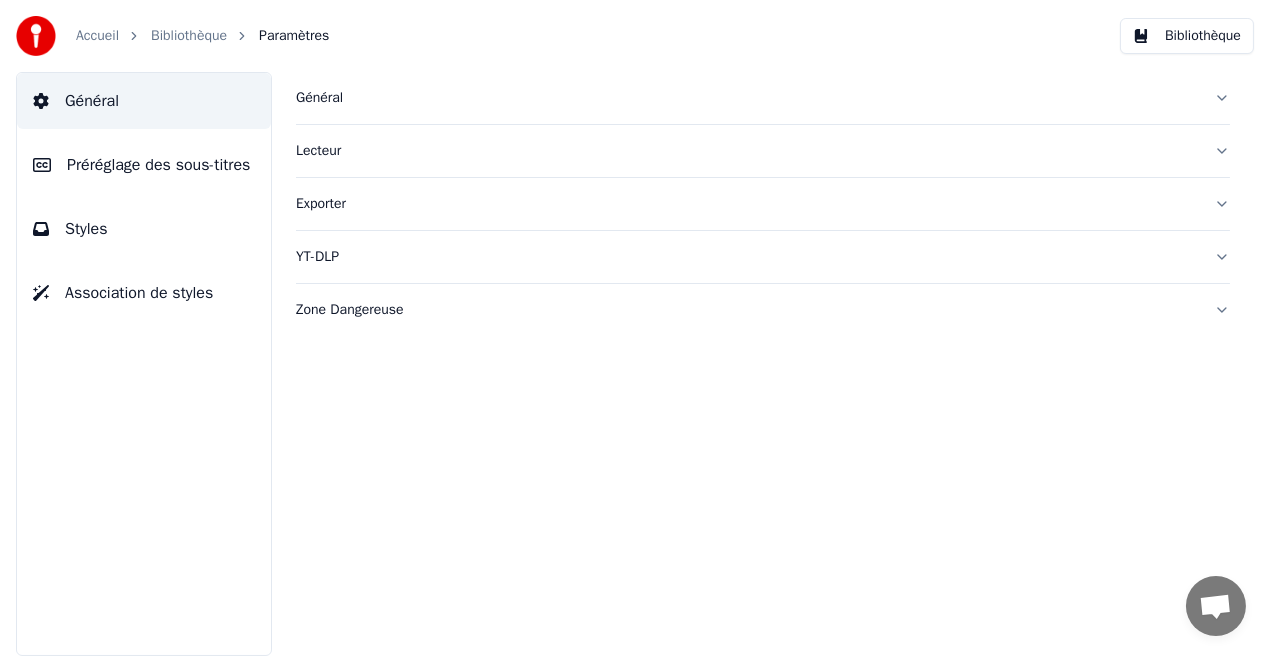 click on "Styles" at bounding box center (144, 229) 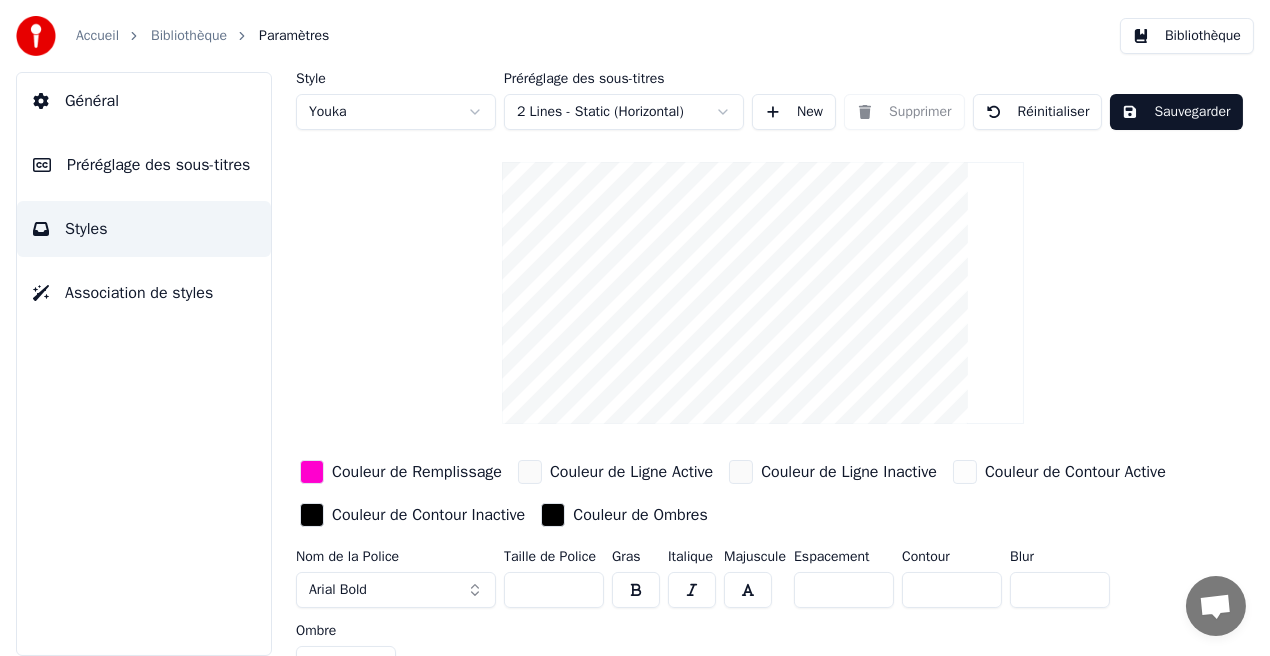 click on "Couleur de Ombres" at bounding box center [640, 515] 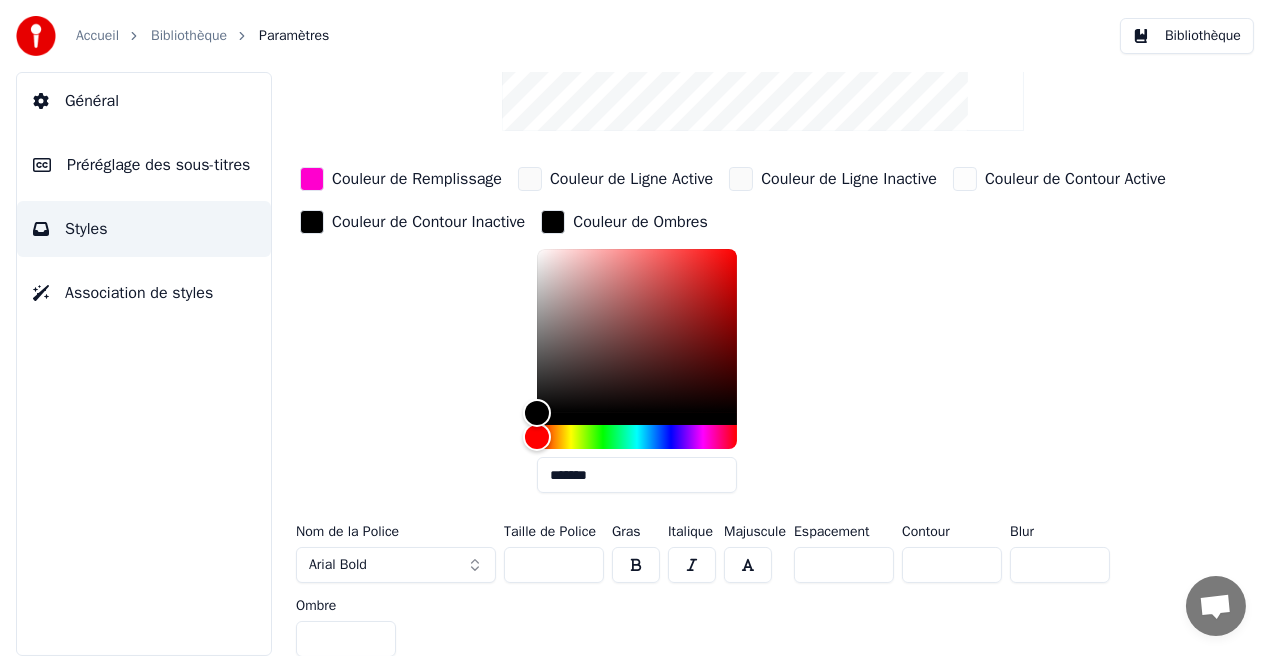 scroll, scrollTop: 298, scrollLeft: 0, axis: vertical 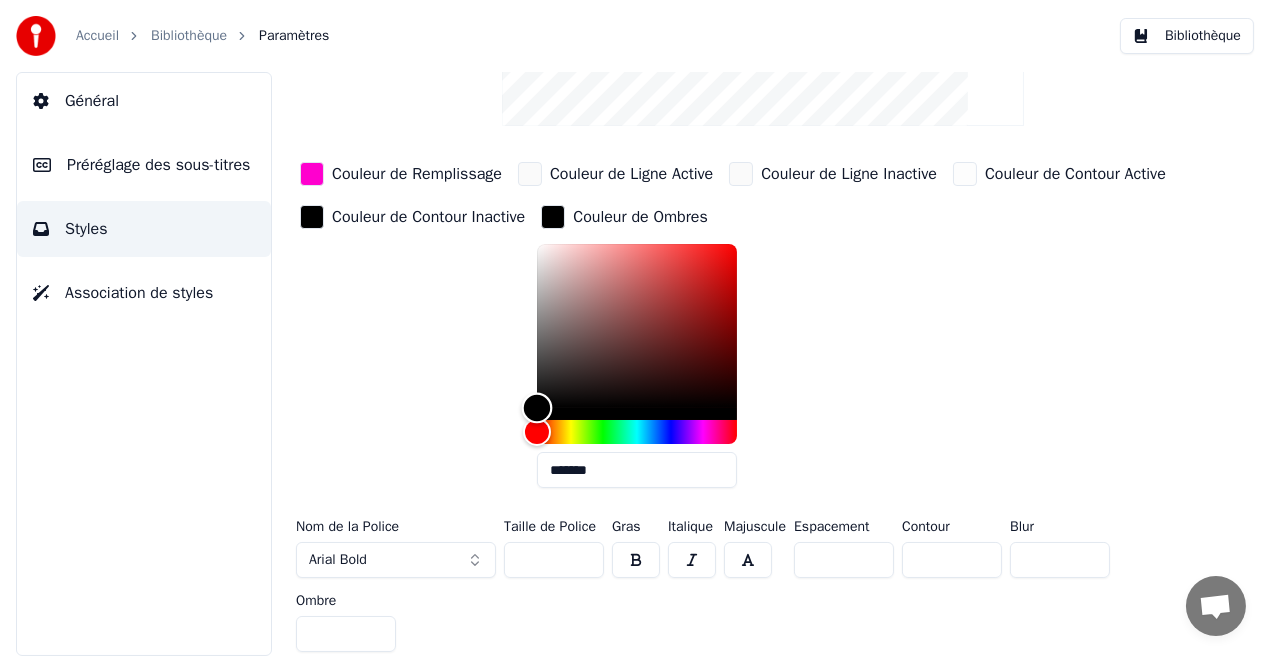 type on "*******" 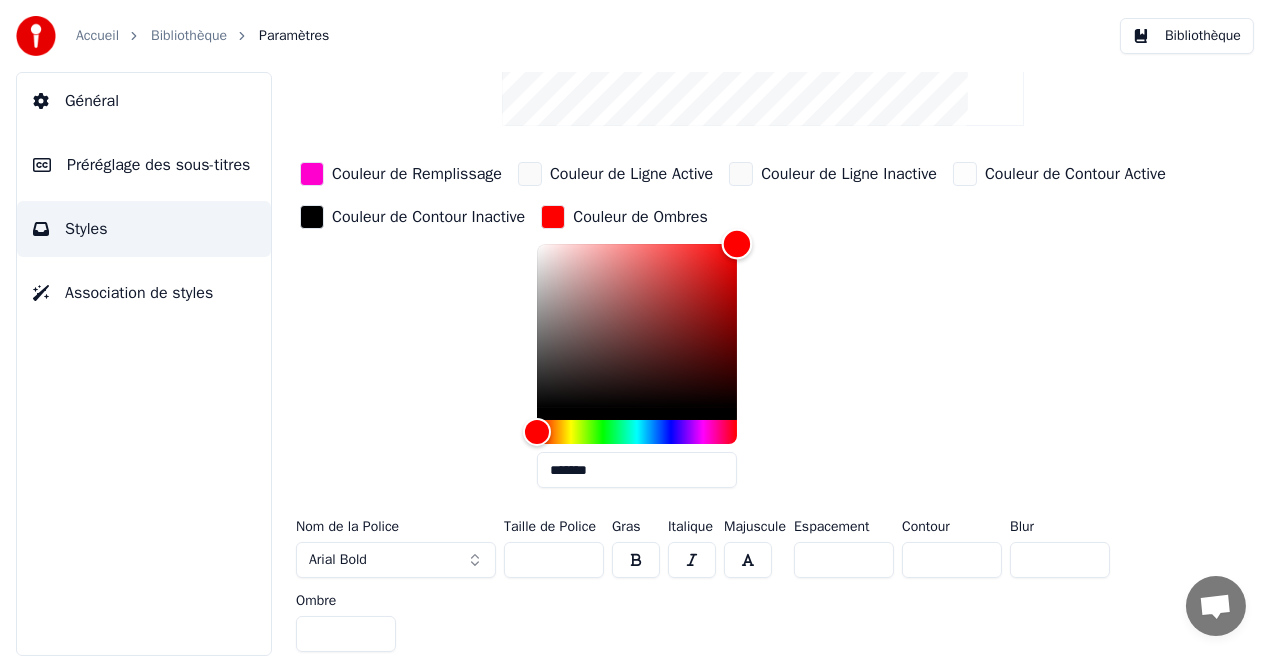 drag, startPoint x: 540, startPoint y: 399, endPoint x: 909, endPoint y: 121, distance: 462.00107 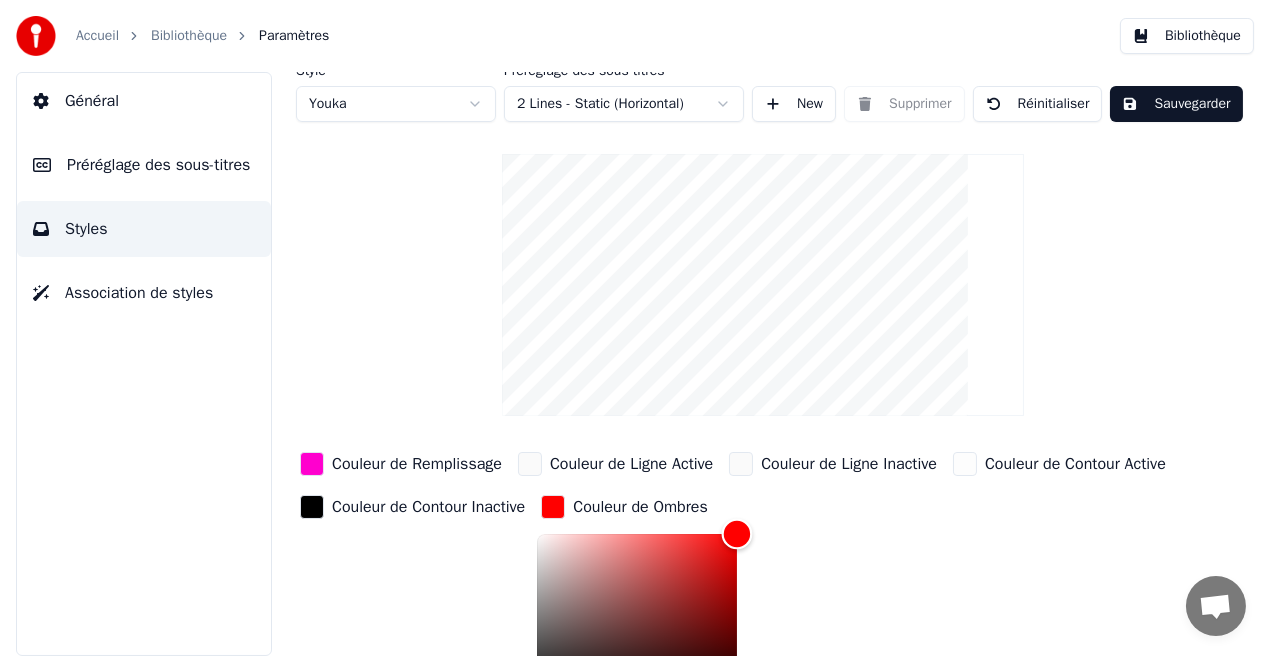 scroll, scrollTop: 3, scrollLeft: 0, axis: vertical 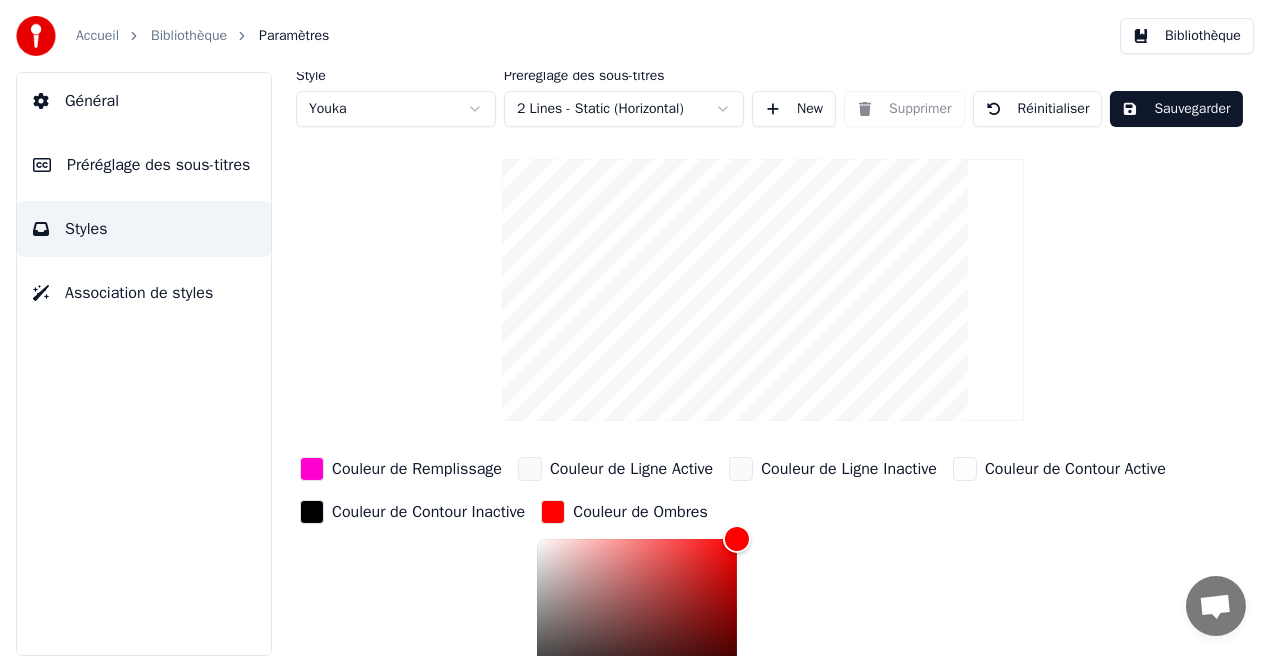 click on "Sauvegarder" at bounding box center [1176, 109] 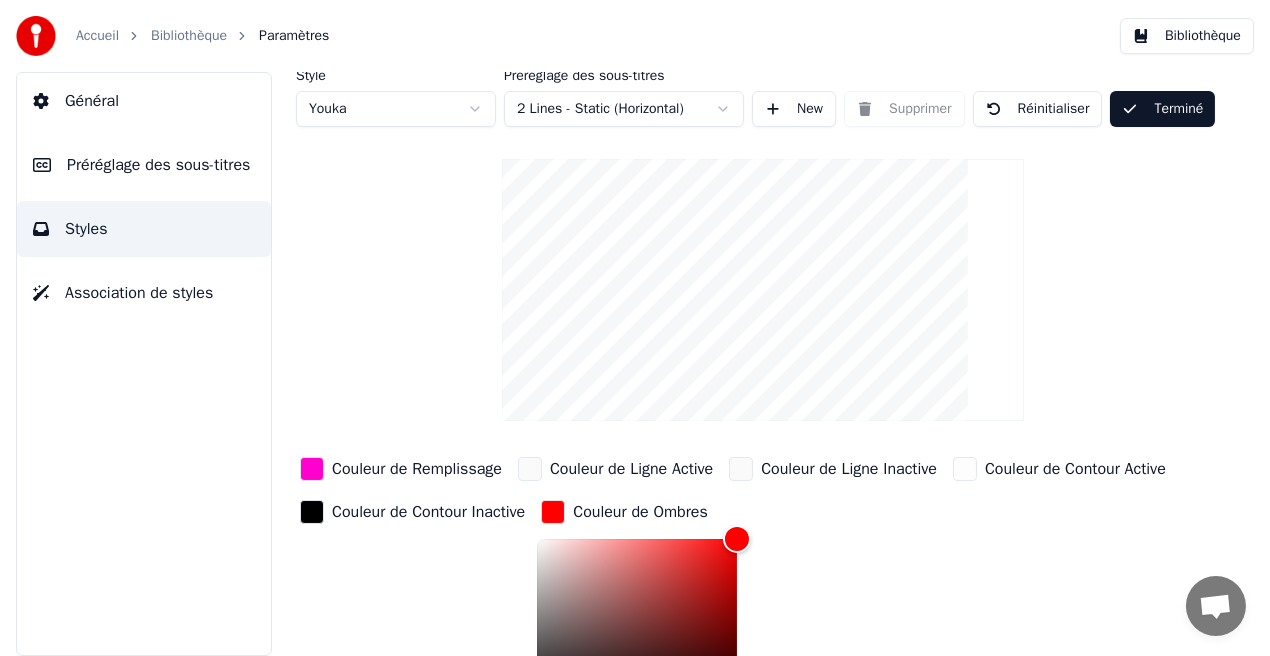 click on "Bibliothèque" at bounding box center [1187, 36] 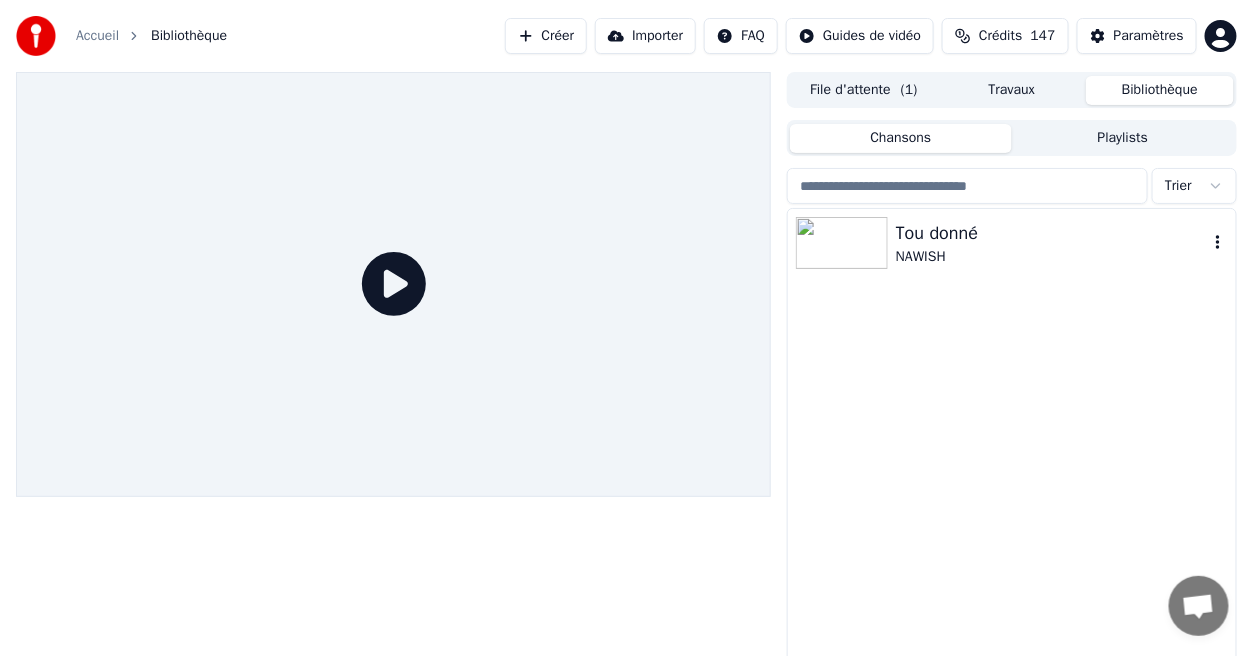 click on "Tou donné" at bounding box center [1052, 233] 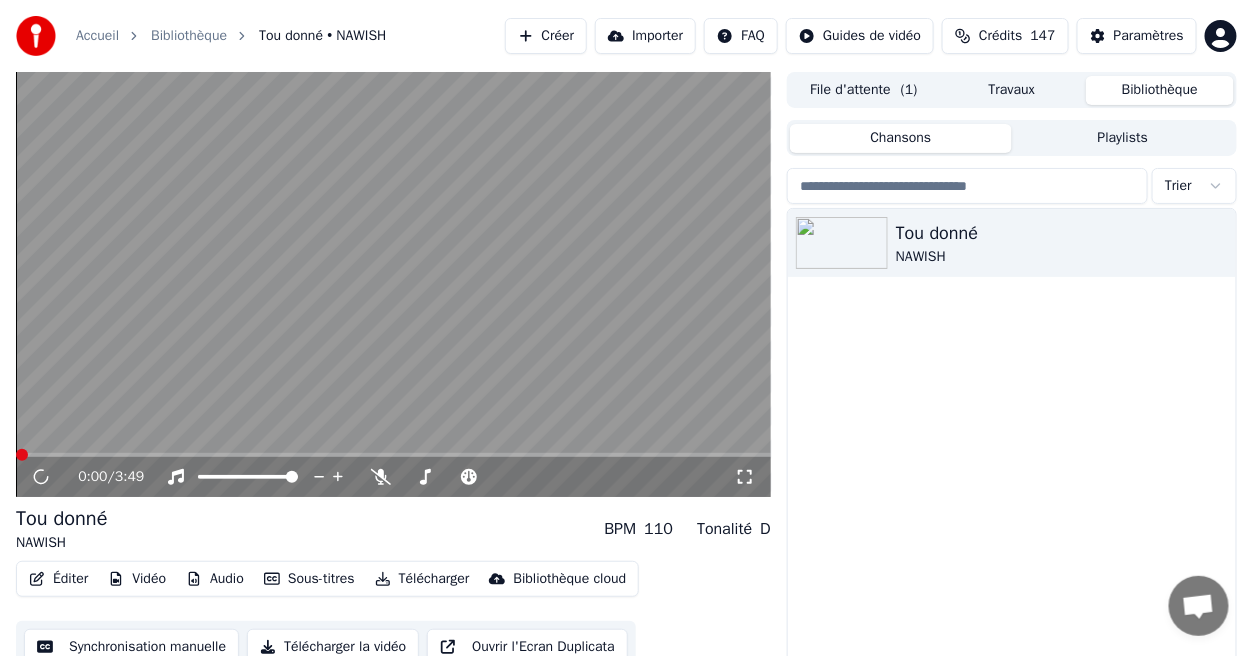 click 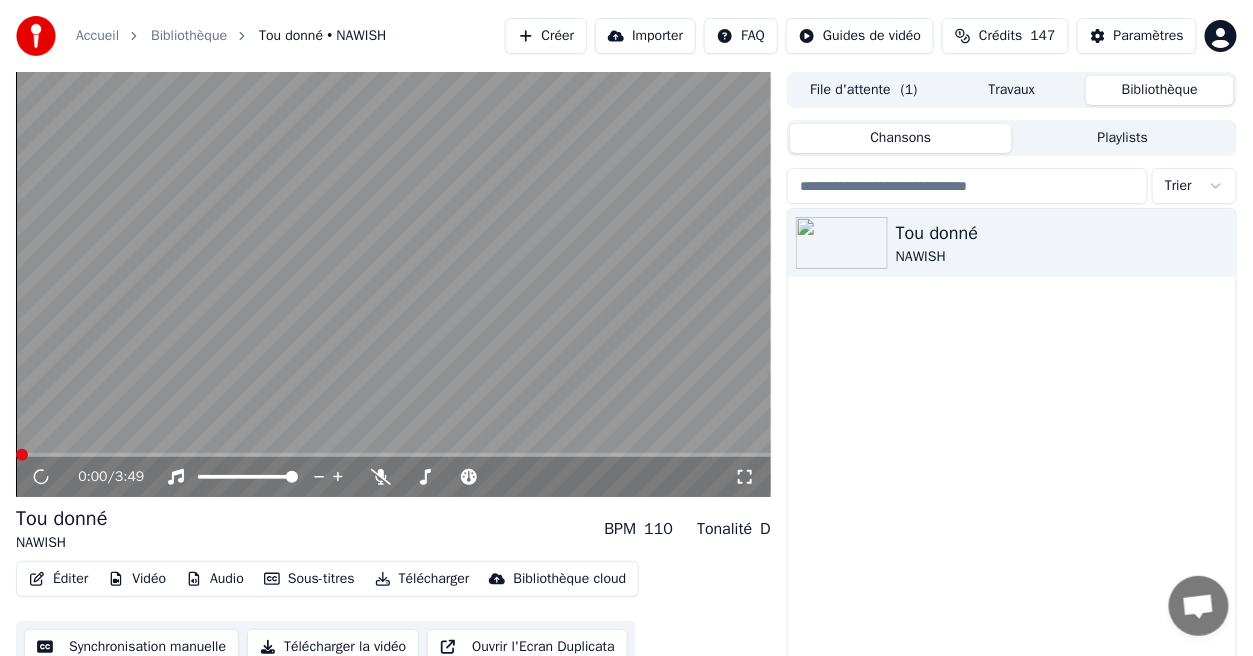 click at bounding box center (393, 284) 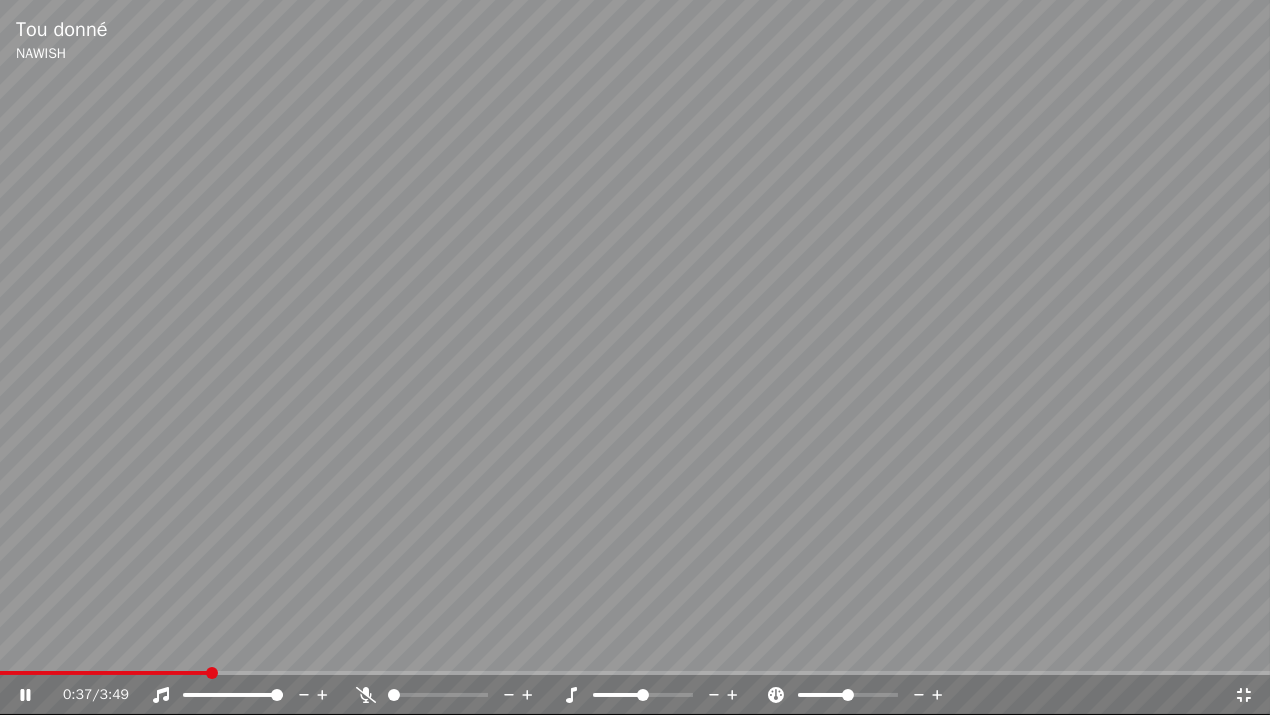click 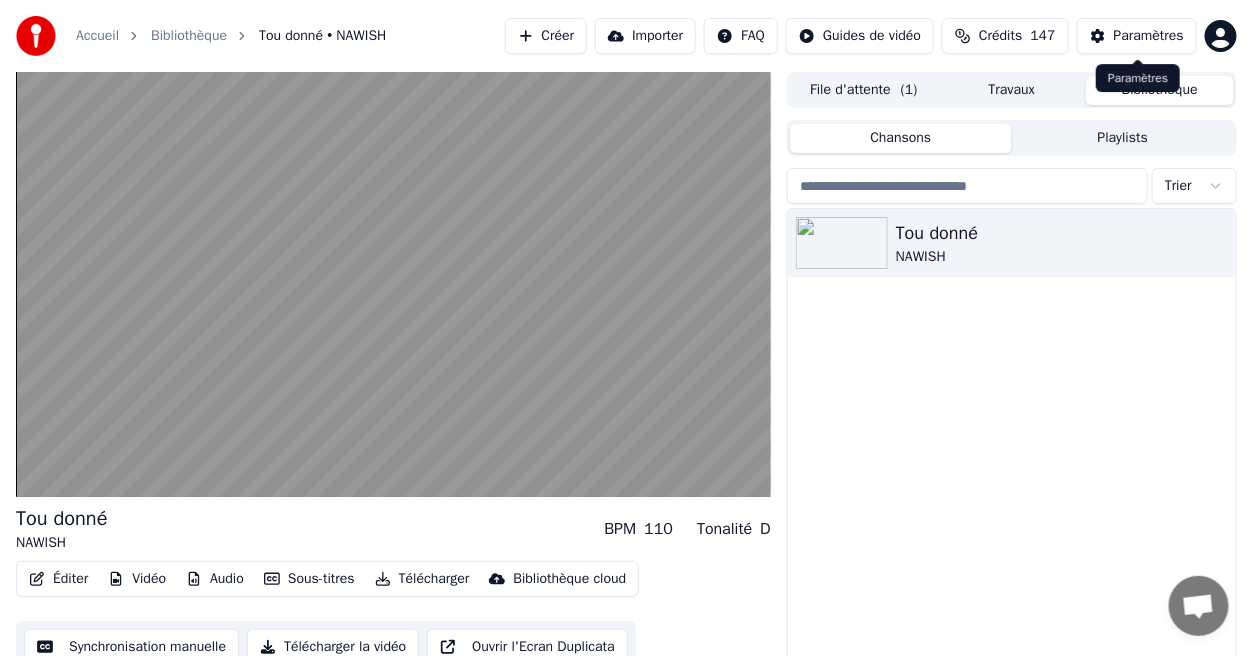 click on "Paramètres" at bounding box center [1149, 36] 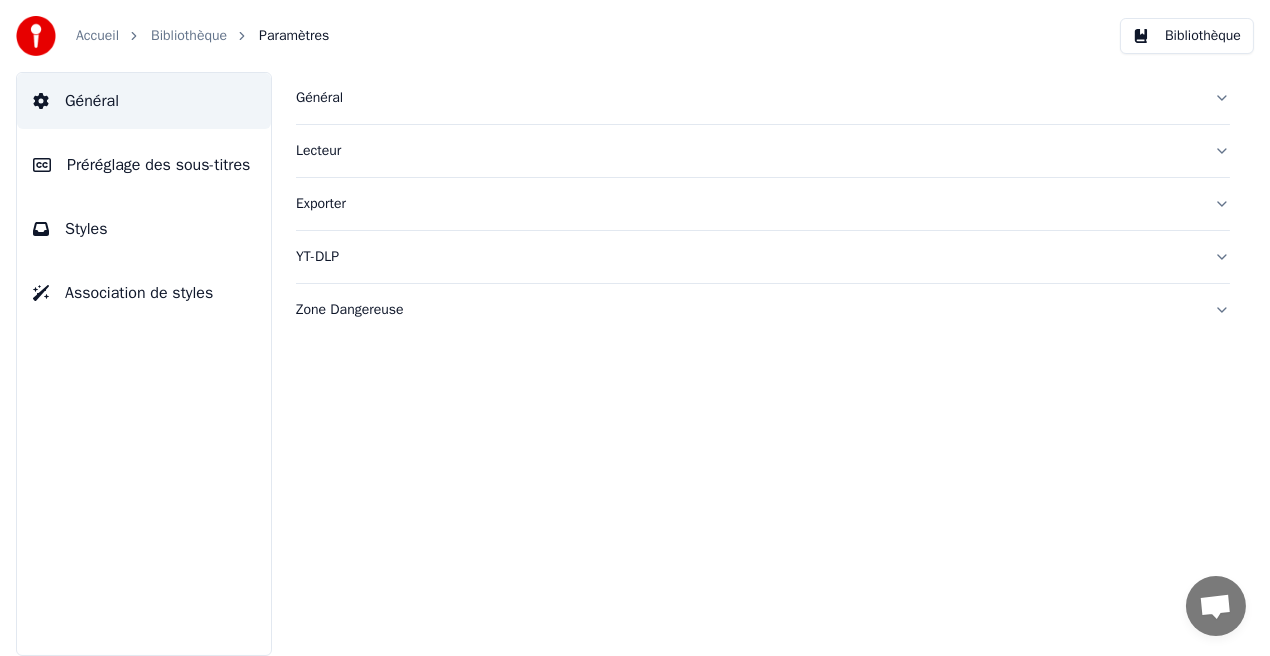click on "Styles" at bounding box center [144, 229] 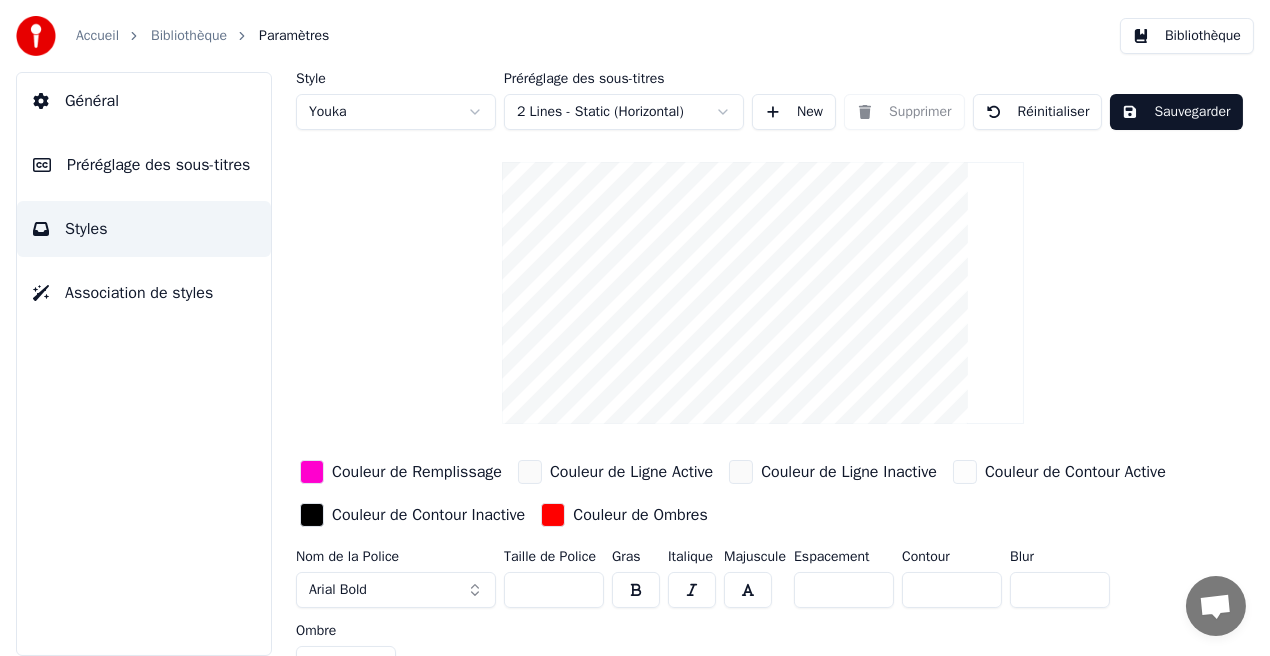 click on "Couleur de Ombres" at bounding box center [640, 515] 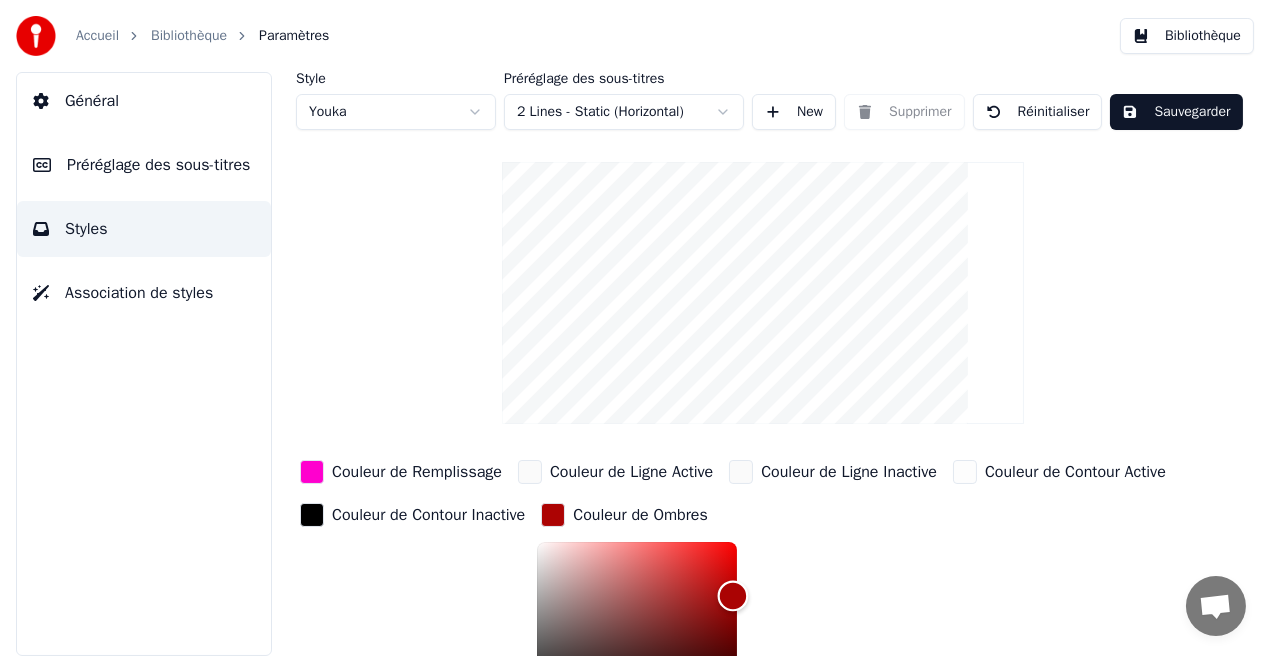 scroll, scrollTop: 46, scrollLeft: 0, axis: vertical 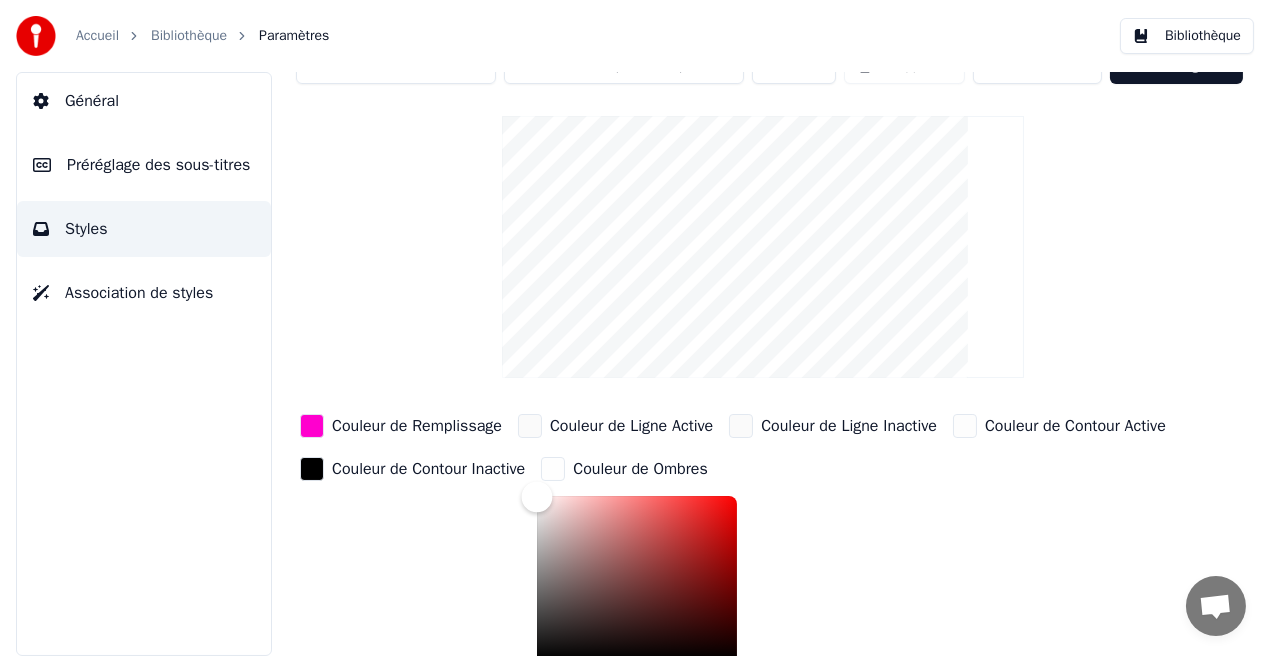 type on "*******" 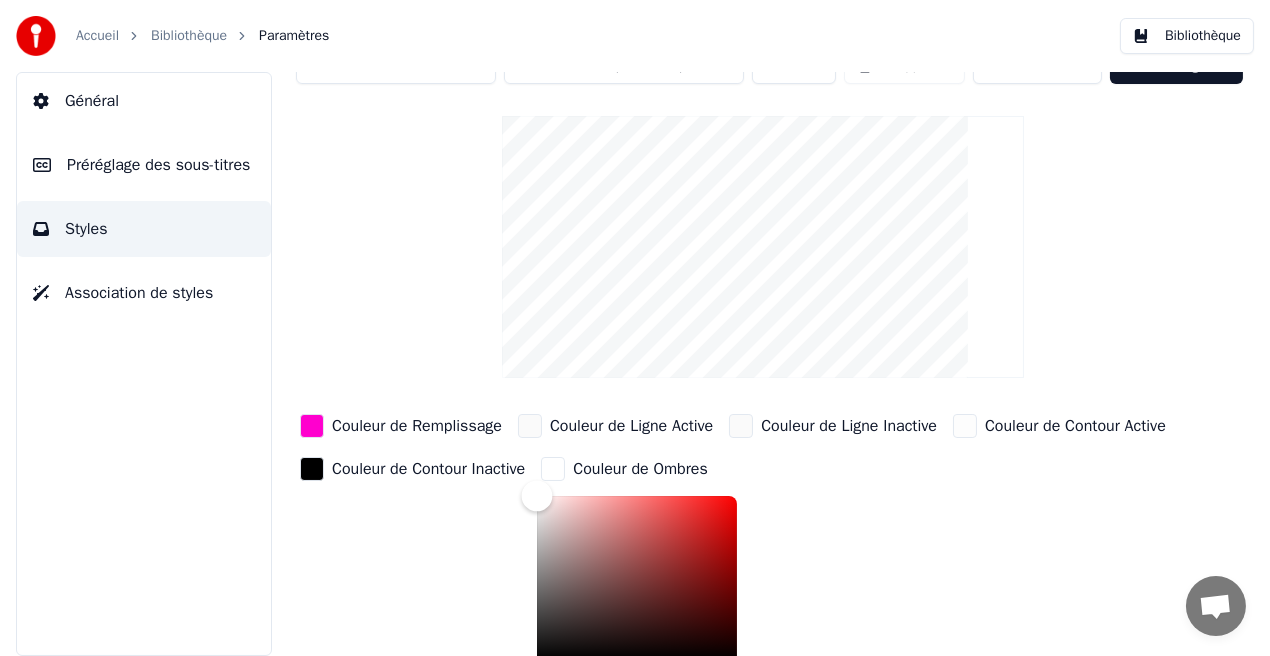 drag, startPoint x: 738, startPoint y: 546, endPoint x: 539, endPoint y: 490, distance: 206.7293 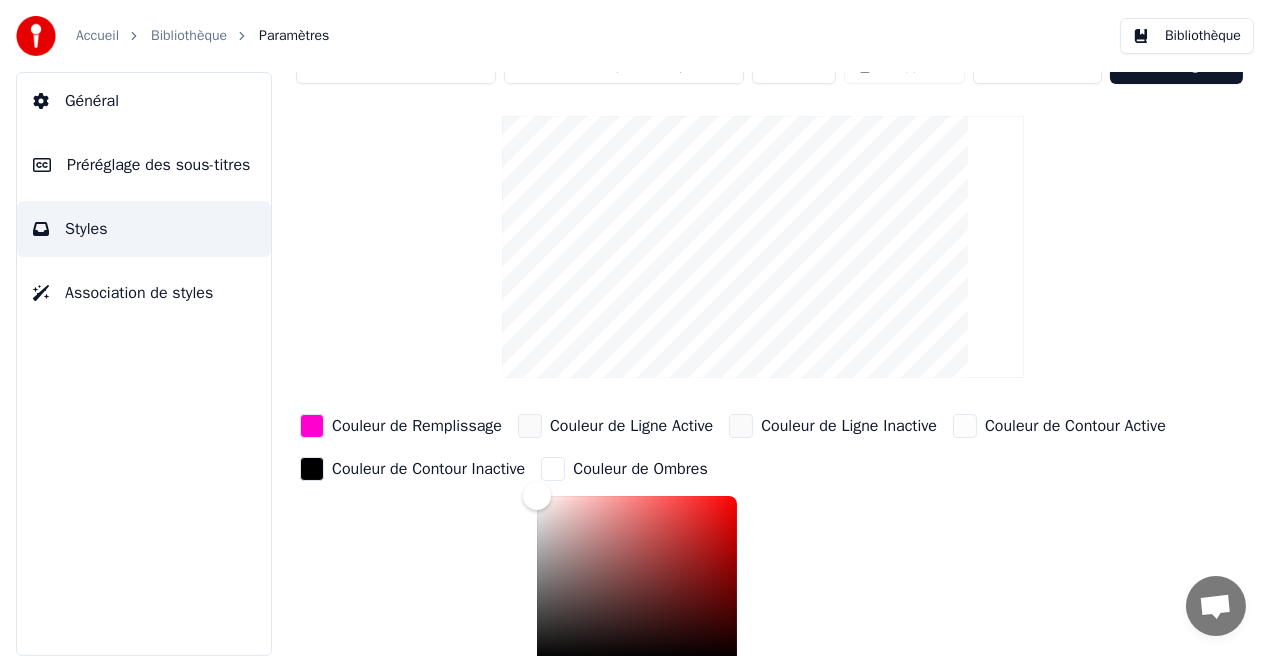 click on "Couleur de Ligne Active" at bounding box center [631, 426] 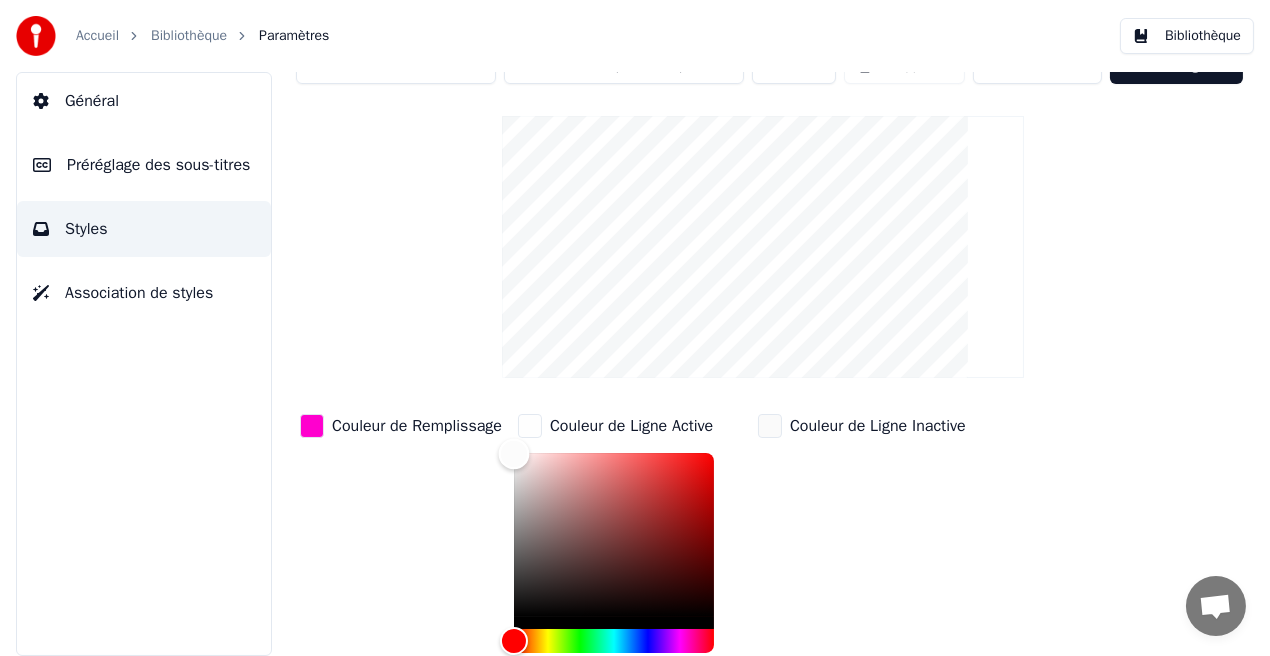 type on "*******" 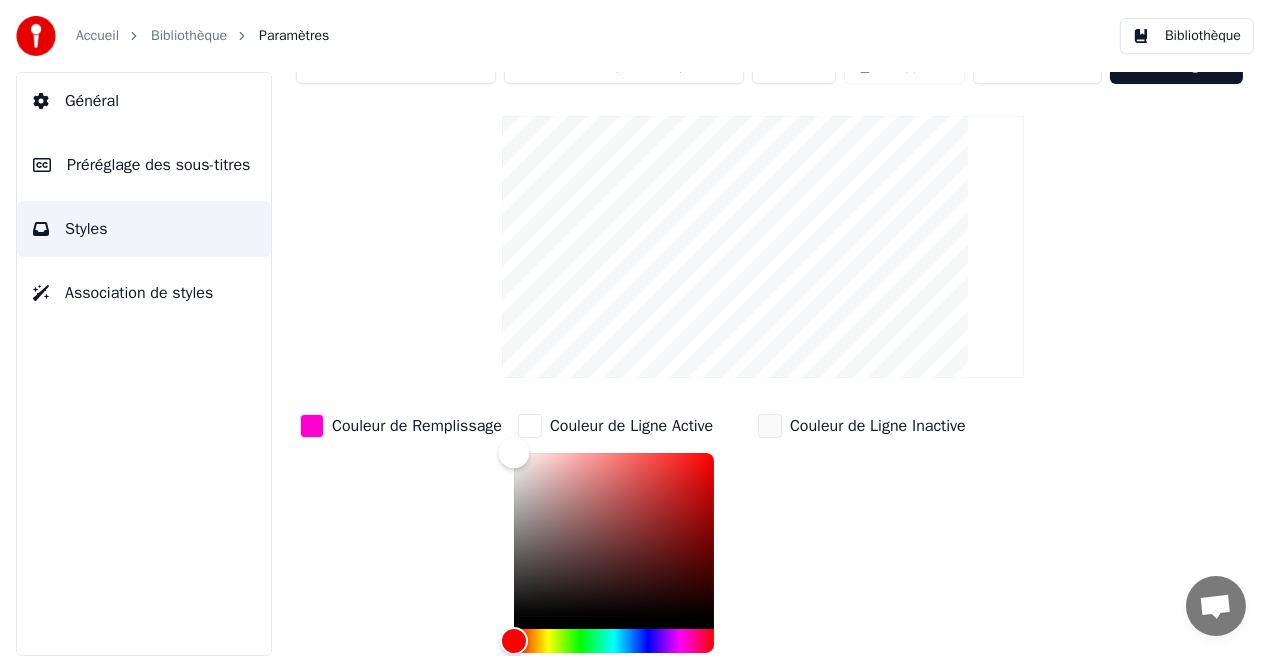 drag, startPoint x: 514, startPoint y: 462, endPoint x: 494, endPoint y: 448, distance: 24.41311 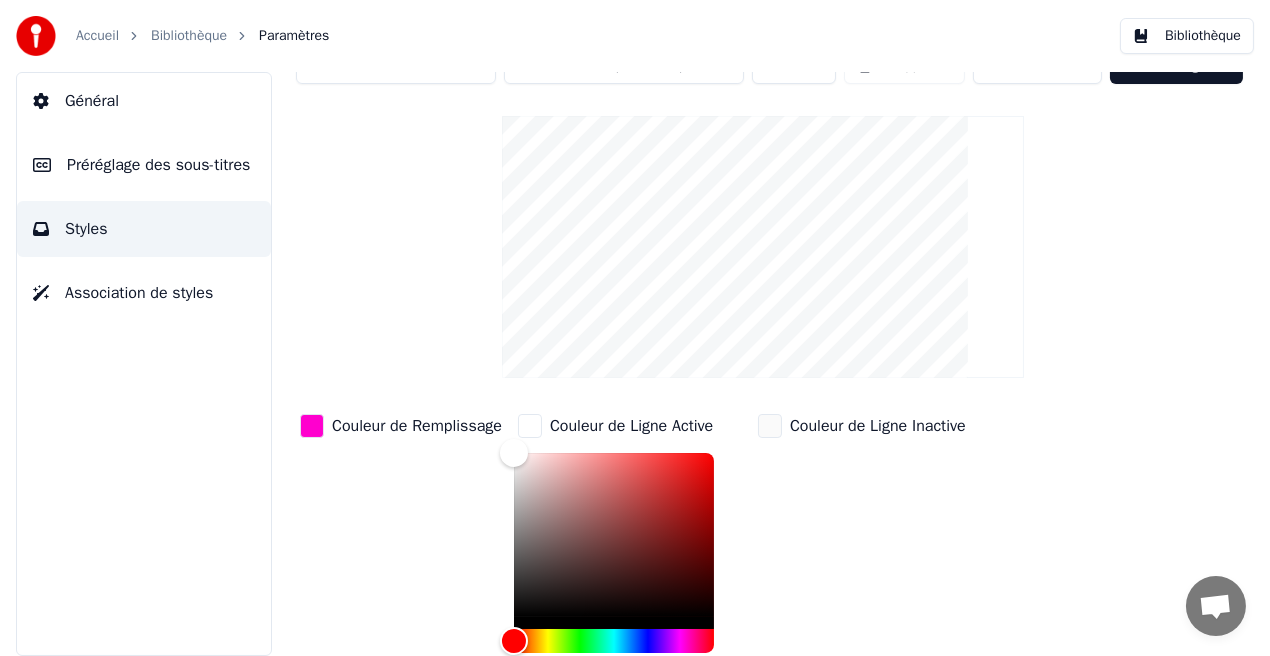 click on "Couleur de Ligne Inactive" at bounding box center (878, 426) 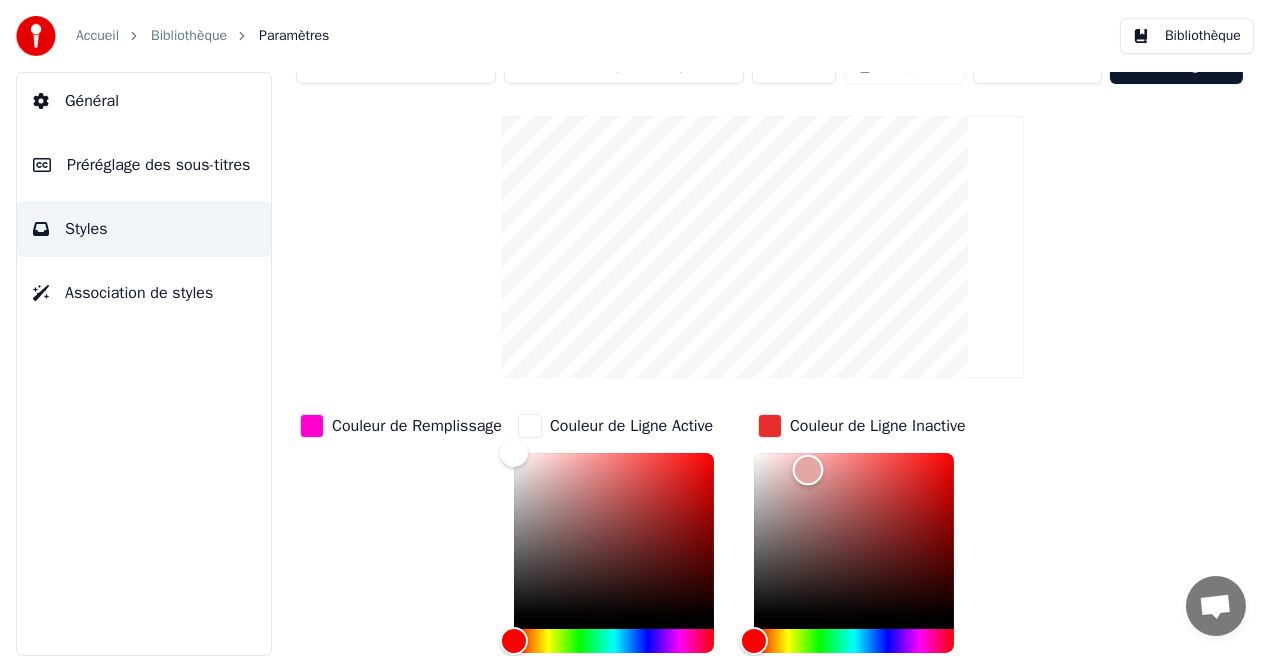 type on "*******" 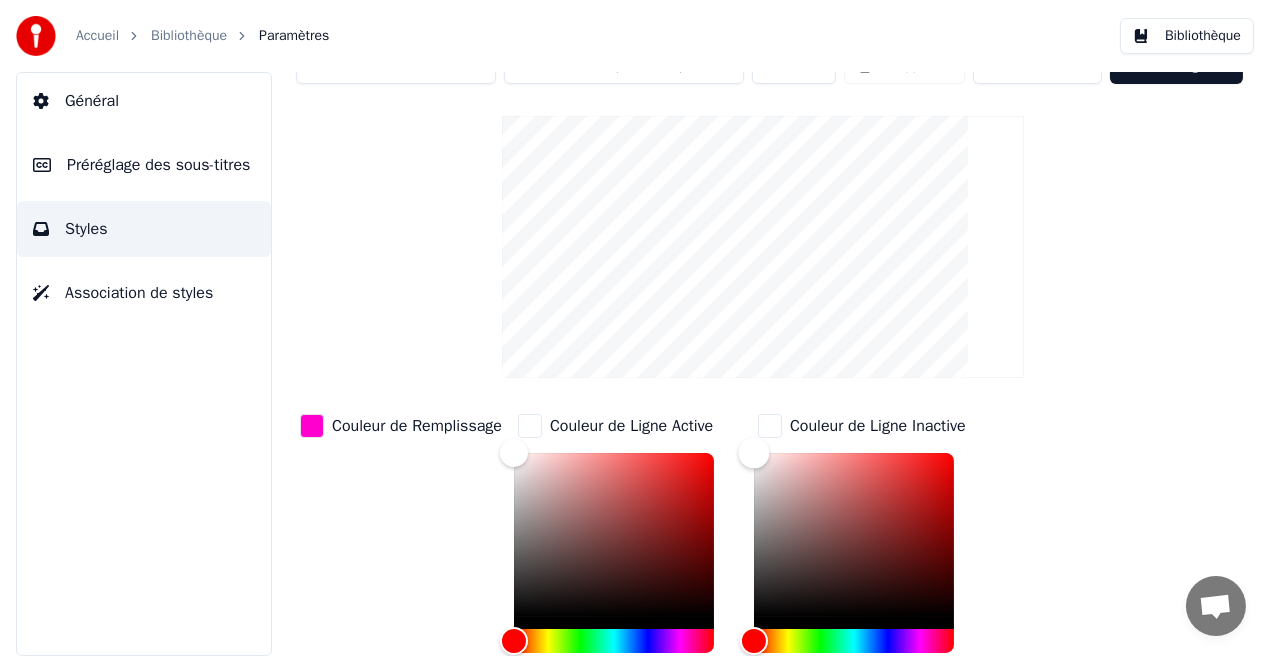 drag, startPoint x: 749, startPoint y: 448, endPoint x: 715, endPoint y: 436, distance: 36.05551 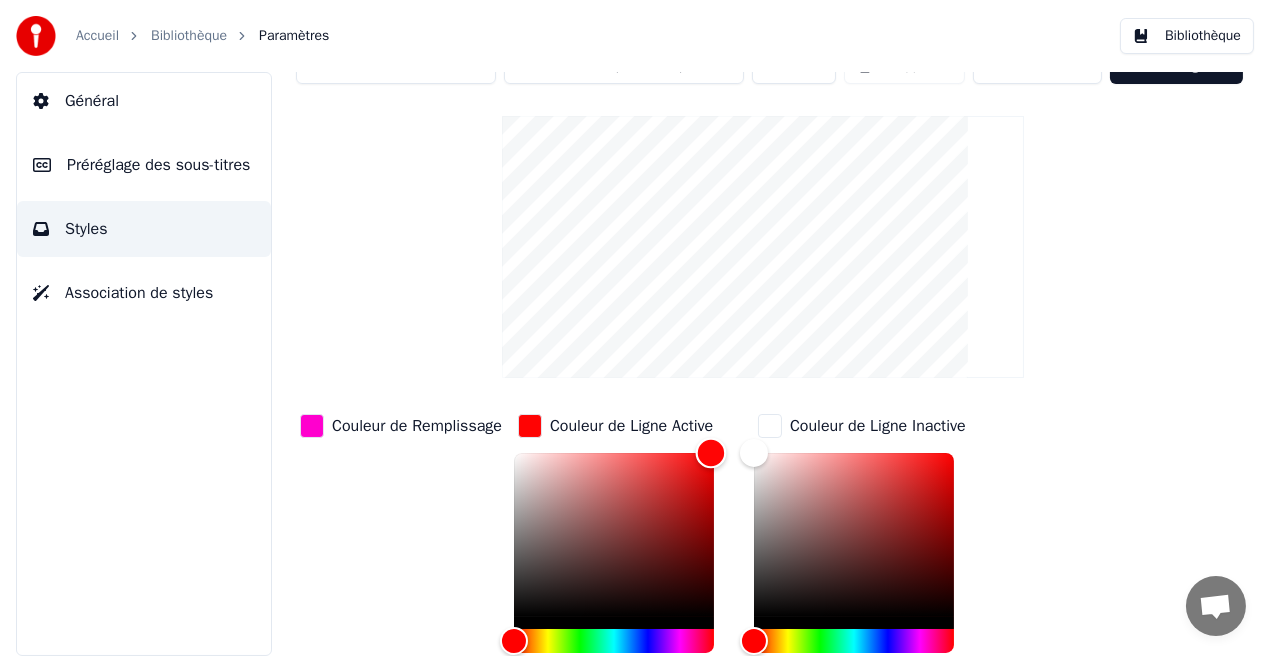 drag, startPoint x: 505, startPoint y: 445, endPoint x: 711, endPoint y: 451, distance: 206.08736 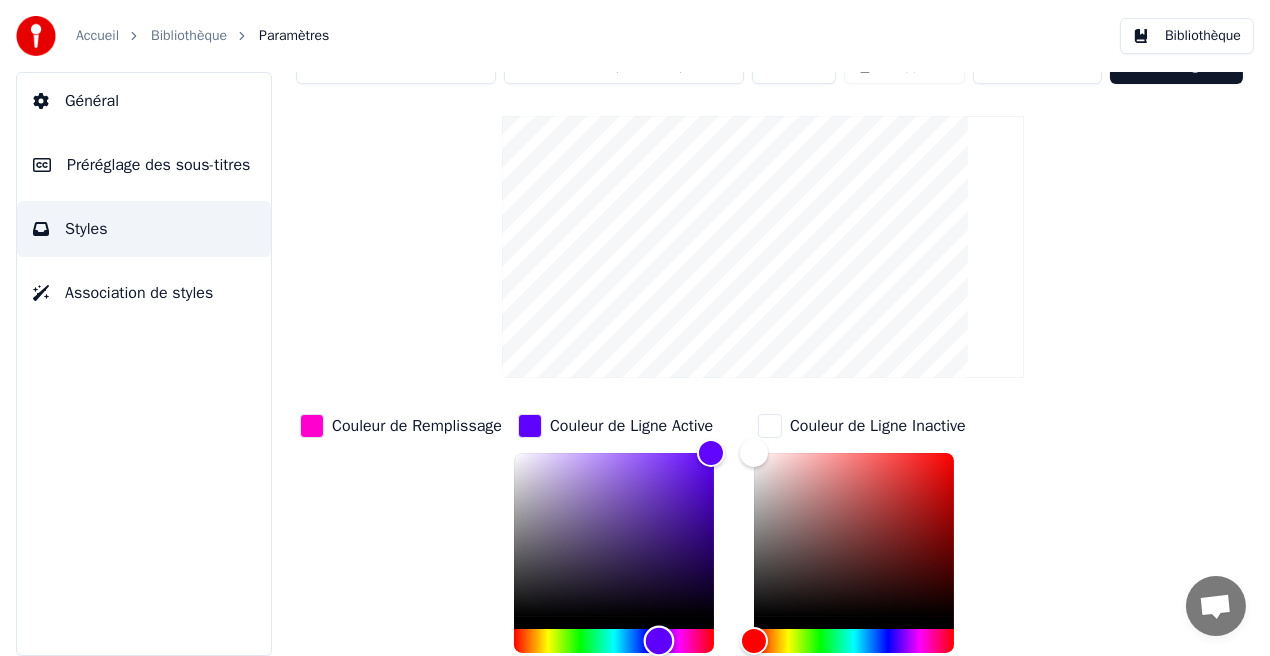 drag, startPoint x: 518, startPoint y: 637, endPoint x: 659, endPoint y: 634, distance: 141.0319 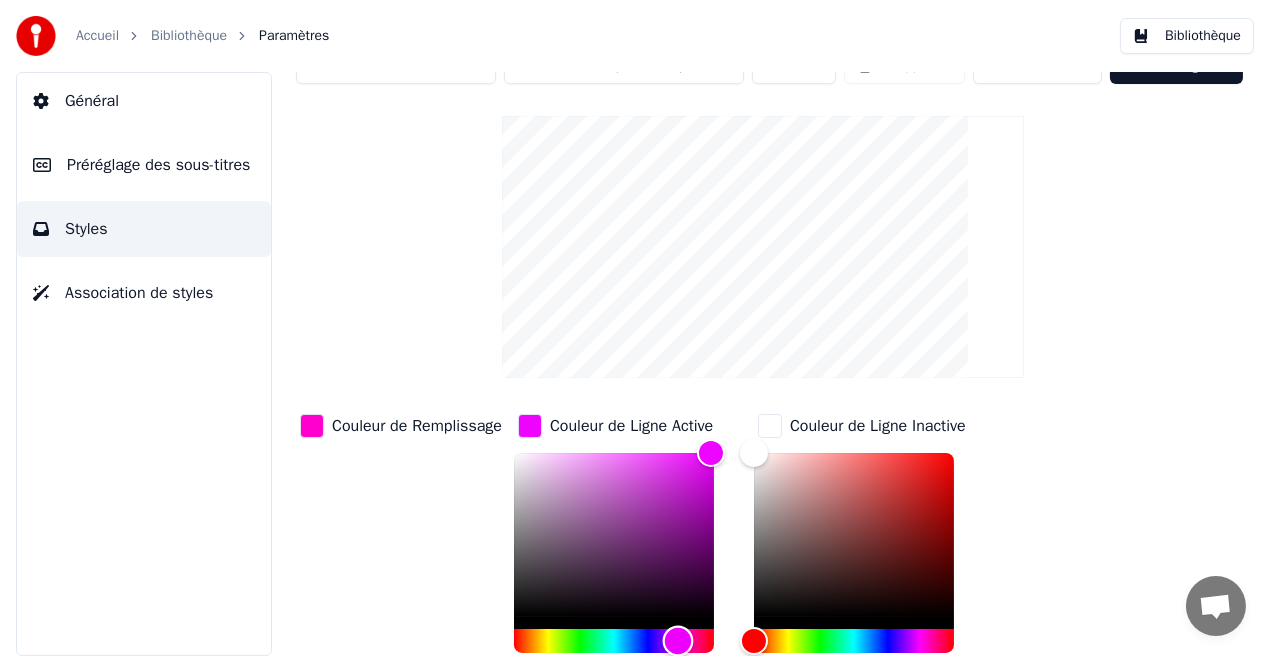 drag, startPoint x: 659, startPoint y: 634, endPoint x: 678, endPoint y: 638, distance: 19.416489 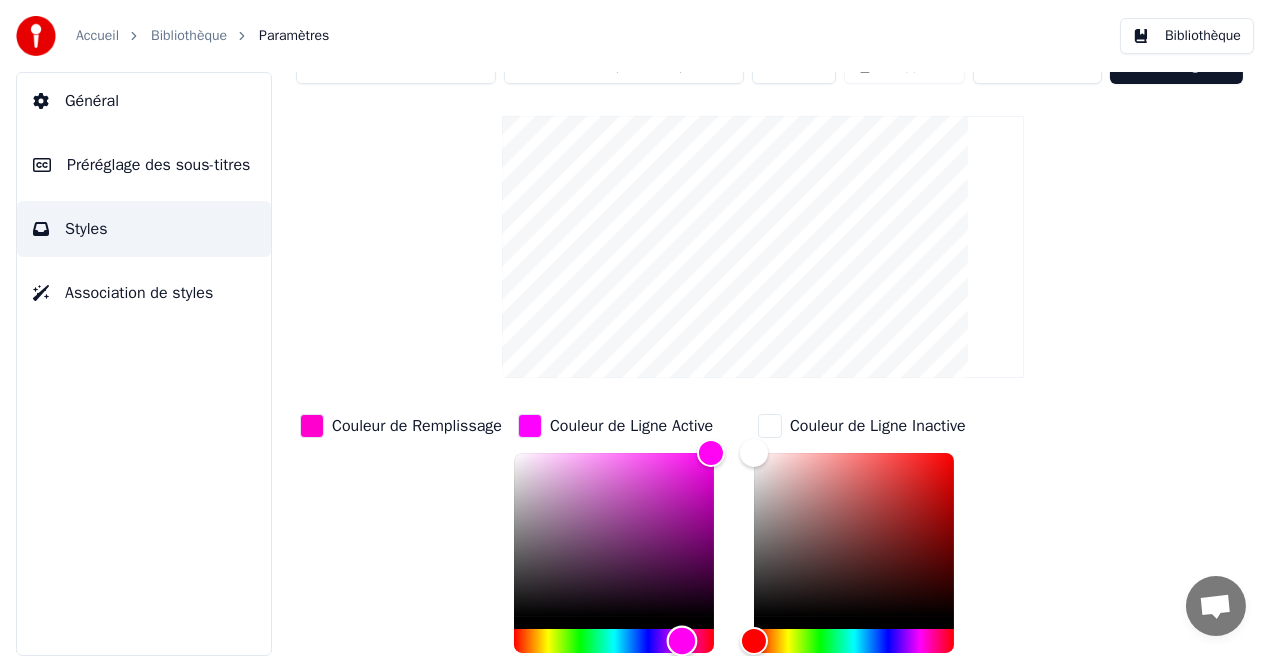 type on "*******" 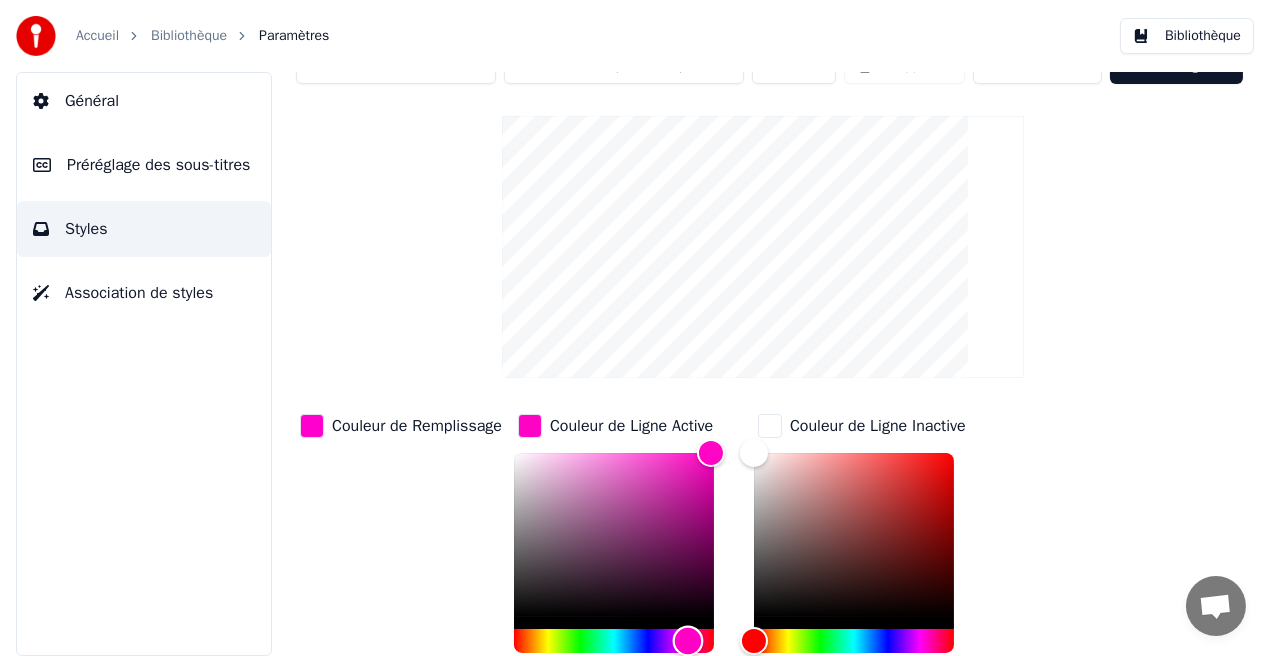 drag, startPoint x: 675, startPoint y: 631, endPoint x: 688, endPoint y: 632, distance: 13.038404 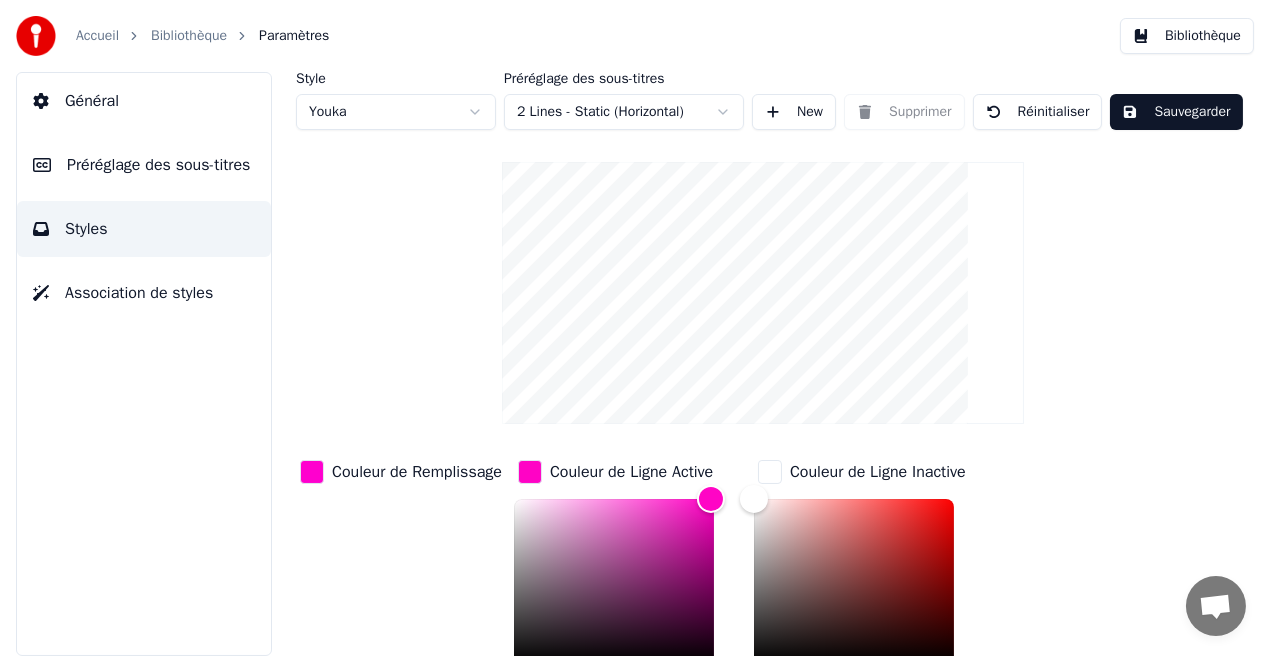 click on "Sauvegarder" at bounding box center [1176, 112] 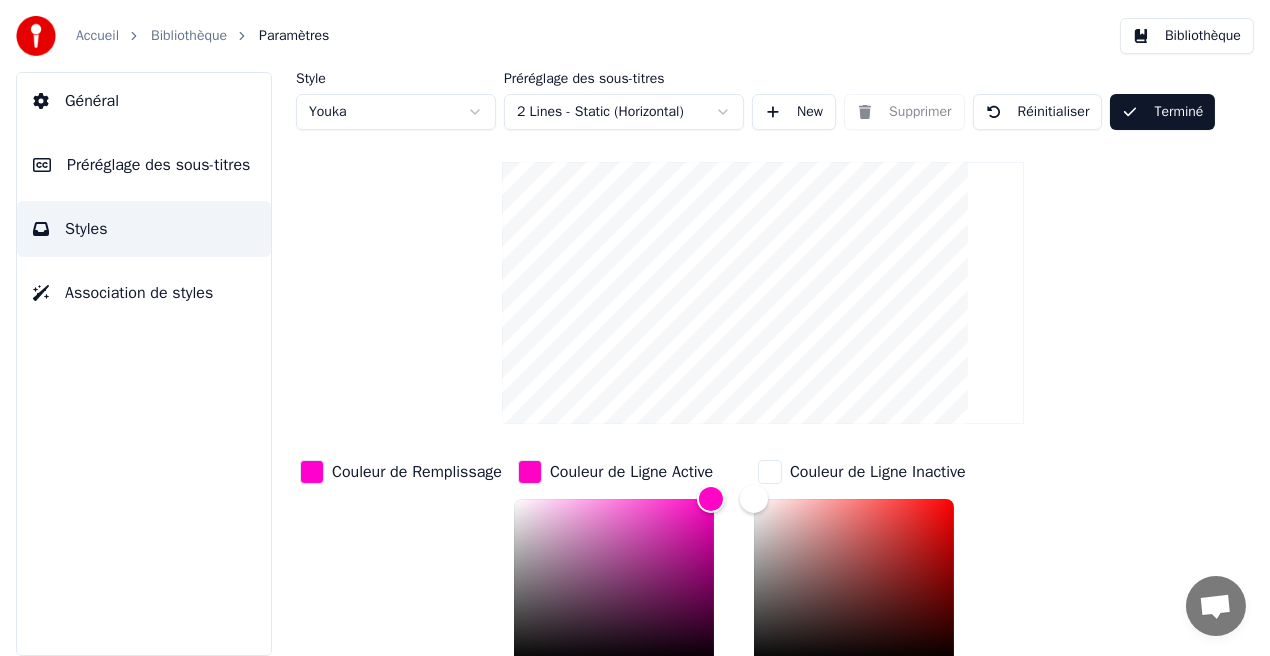 click on "Bibliothèque" at bounding box center (1187, 36) 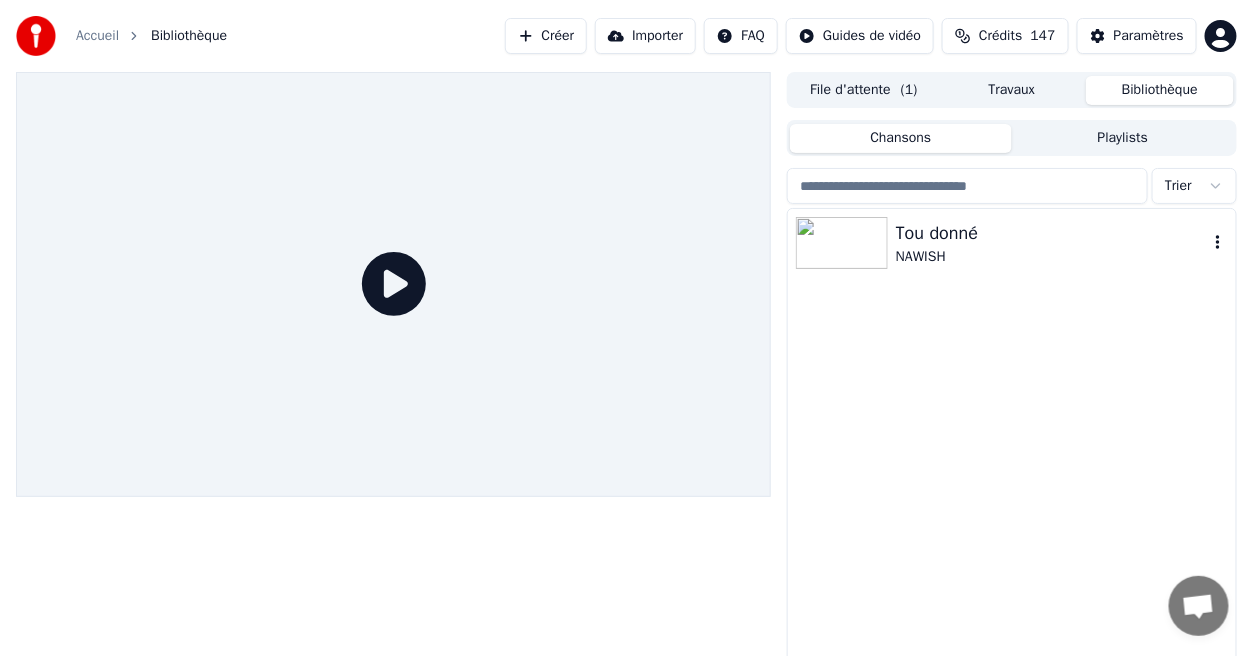 click on "Tou donné" at bounding box center (1052, 233) 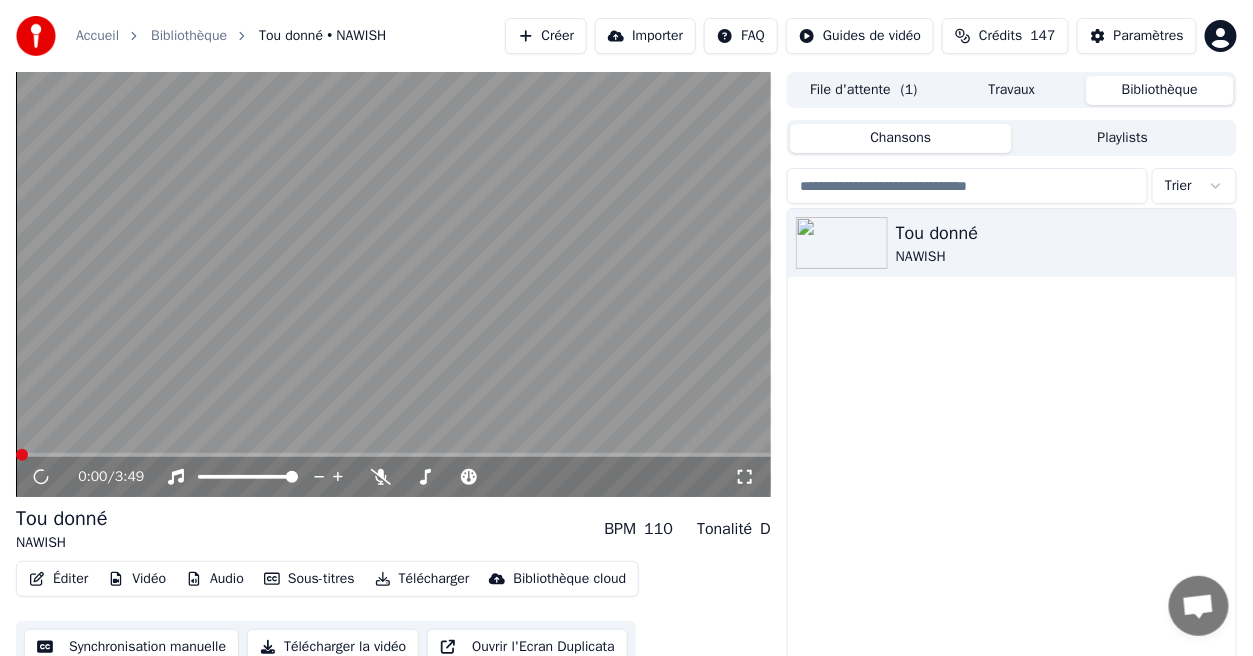click 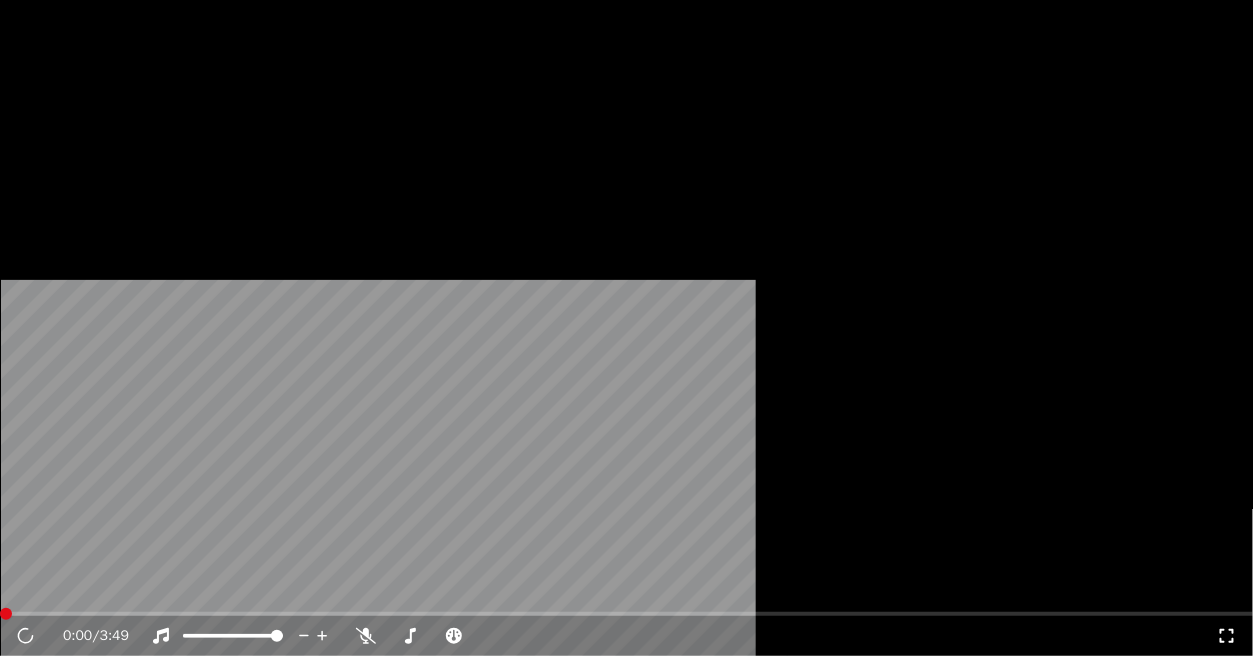 click at bounding box center [626, 352] 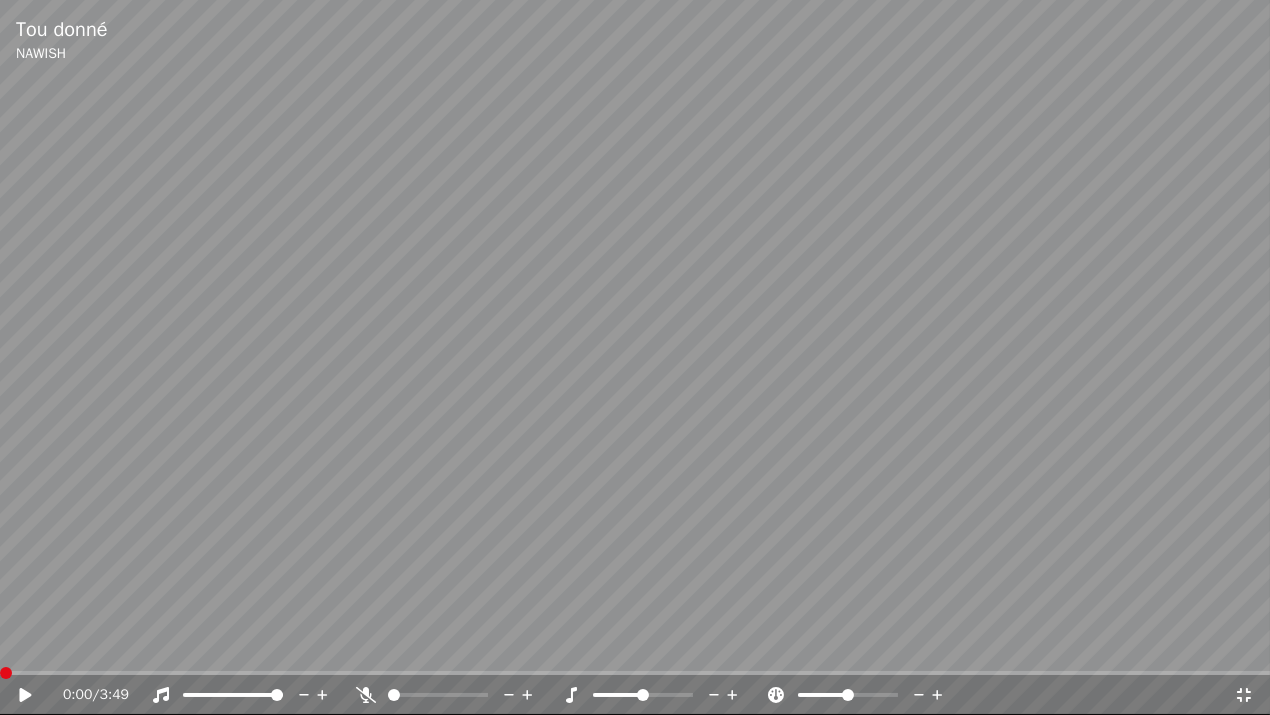 click 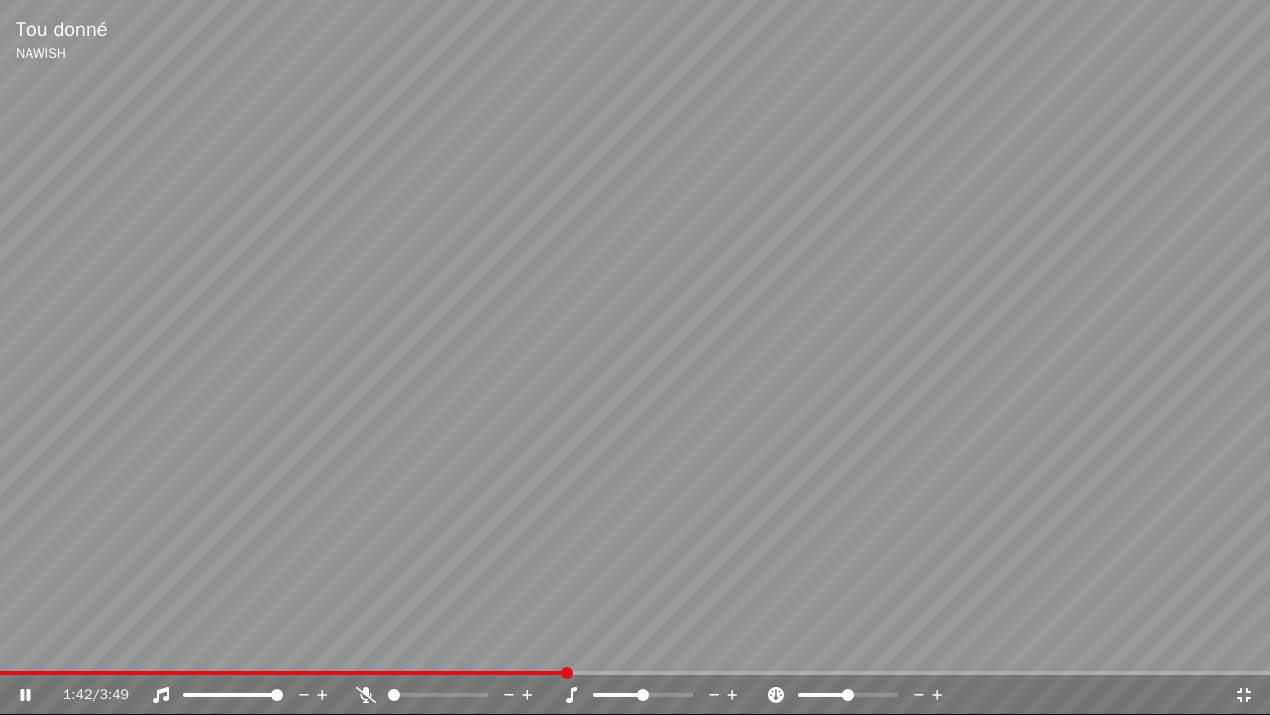 click on "1:42  /  3:49" at bounding box center [635, 695] 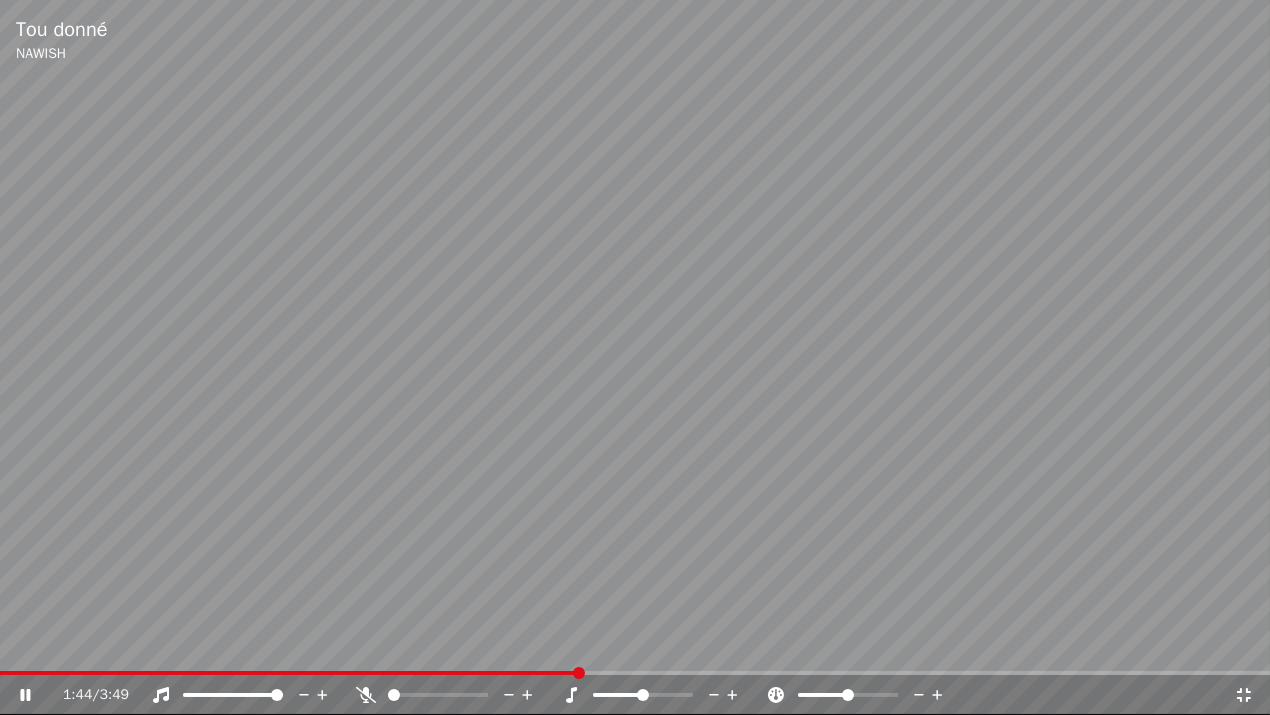 click at bounding box center (635, 673) 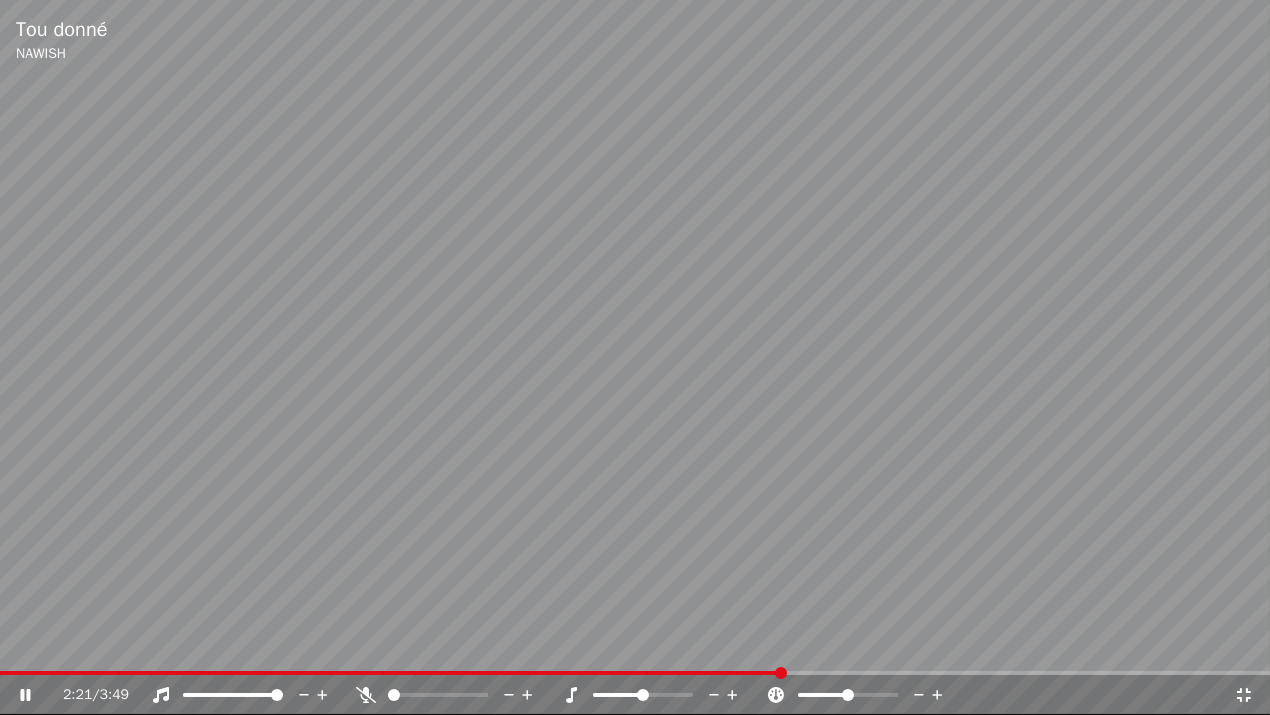 click 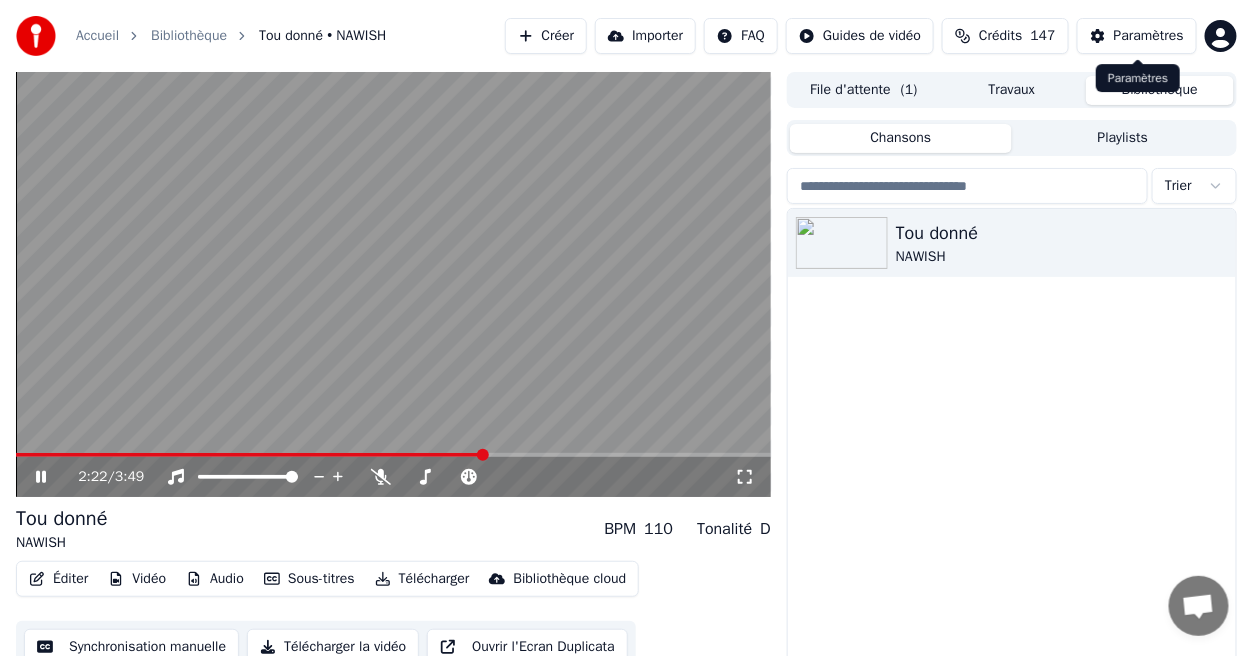 click on "Paramètres" at bounding box center [1149, 36] 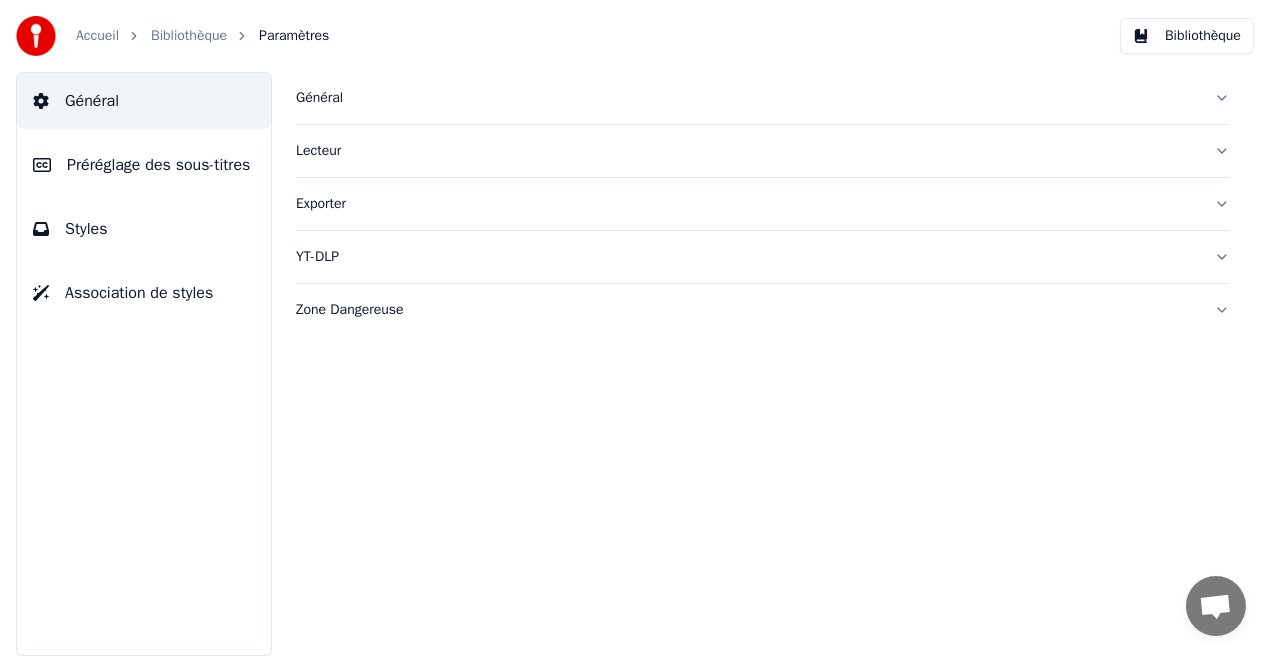 click on "Styles" at bounding box center (144, 229) 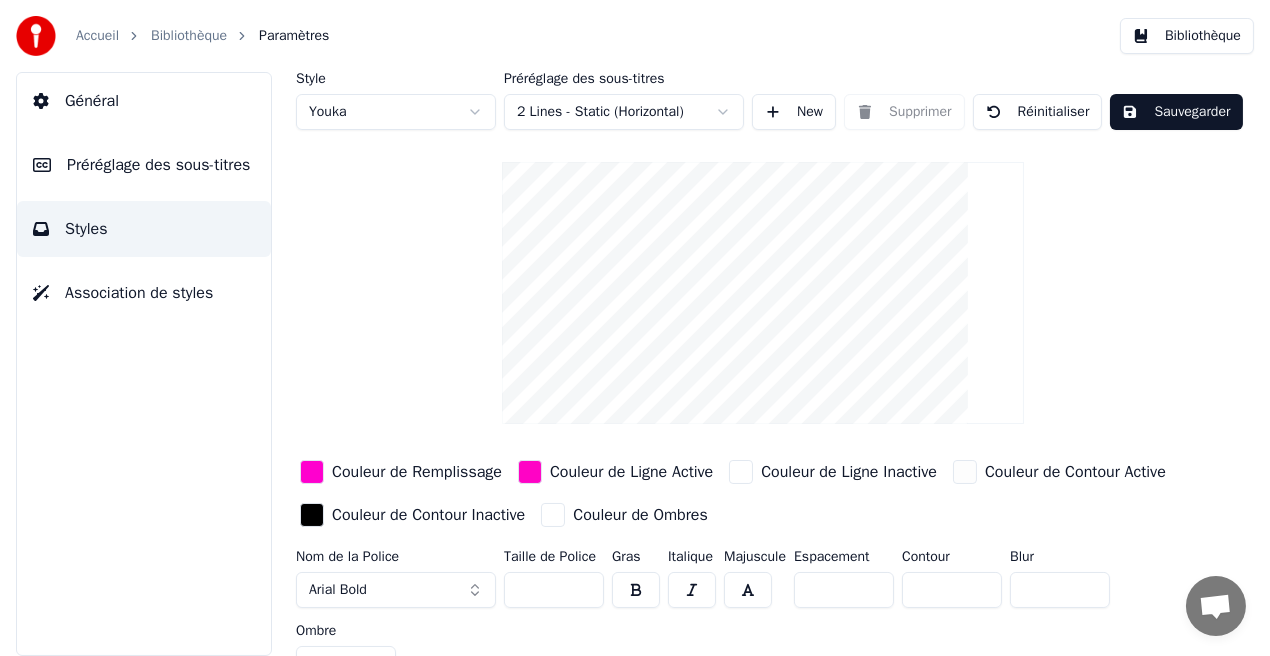 click on "Couleur de Ligne Active" at bounding box center (631, 472) 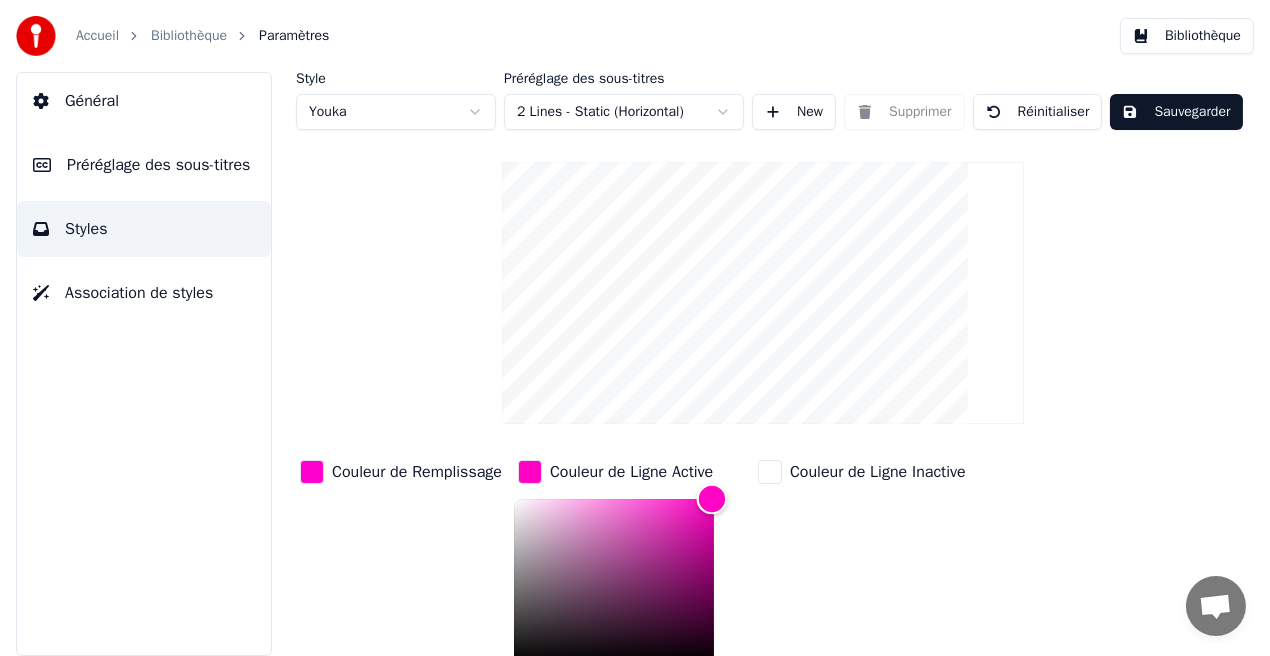 scroll, scrollTop: 5, scrollLeft: 0, axis: vertical 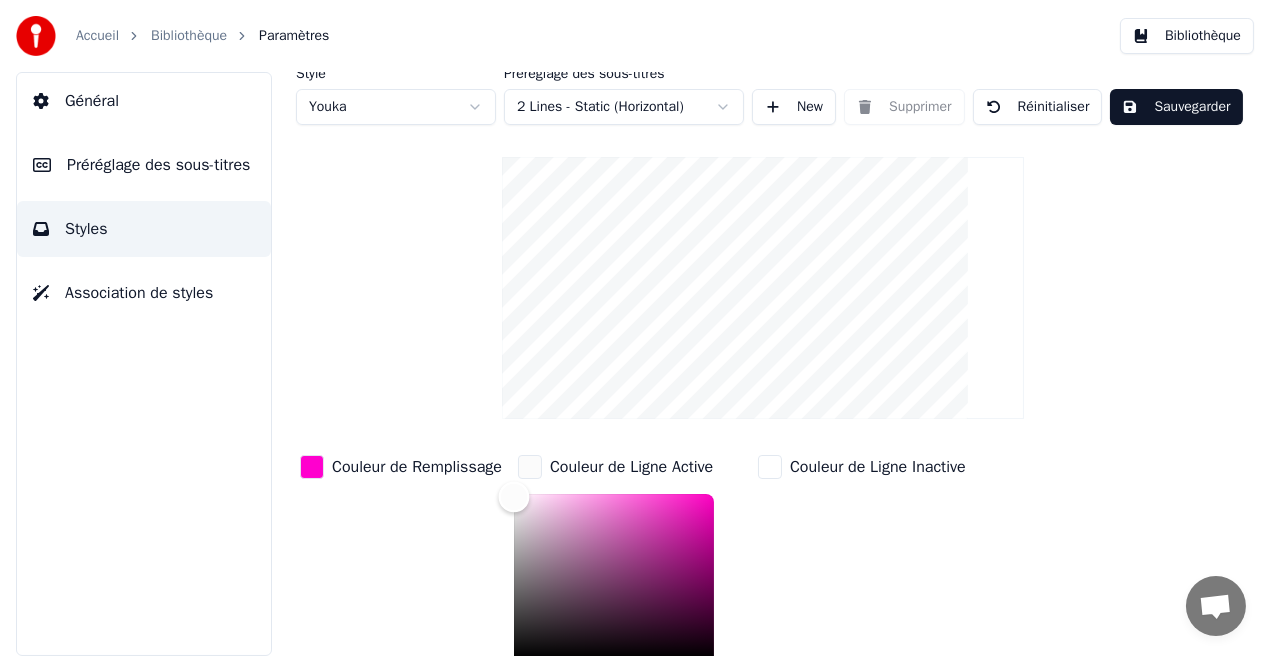 type on "*******" 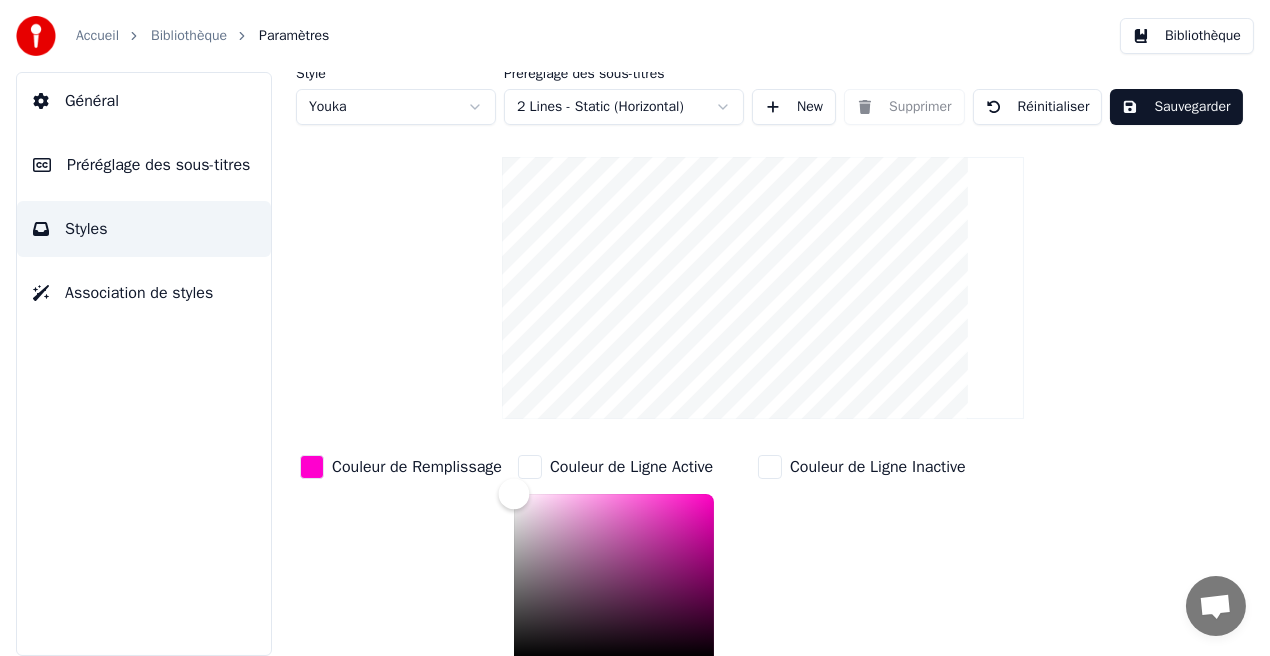 drag, startPoint x: 575, startPoint y: 530, endPoint x: 504, endPoint y: 485, distance: 84.0595 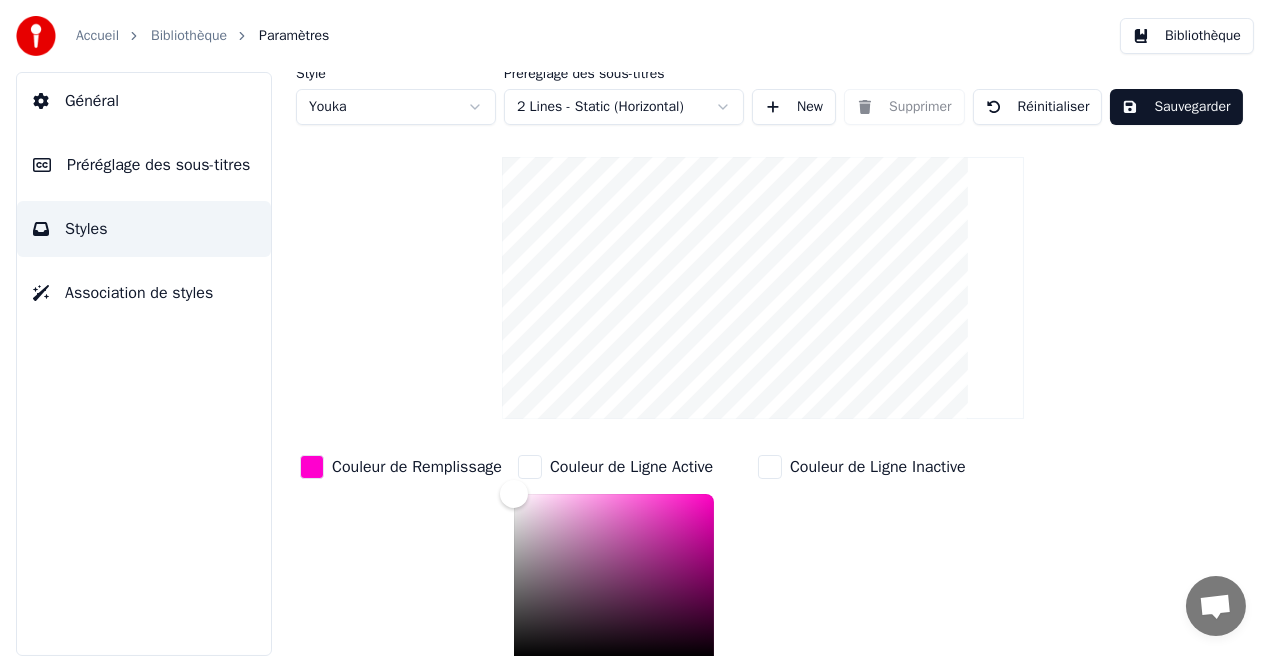 click on "Sauvegarder" at bounding box center (1176, 107) 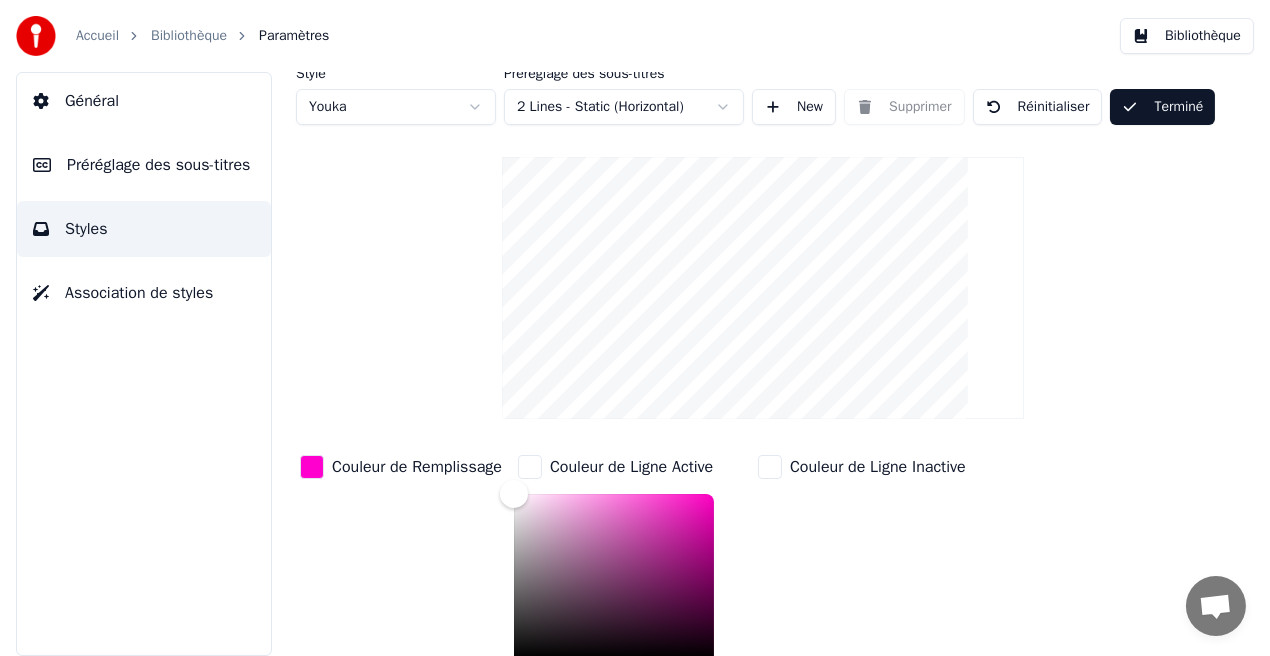 click on "Bibliothèque" at bounding box center (1187, 36) 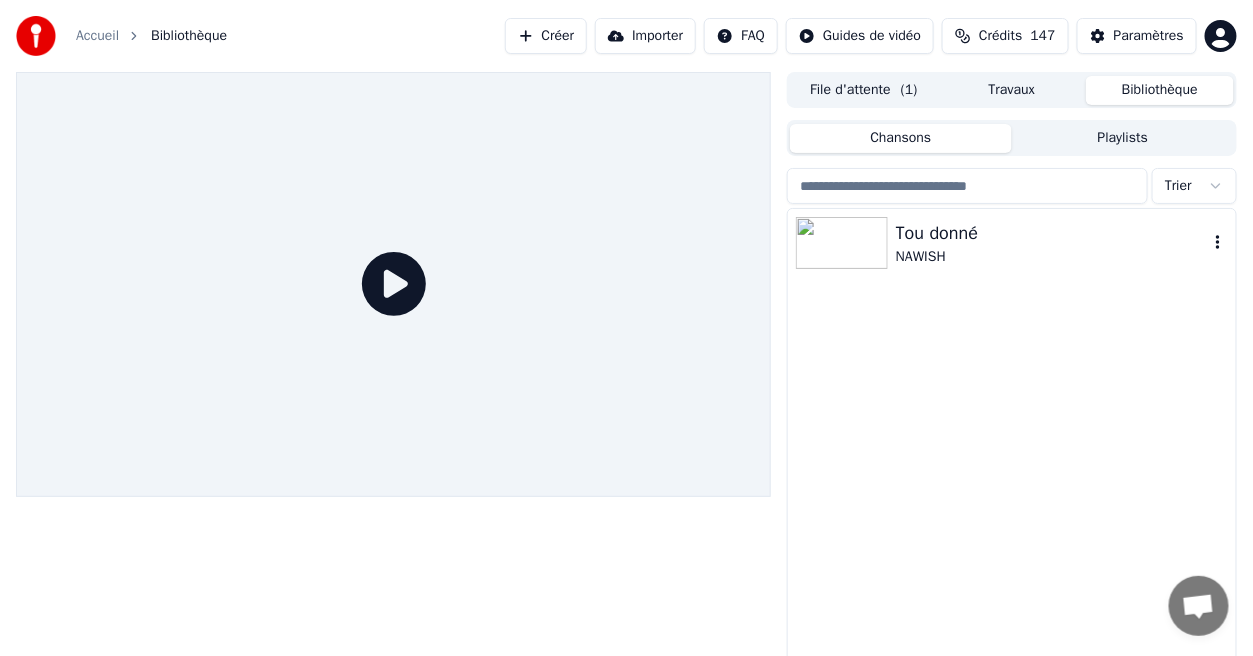 click on "NAWISH" at bounding box center (1052, 257) 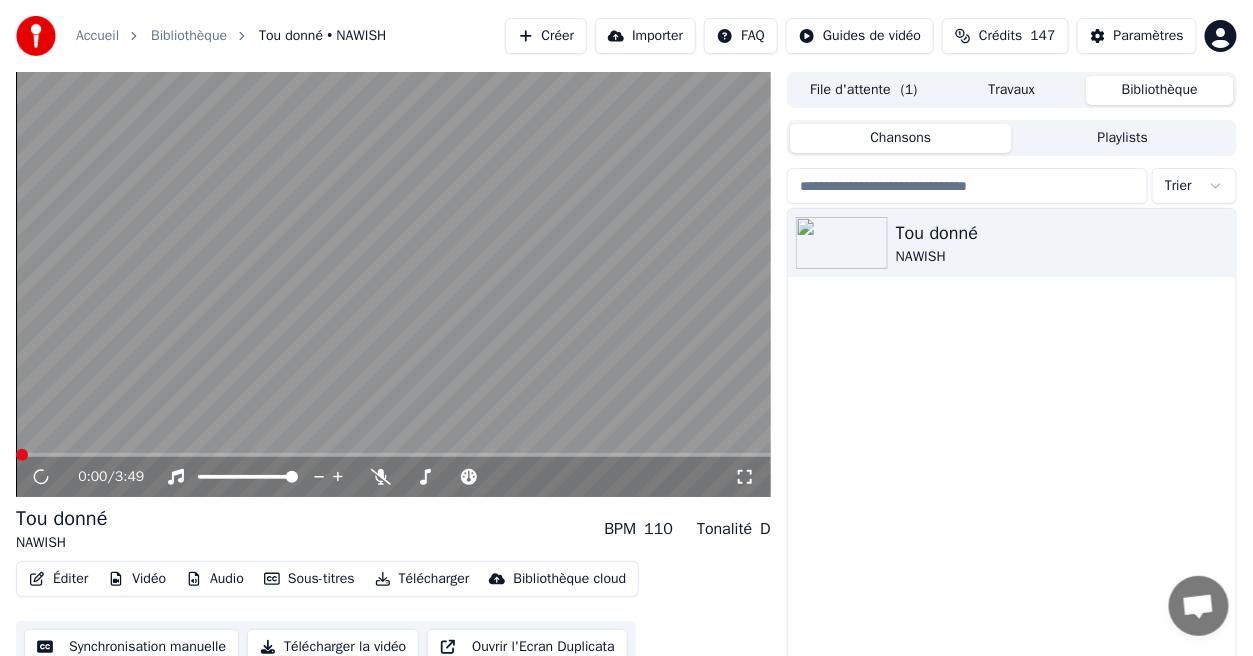 click 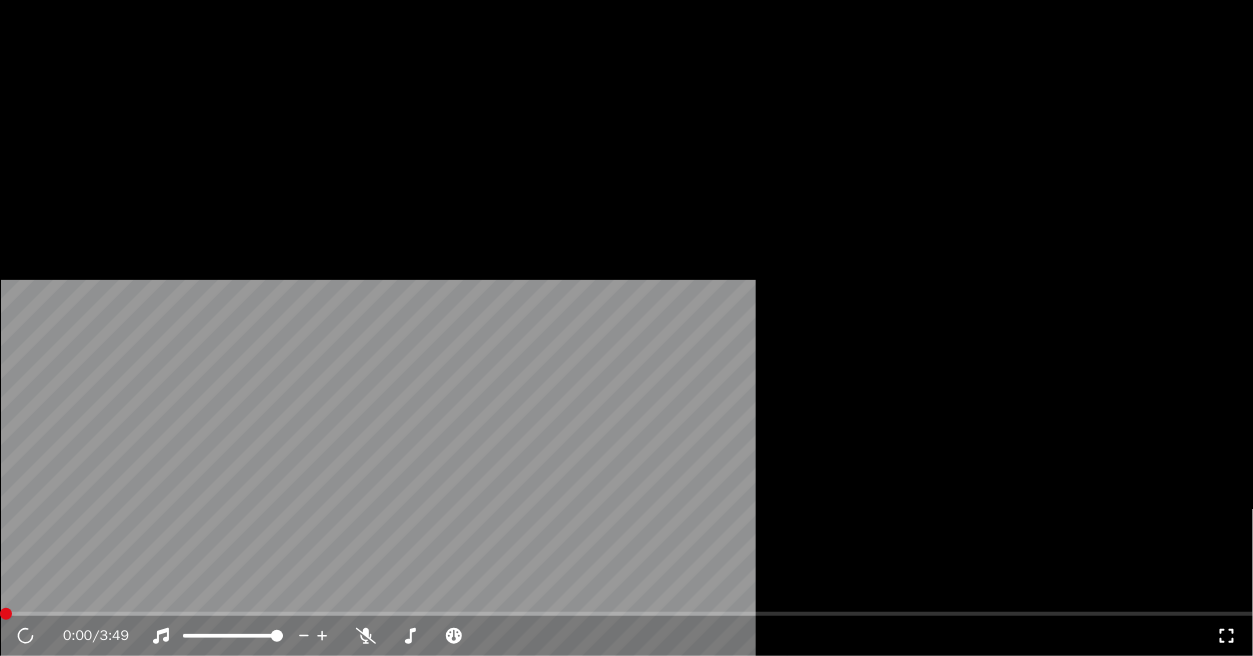 click at bounding box center (626, 352) 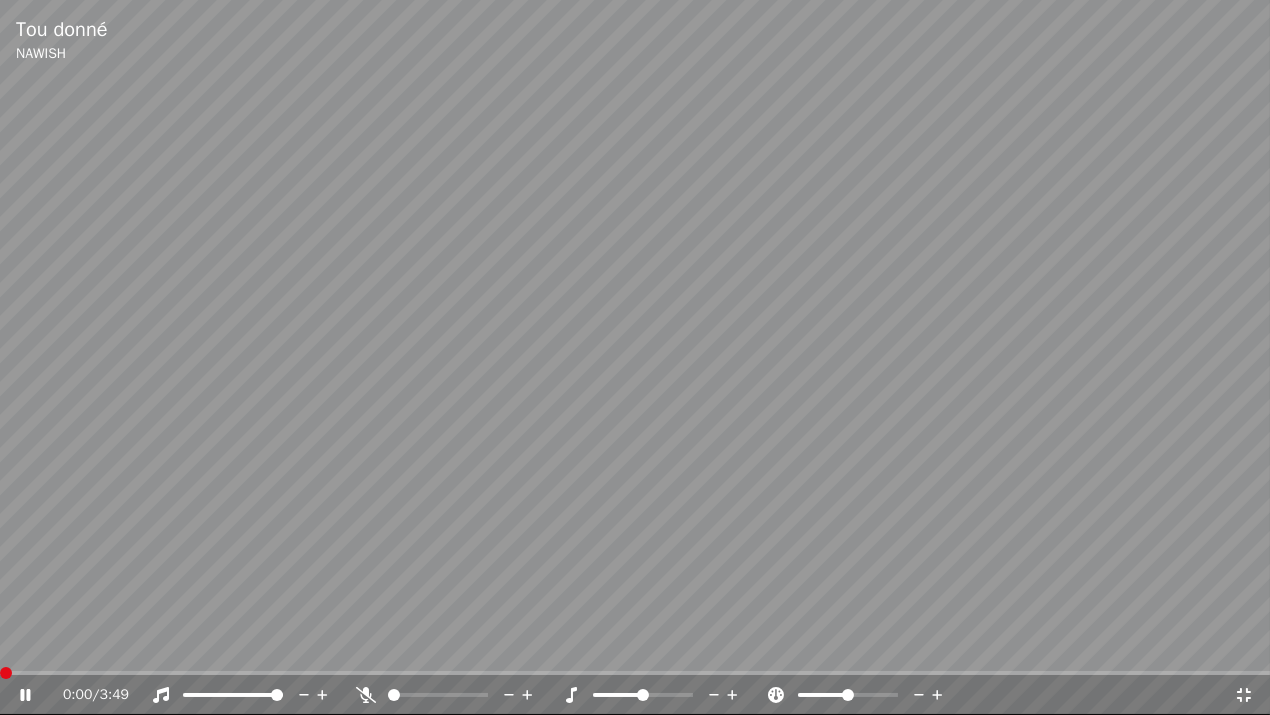 click 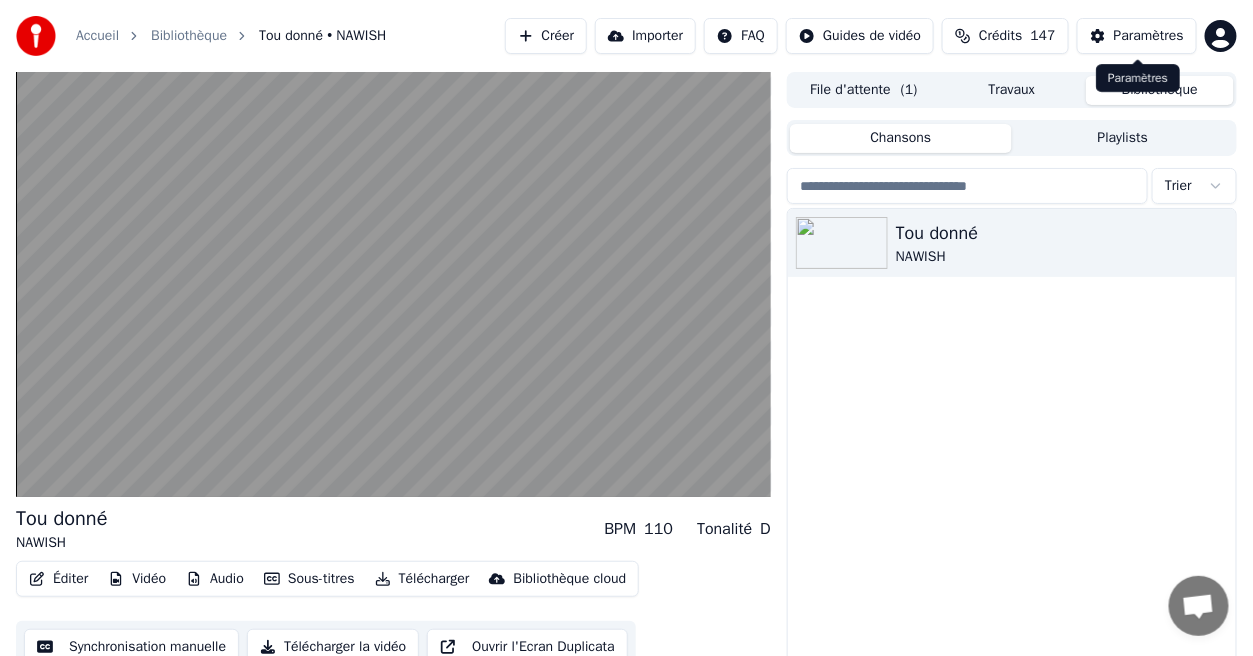 click on "Paramètres" at bounding box center (1149, 36) 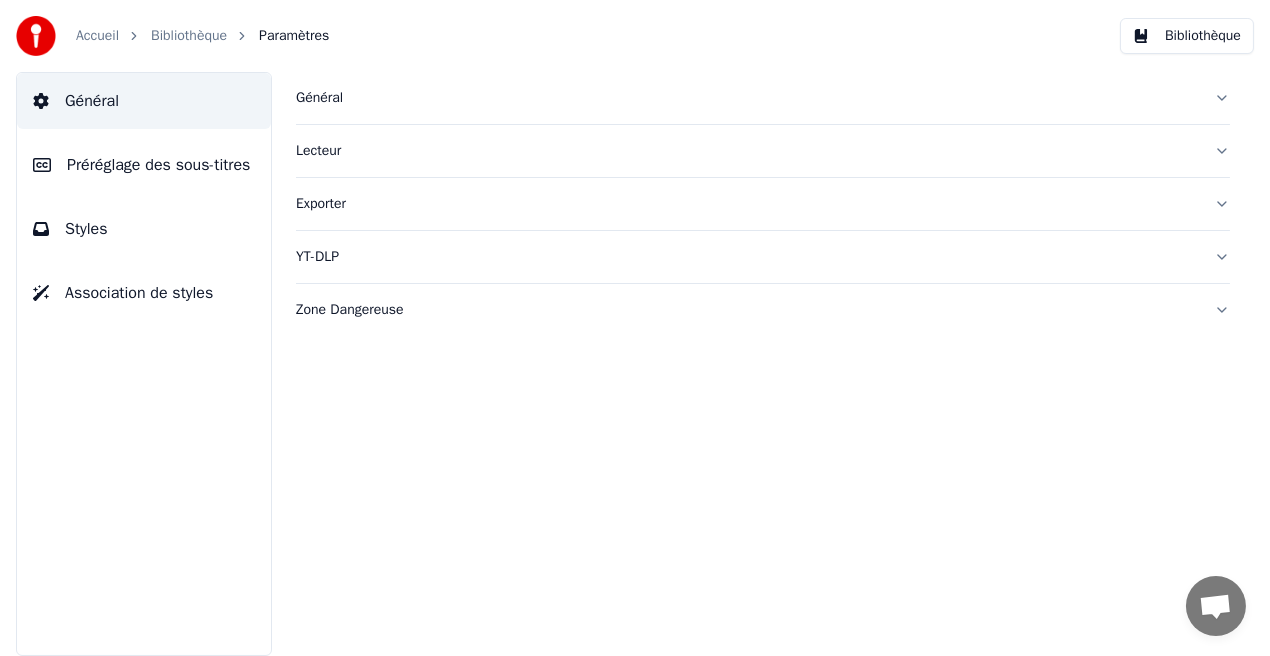 click on "Styles" at bounding box center [144, 229] 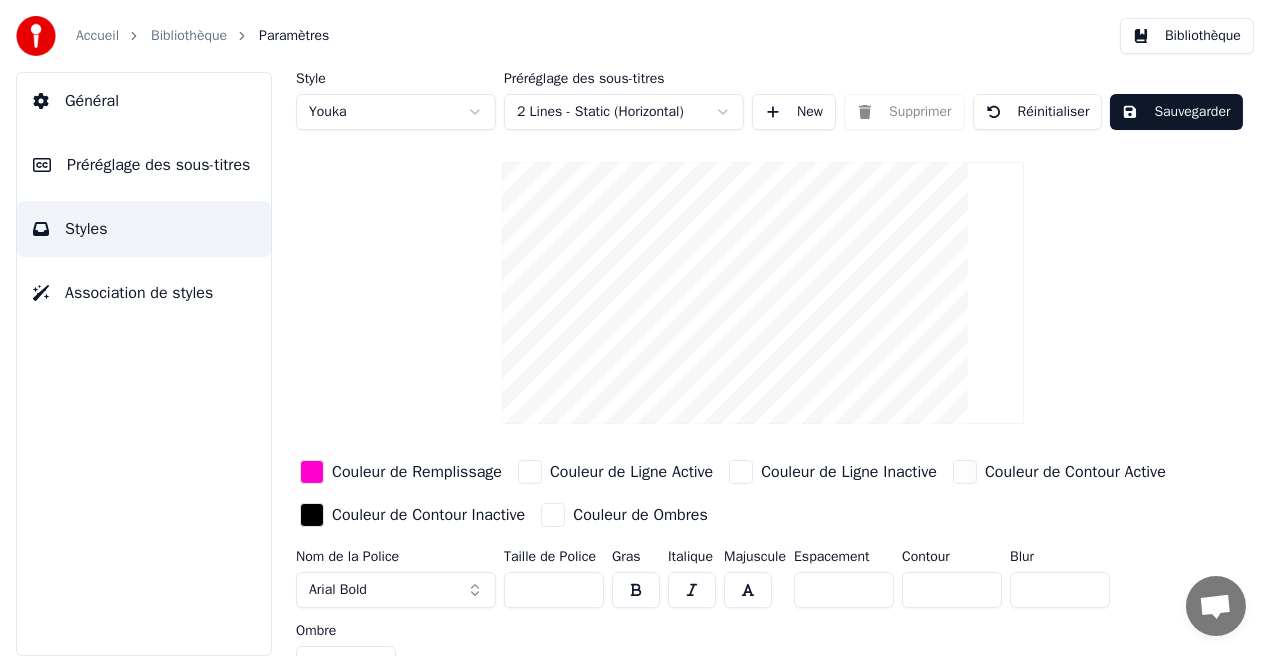 click on "*" at bounding box center [952, 590] 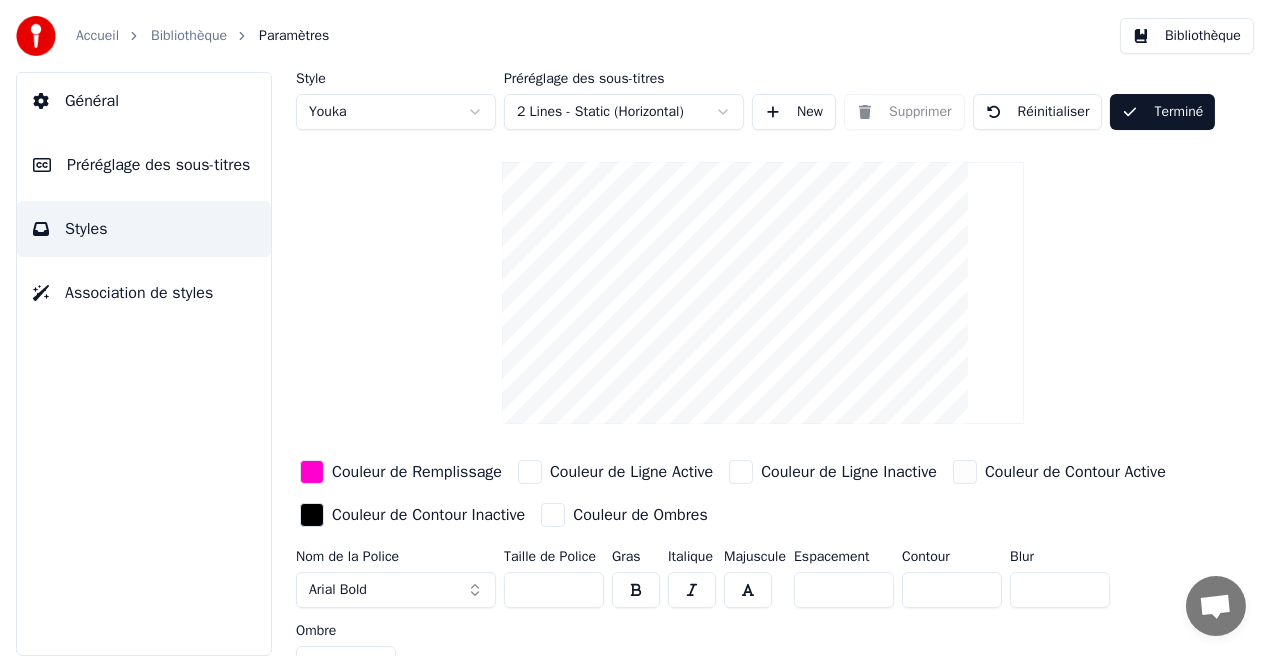 click on "Bibliothèque" at bounding box center (1187, 36) 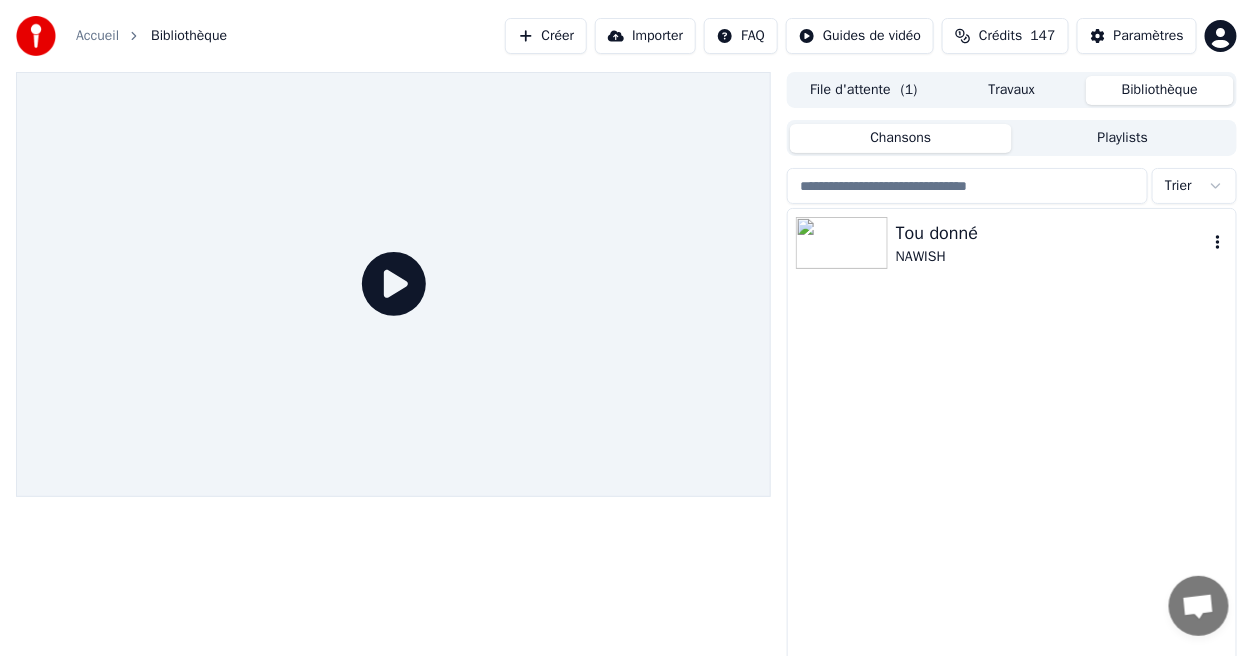 click on "Tou donné" at bounding box center [1052, 233] 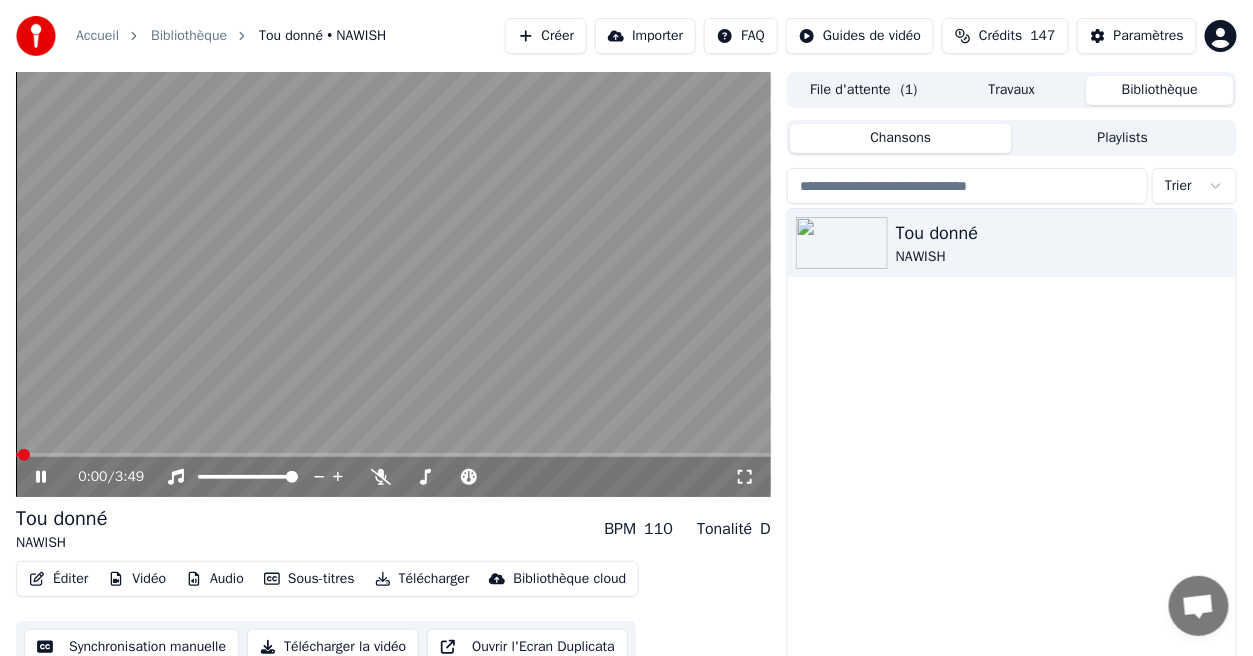 click 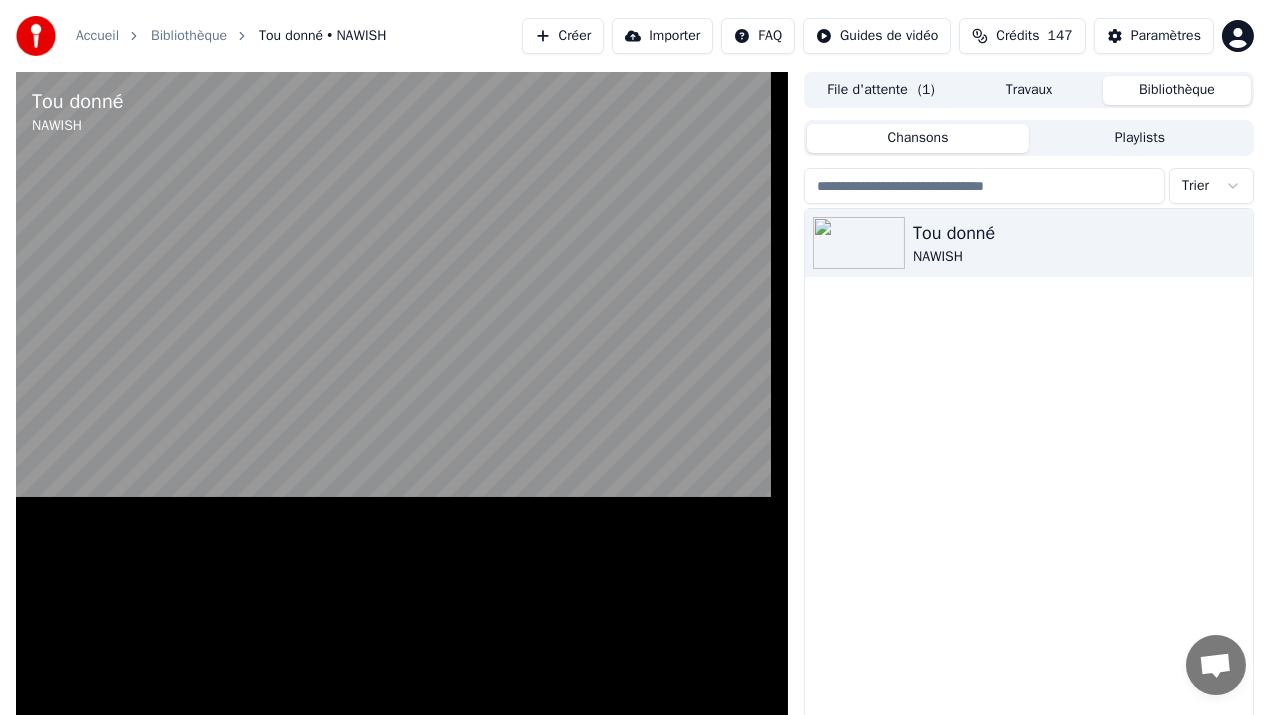 click at bounding box center [402, 429] 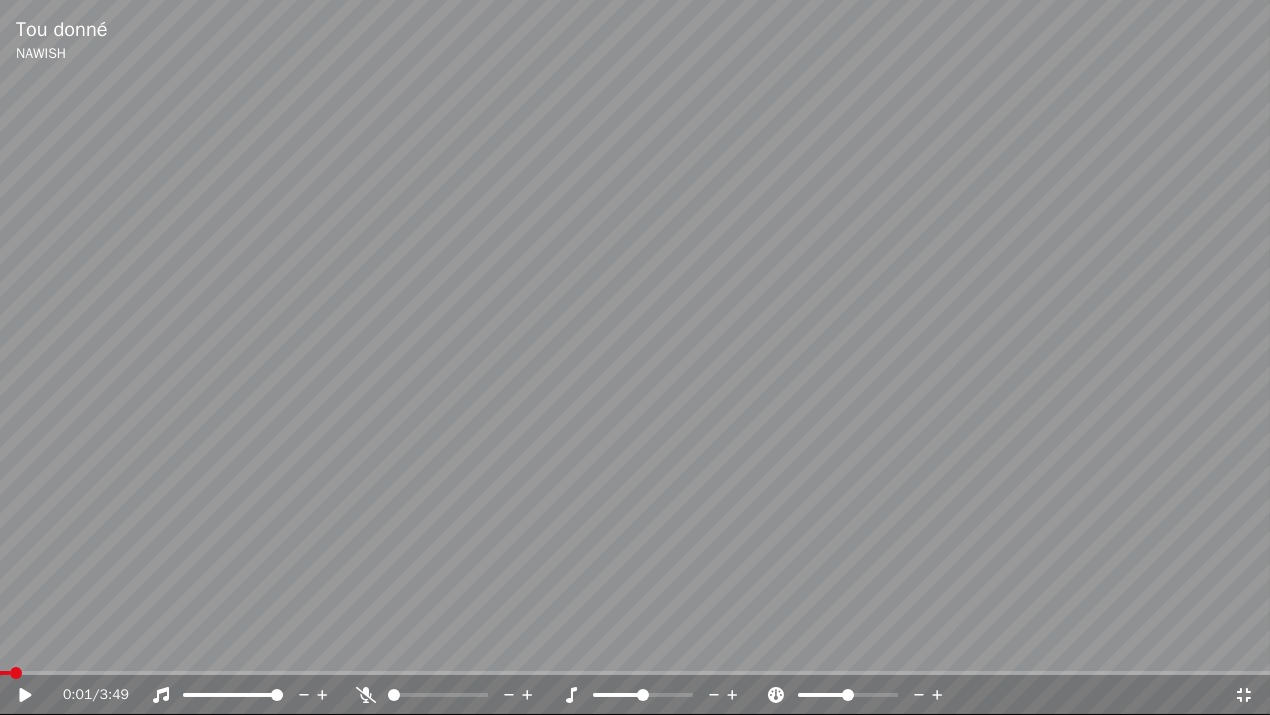 click 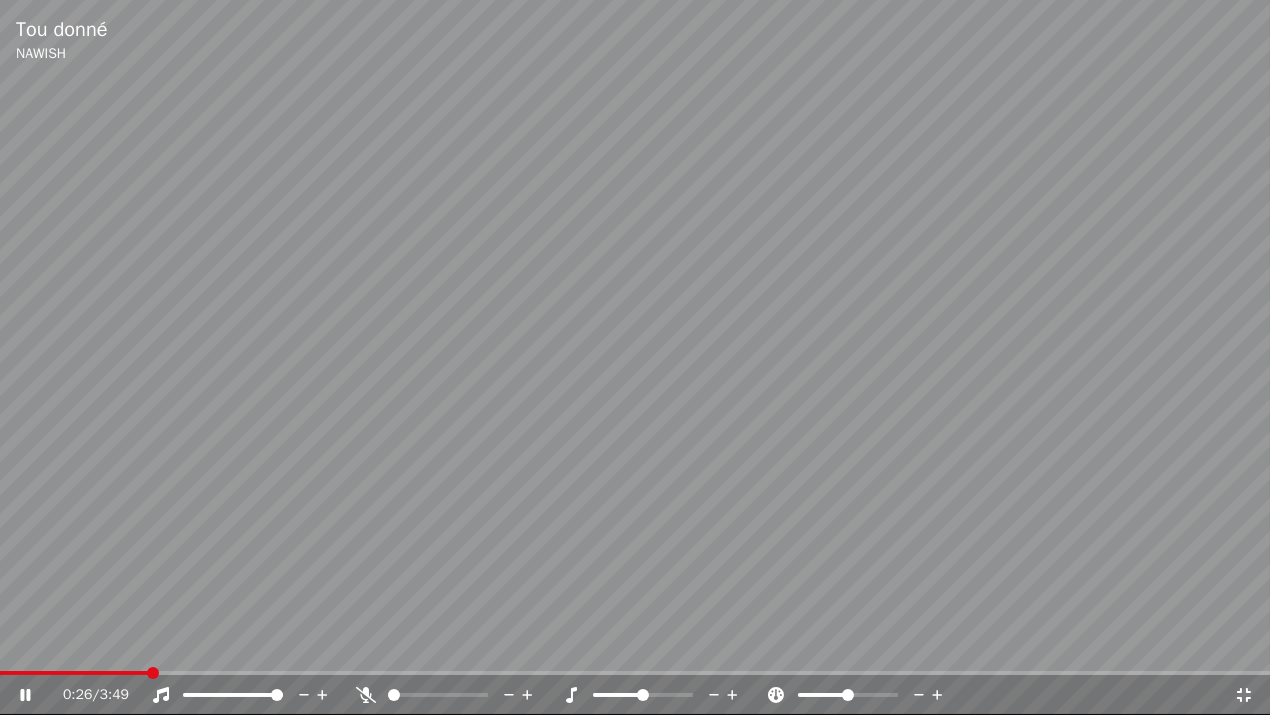 click 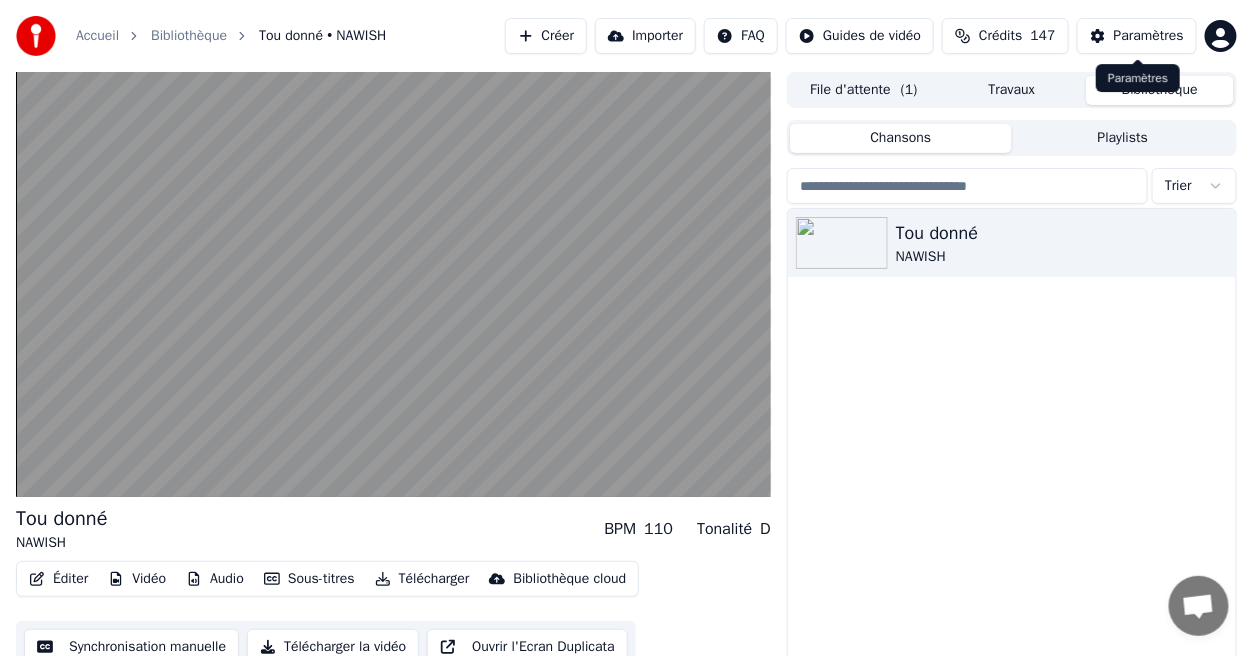 click on "Paramètres" at bounding box center [1149, 36] 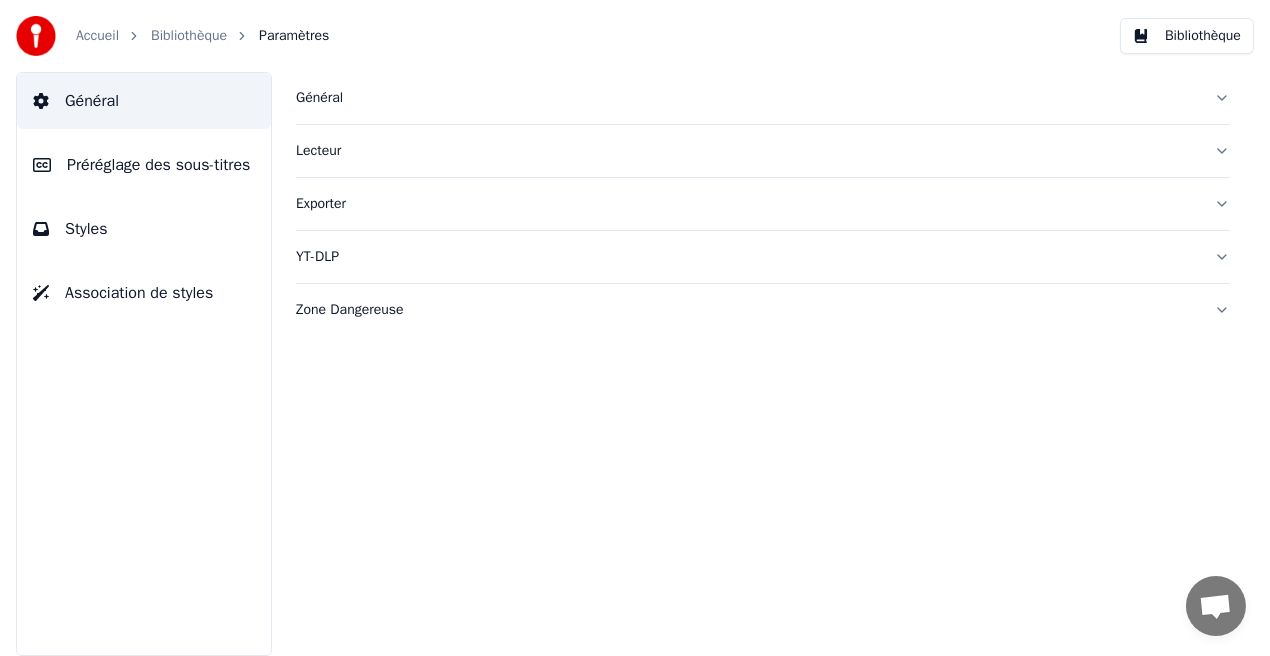 click on "Styles" at bounding box center (144, 229) 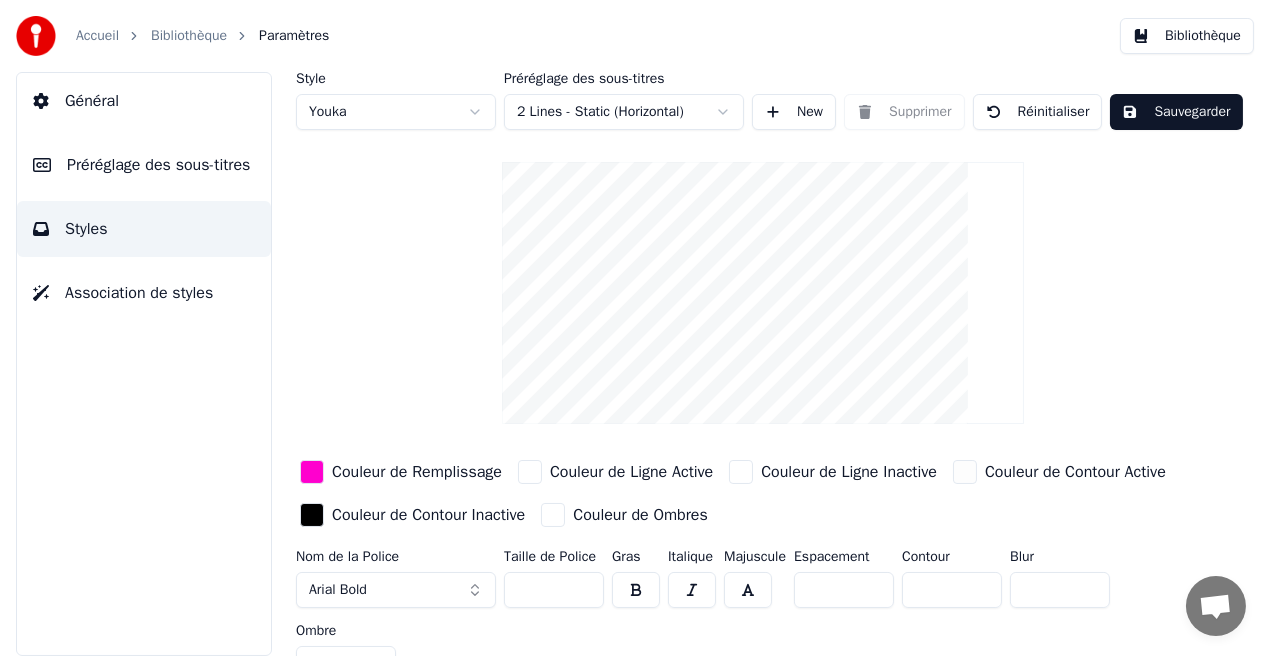 click on "*" at bounding box center [952, 590] 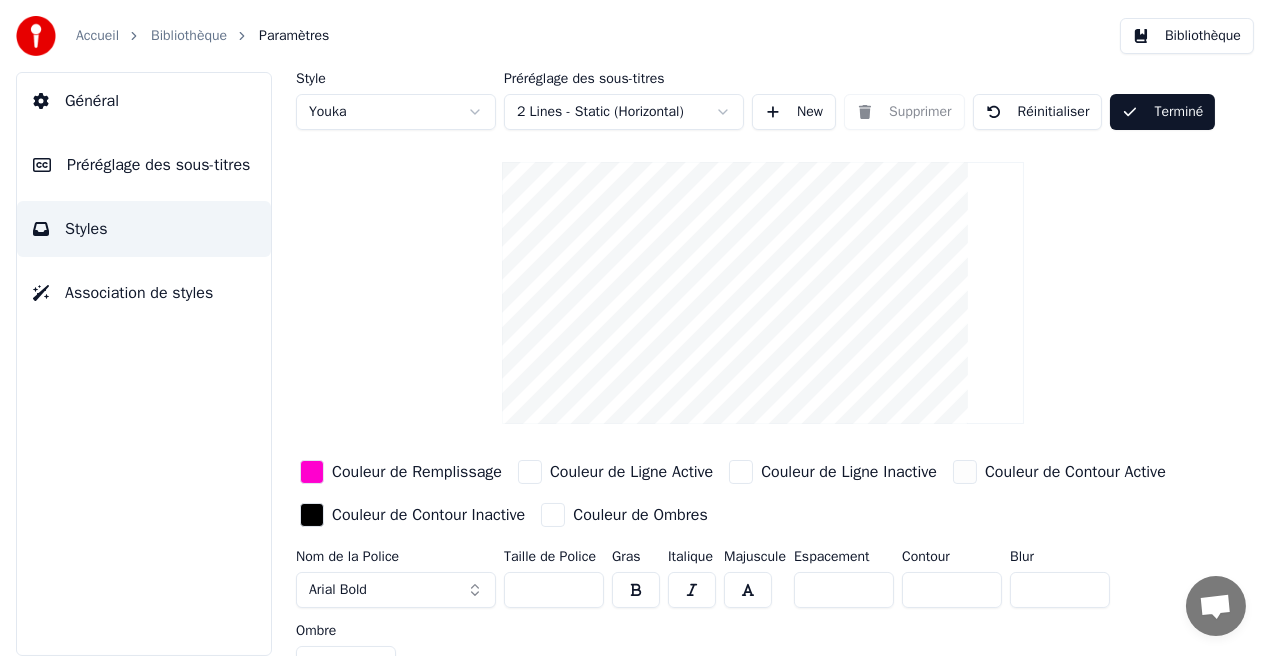 click on "Bibliothèque" at bounding box center [1187, 36] 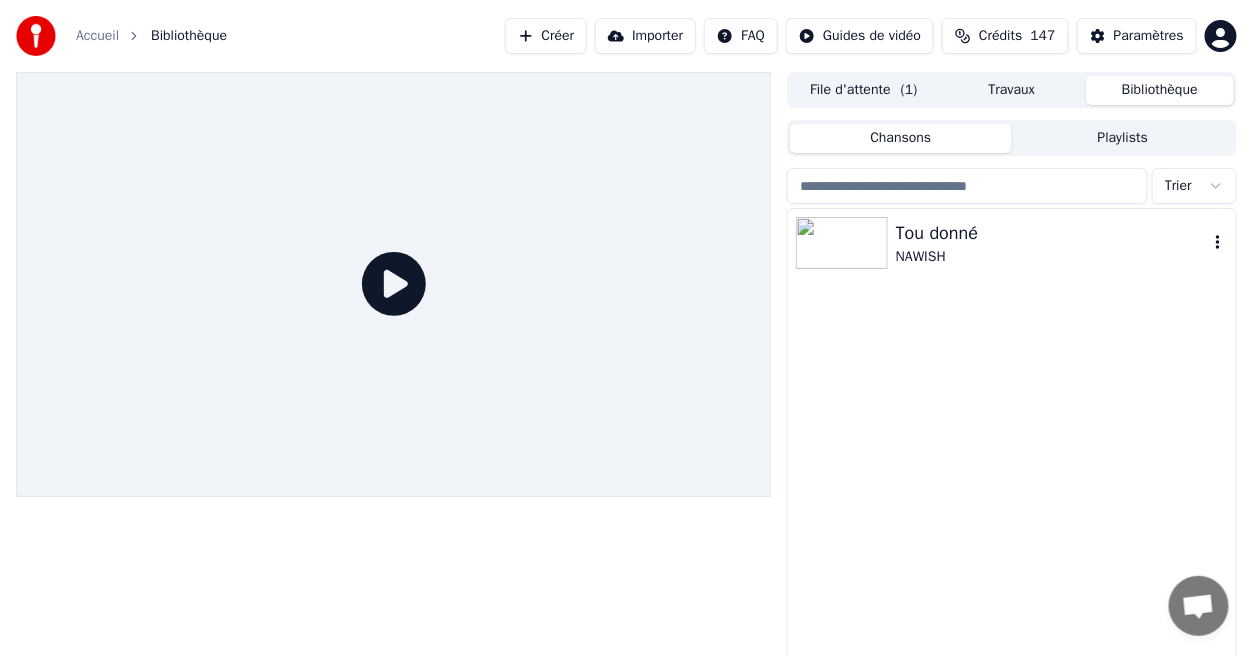 click on "Tou donné" at bounding box center (1052, 233) 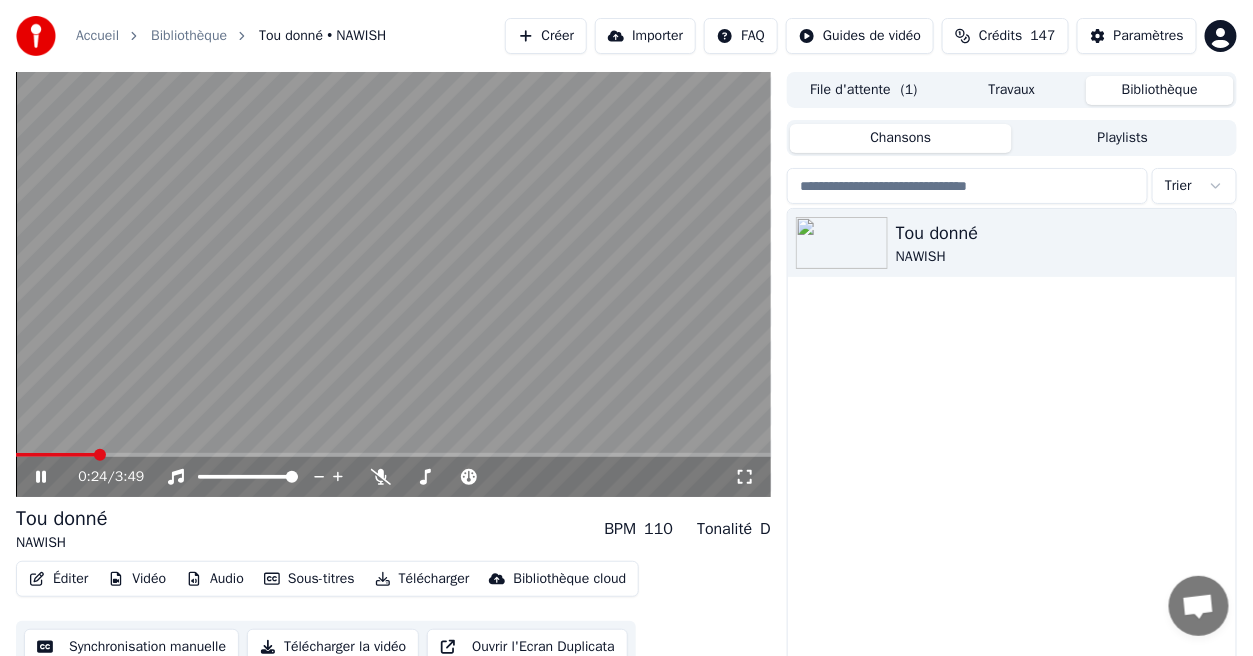 click 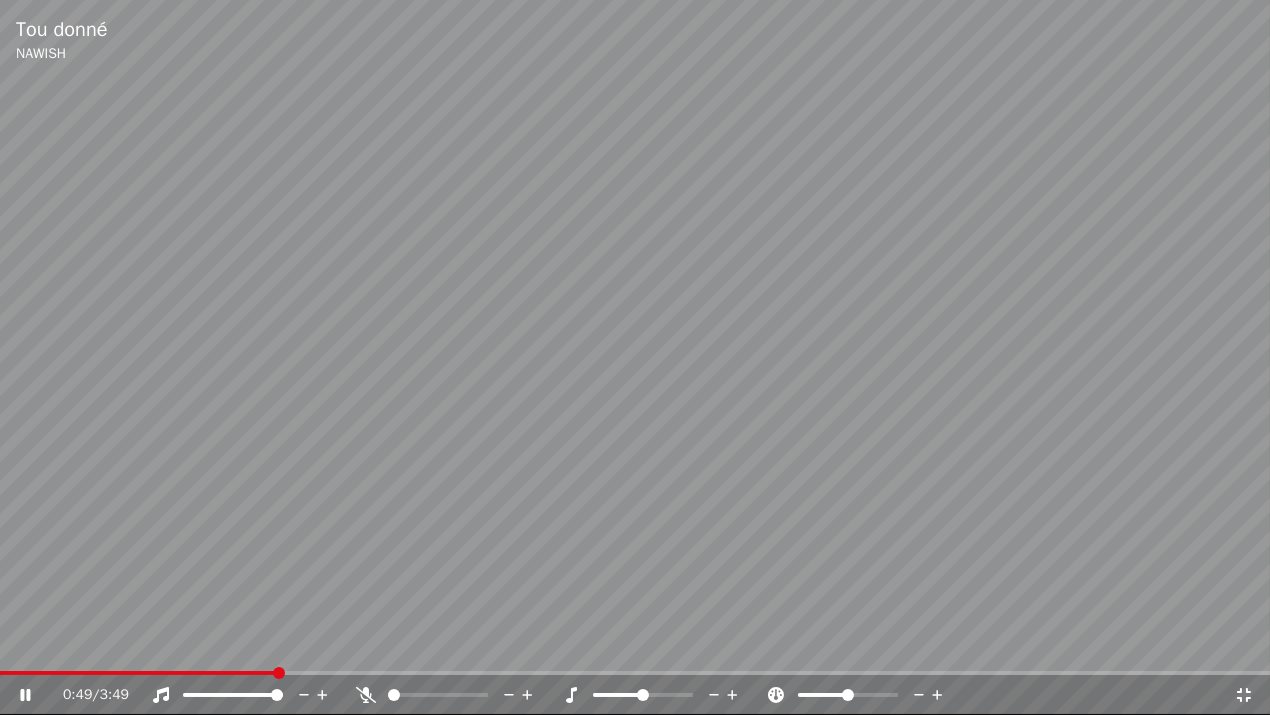click 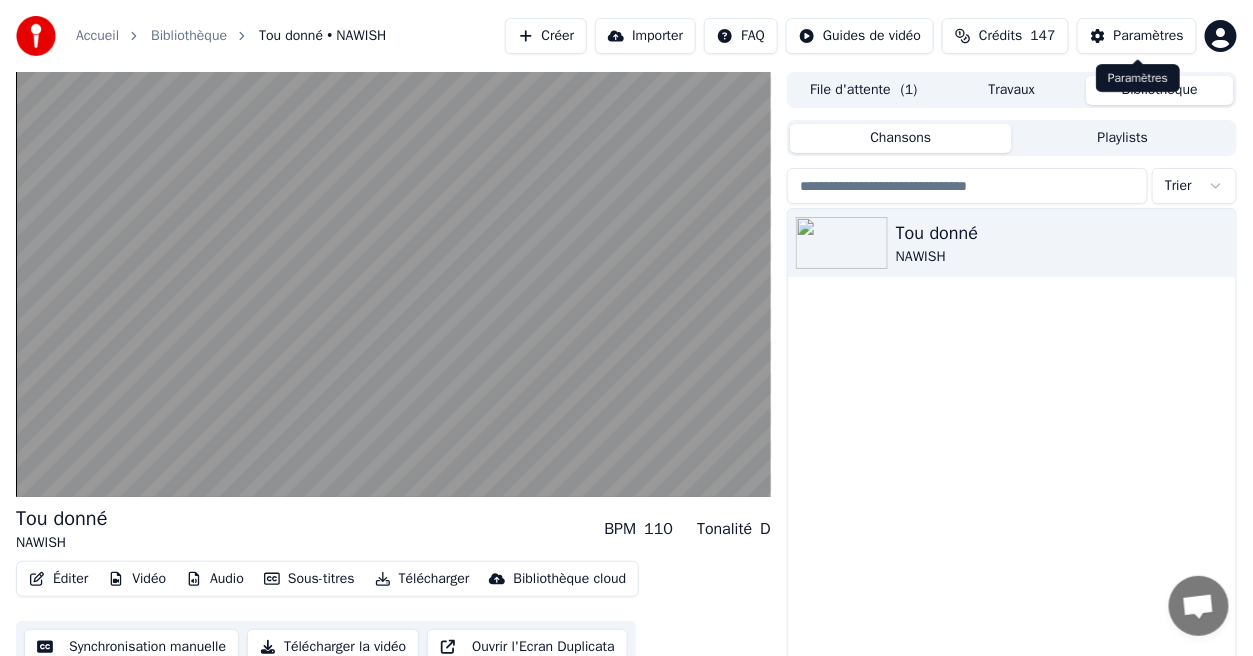 click on "Paramètres" at bounding box center (1149, 36) 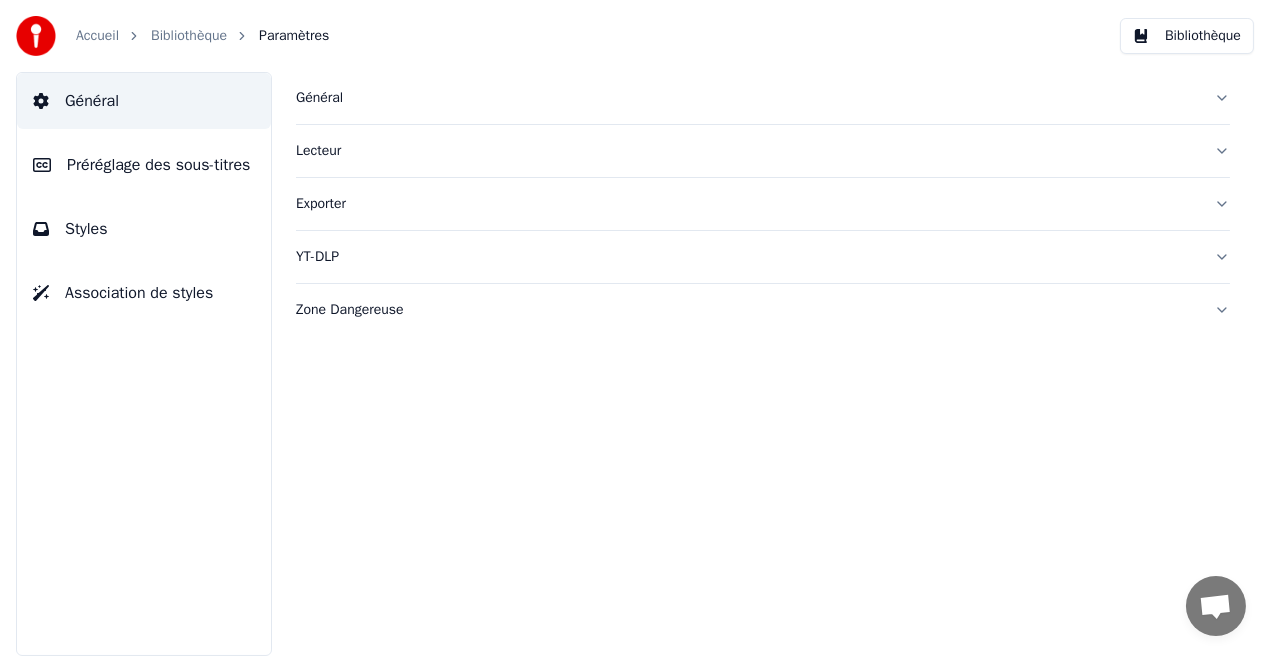 click on "Styles" at bounding box center (144, 229) 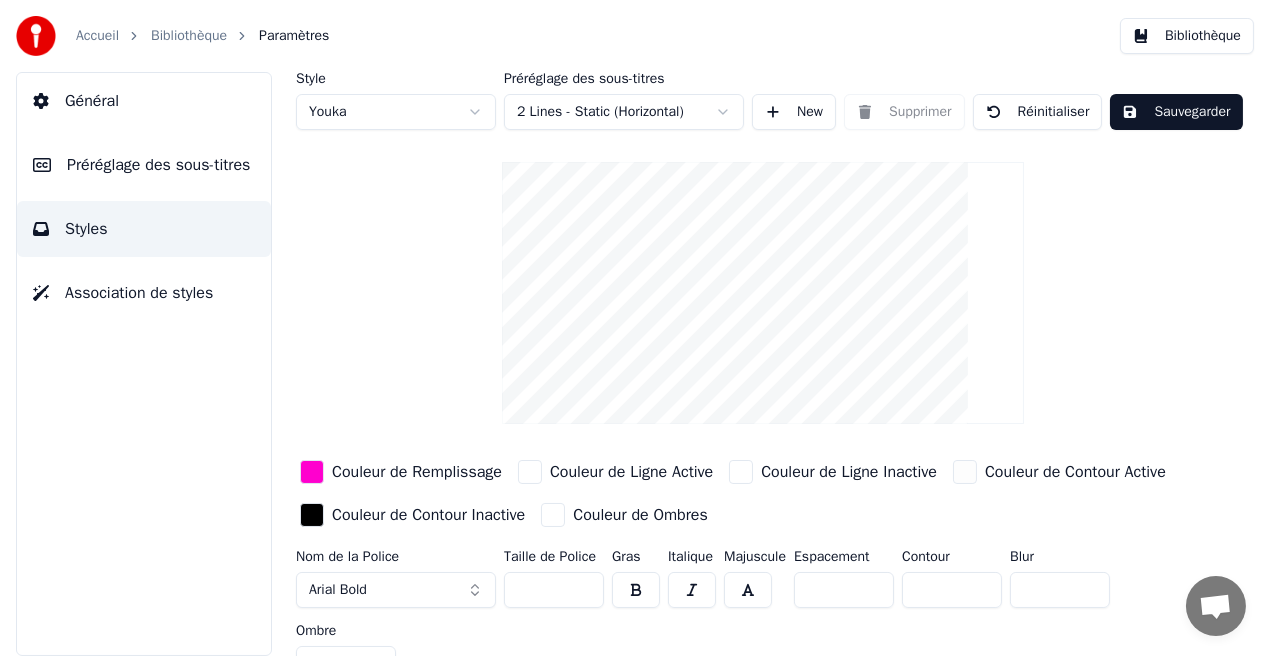 click on "*" at bounding box center [1060, 590] 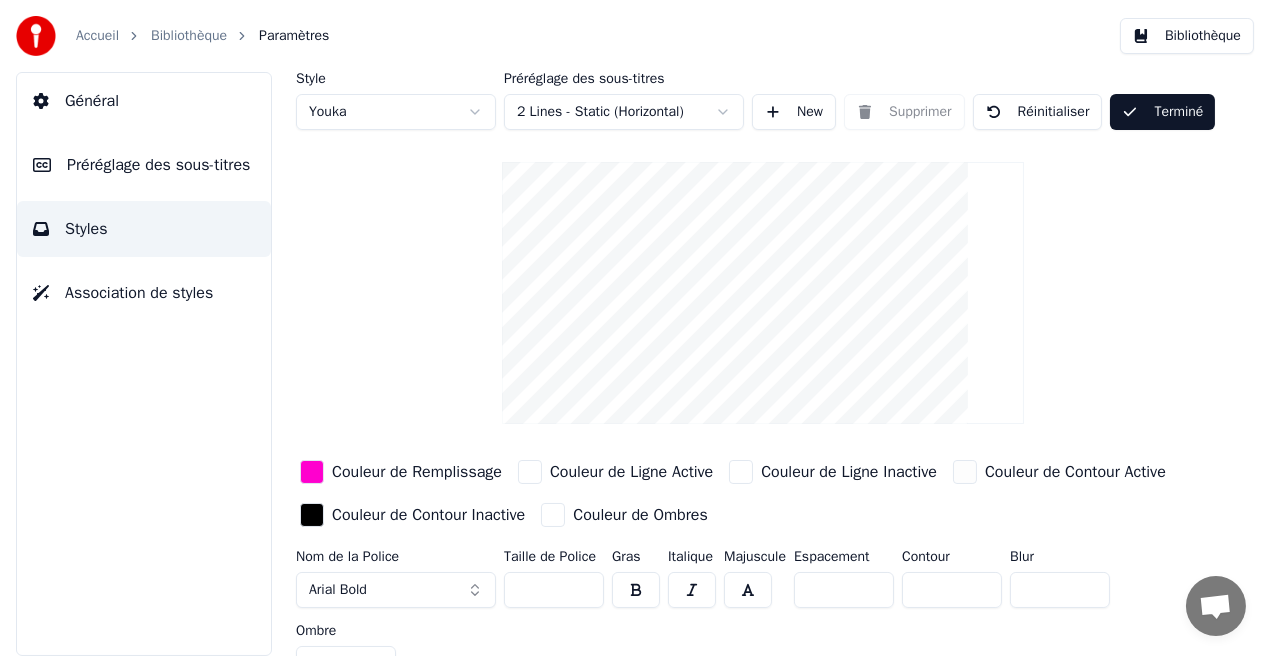 click on "Bibliothèque" at bounding box center [1187, 36] 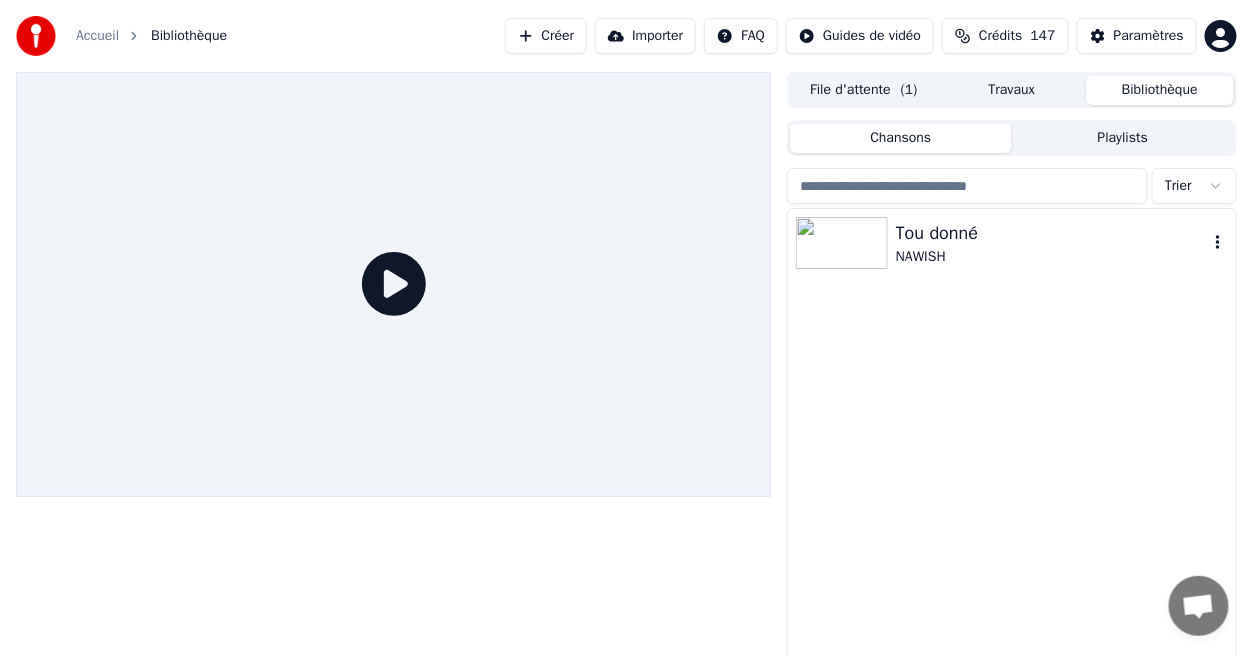 click on "Tou donné" at bounding box center [1052, 233] 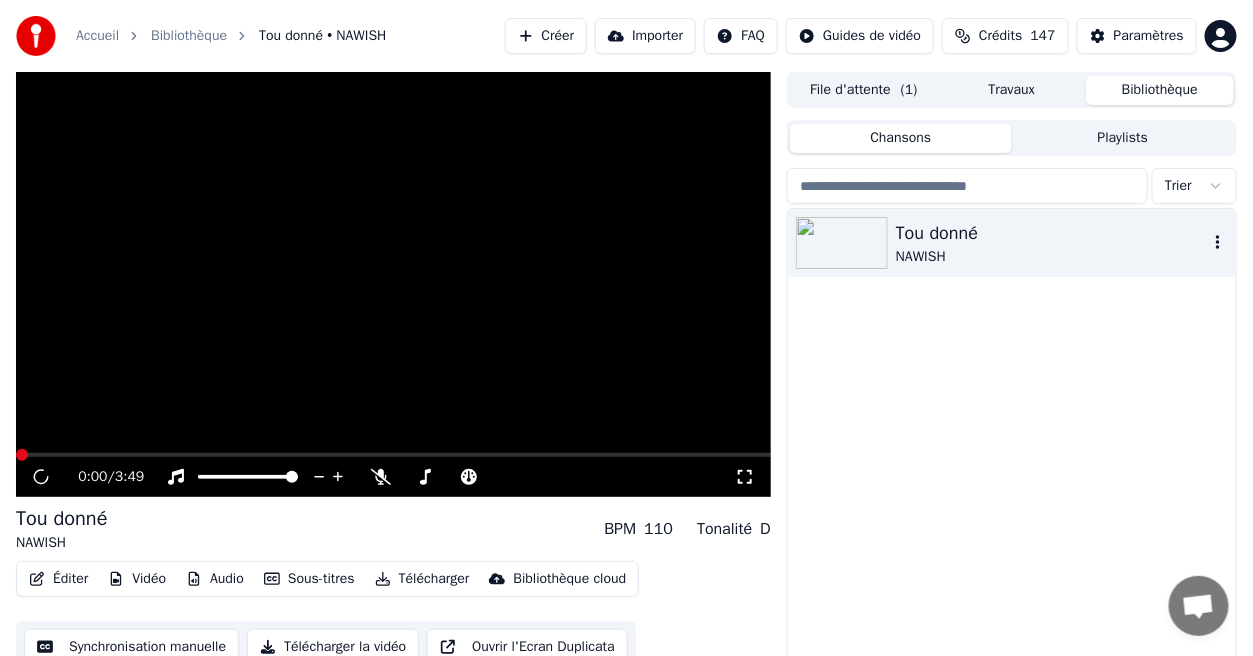 click on "Tou donné" at bounding box center [1052, 233] 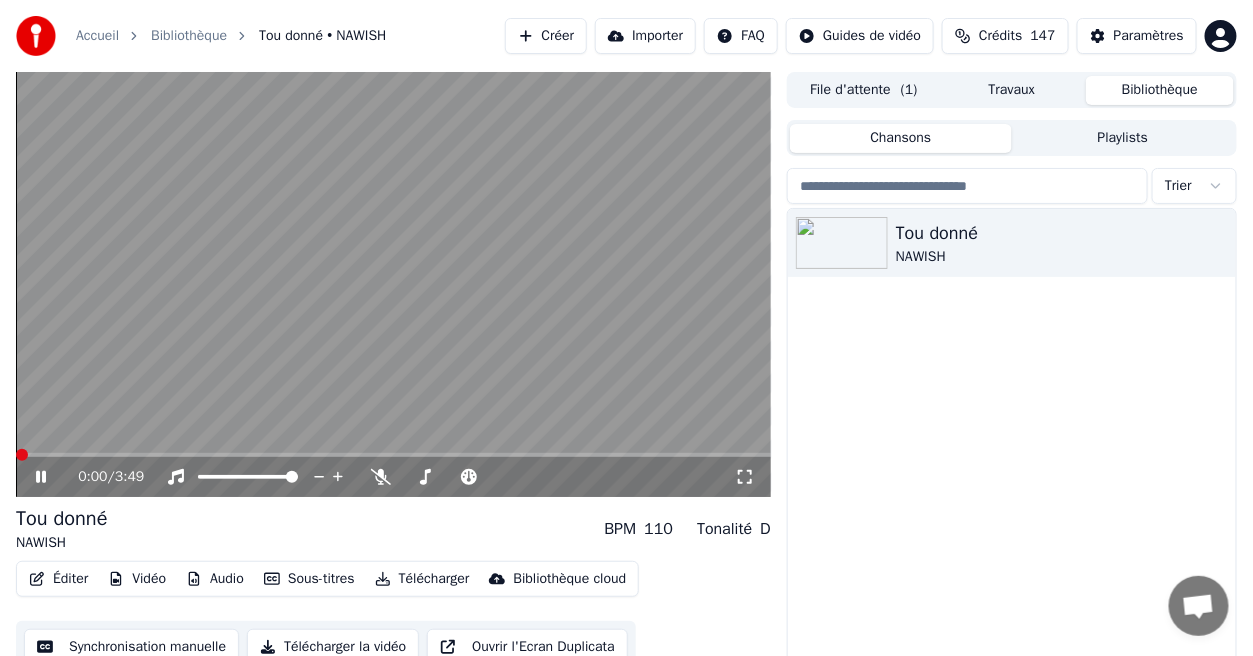 click at bounding box center [393, 455] 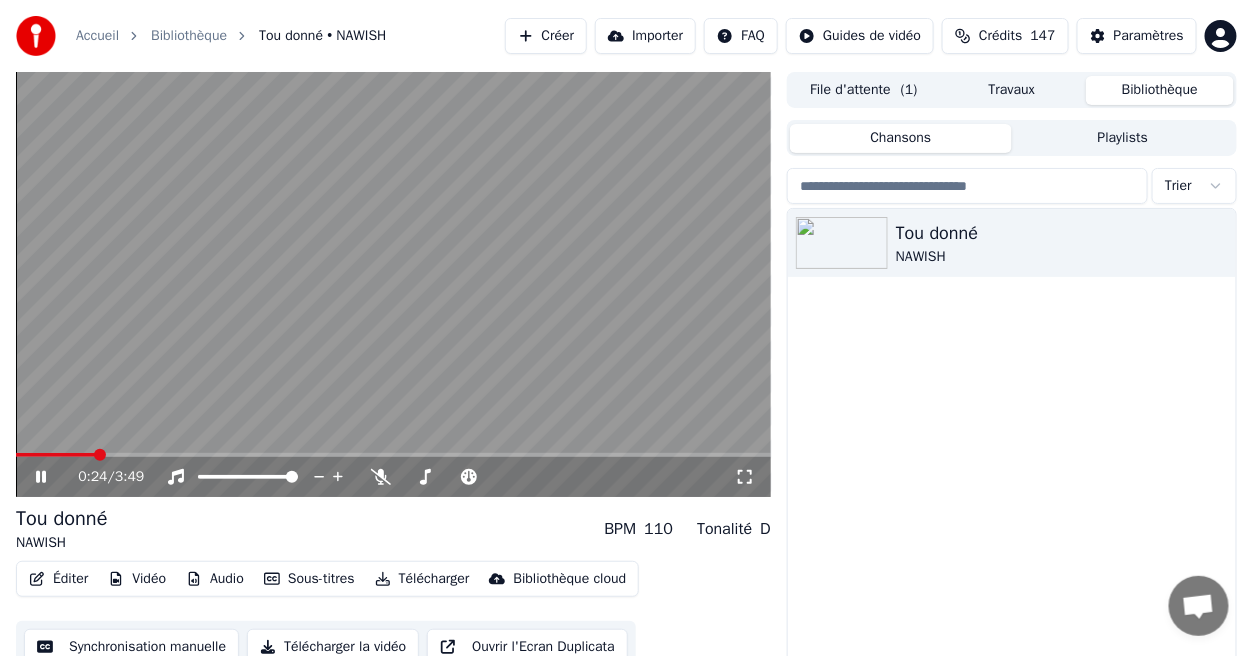 click 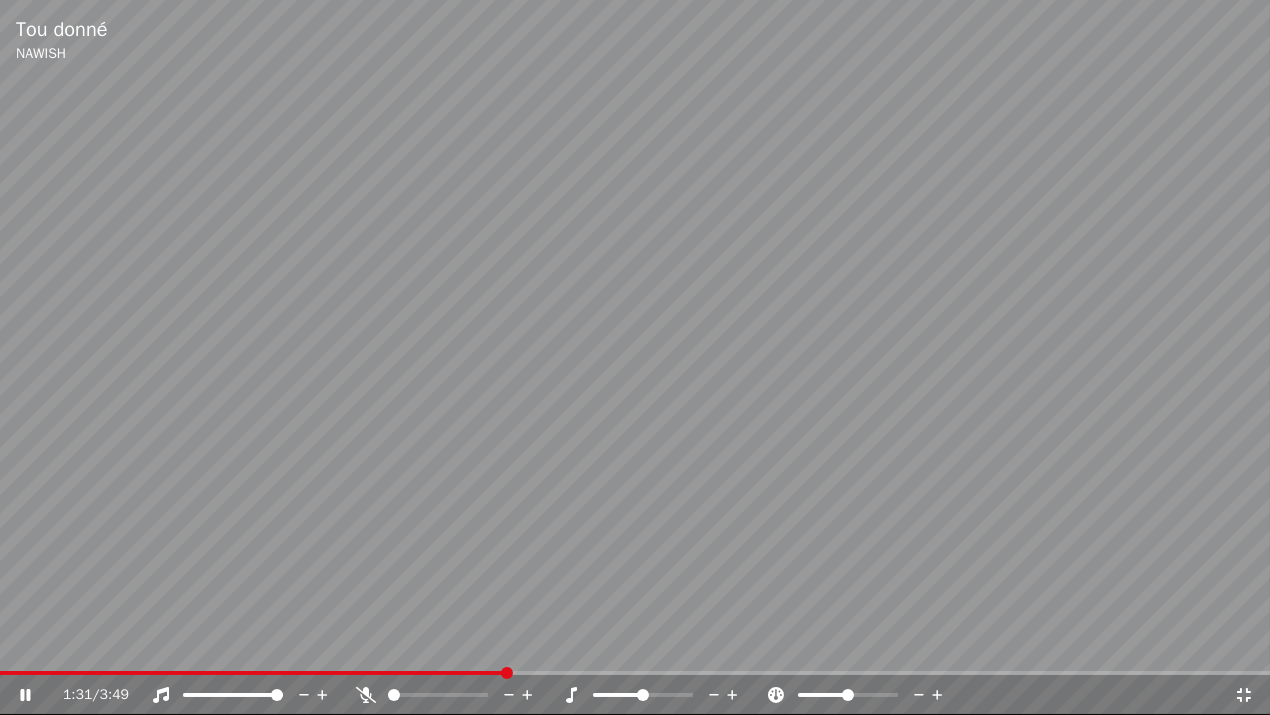 click 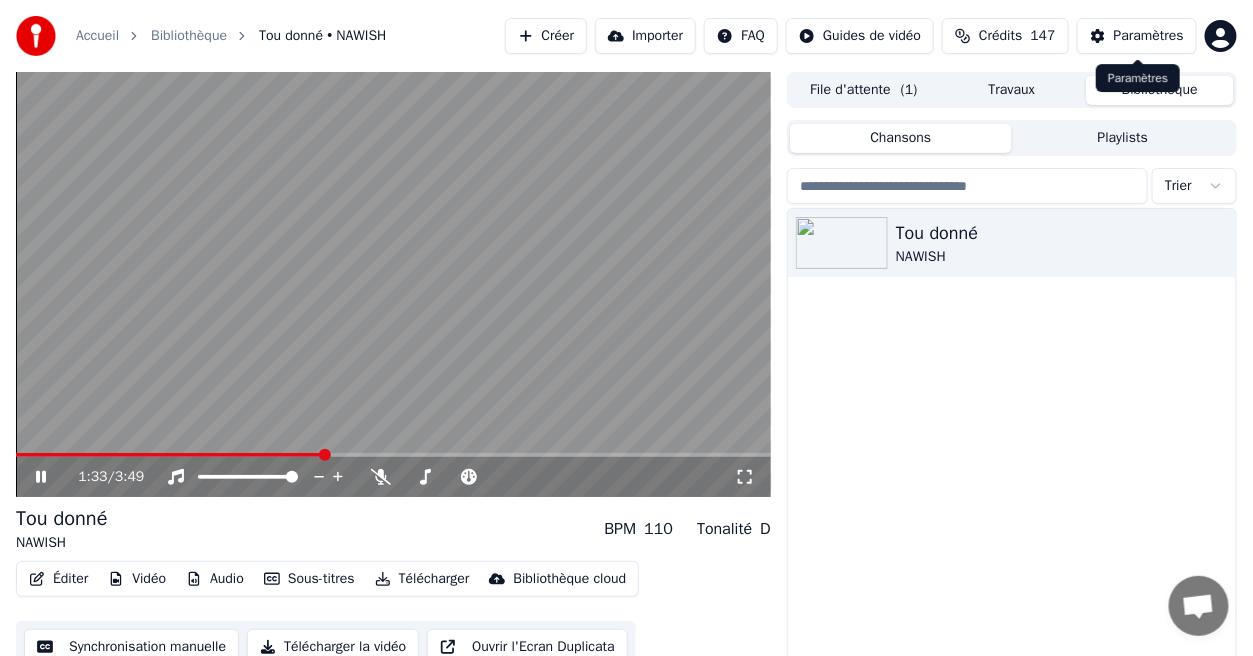 click on "Paramètres" at bounding box center (1149, 36) 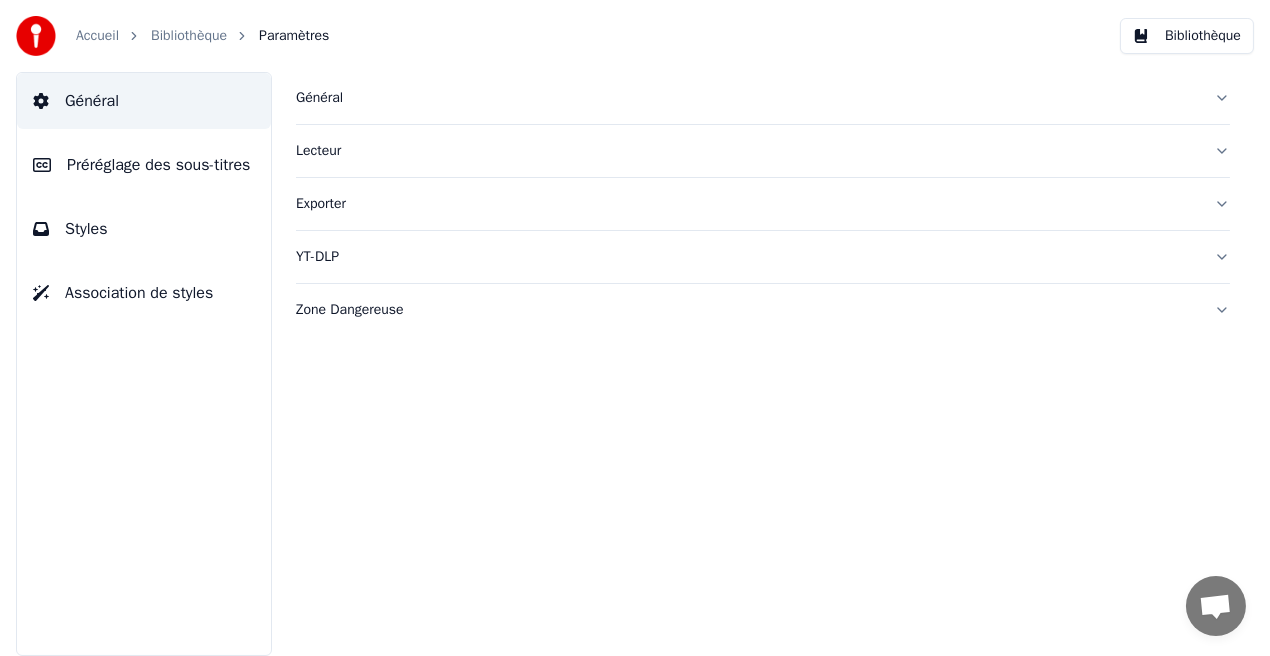click on "Styles" at bounding box center (144, 229) 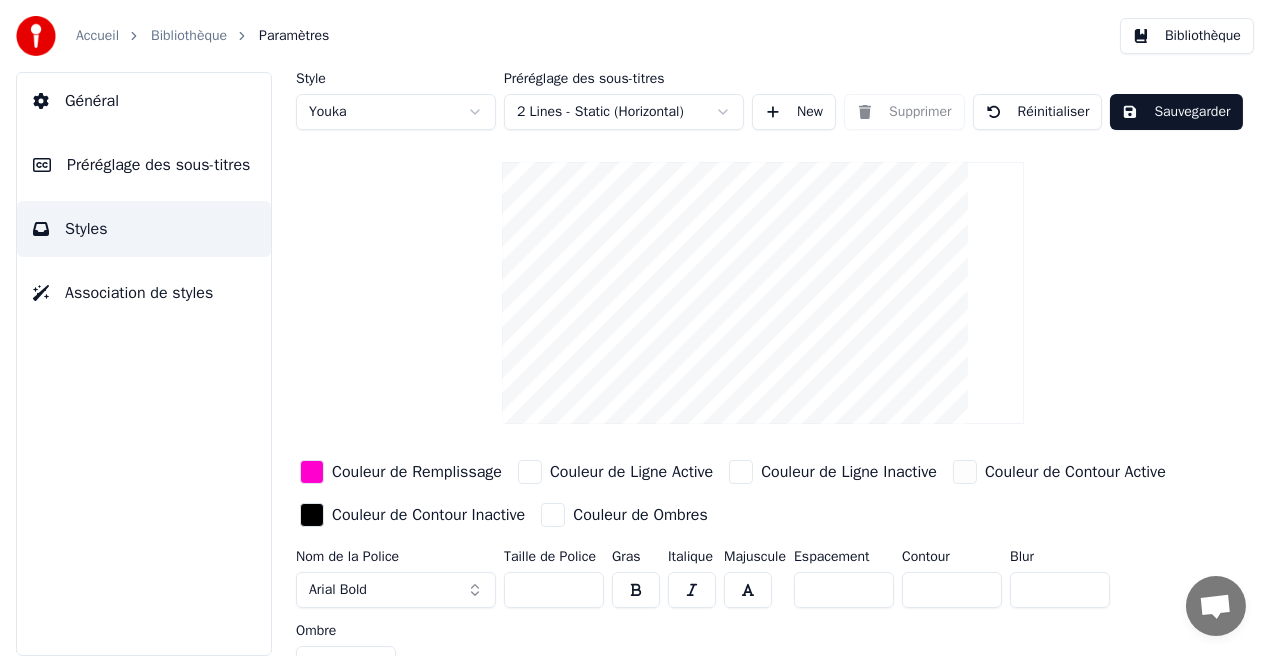 type on "*" 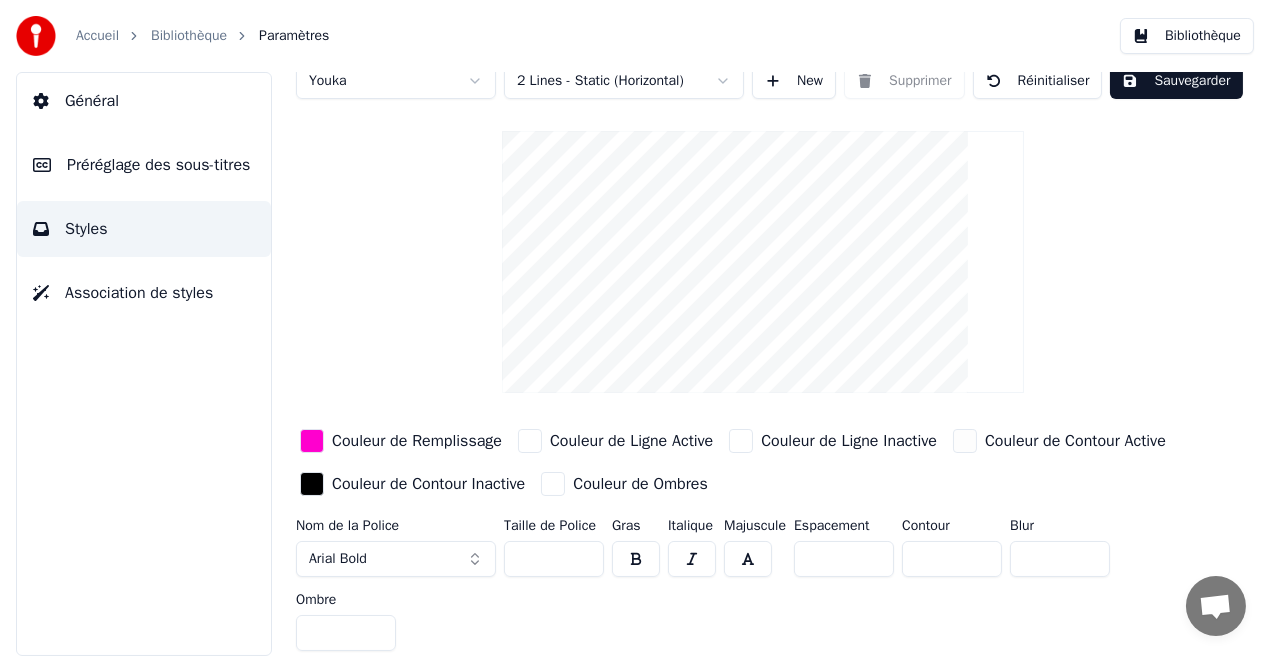 type on "*" 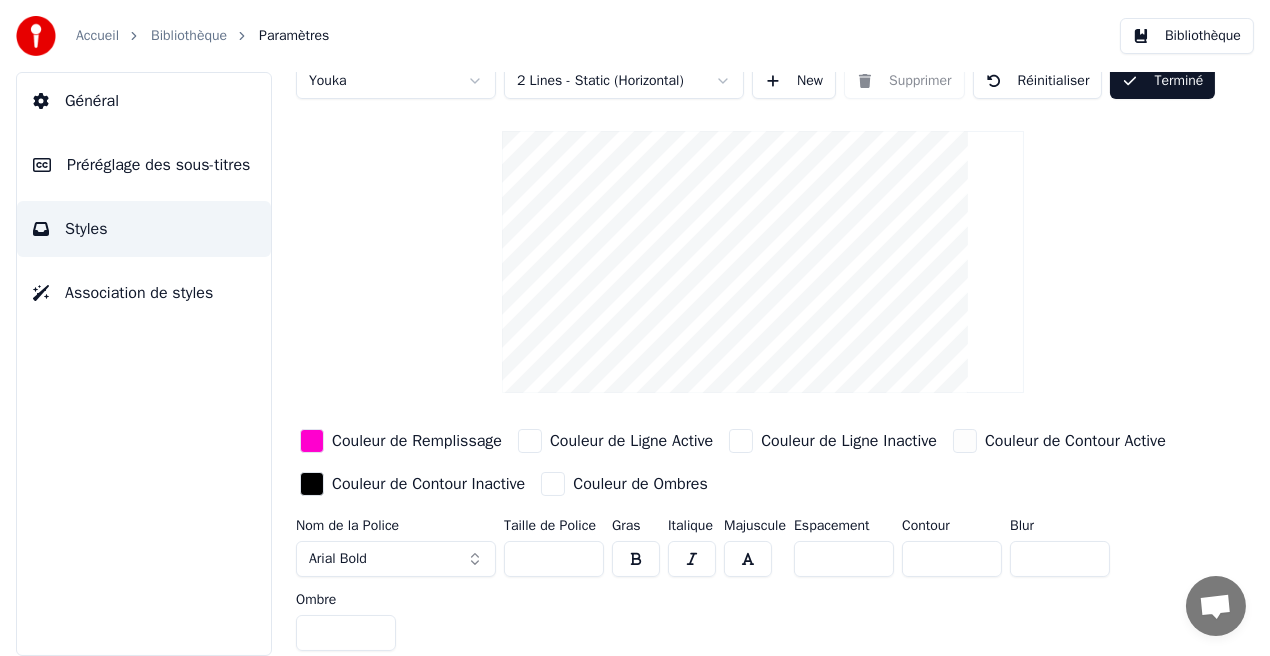 click on "Bibliothèque" at bounding box center [1187, 36] 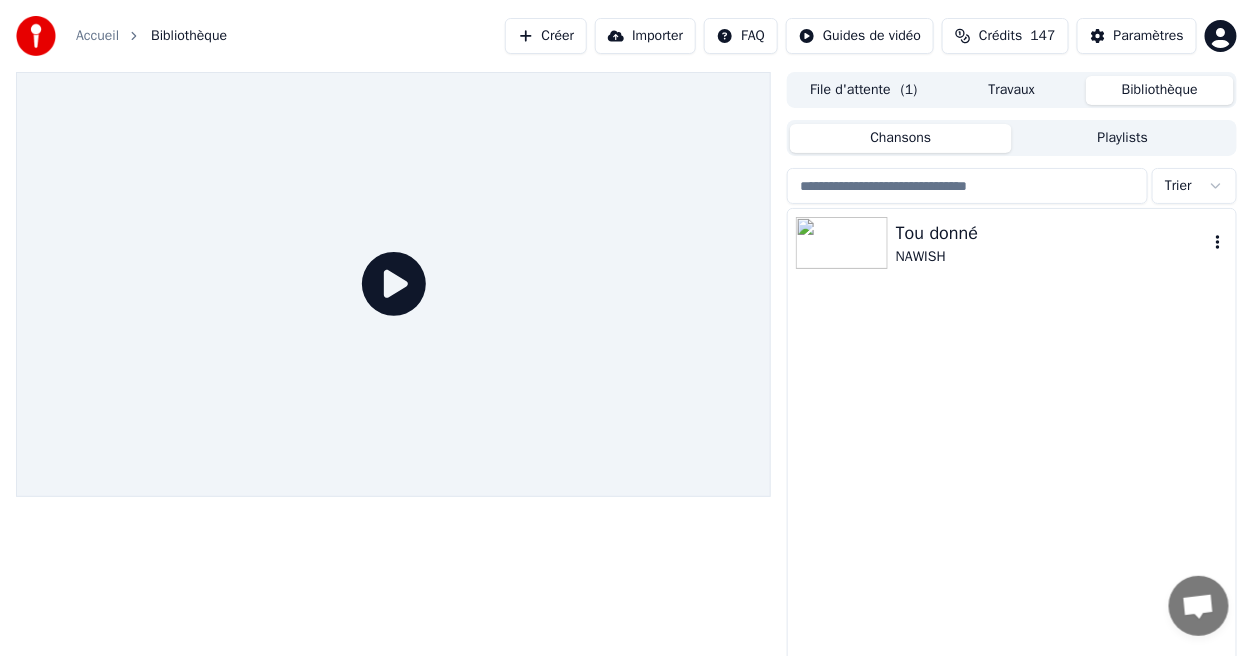 click on "NAWISH" at bounding box center (1052, 257) 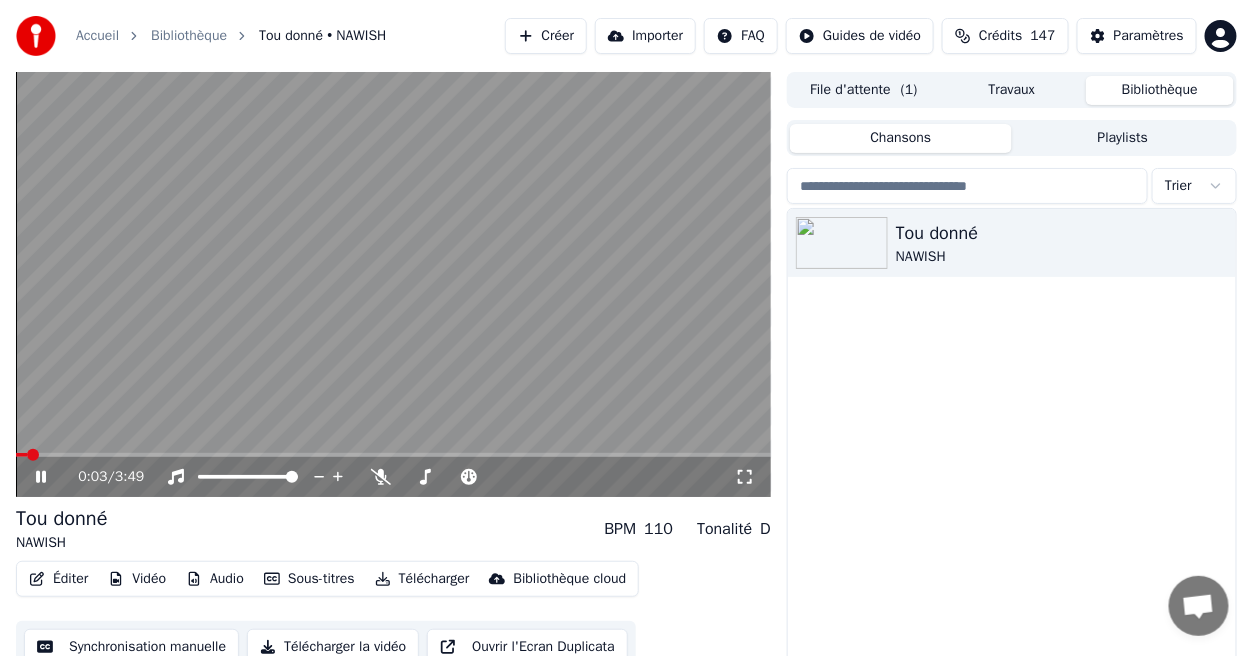 click 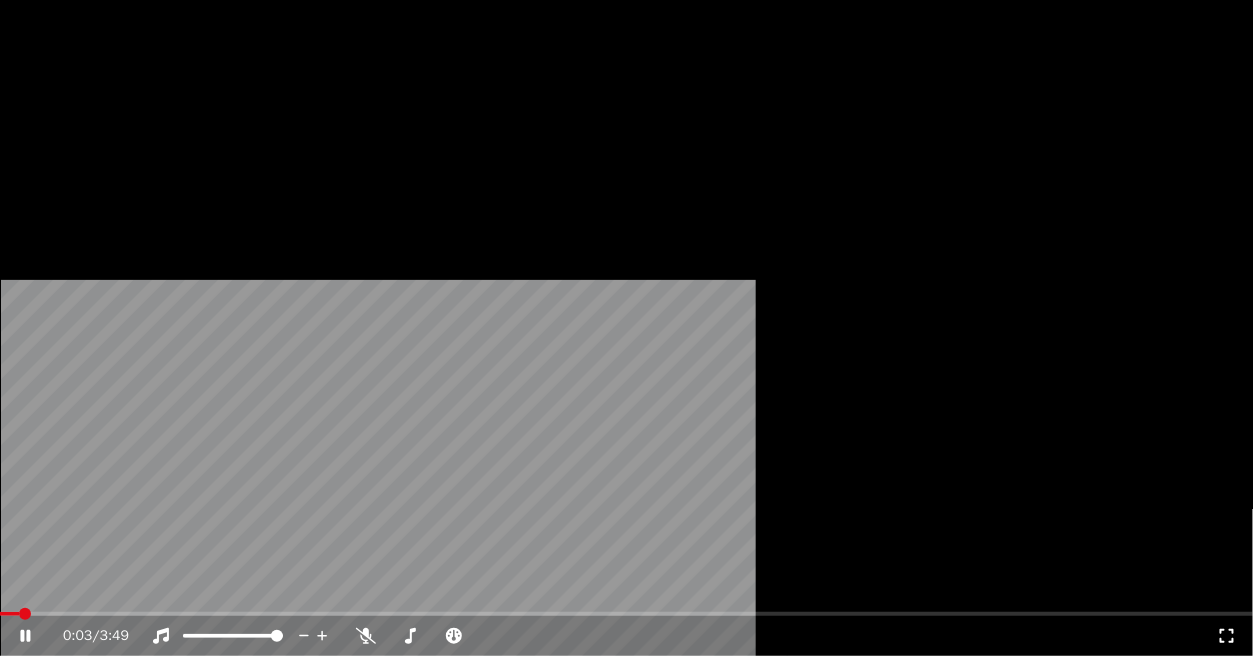 click at bounding box center [626, 352] 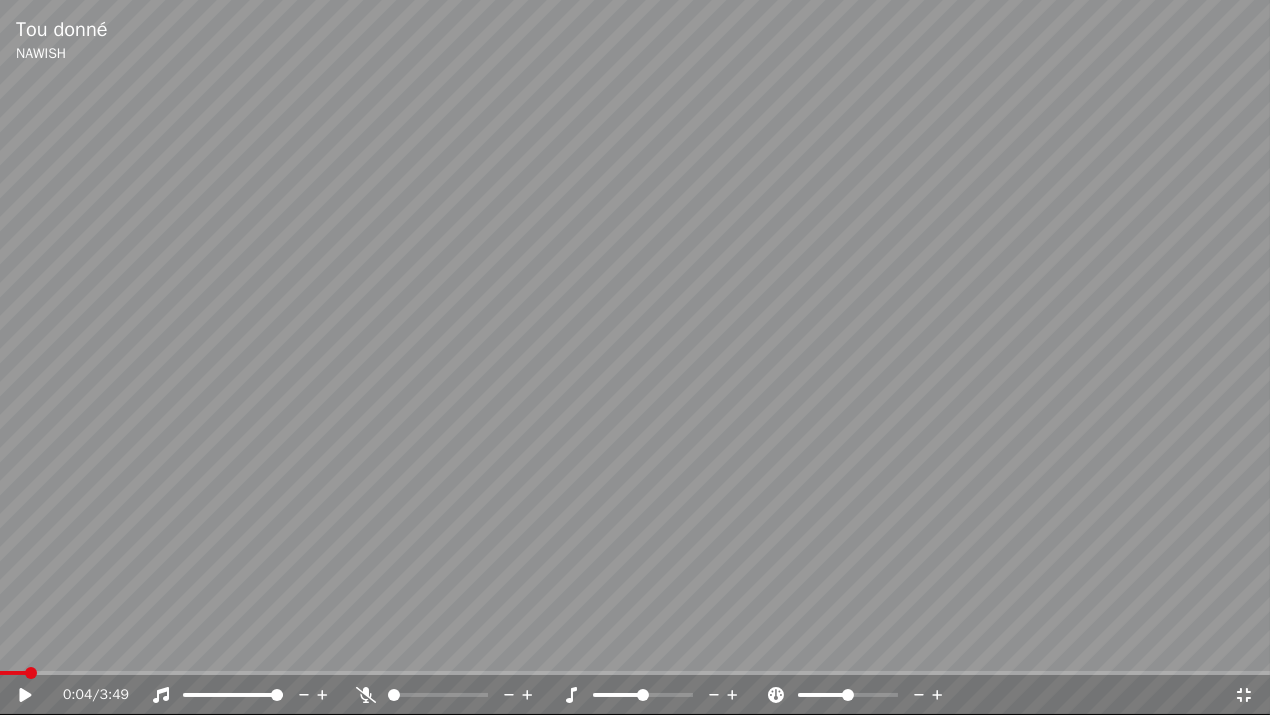 click 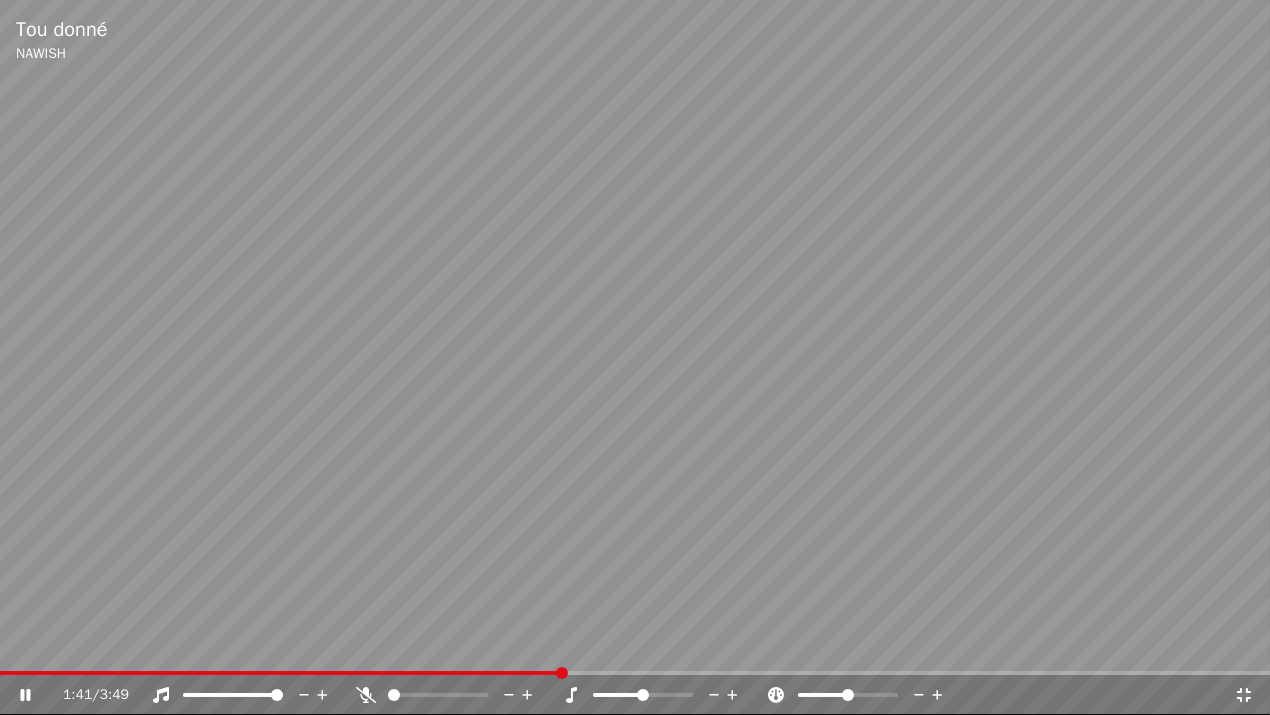 click 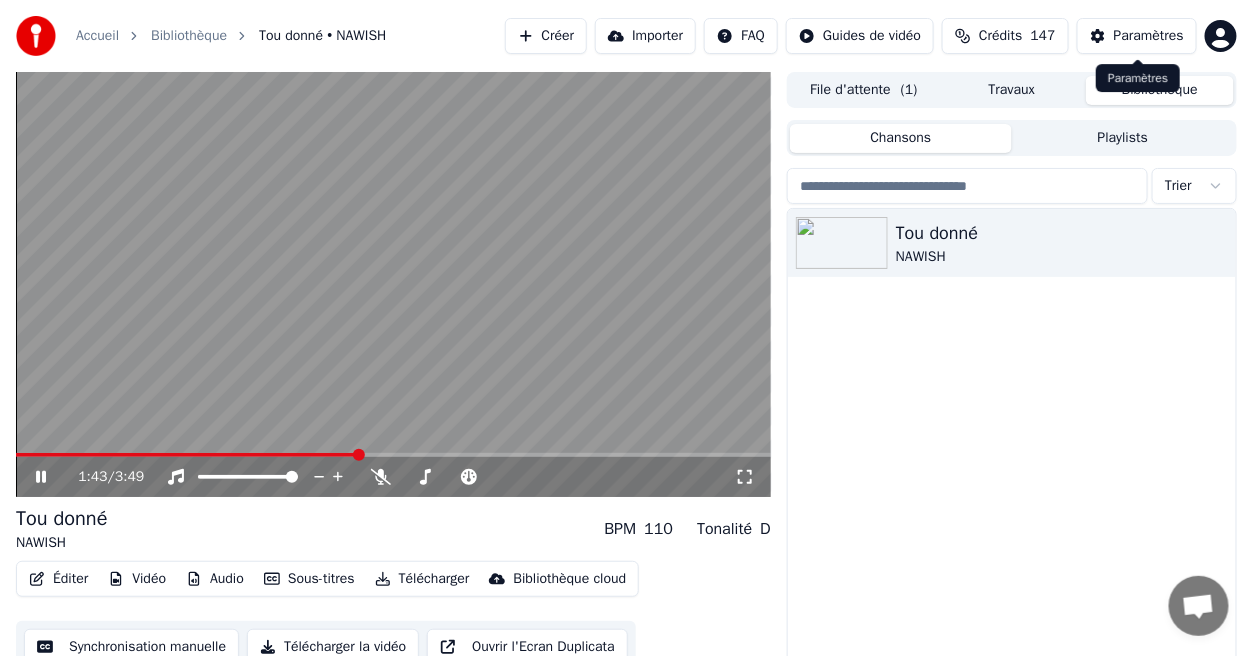 click on "Paramètres" at bounding box center [1149, 36] 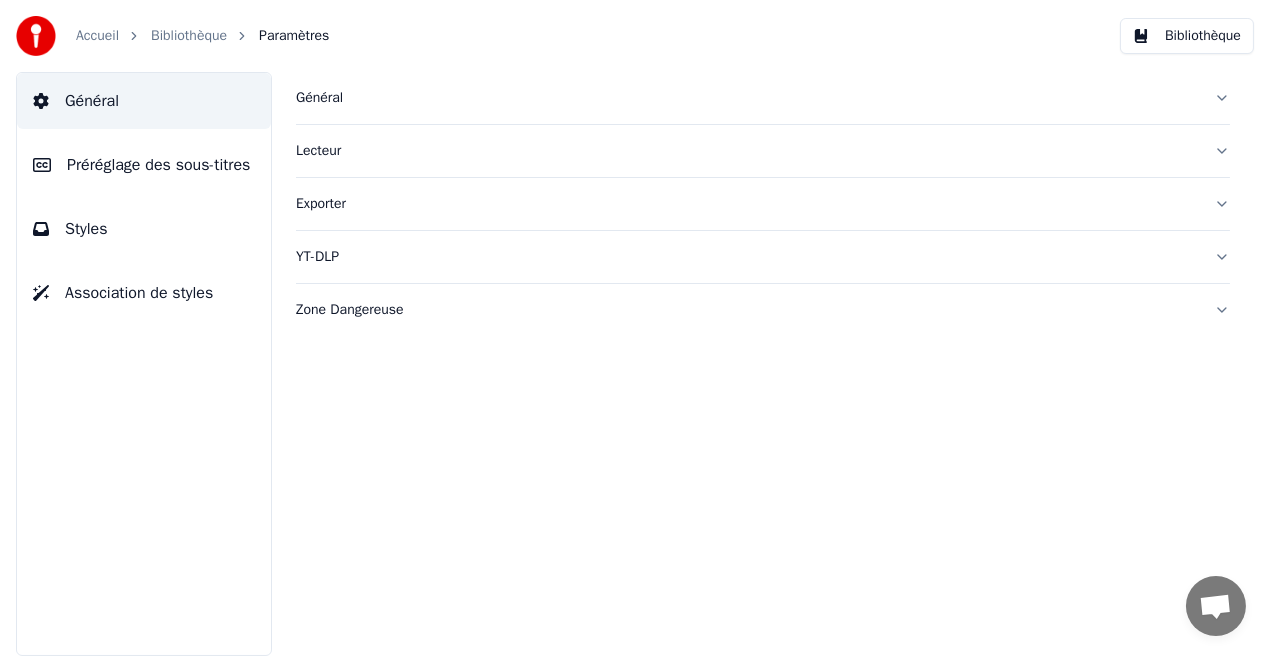 click on "Styles" at bounding box center (144, 229) 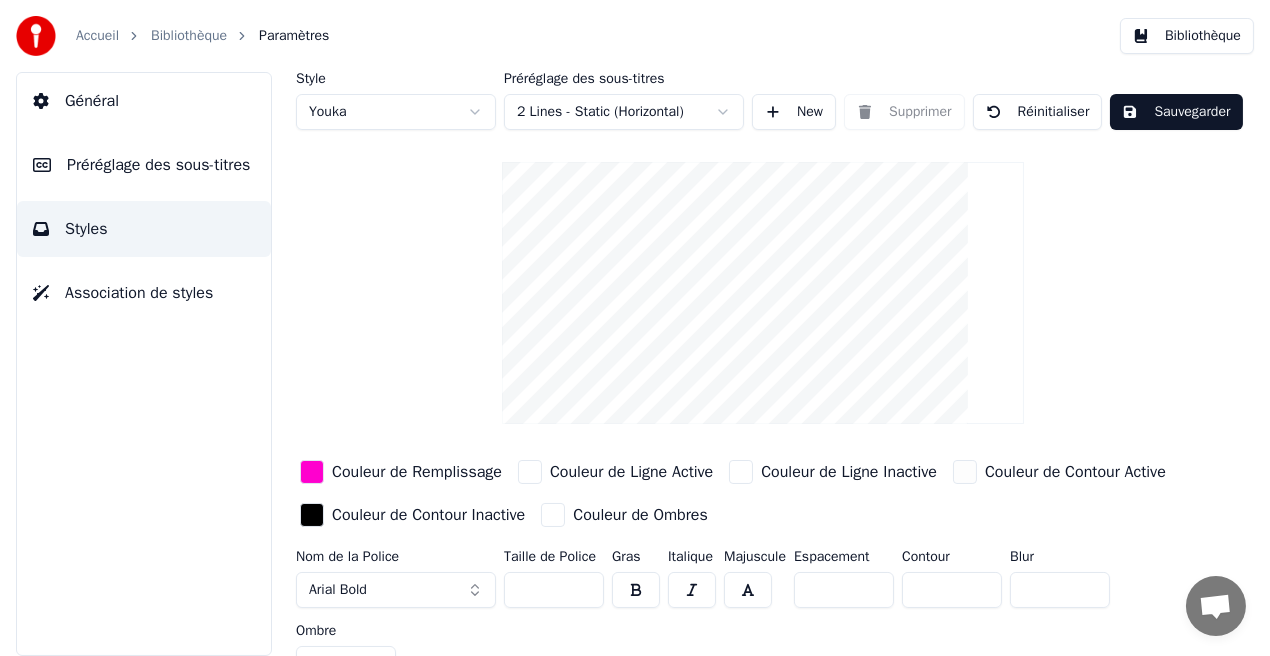 scroll, scrollTop: 31, scrollLeft: 0, axis: vertical 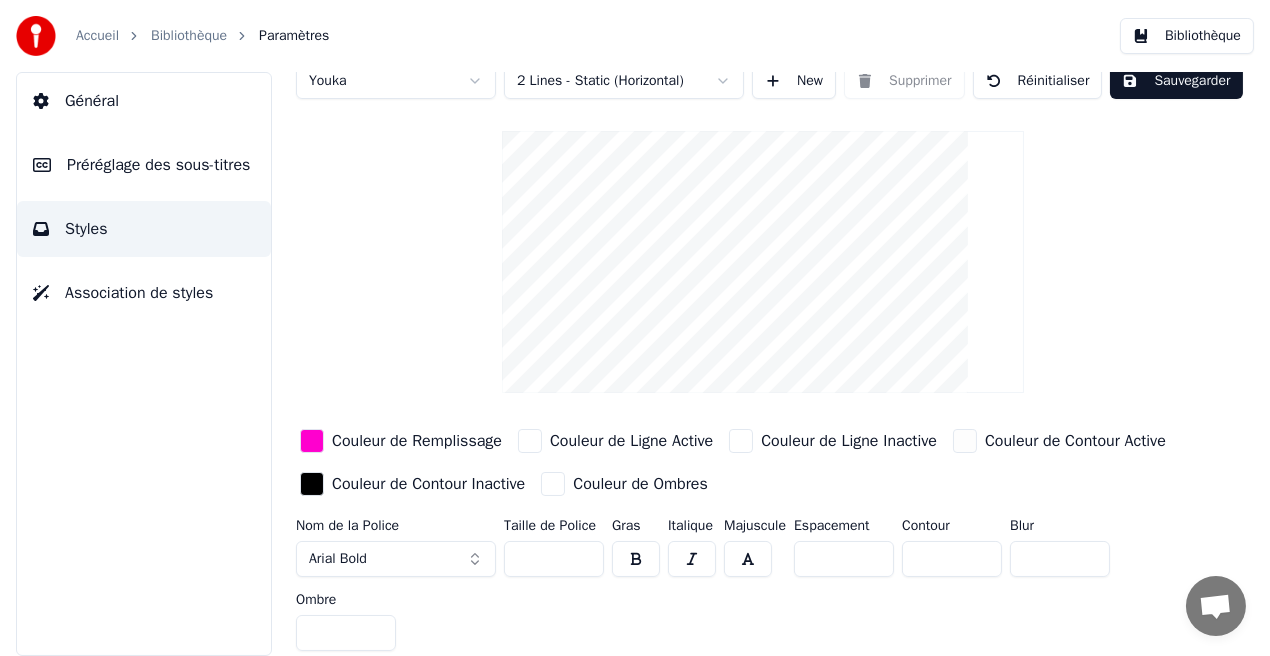 click on "*" at bounding box center [346, 633] 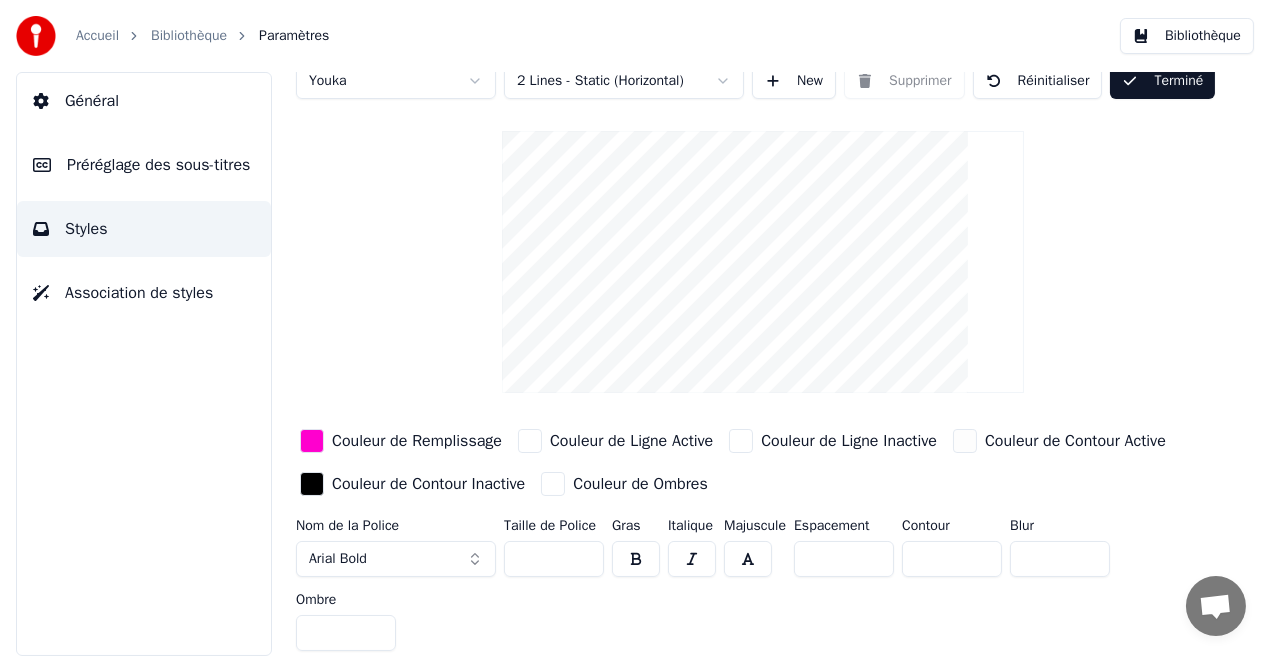 click on "Bibliothèque" at bounding box center [1187, 36] 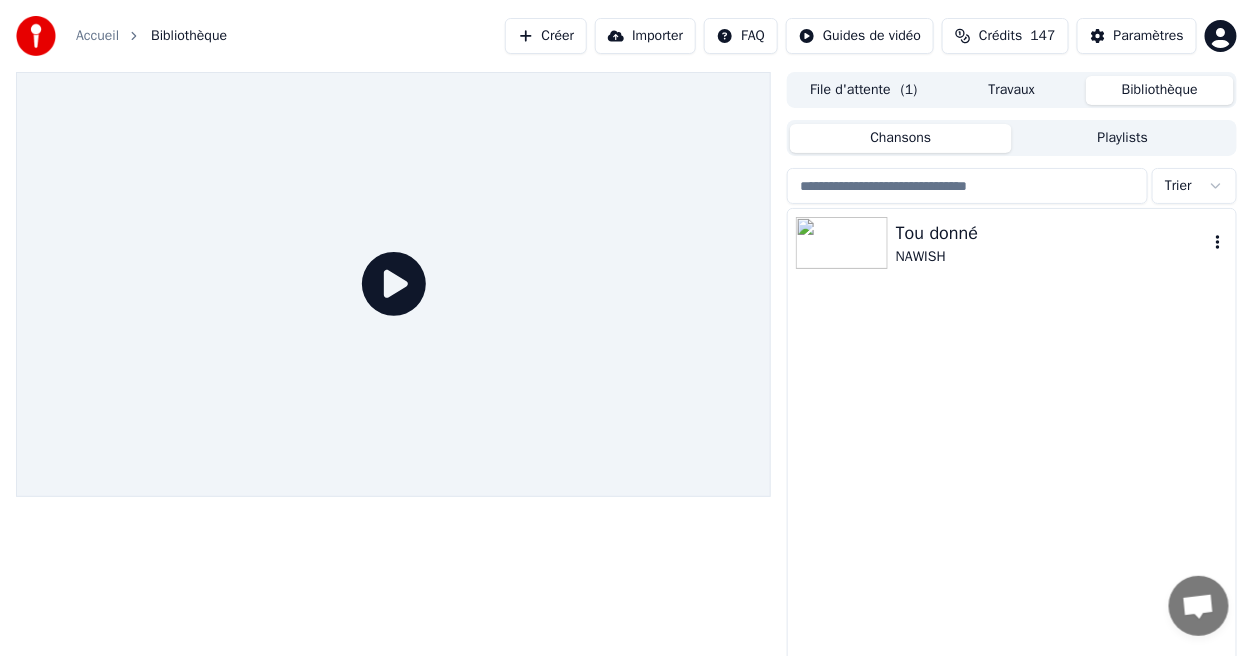 click on "Tou donné" at bounding box center [1052, 233] 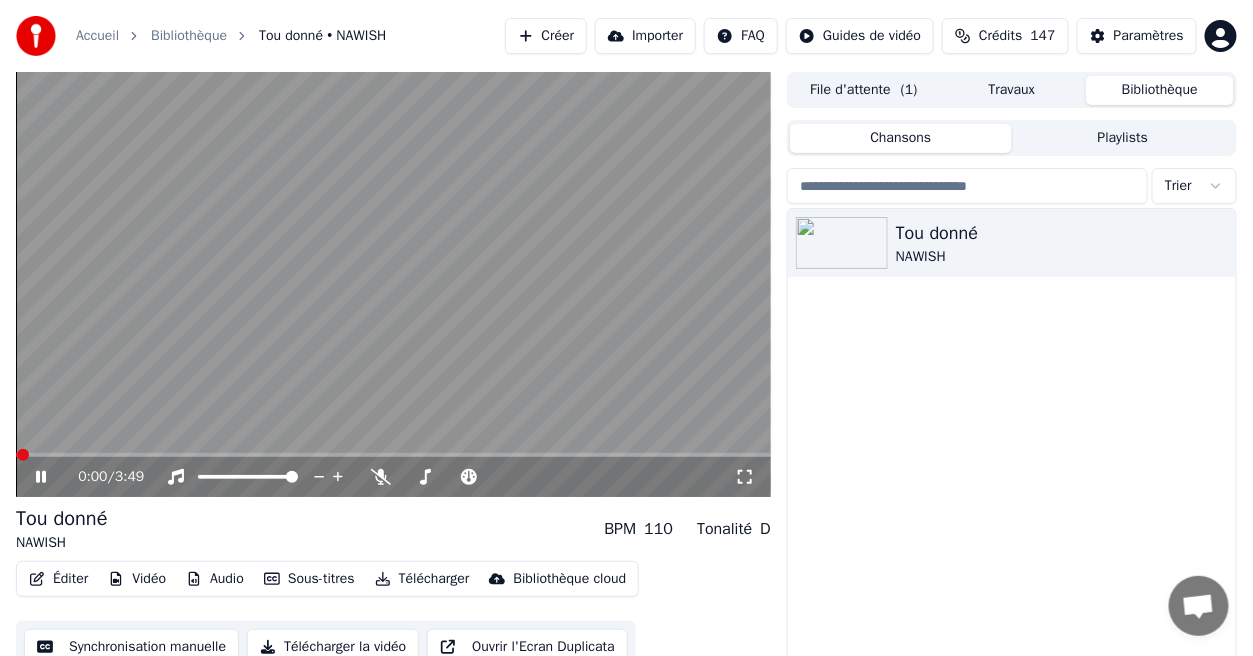 click 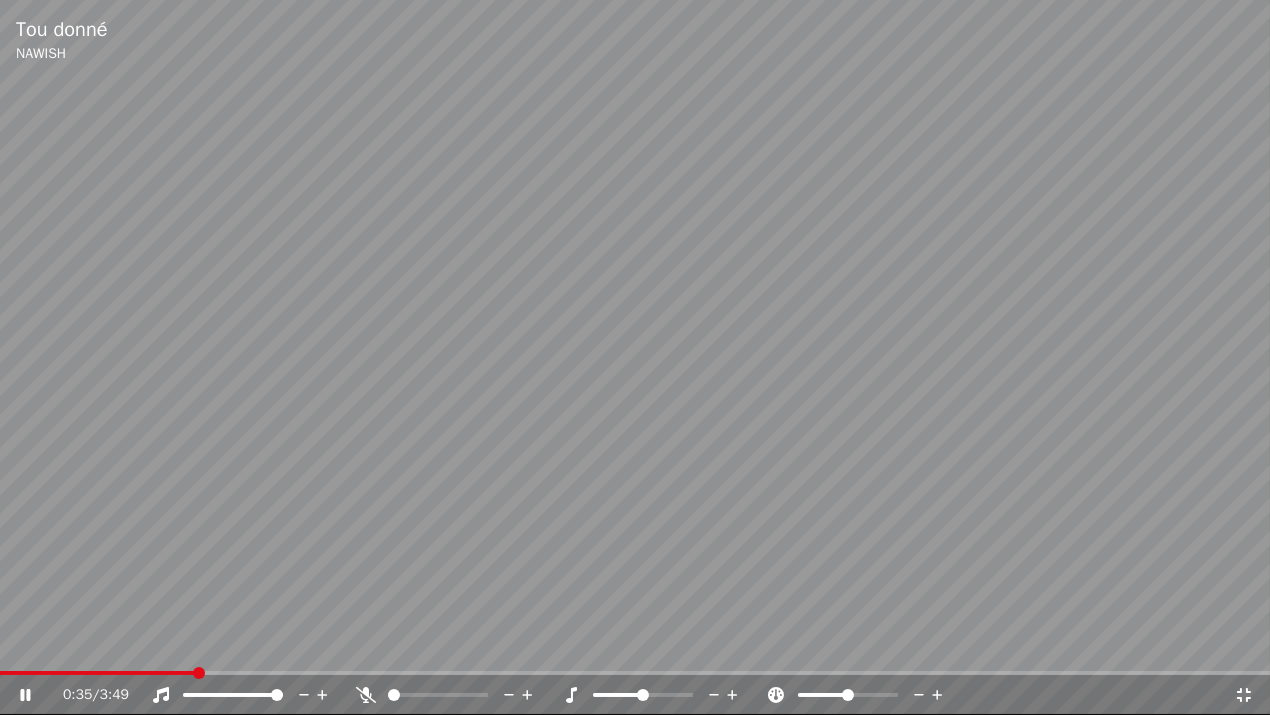 click 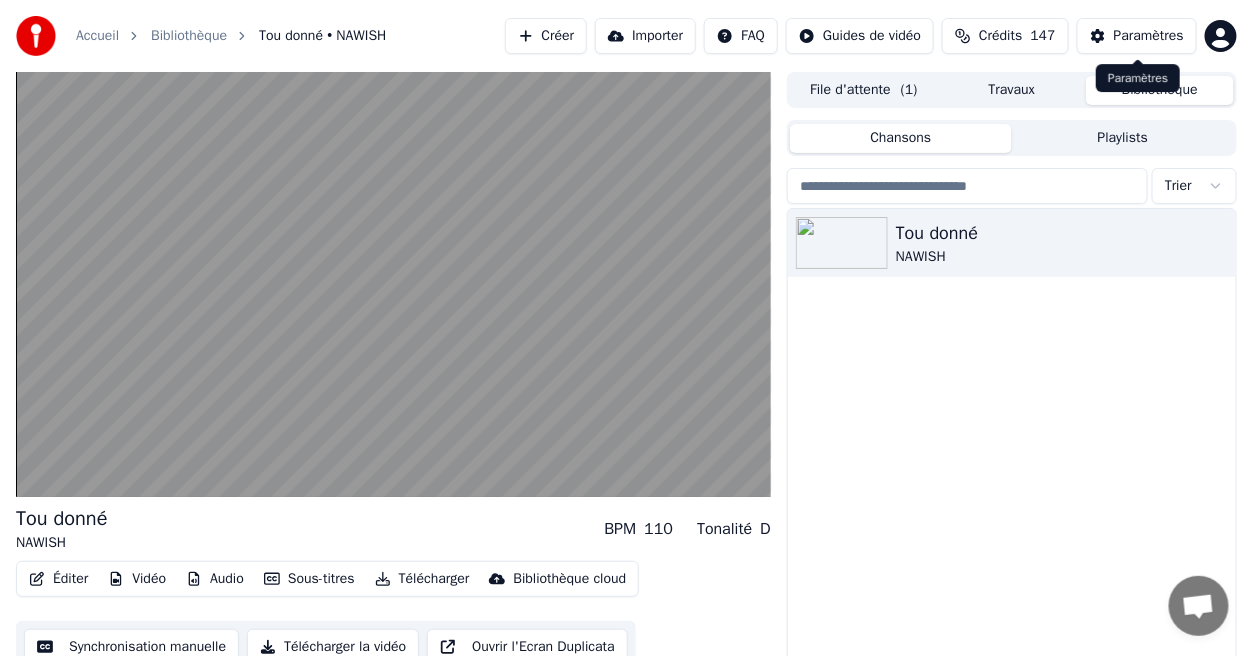 click on "Paramètres" at bounding box center (1149, 36) 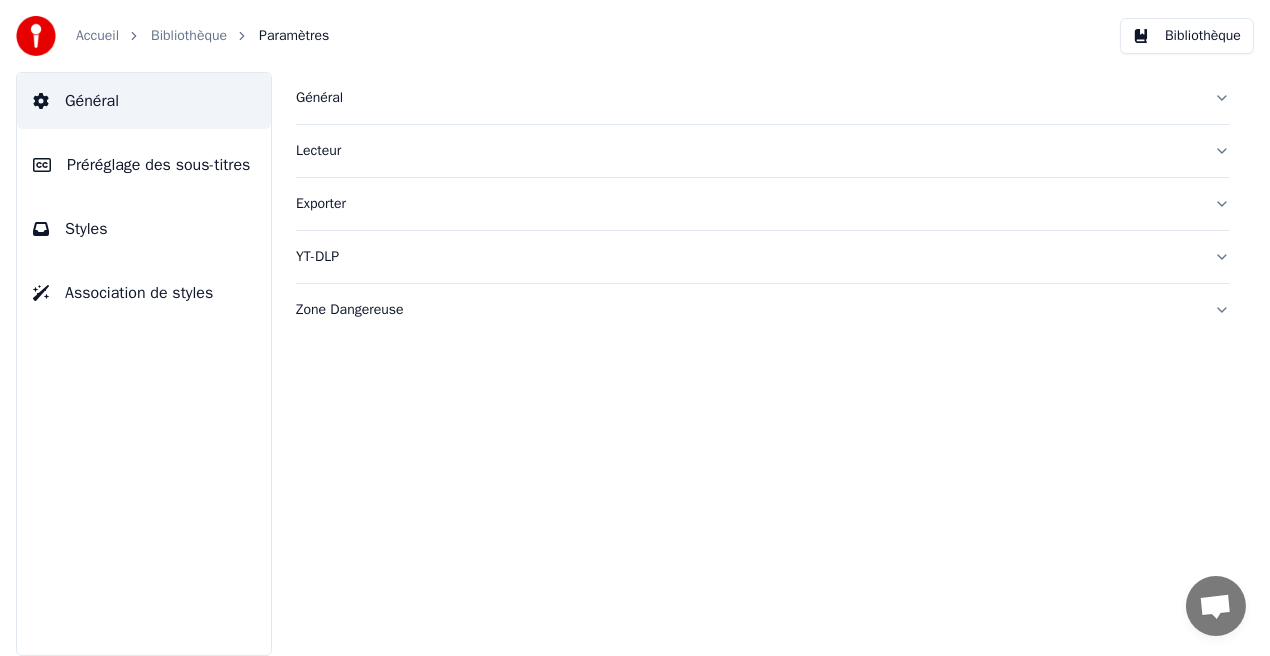 click on "Styles" at bounding box center [144, 229] 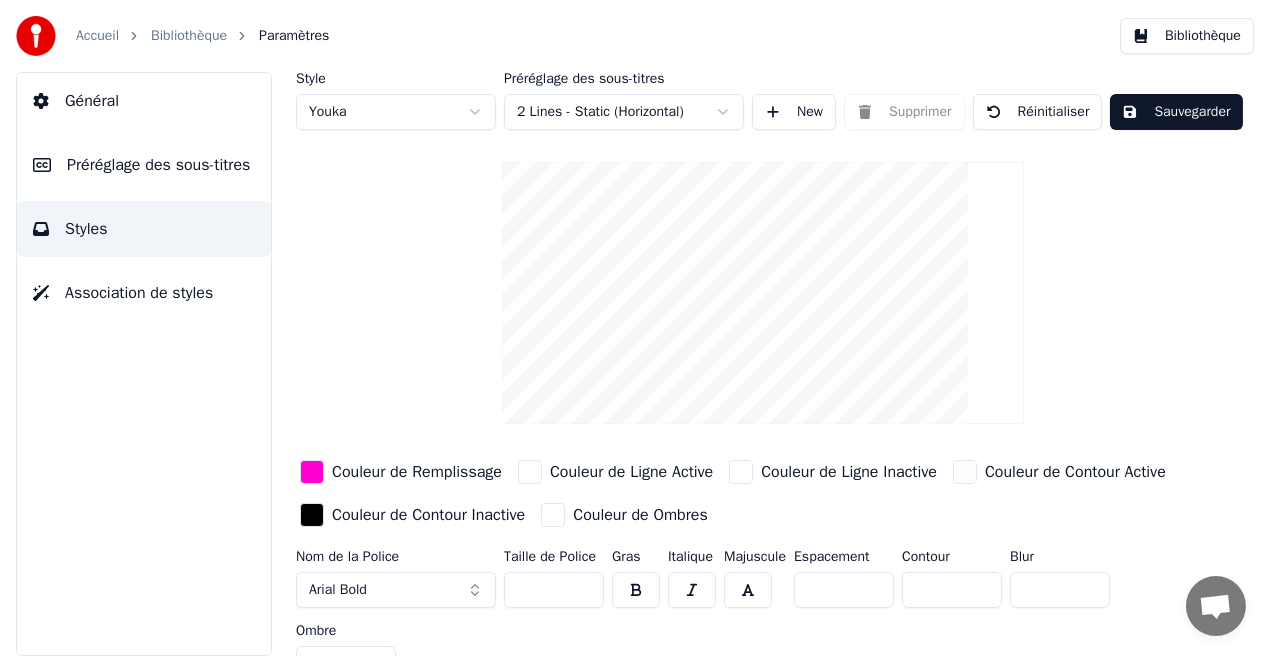 scroll, scrollTop: 31, scrollLeft: 0, axis: vertical 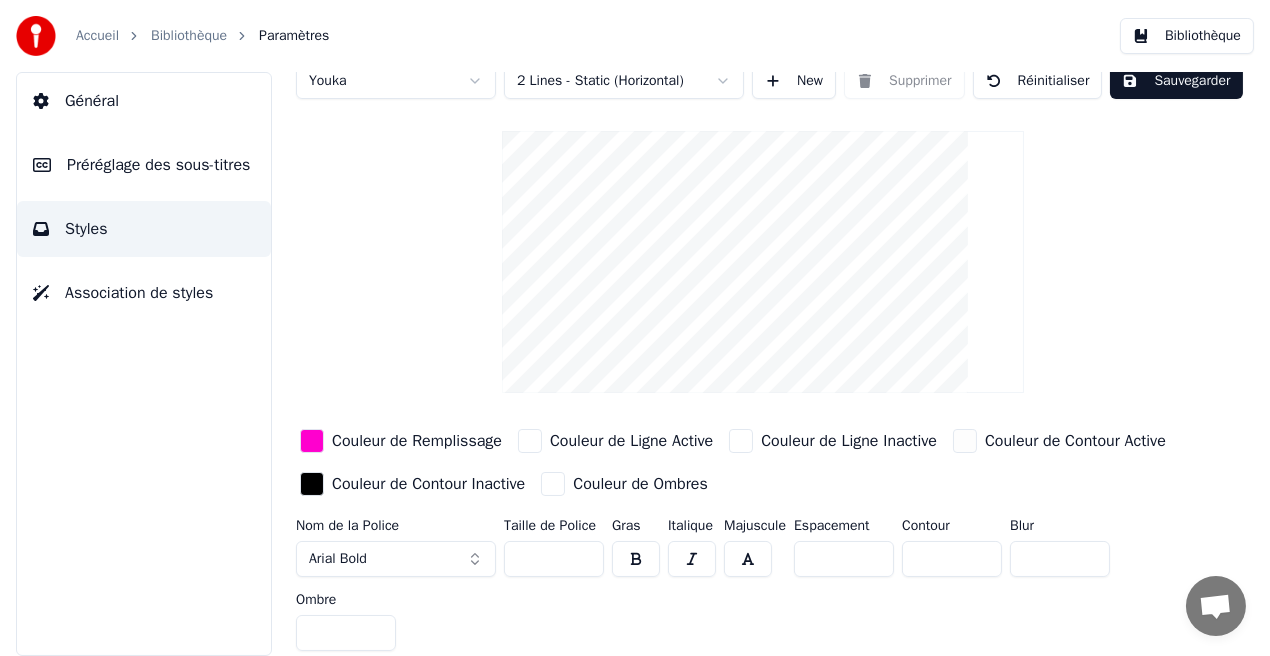 click on "*" at bounding box center [346, 633] 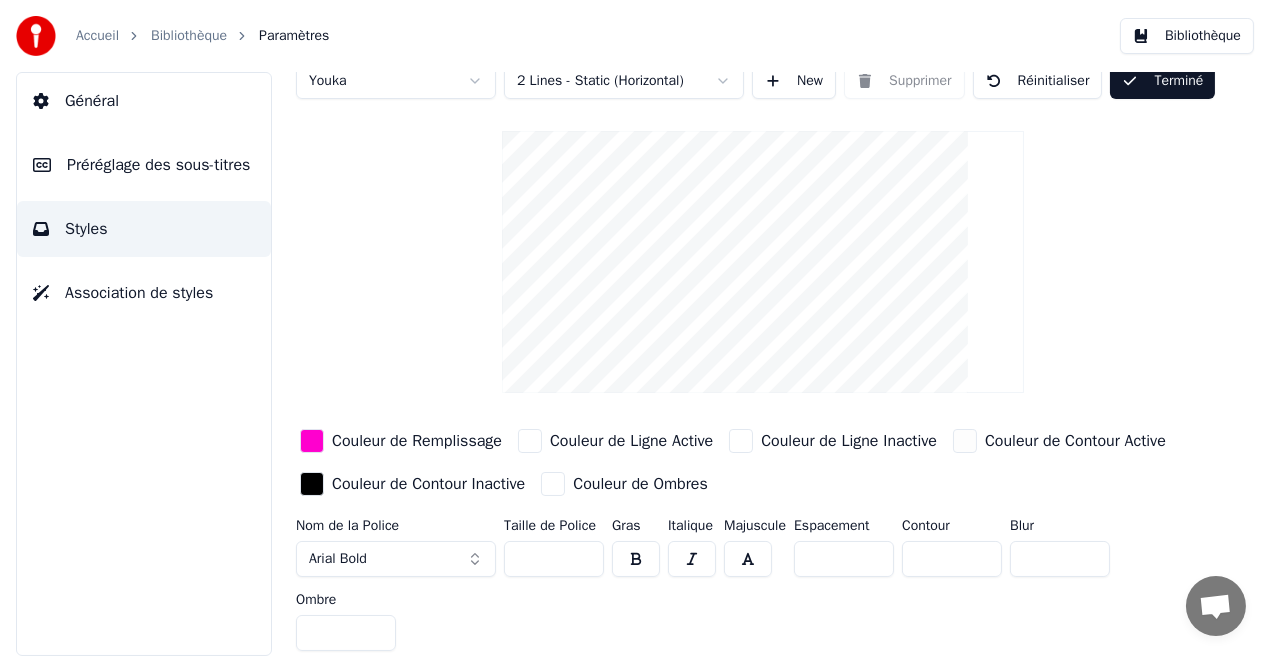 click on "Bibliothèque" at bounding box center (1187, 36) 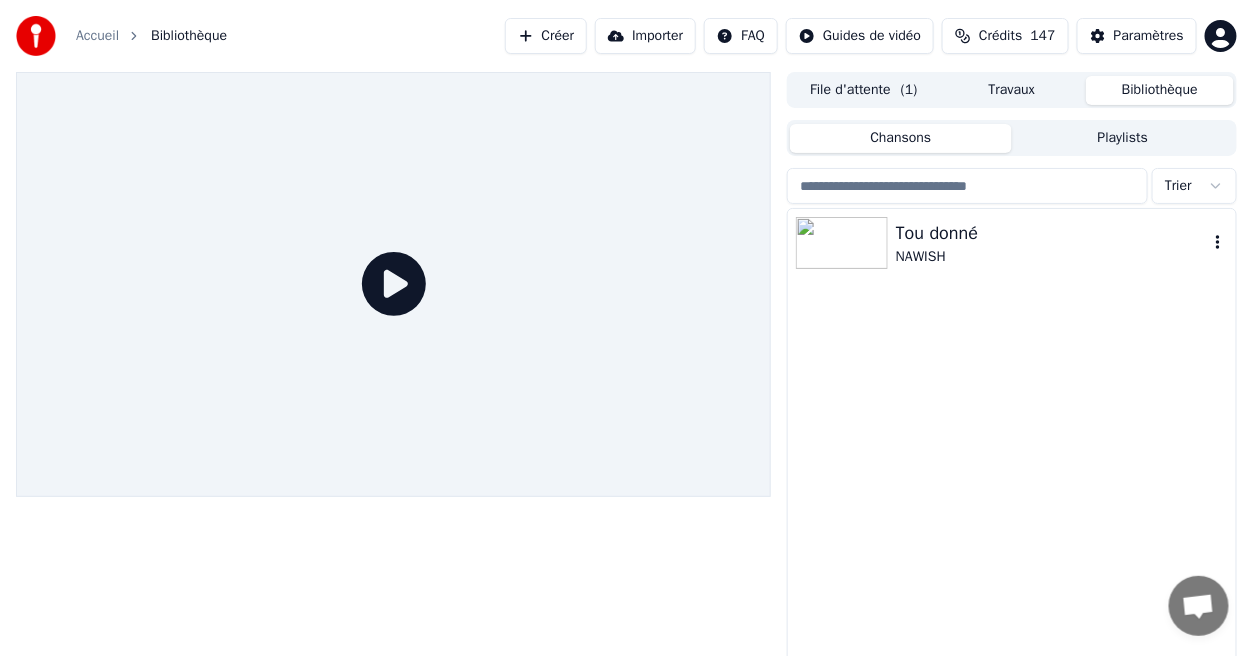 click on "Tou donné" at bounding box center (1052, 233) 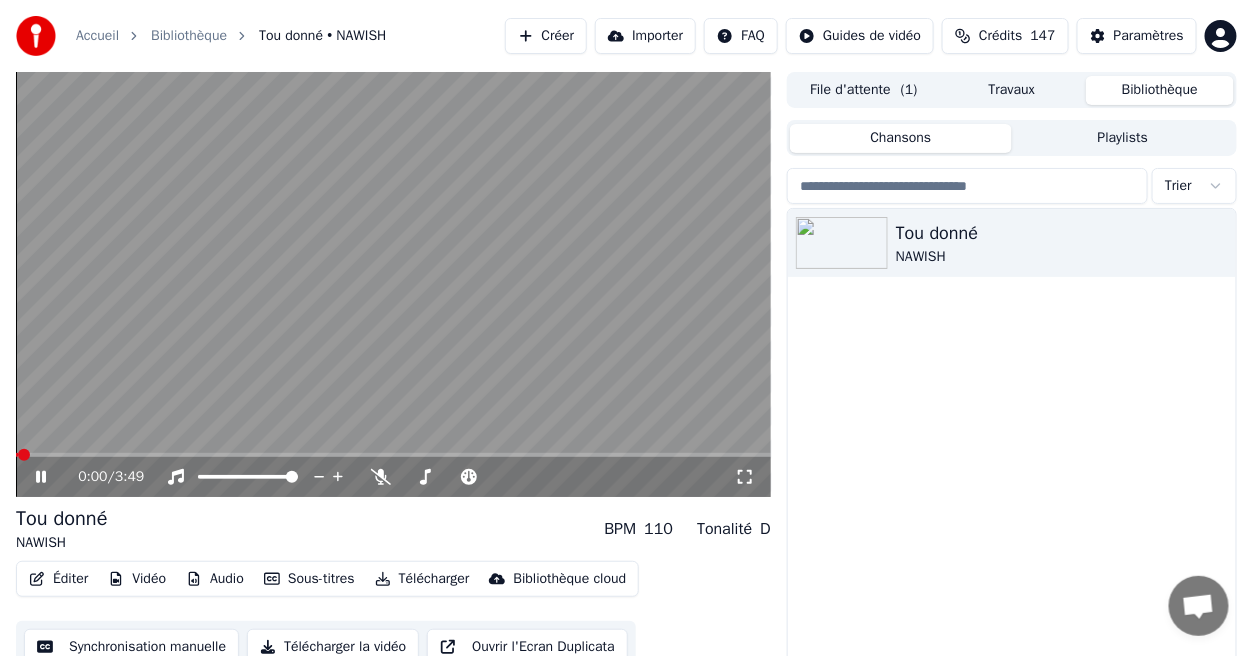 click 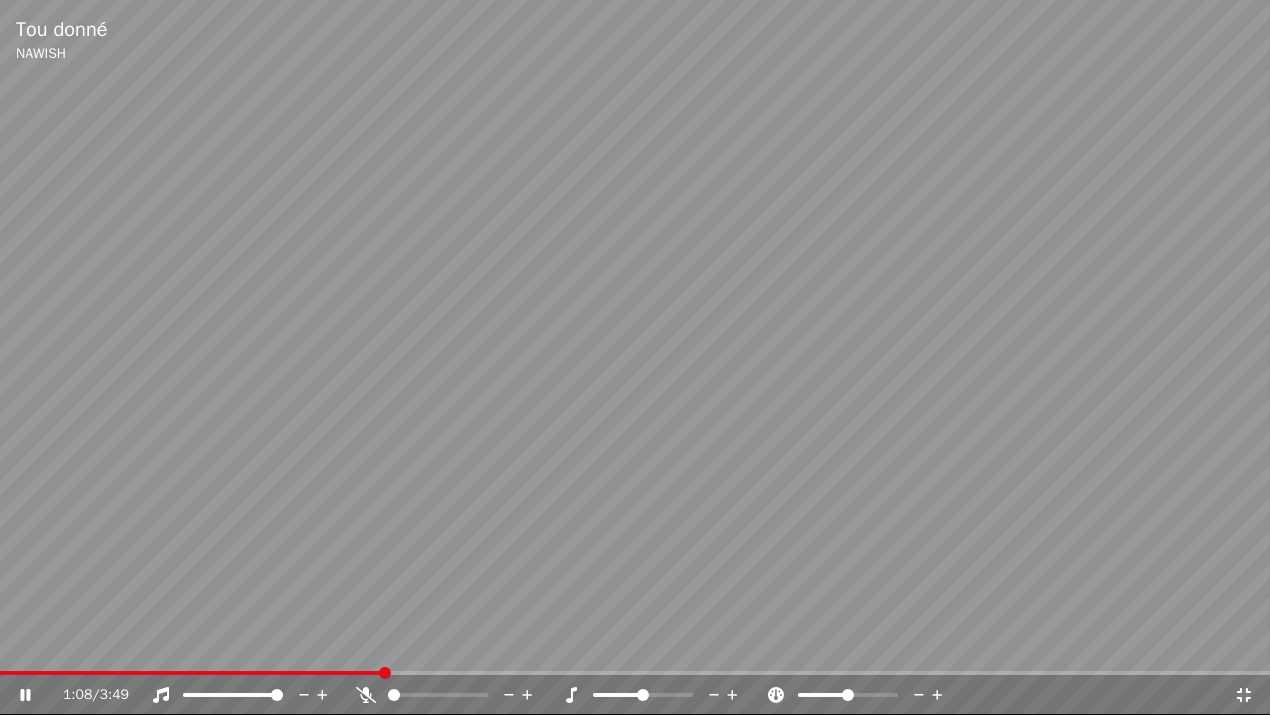 click 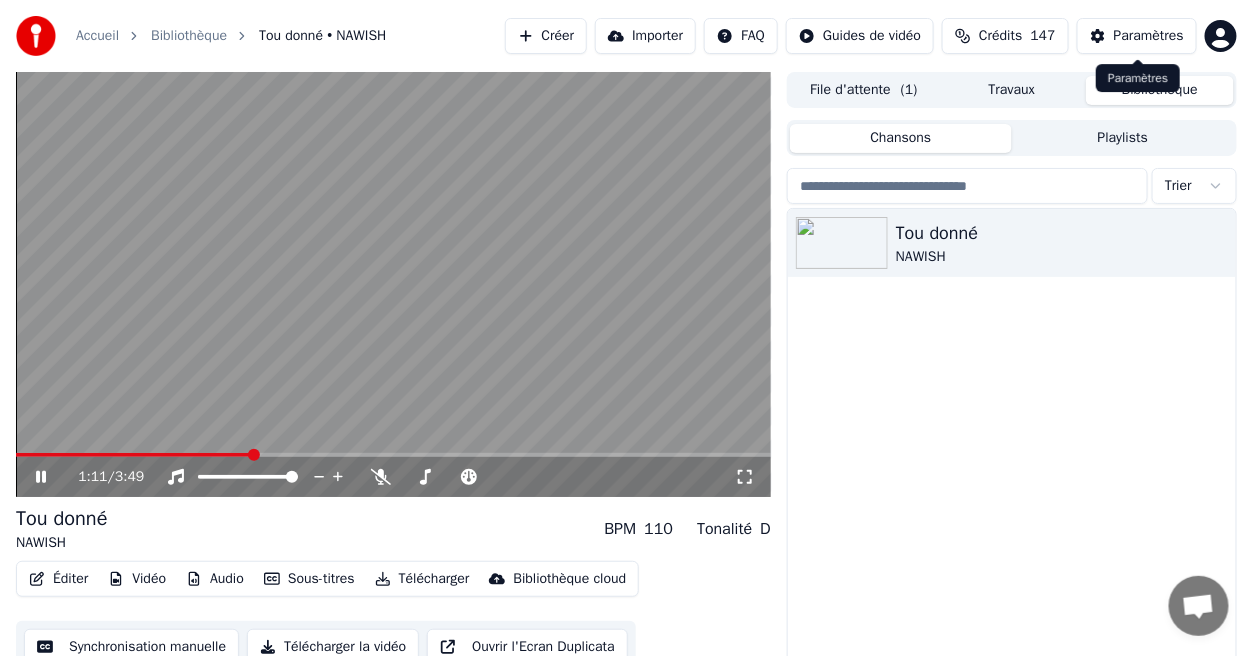 click on "Paramètres" at bounding box center [1149, 36] 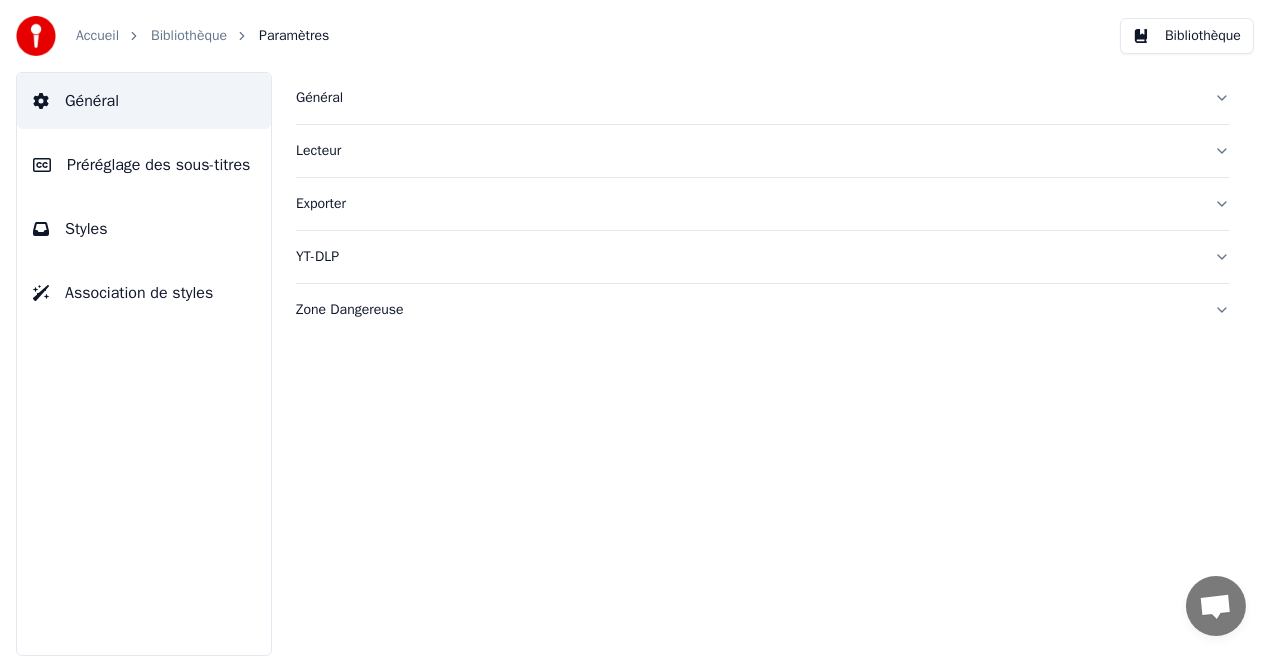 click on "Styles" at bounding box center (144, 229) 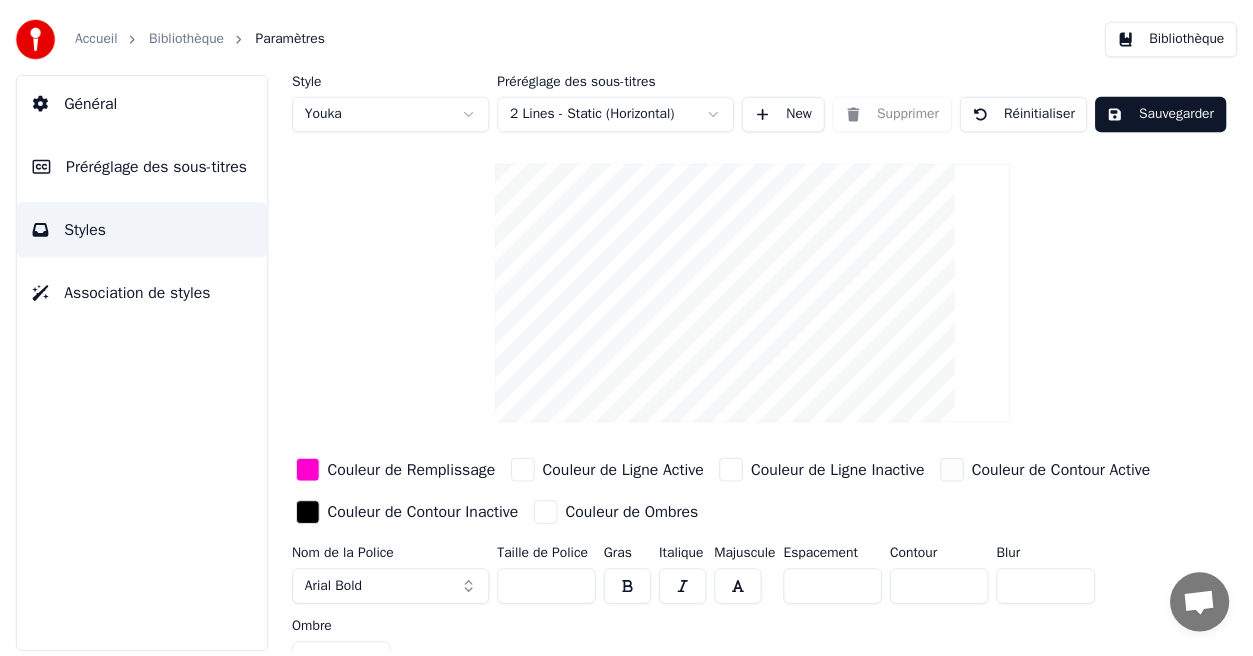 scroll, scrollTop: 31, scrollLeft: 0, axis: vertical 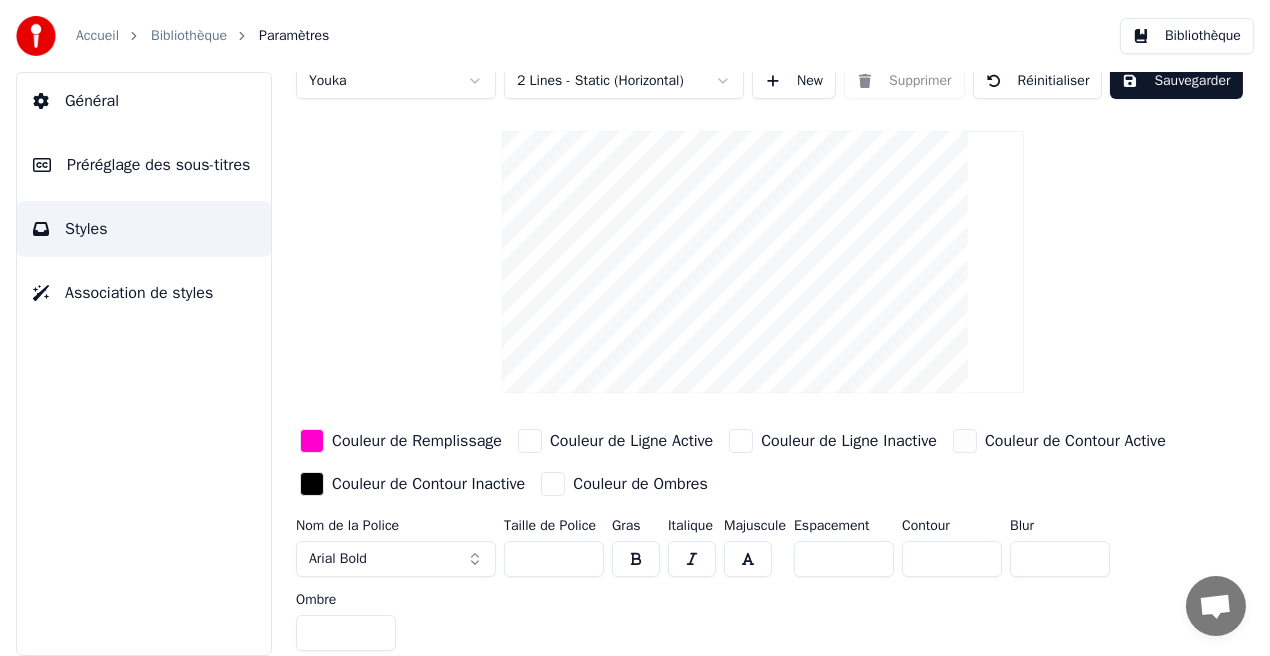 type on "*" 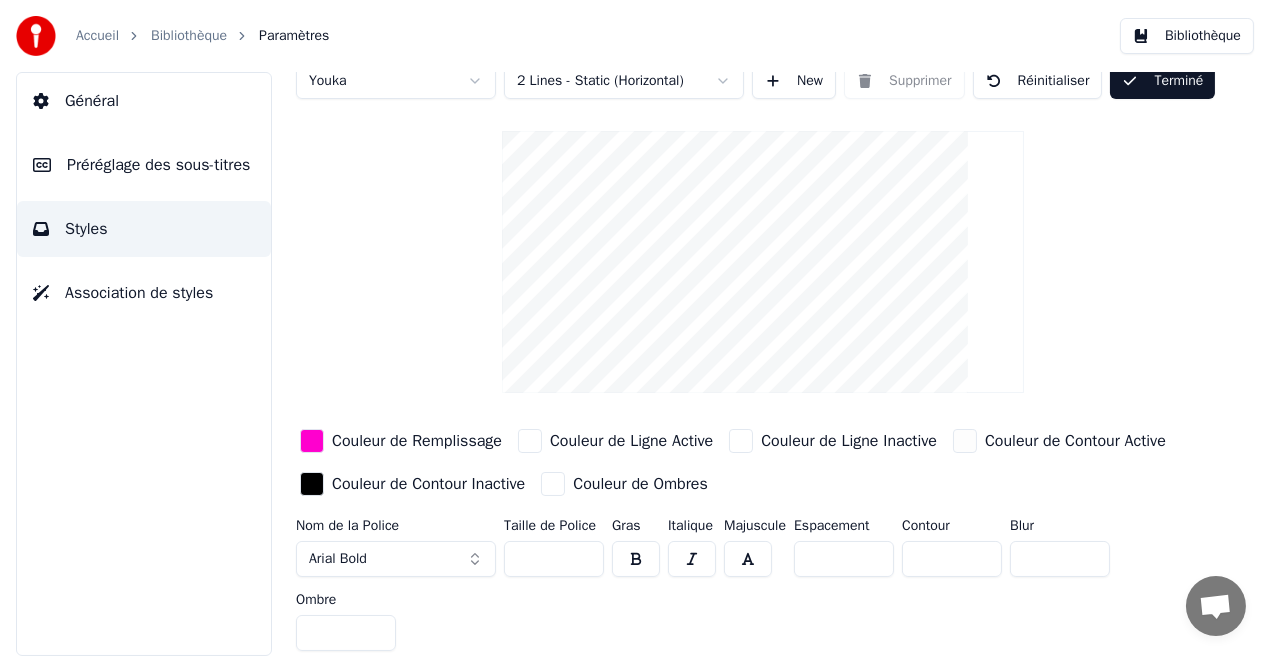 click on "Bibliothèque" at bounding box center (1187, 36) 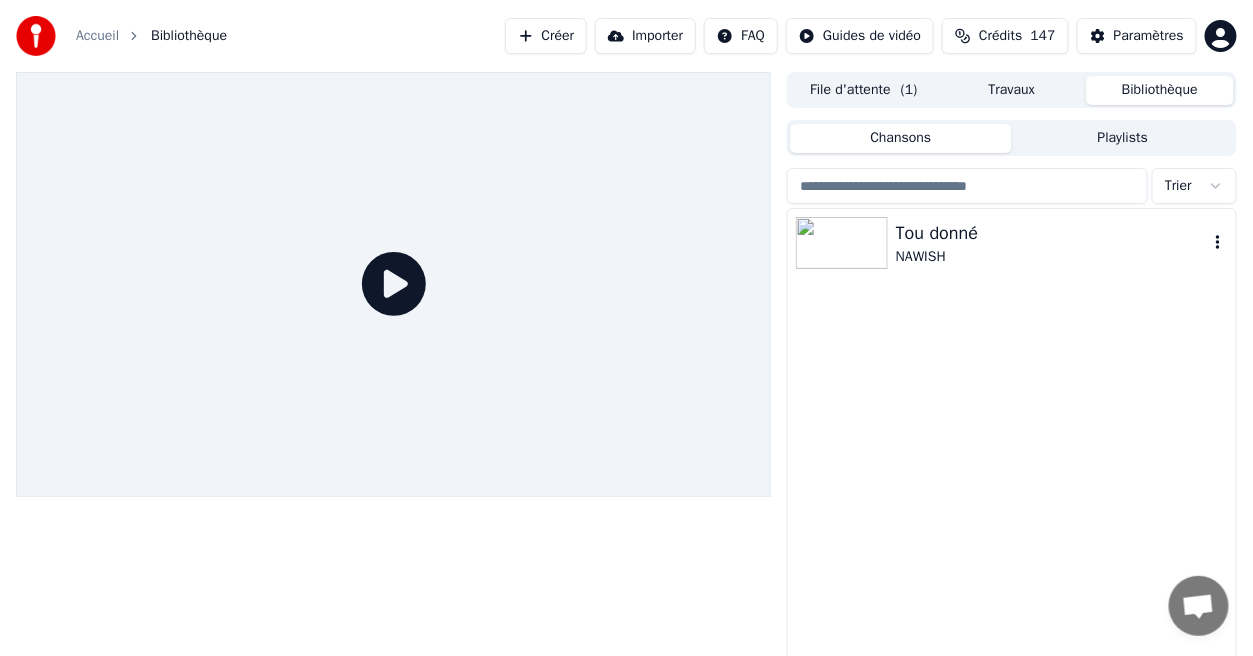 click on "Tou donné" at bounding box center [1052, 233] 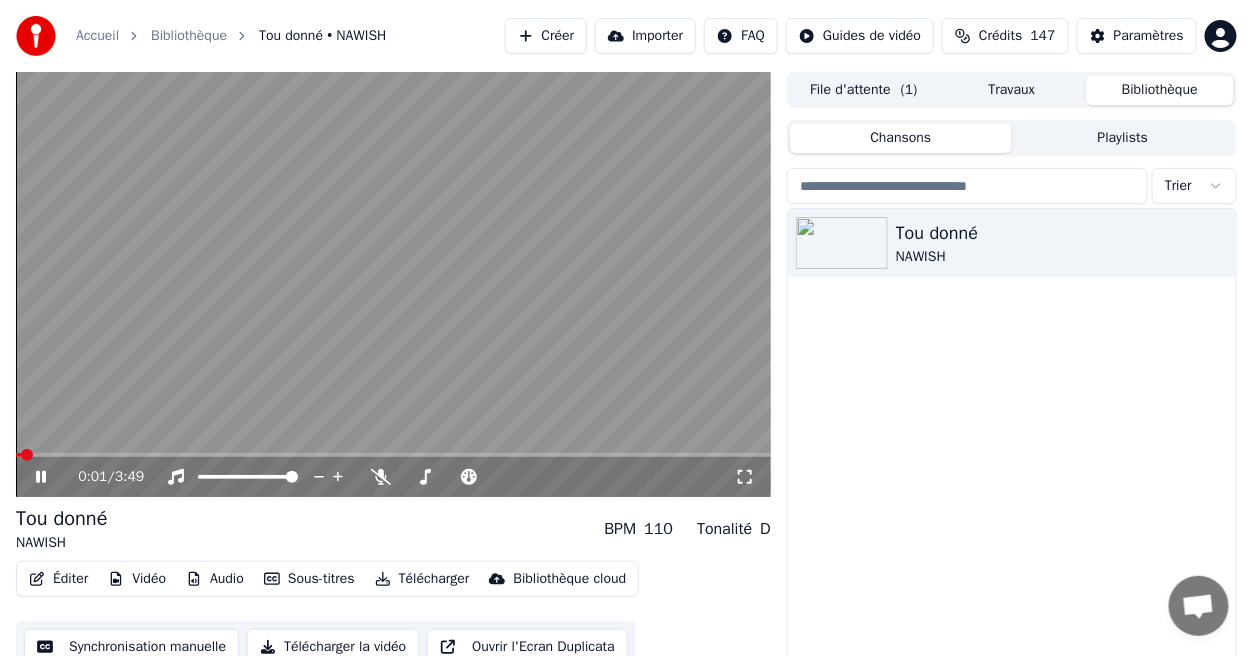 click 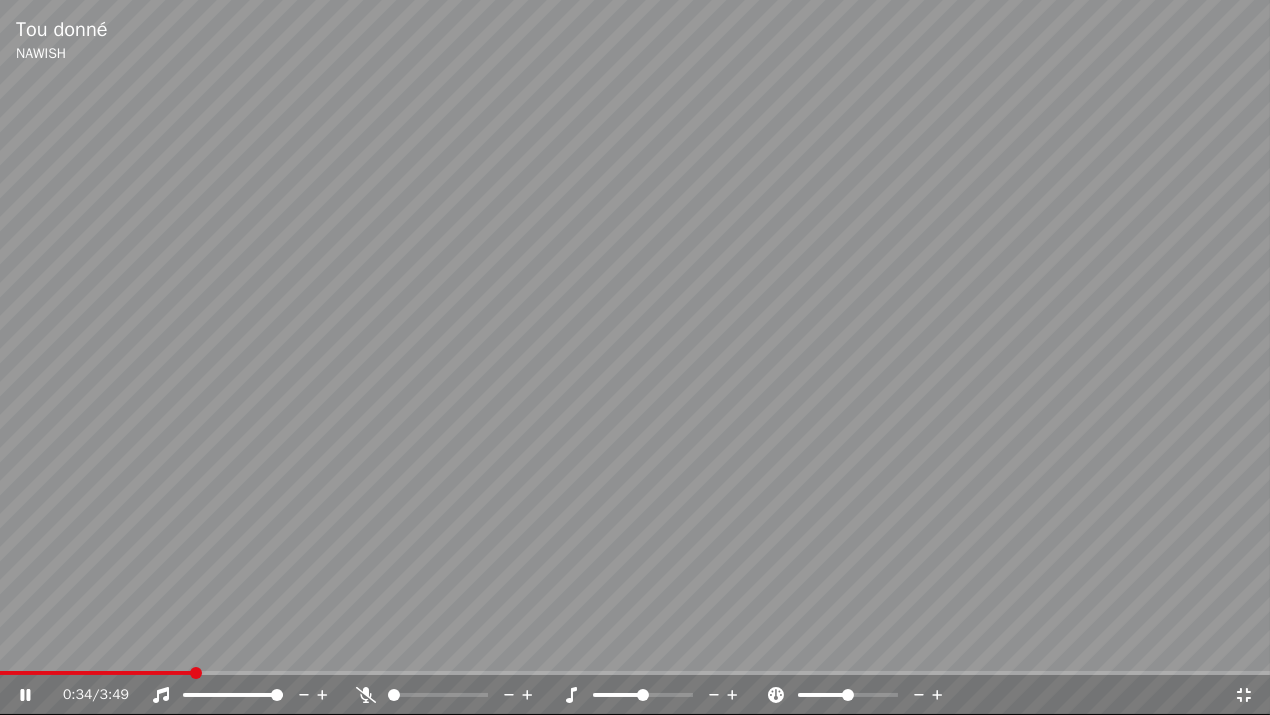 click 